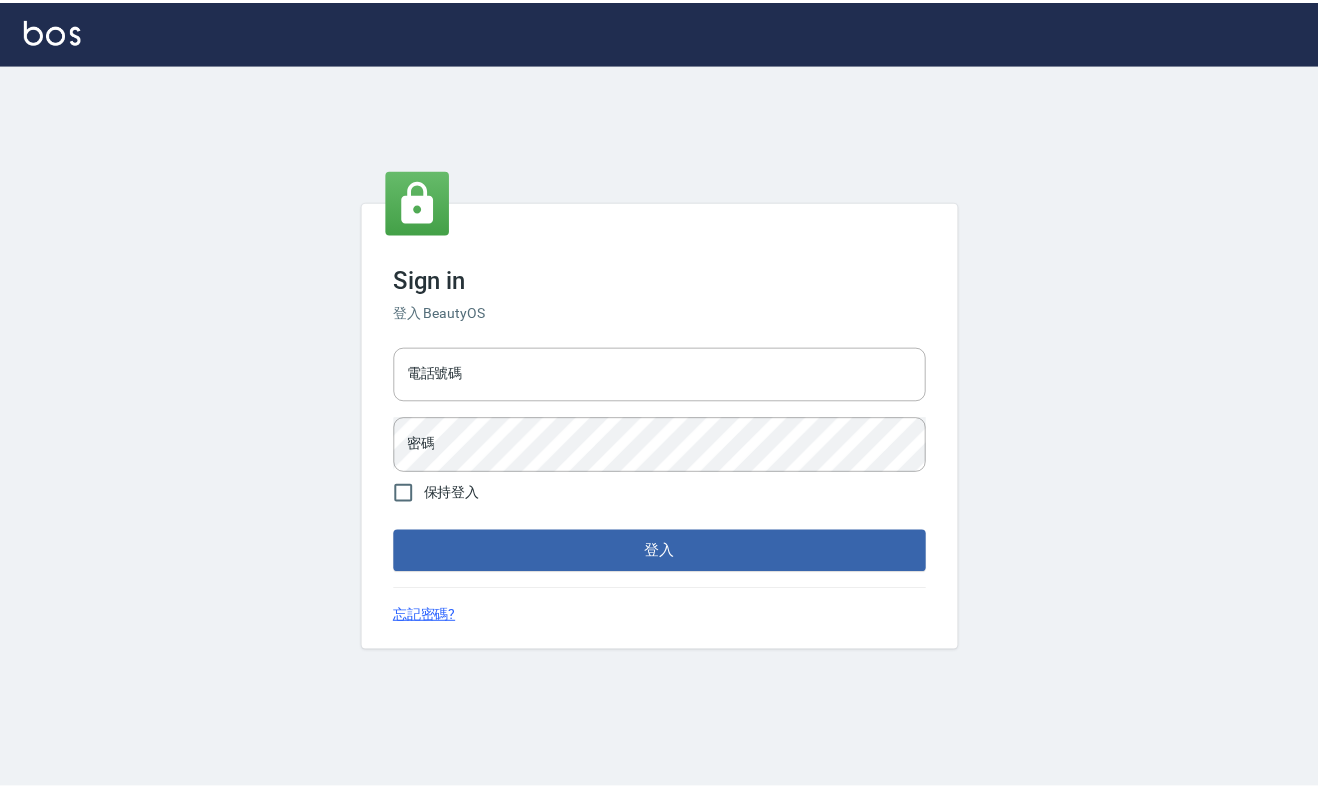 scroll, scrollTop: 0, scrollLeft: 0, axis: both 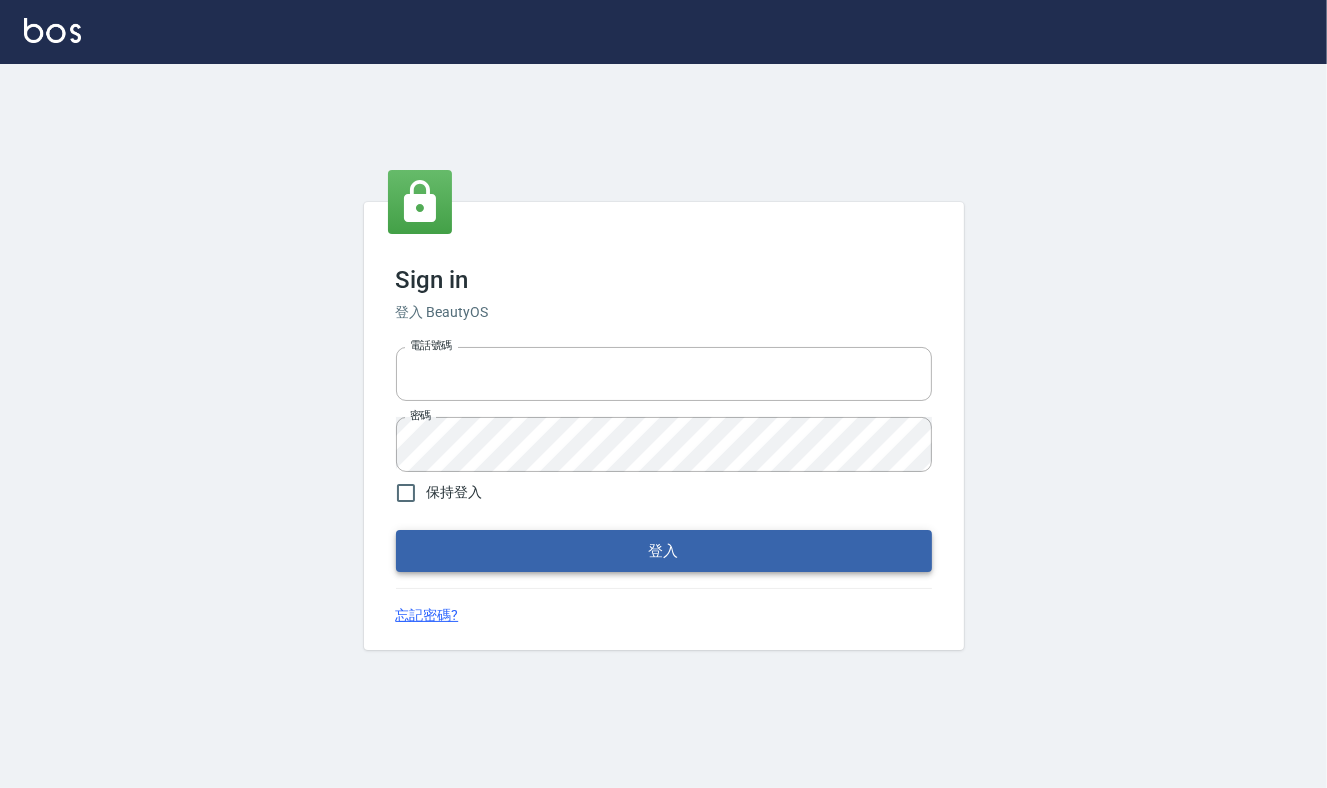 type on "6430581" 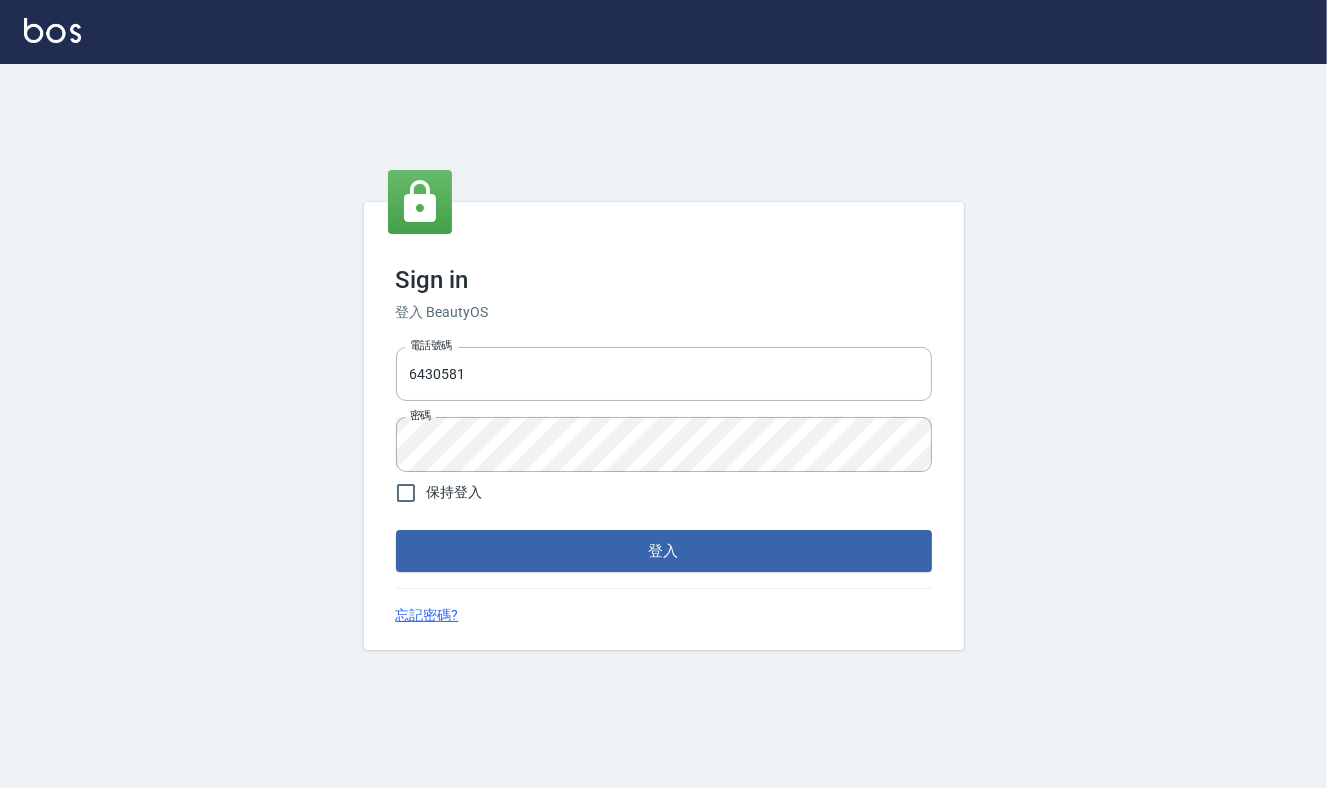 click on "登入" at bounding box center (664, 551) 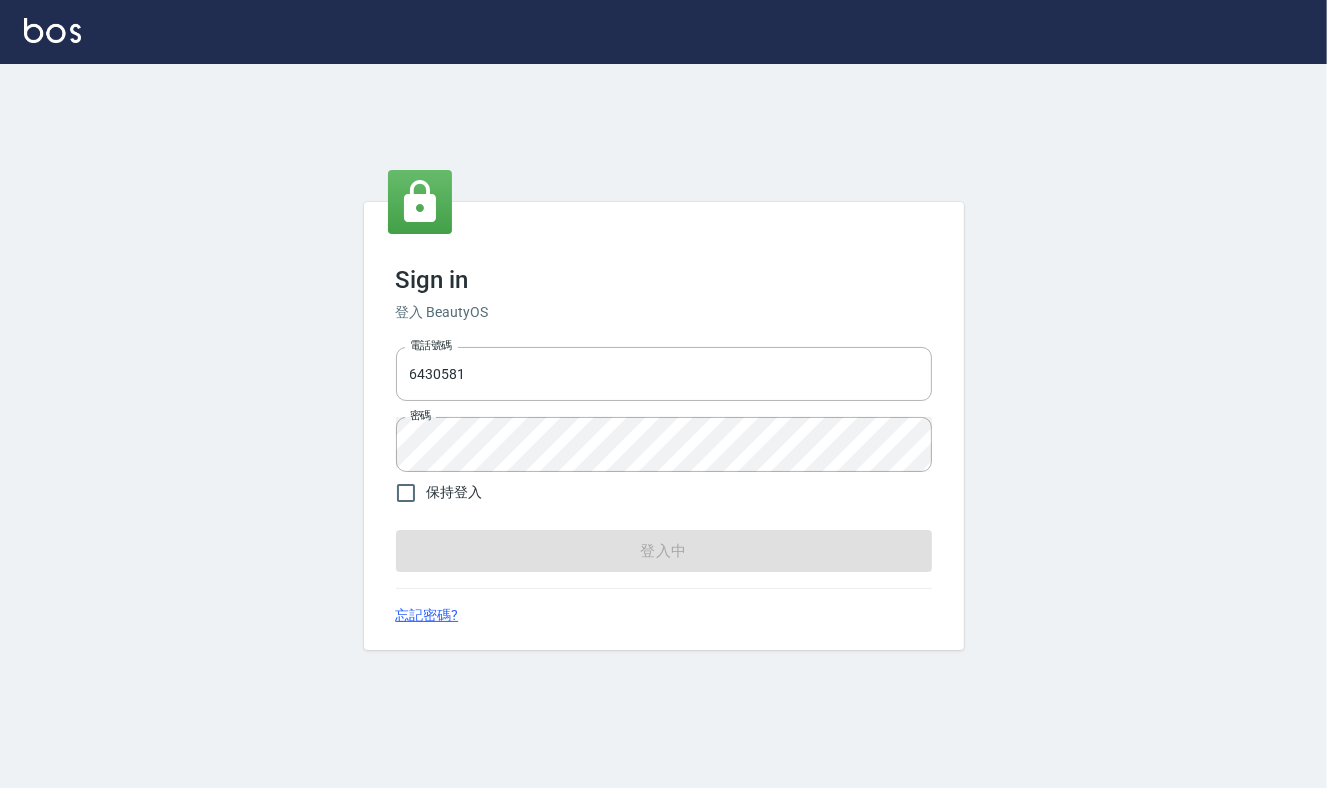 click on "電話號碼 [PHONE] 電話號碼 密碼 密碼 保持登入 登入中" at bounding box center (664, 455) 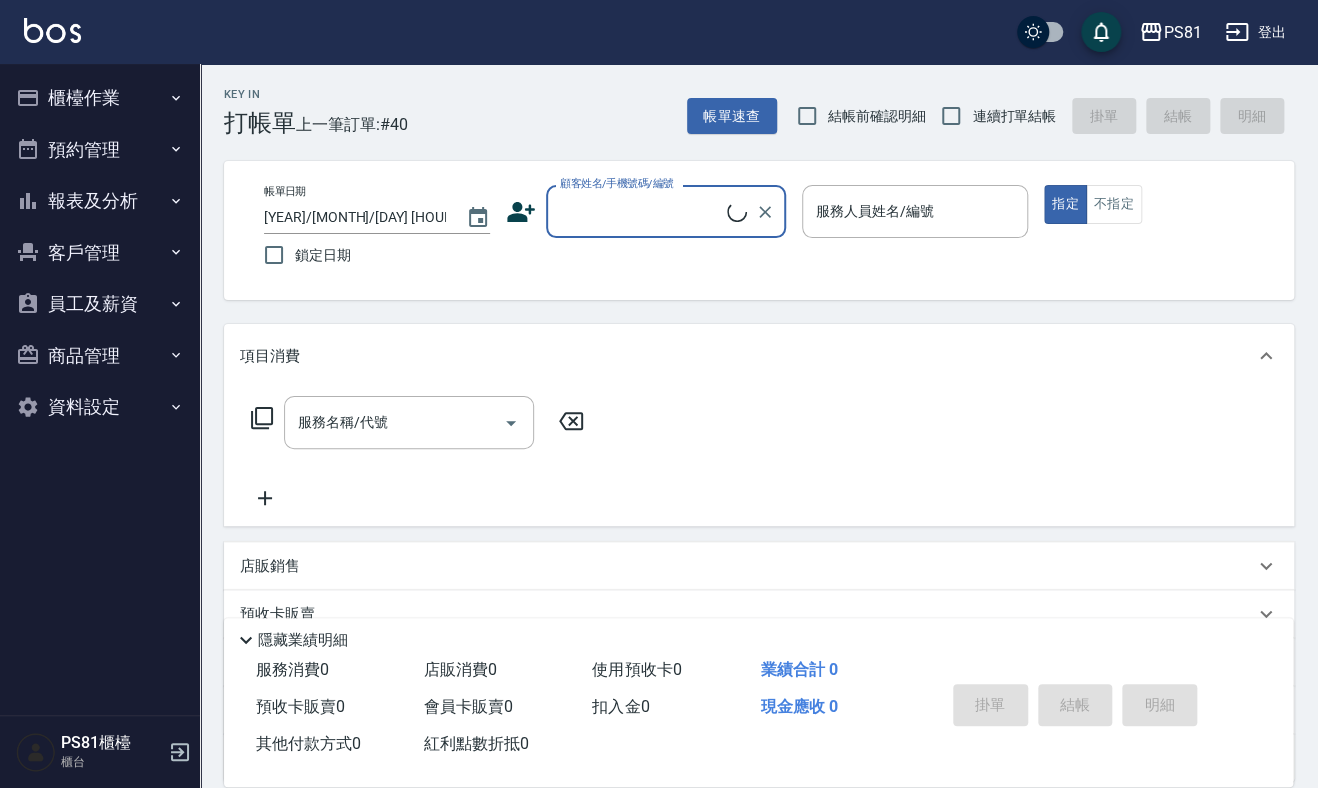 click on "顧客姓名/手機號碼/編號" at bounding box center [641, 211] 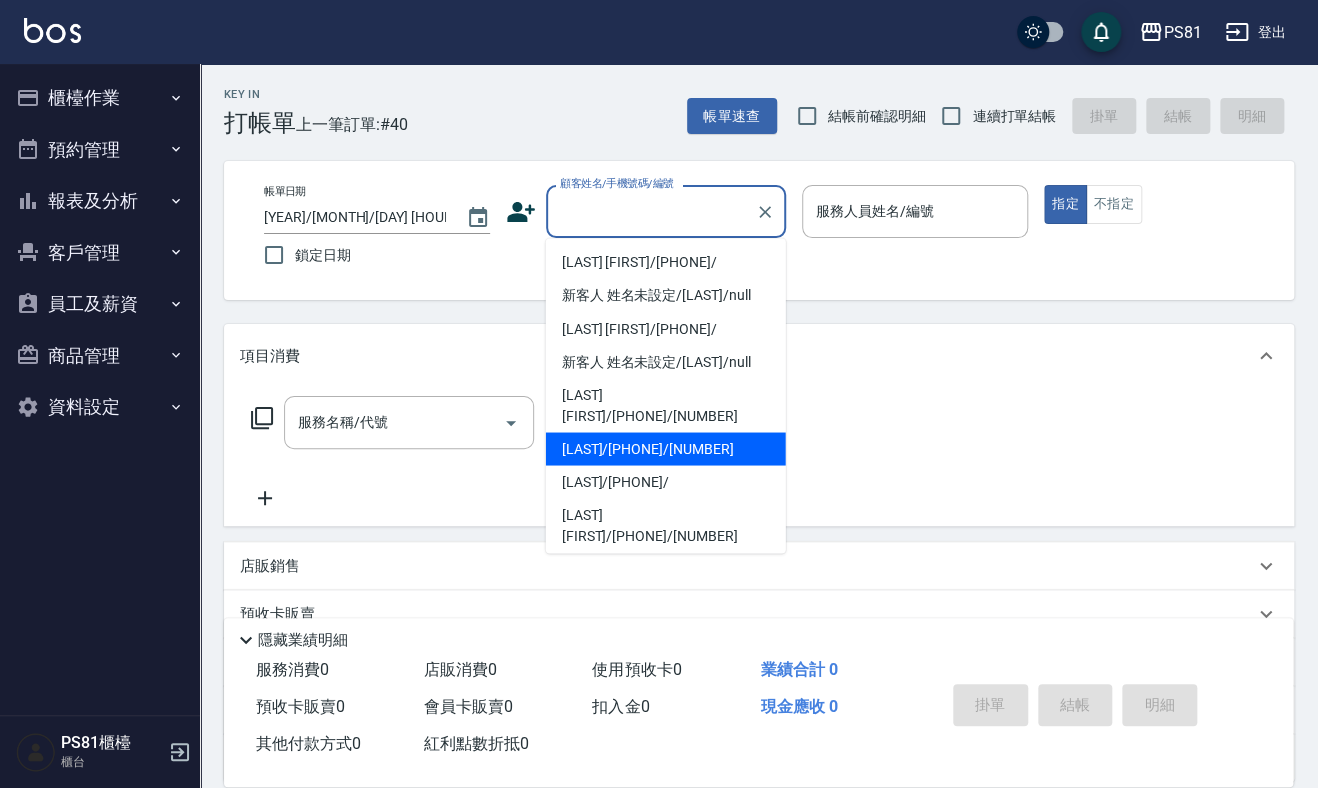 drag, startPoint x: 625, startPoint y: 427, endPoint x: 629, endPoint y: 417, distance: 10.770329 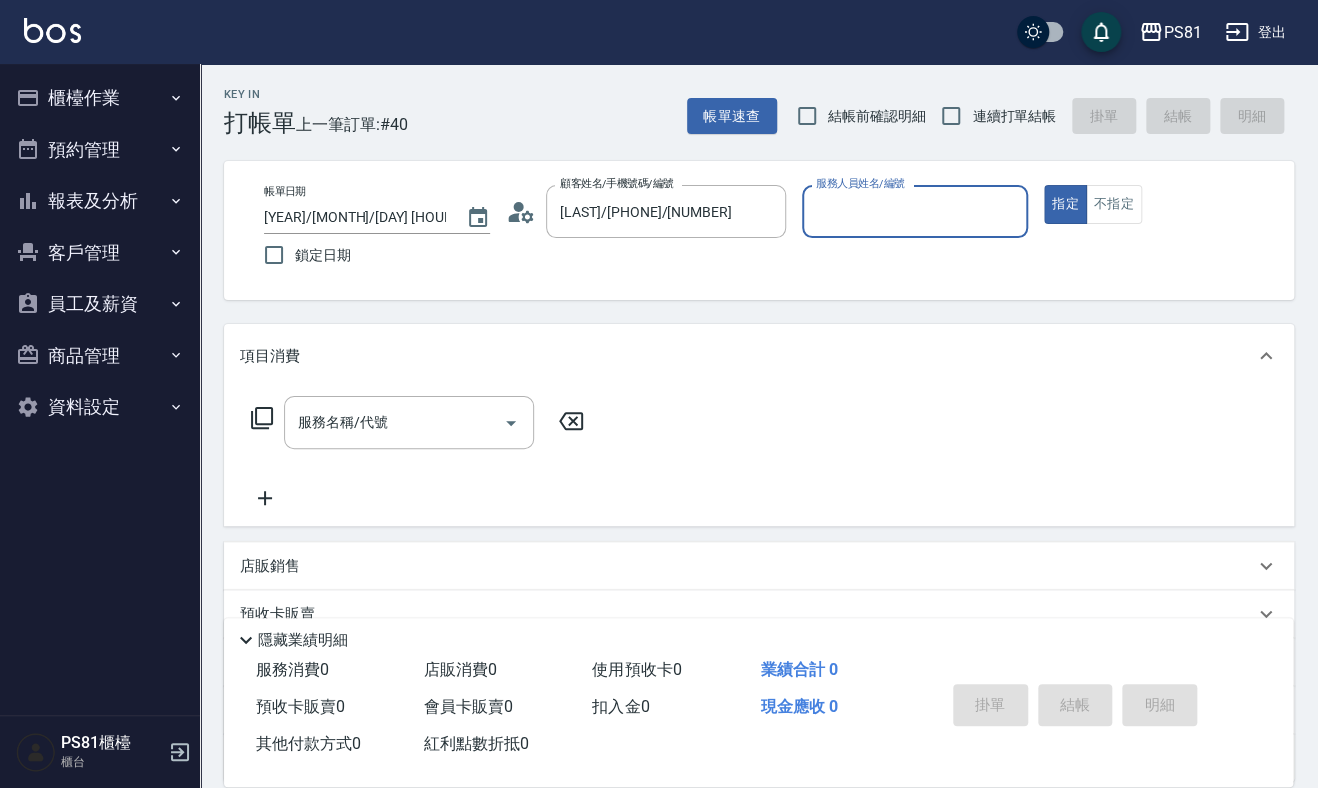 click on "服務人員姓名/編號" at bounding box center [915, 211] 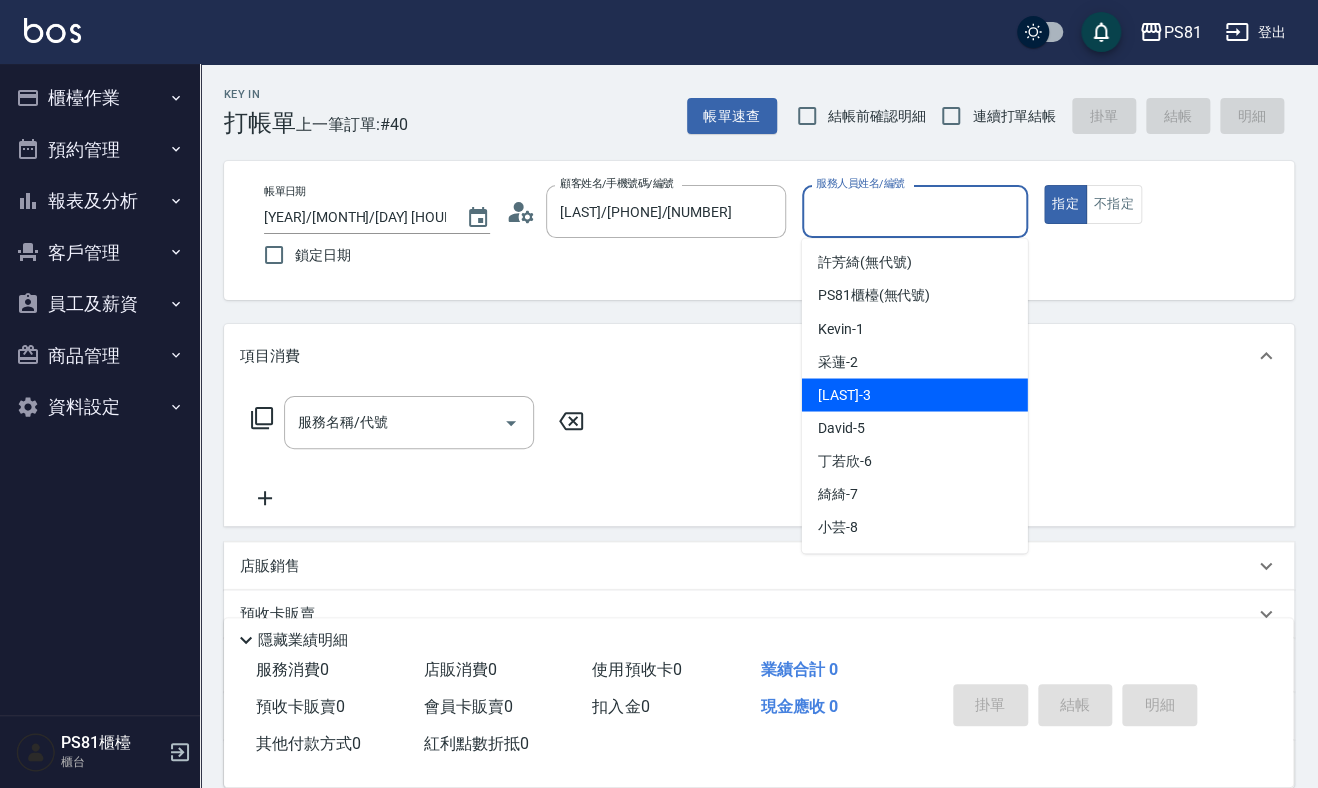 drag, startPoint x: 843, startPoint y: 393, endPoint x: 832, endPoint y: 393, distance: 11 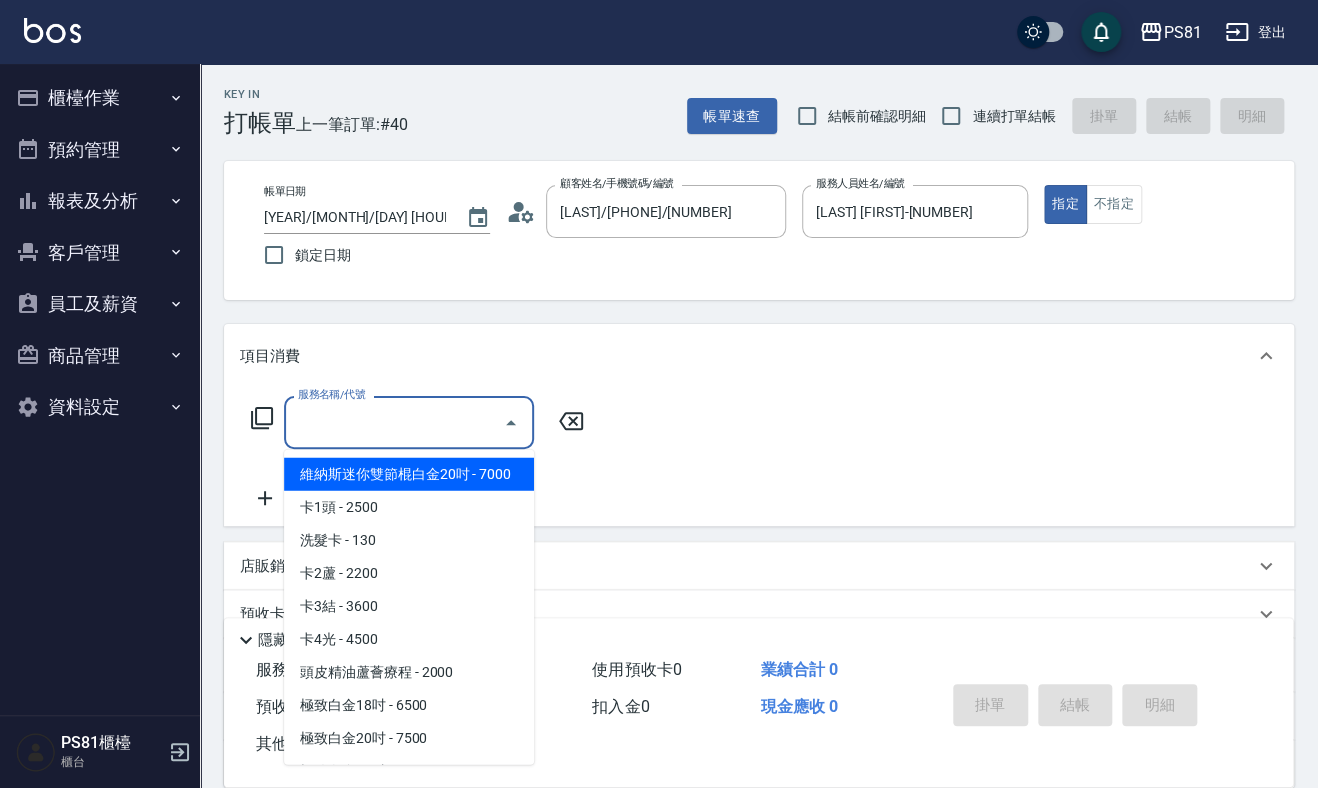 click on "服務名稱/代號" at bounding box center [394, 422] 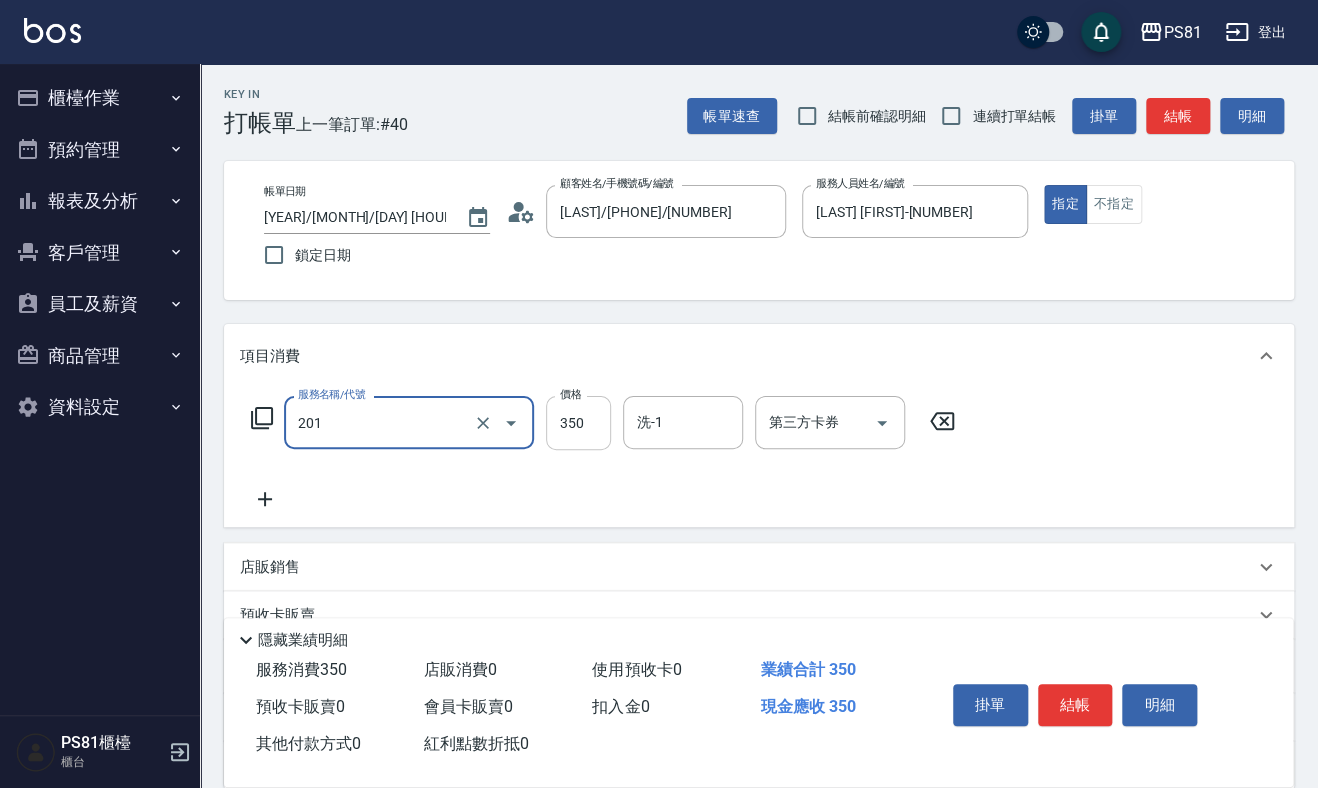 type on "洗剪350(201)" 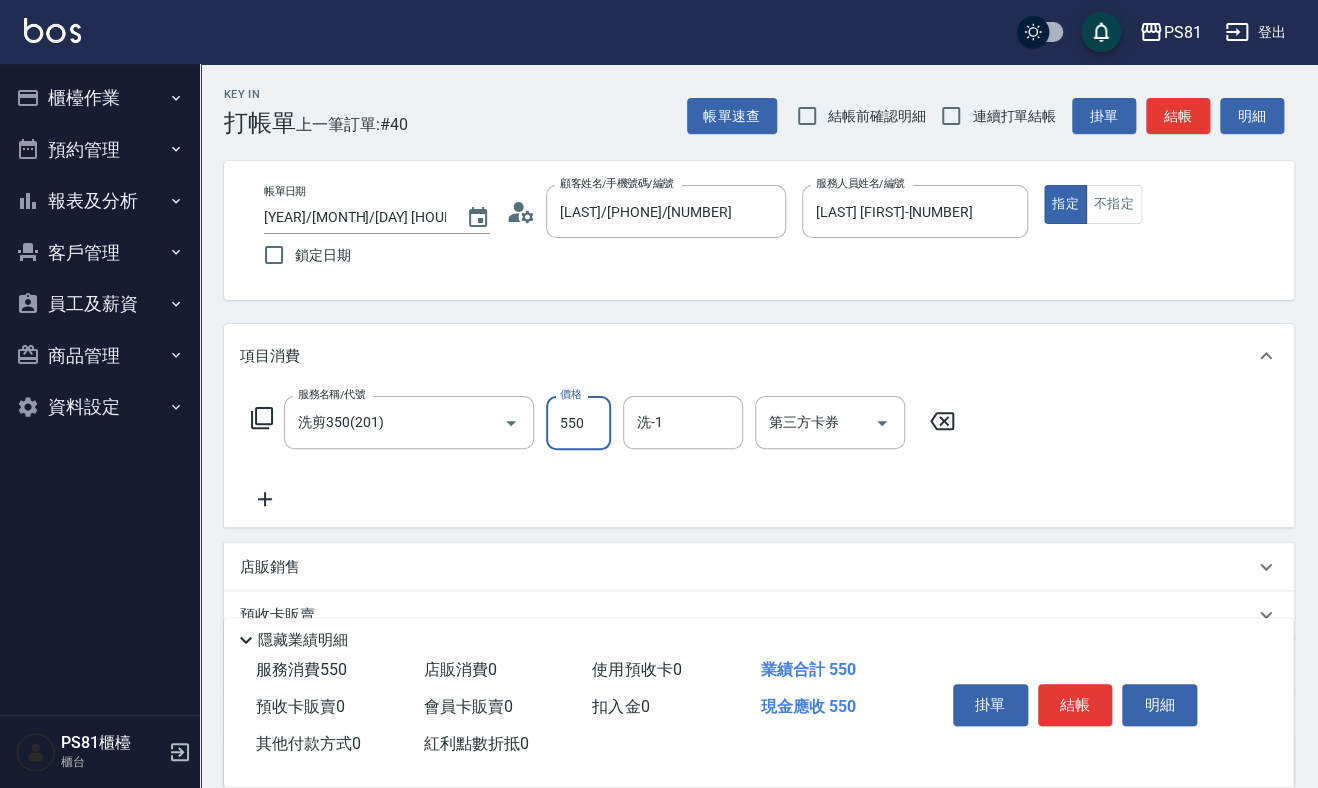 type on "550" 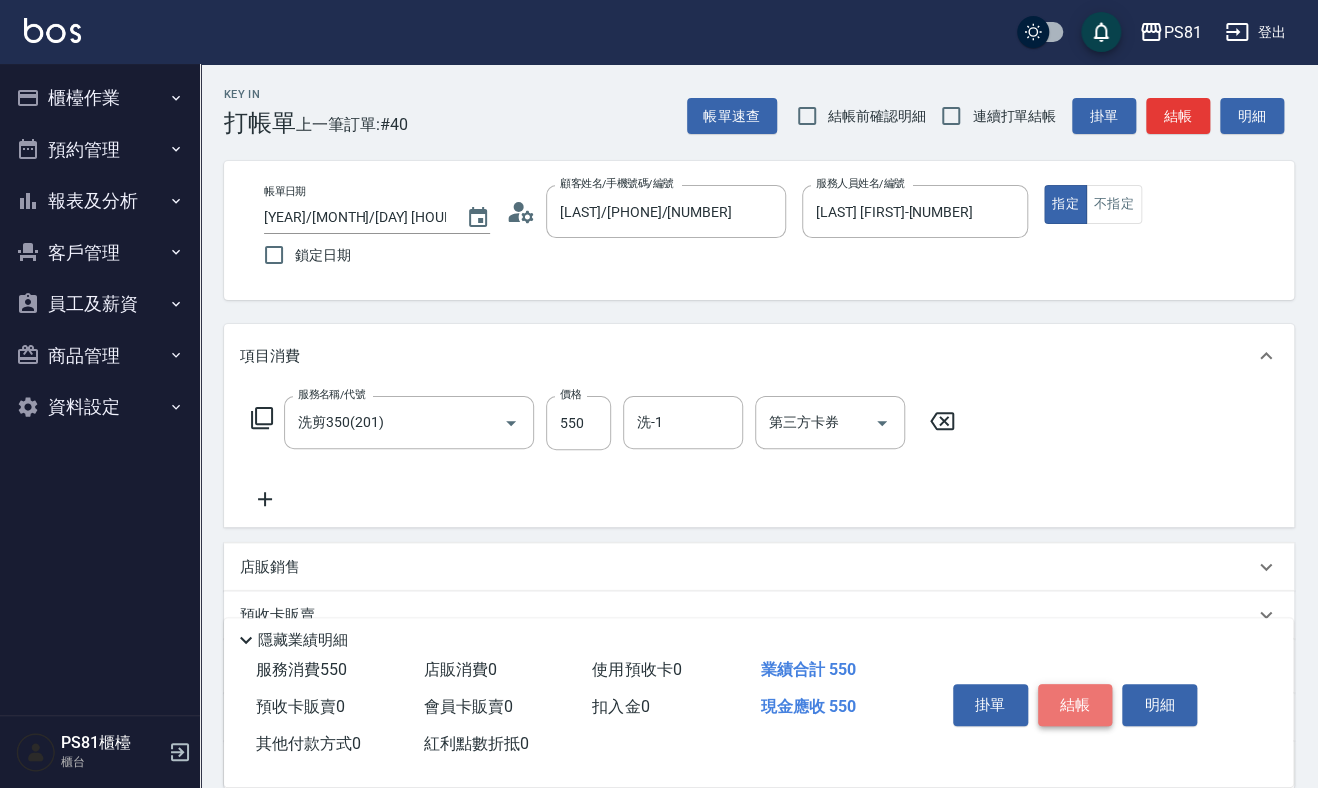 click on "結帳" at bounding box center (1075, 705) 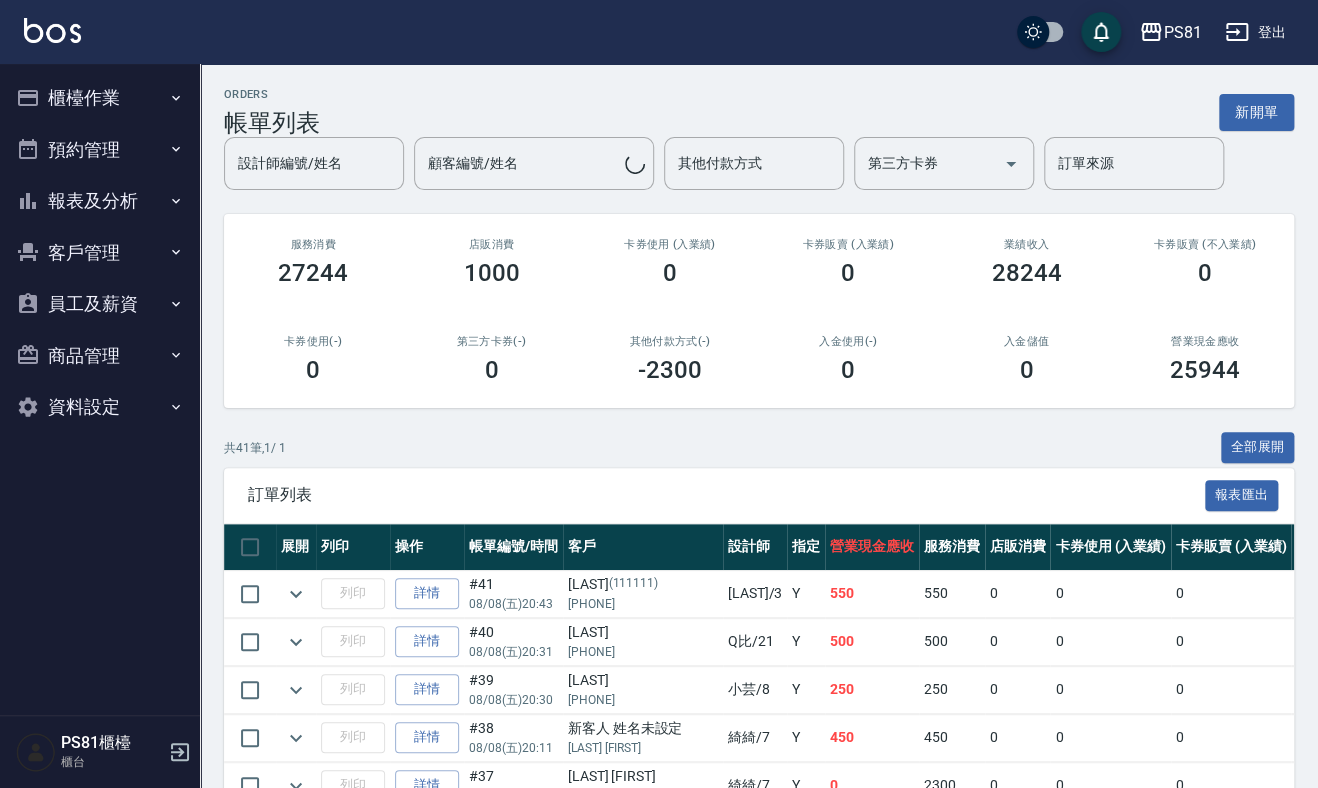 click on "櫃檯作業" at bounding box center [100, 98] 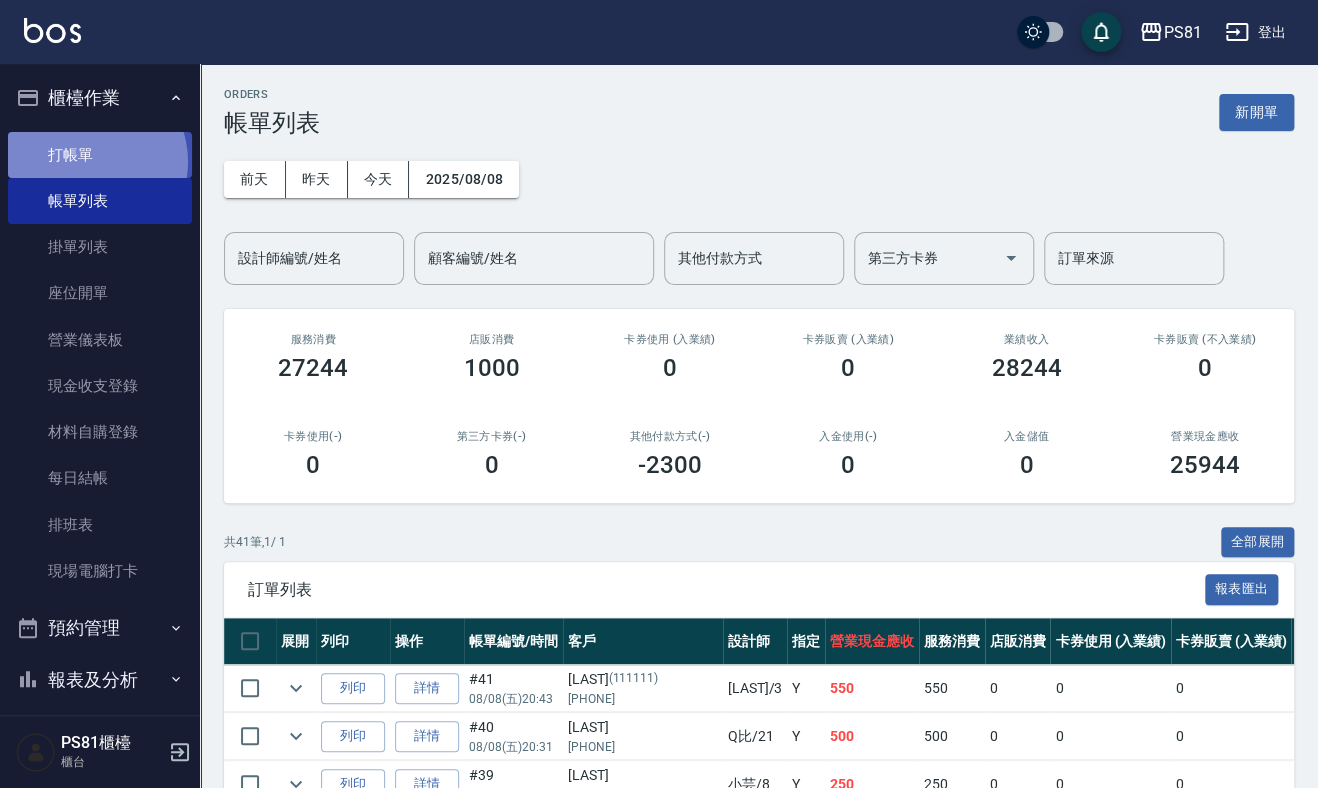 click on "打帳單" at bounding box center (100, 155) 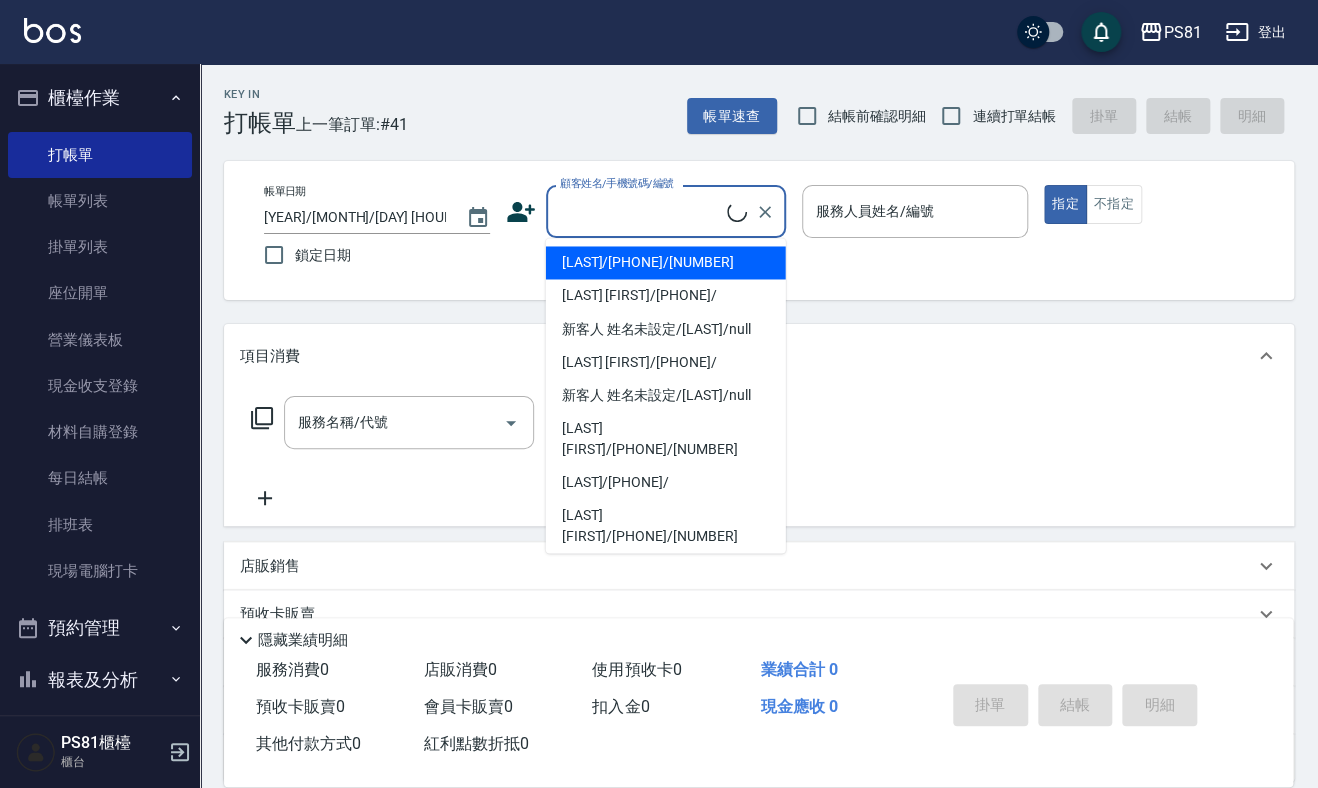 click on "顧客姓名/手機號碼/編號" at bounding box center [641, 211] 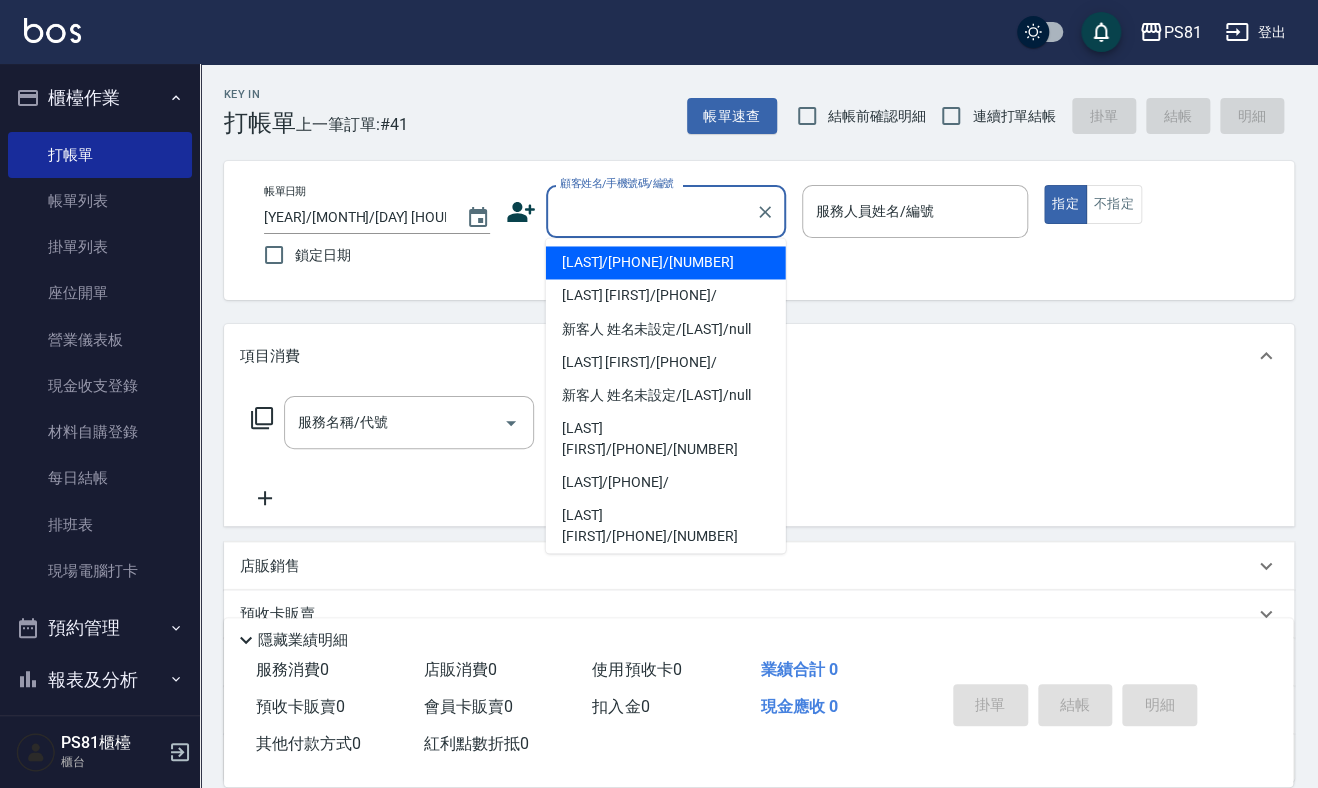 drag, startPoint x: 612, startPoint y: 268, endPoint x: 696, endPoint y: 237, distance: 89.537704 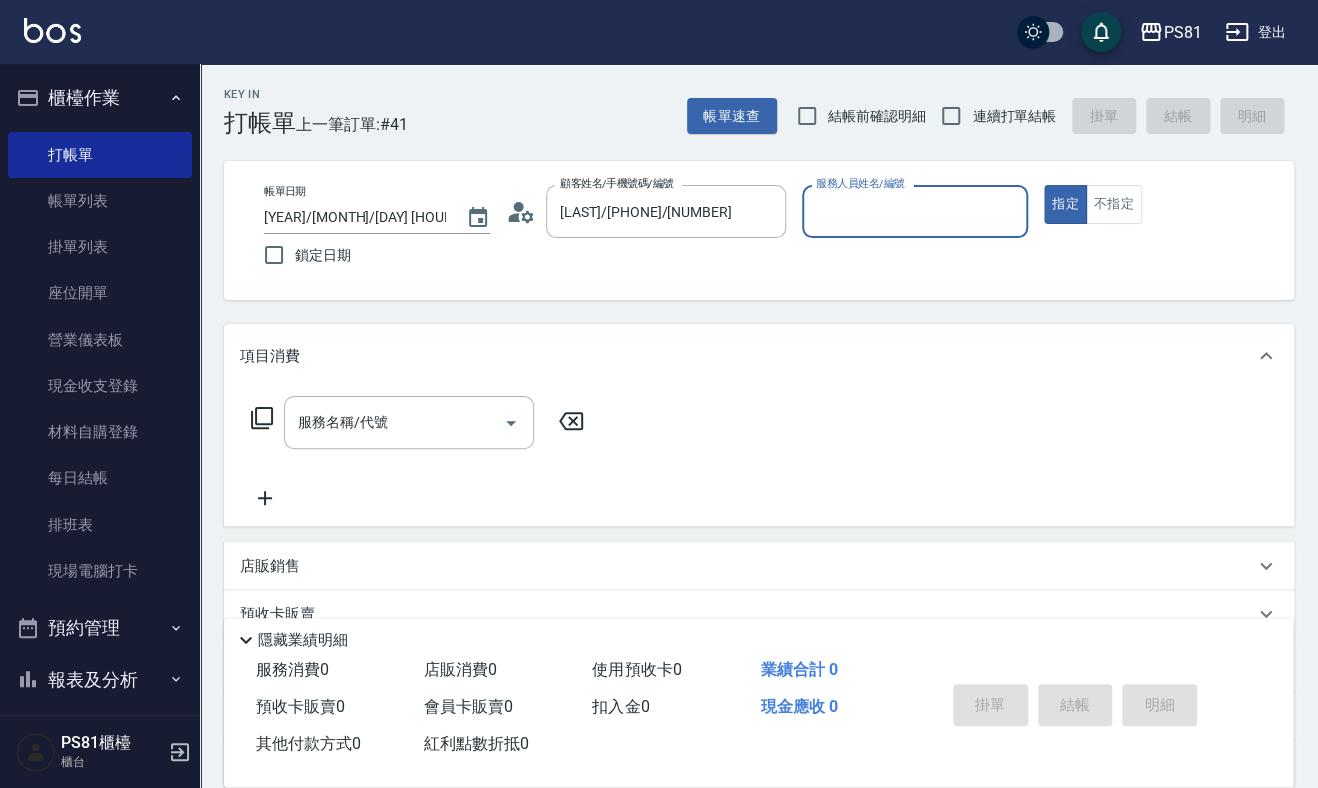 drag, startPoint x: 821, startPoint y: 197, endPoint x: 831, endPoint y: 225, distance: 29.732138 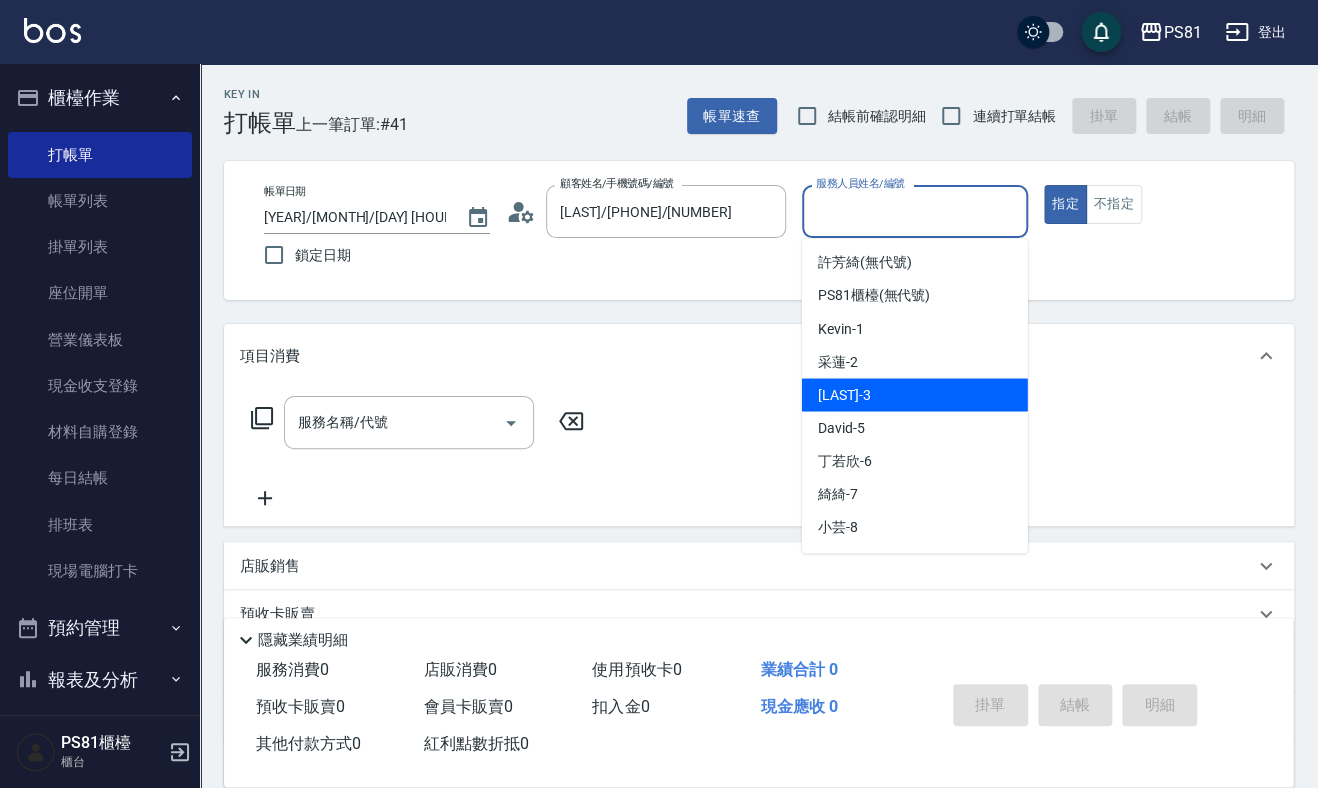drag, startPoint x: 821, startPoint y: 395, endPoint x: 728, endPoint y: 408, distance: 93.904205 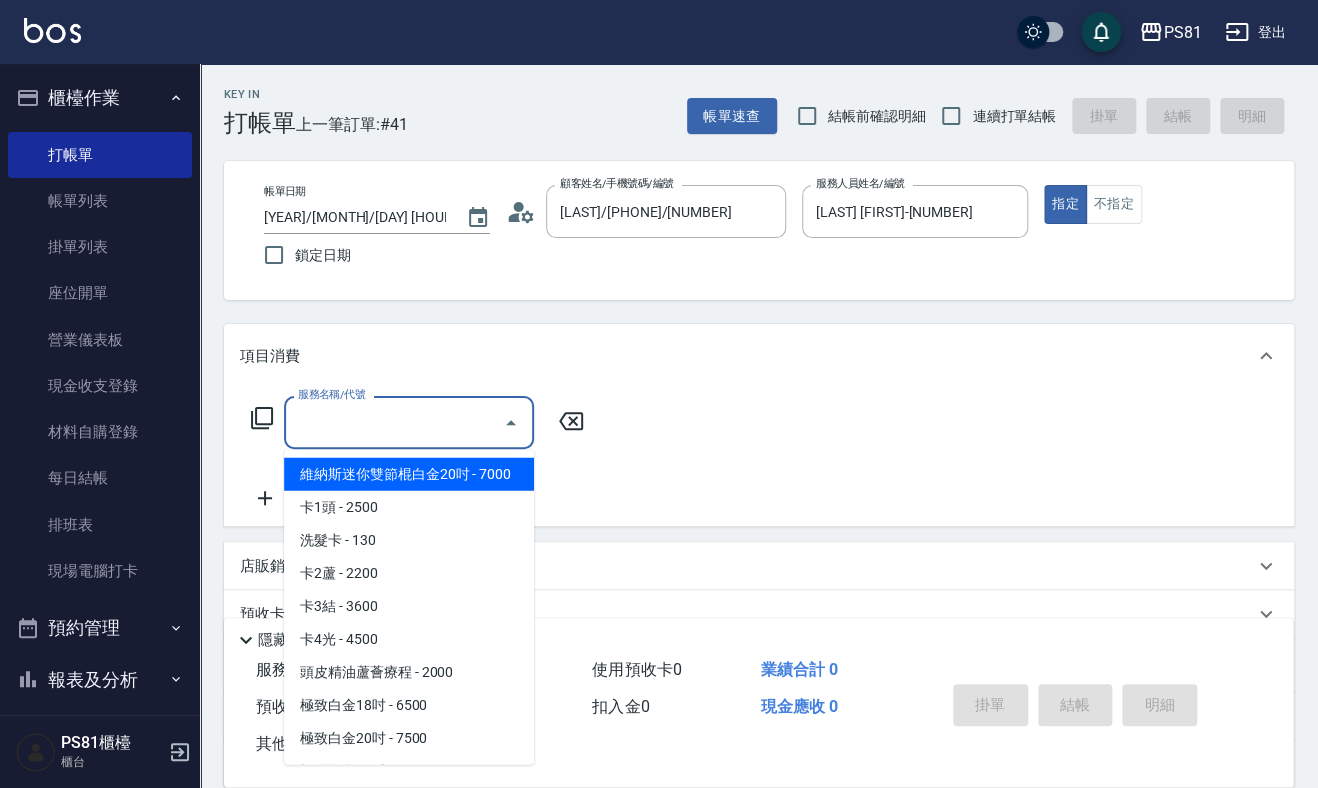 click on "服務名稱/代號" at bounding box center [409, 422] 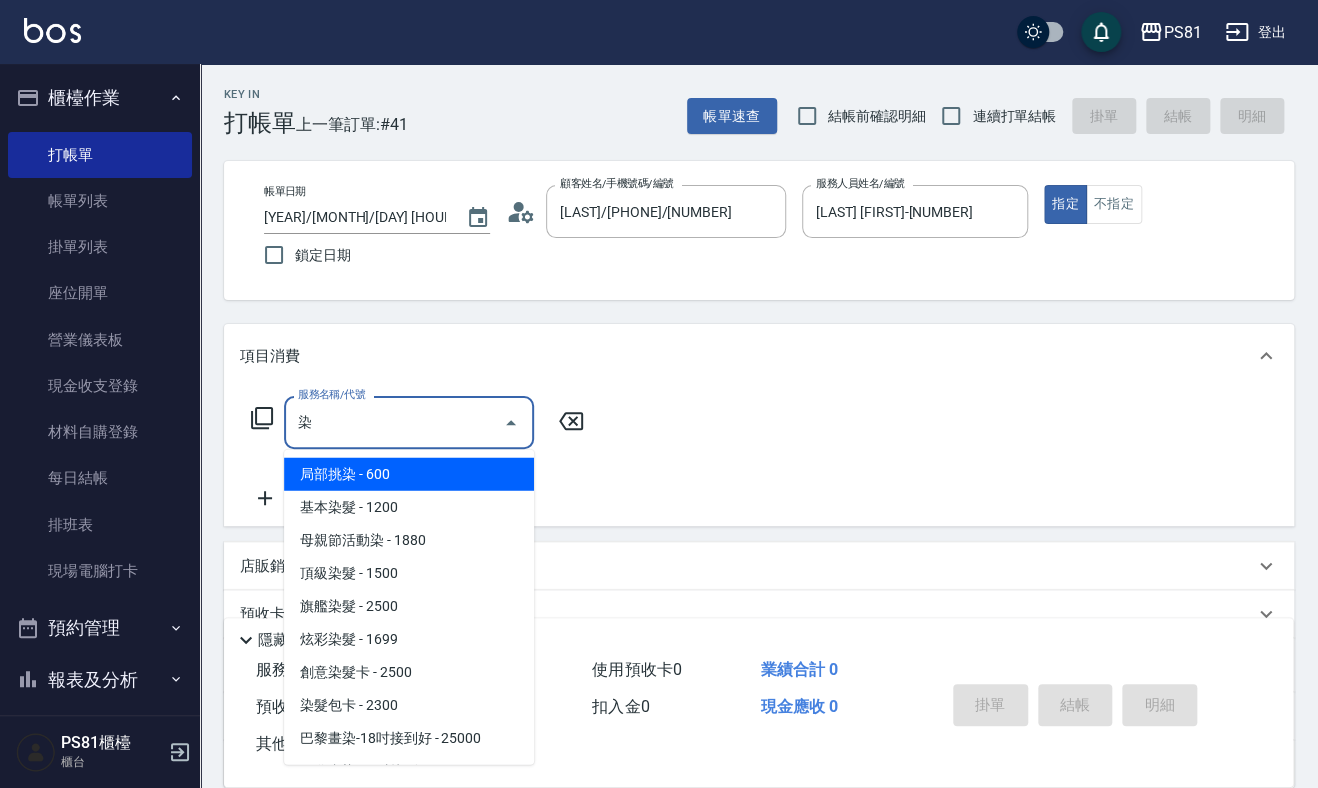 click on "基本染髮 - 1200" at bounding box center [409, 507] 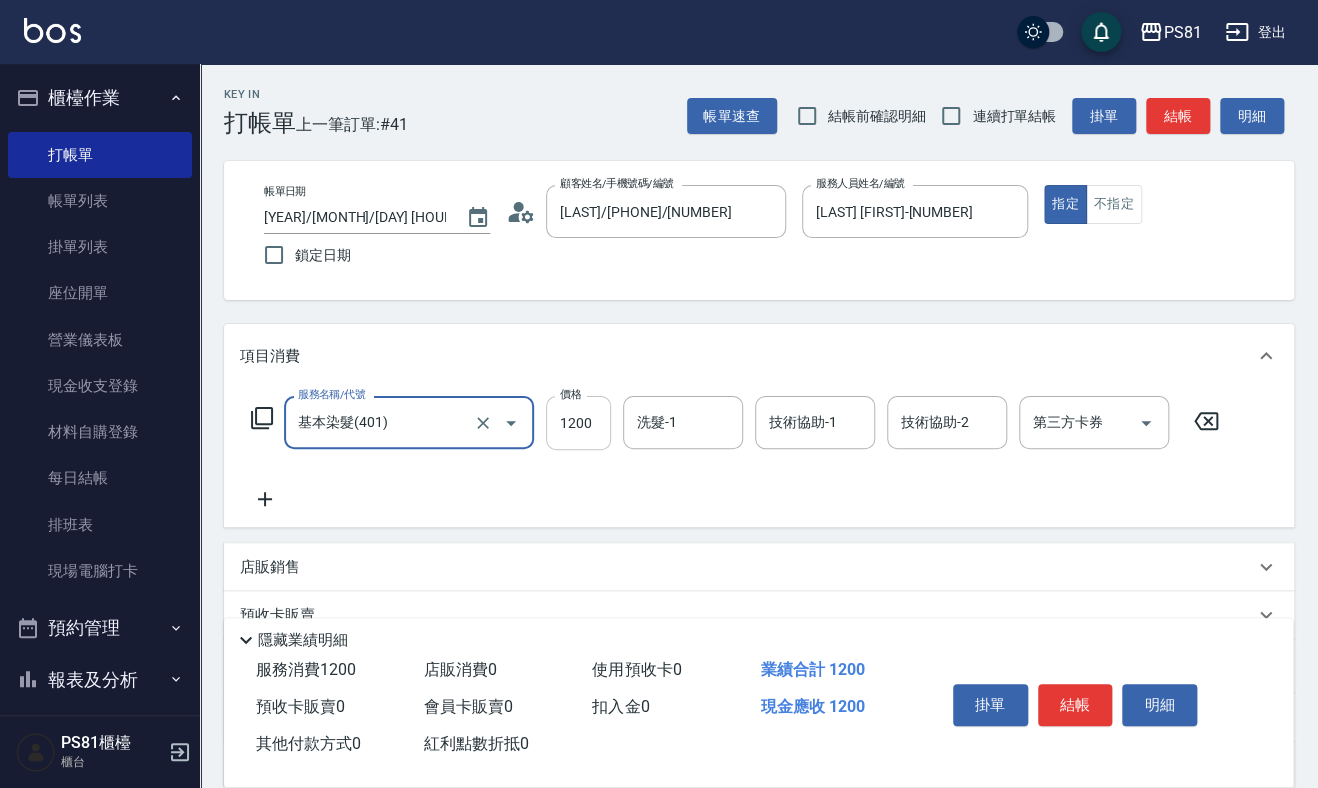 type on "基本染髮(401)" 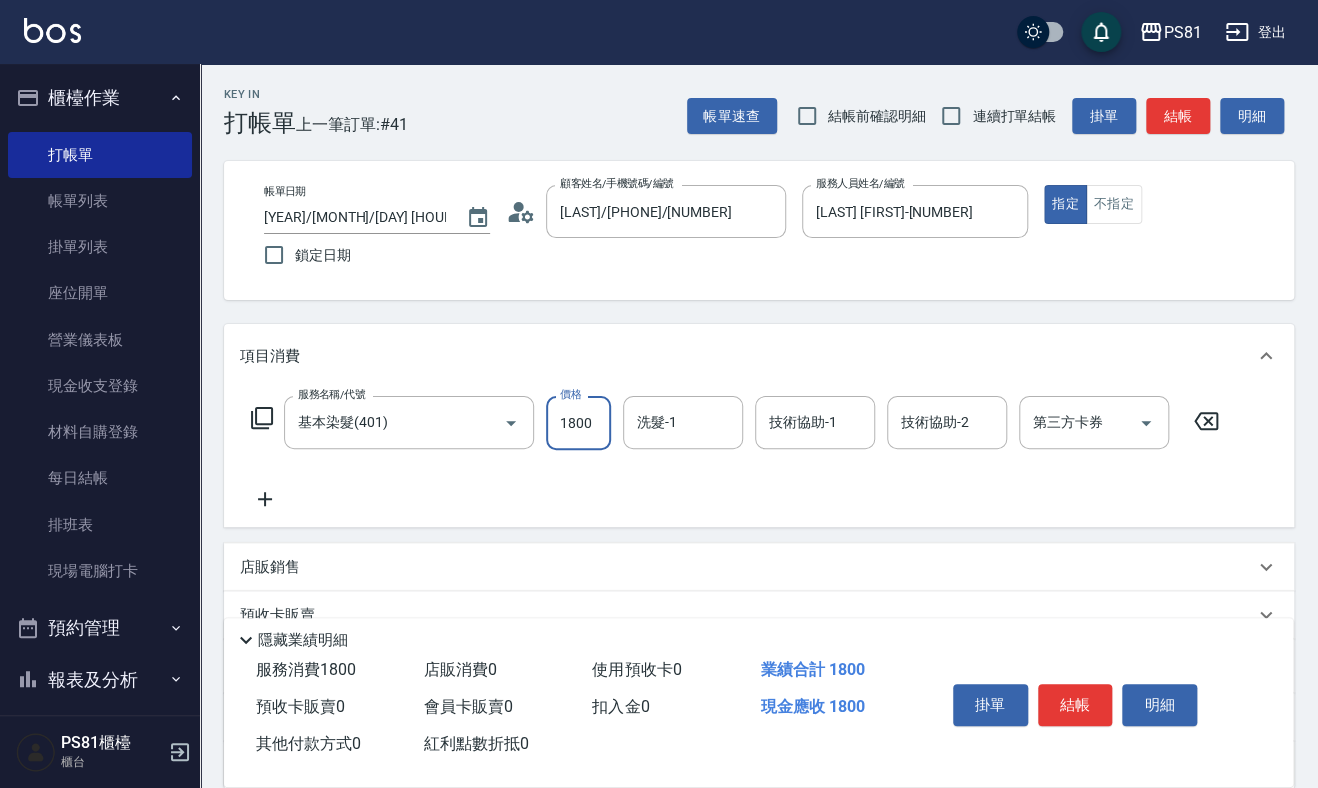 type on "1800" 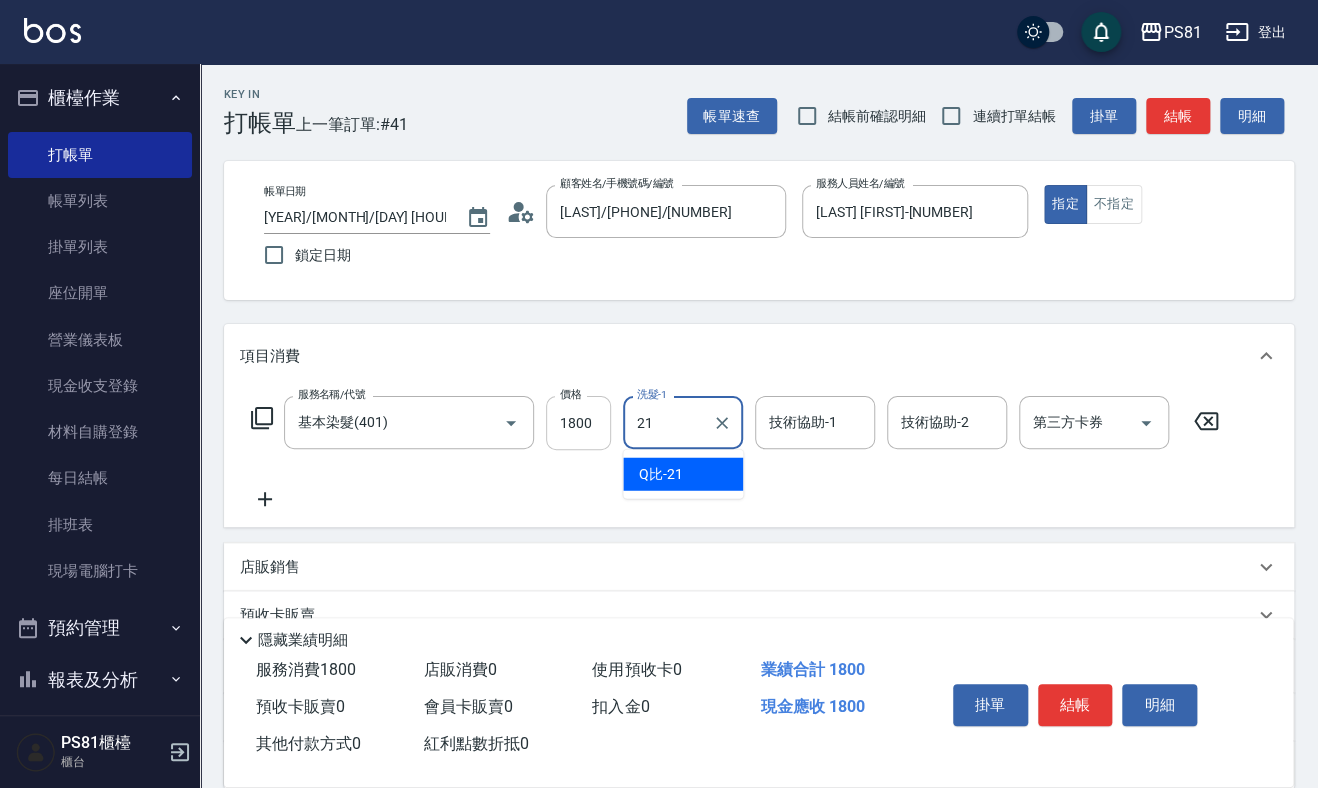 type on "Q比-21" 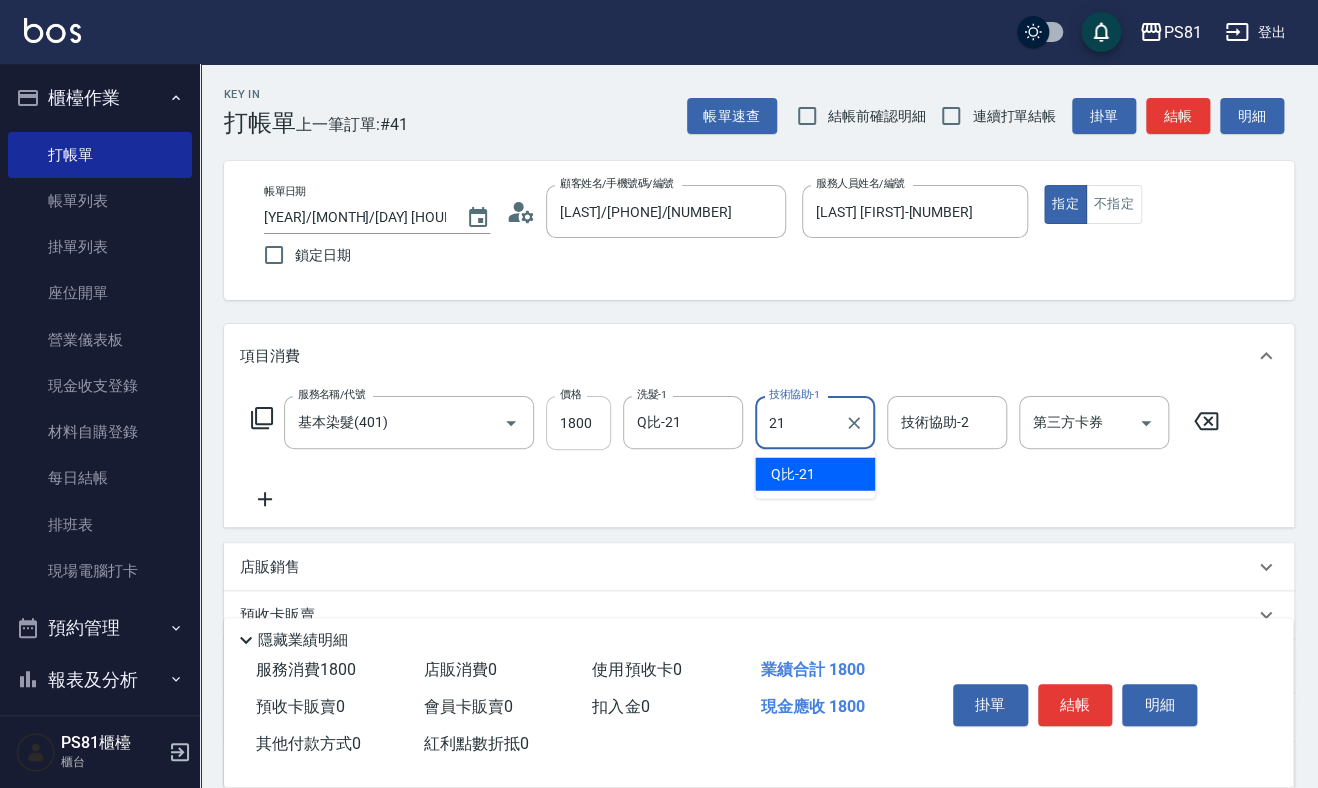 type on "Q比-21" 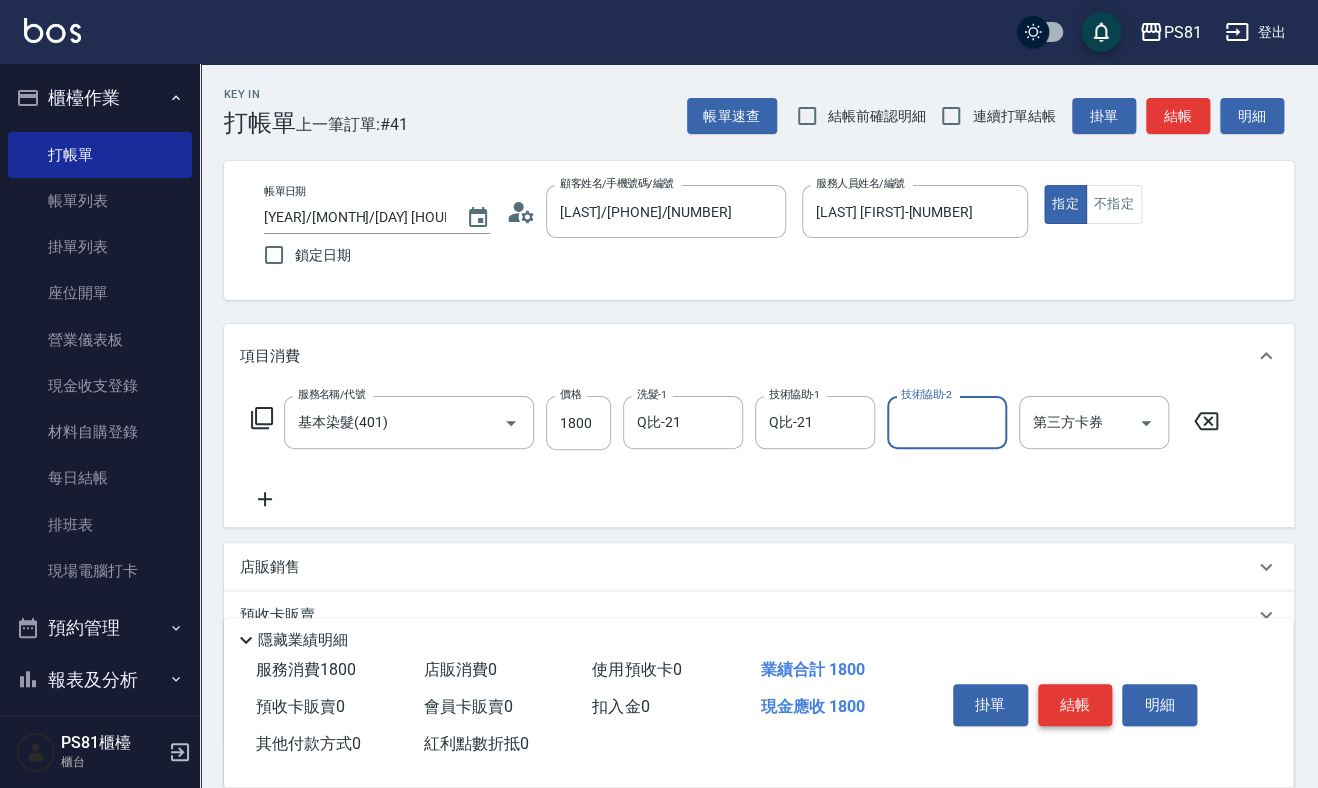 click on "結帳" at bounding box center (1075, 705) 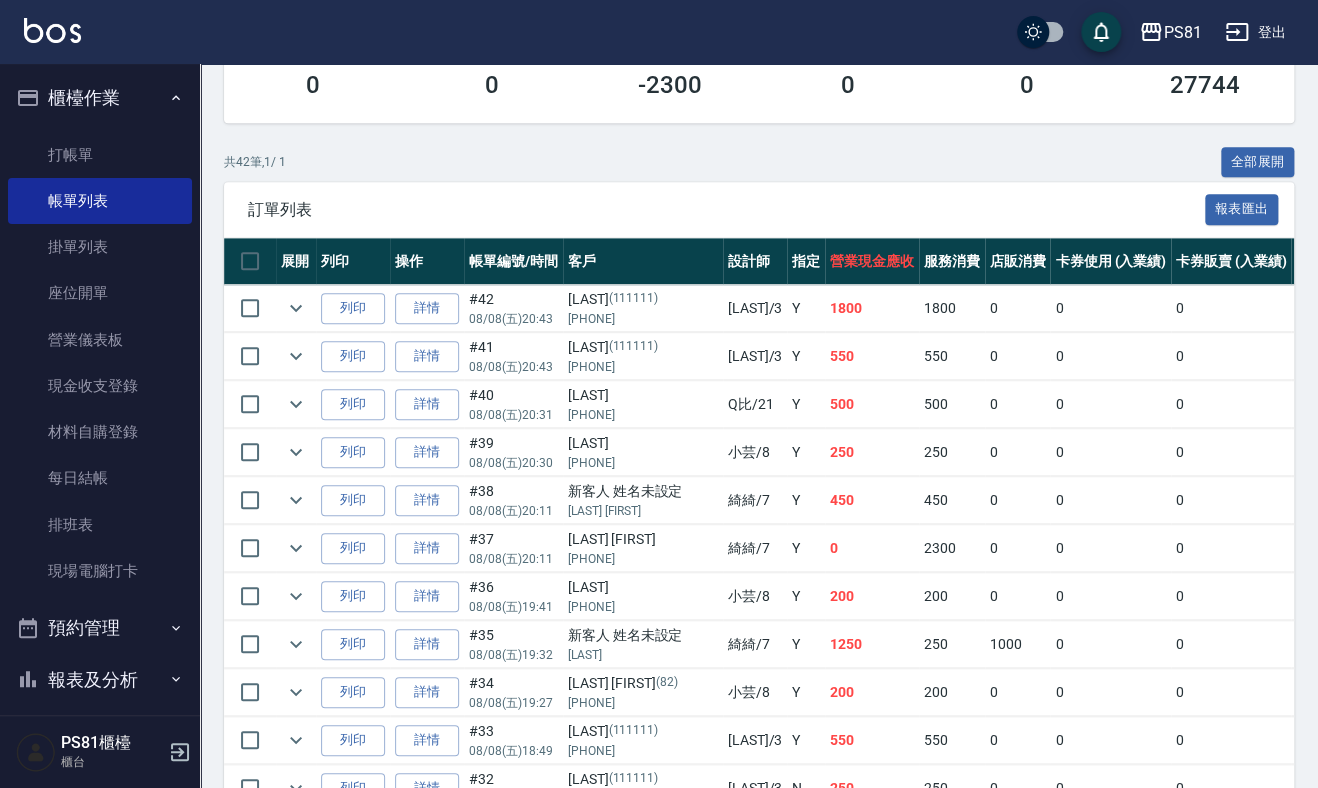scroll, scrollTop: 400, scrollLeft: 0, axis: vertical 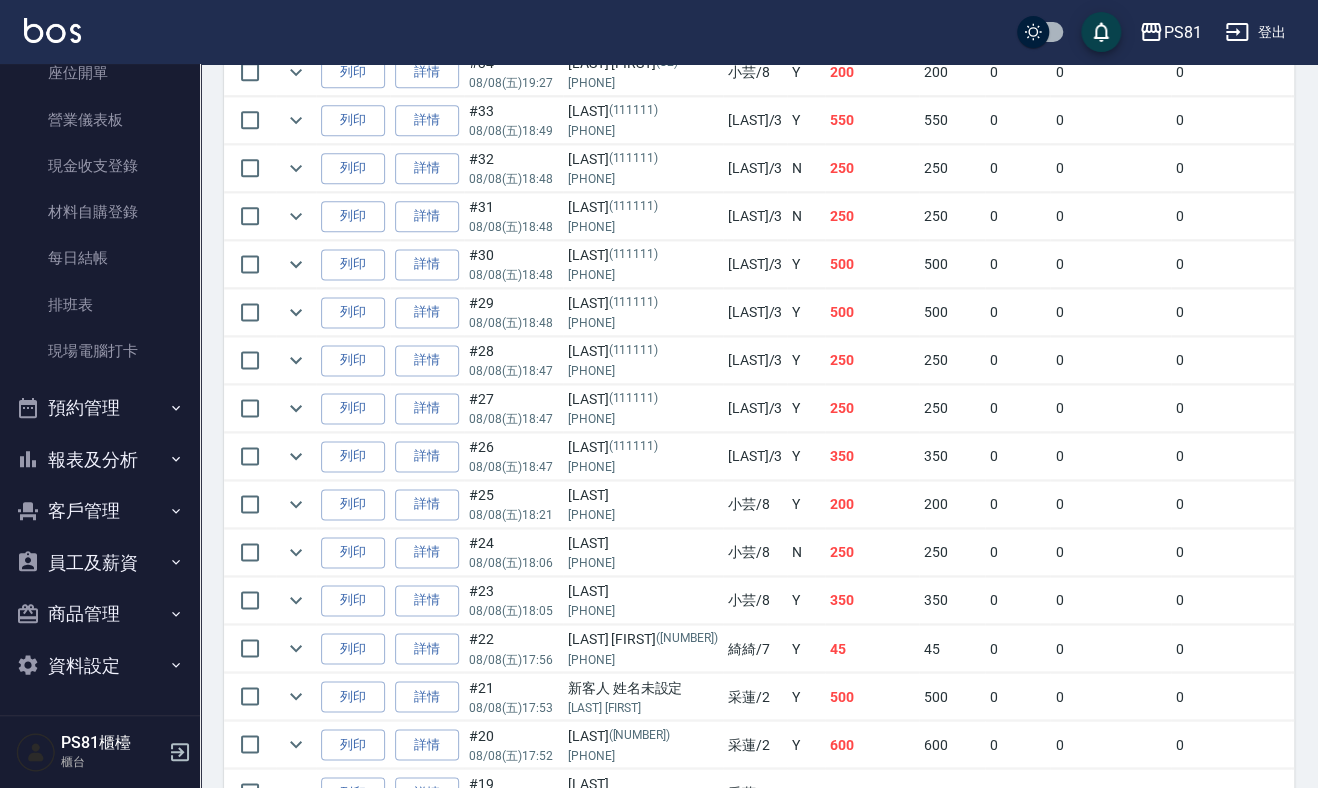 click on "預約管理" at bounding box center (100, 408) 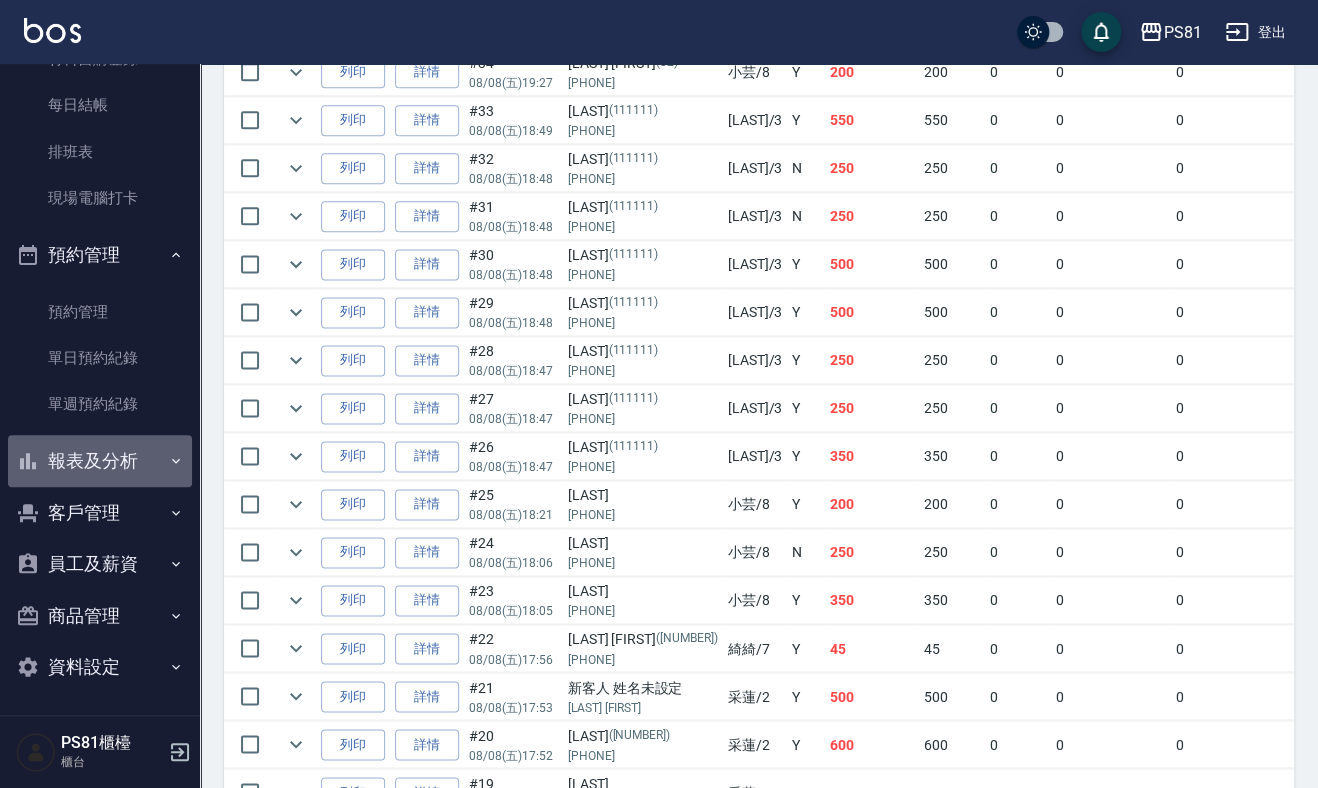 click on "報表及分析" at bounding box center (100, 461) 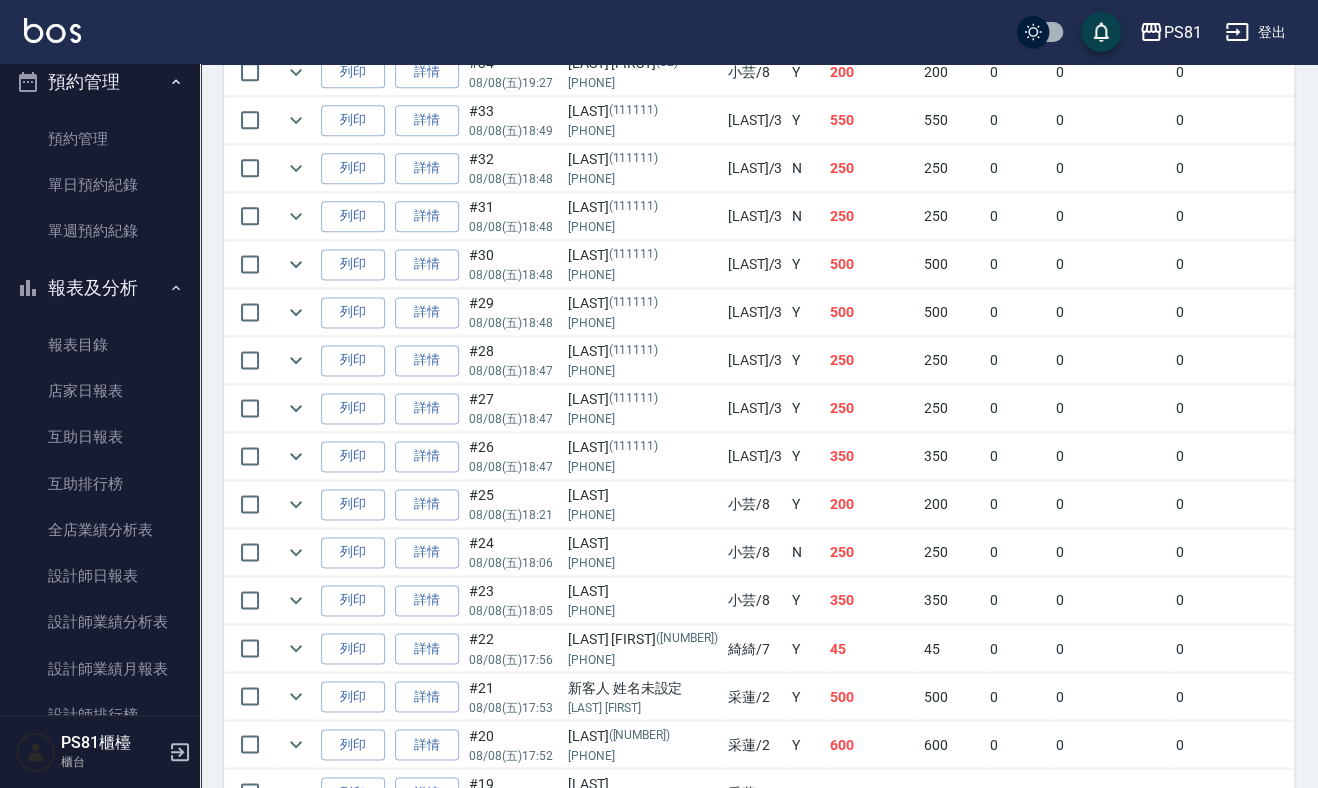 scroll, scrollTop: 872, scrollLeft: 0, axis: vertical 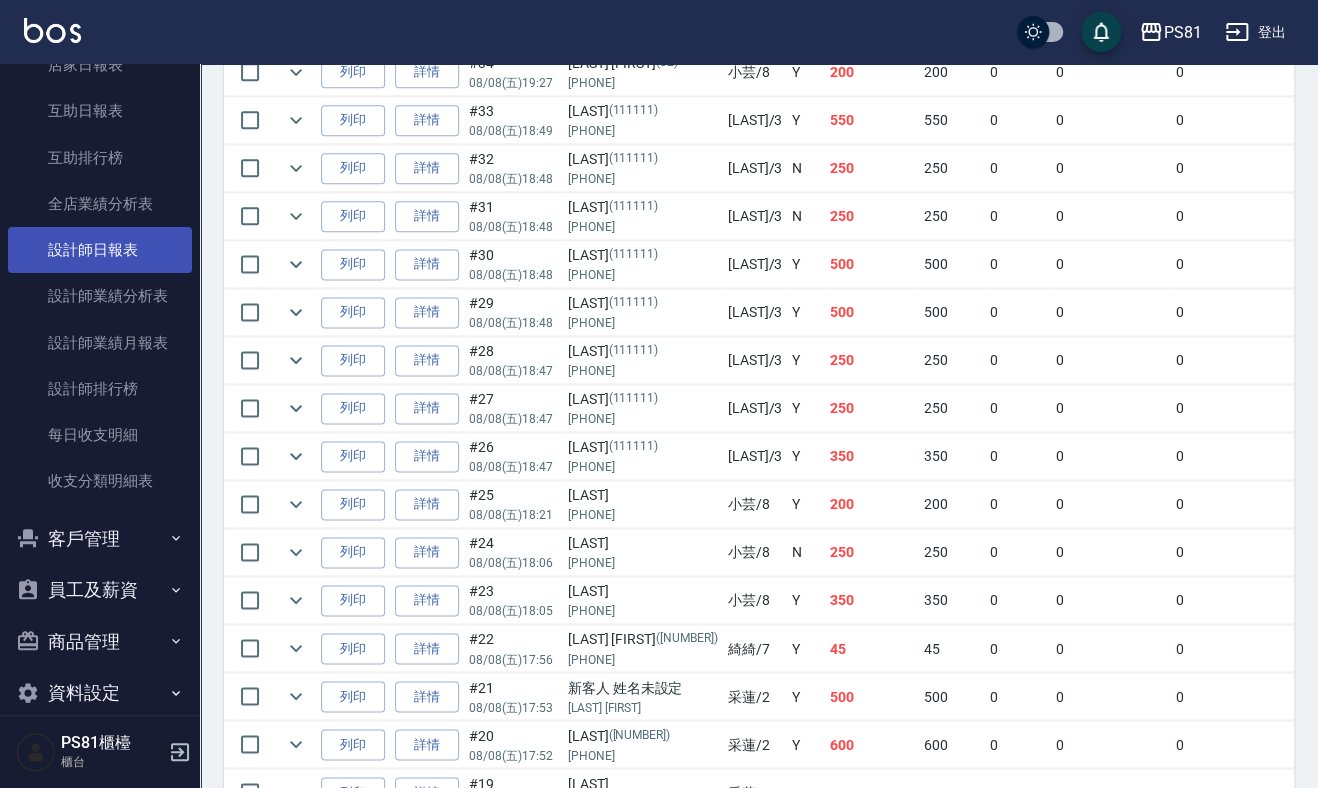 click on "設計師日報表" at bounding box center [100, 250] 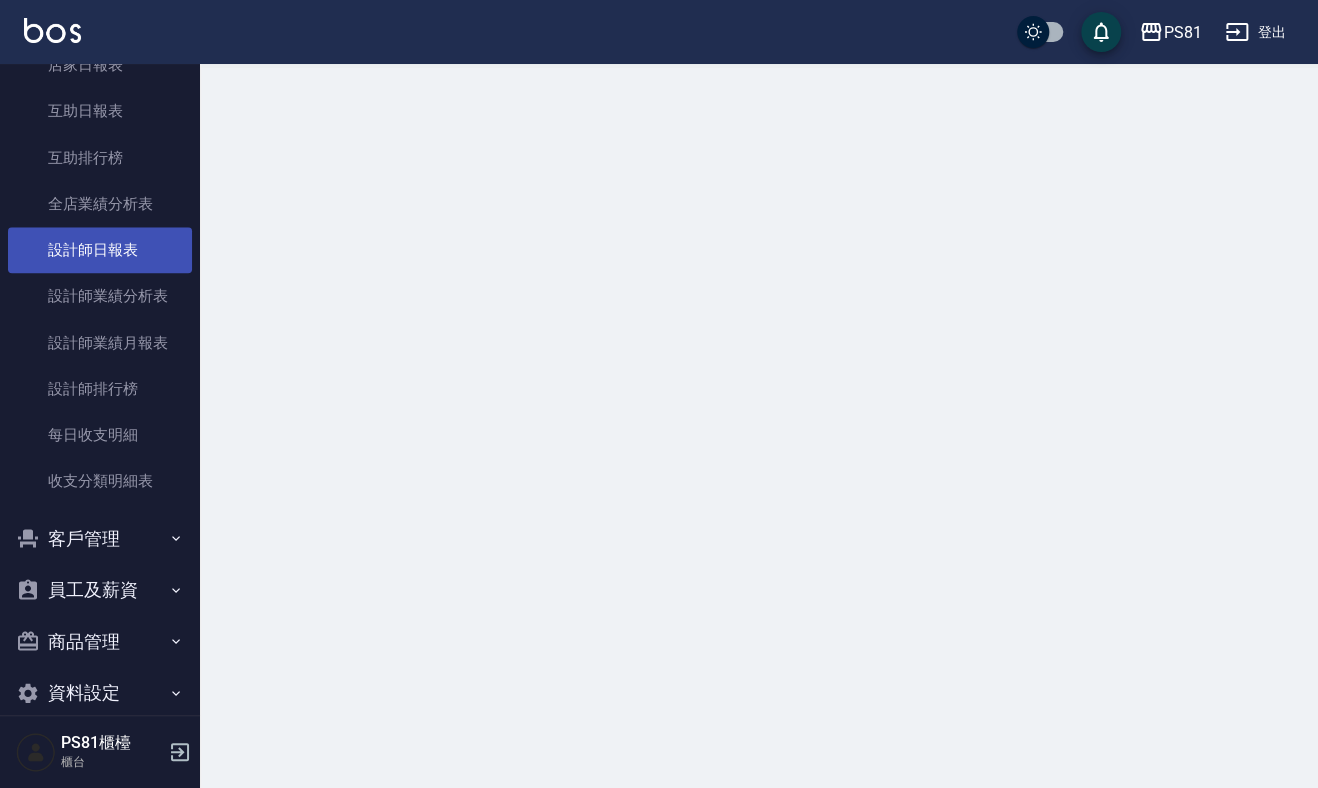 scroll, scrollTop: 0, scrollLeft: 0, axis: both 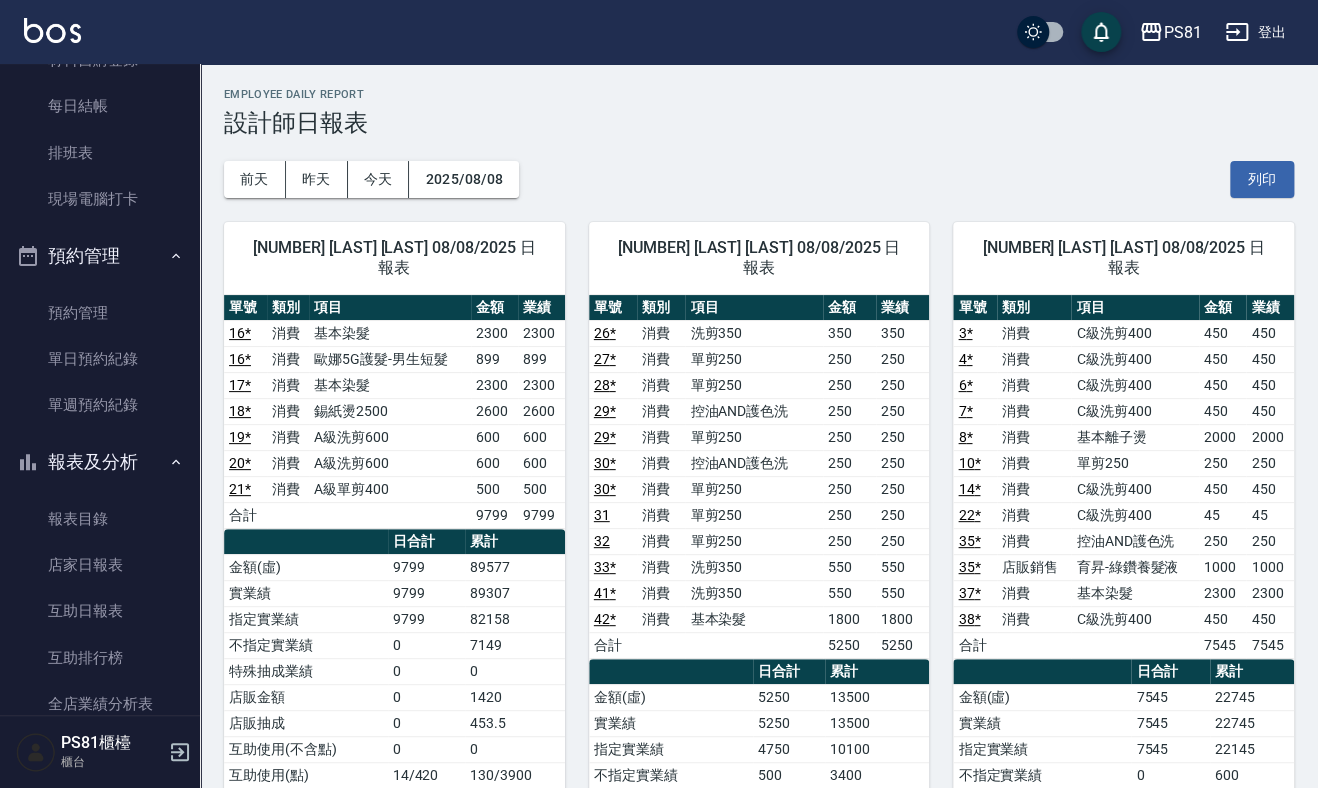 click on "消費" at bounding box center (661, 385) 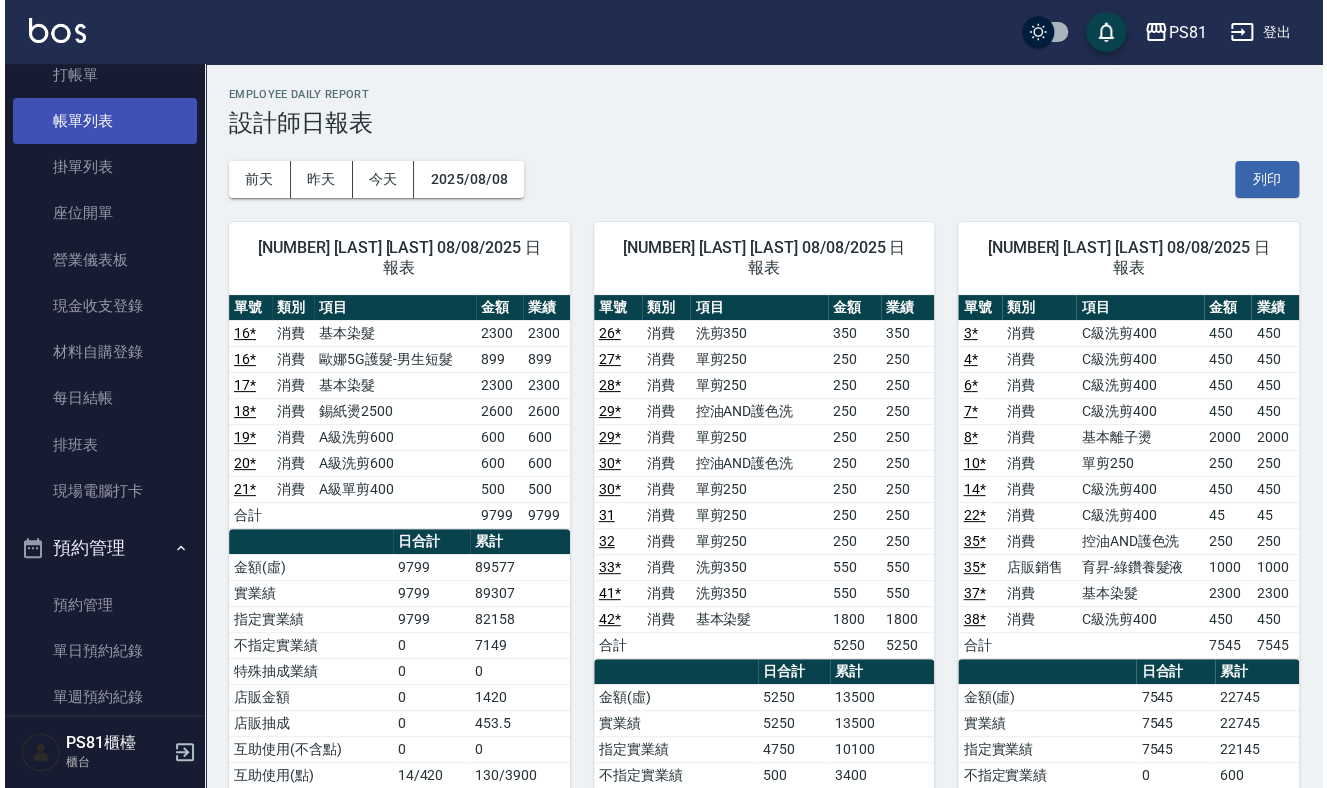 scroll, scrollTop: 0, scrollLeft: 0, axis: both 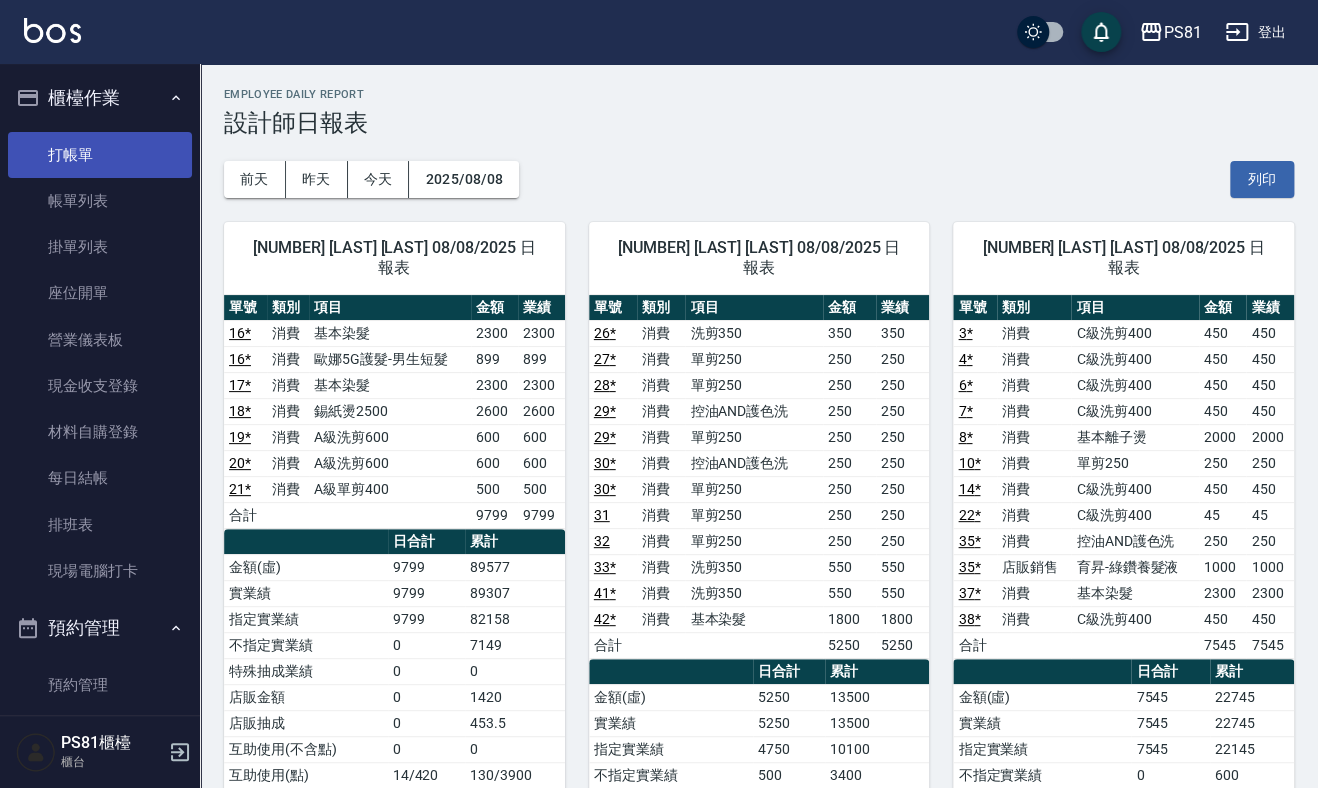 click on "打帳單" at bounding box center [100, 155] 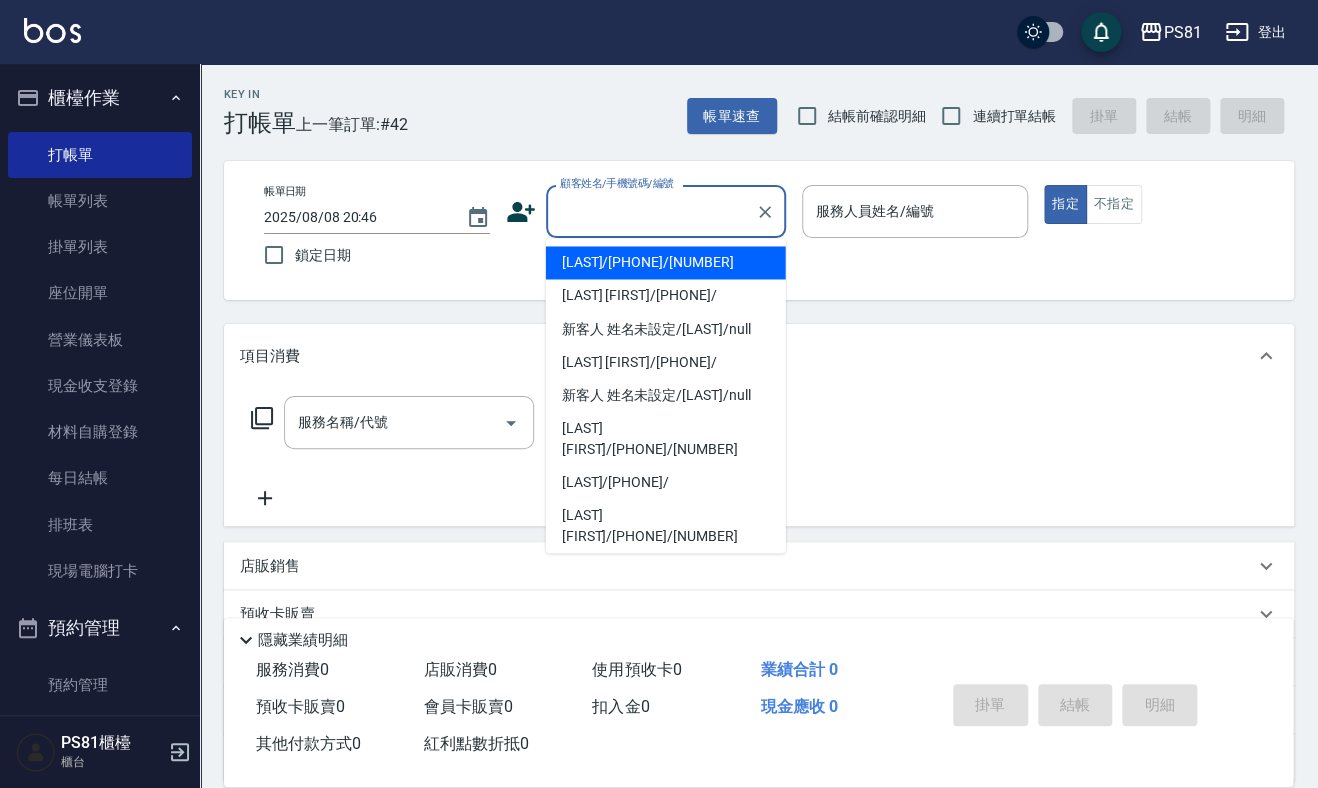click on "顧客姓名/手機號碼/編號" at bounding box center [651, 211] 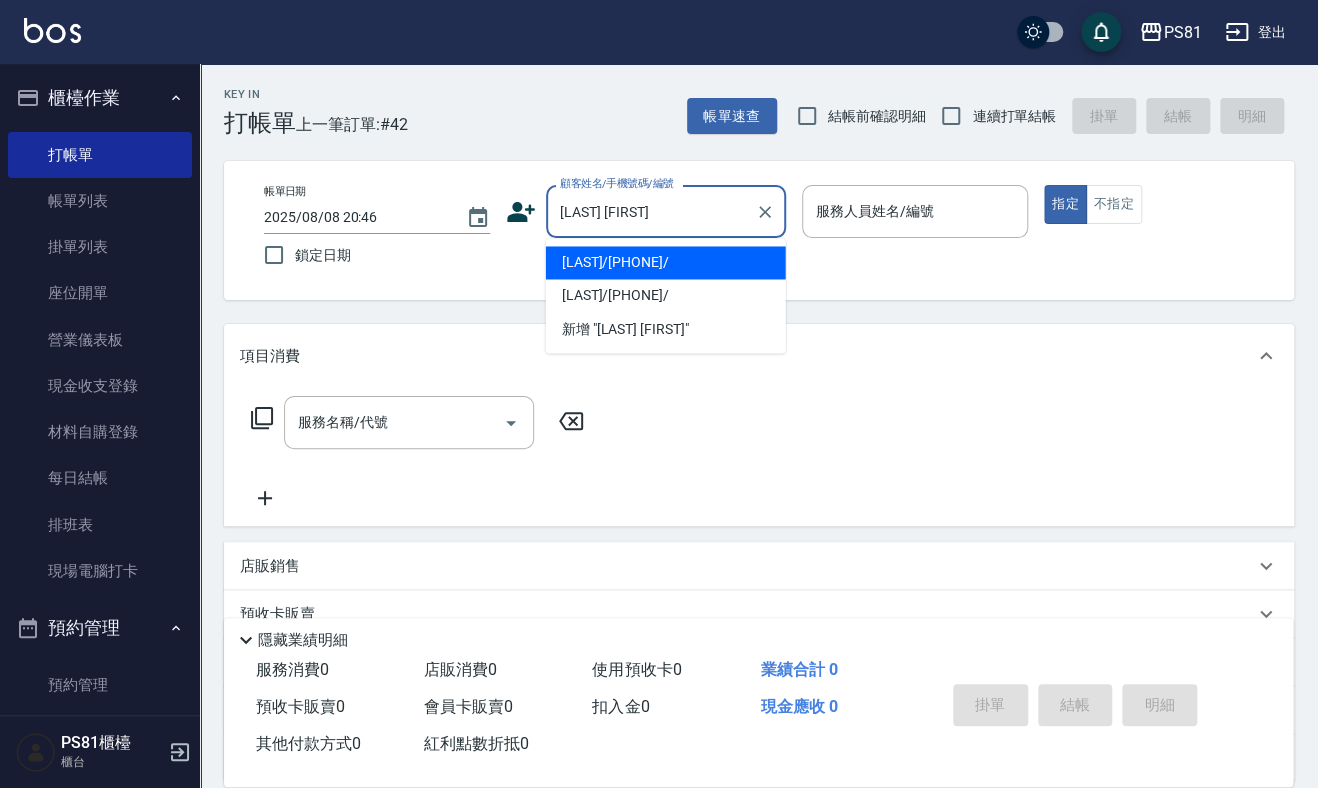 drag, startPoint x: 720, startPoint y: 253, endPoint x: 780, endPoint y: 229, distance: 64.62198 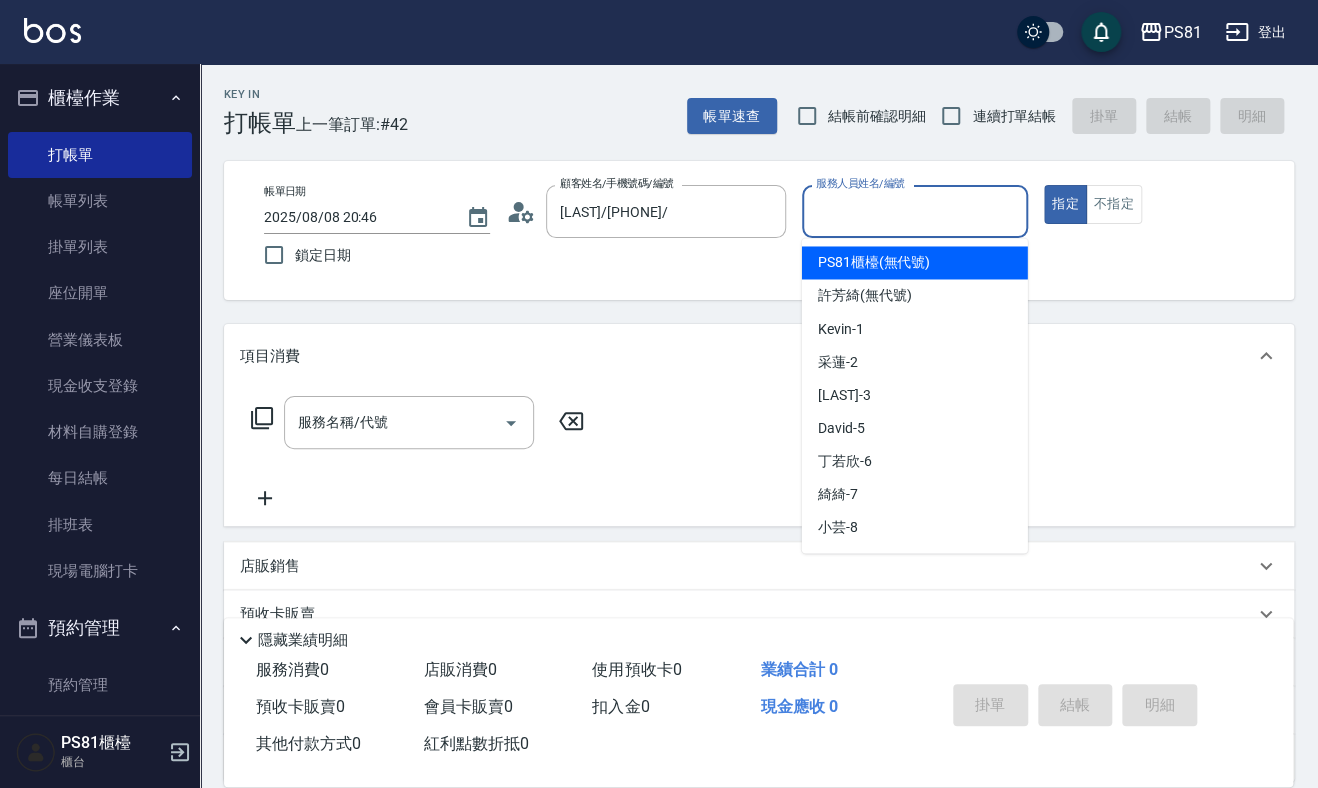 click on "服務人員姓名/編號" at bounding box center (915, 211) 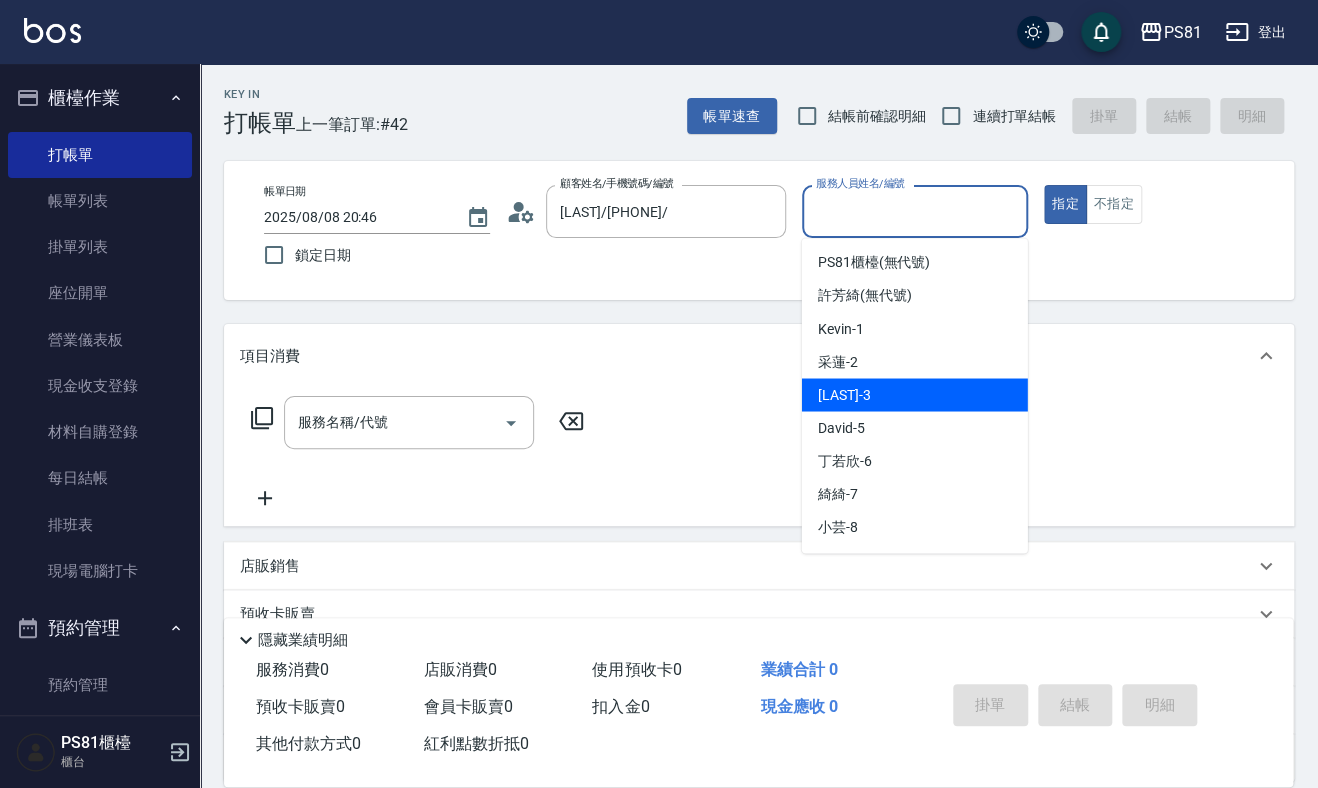 click on "[LAST] [FIRST] - [NUMBER]" at bounding box center [915, 394] 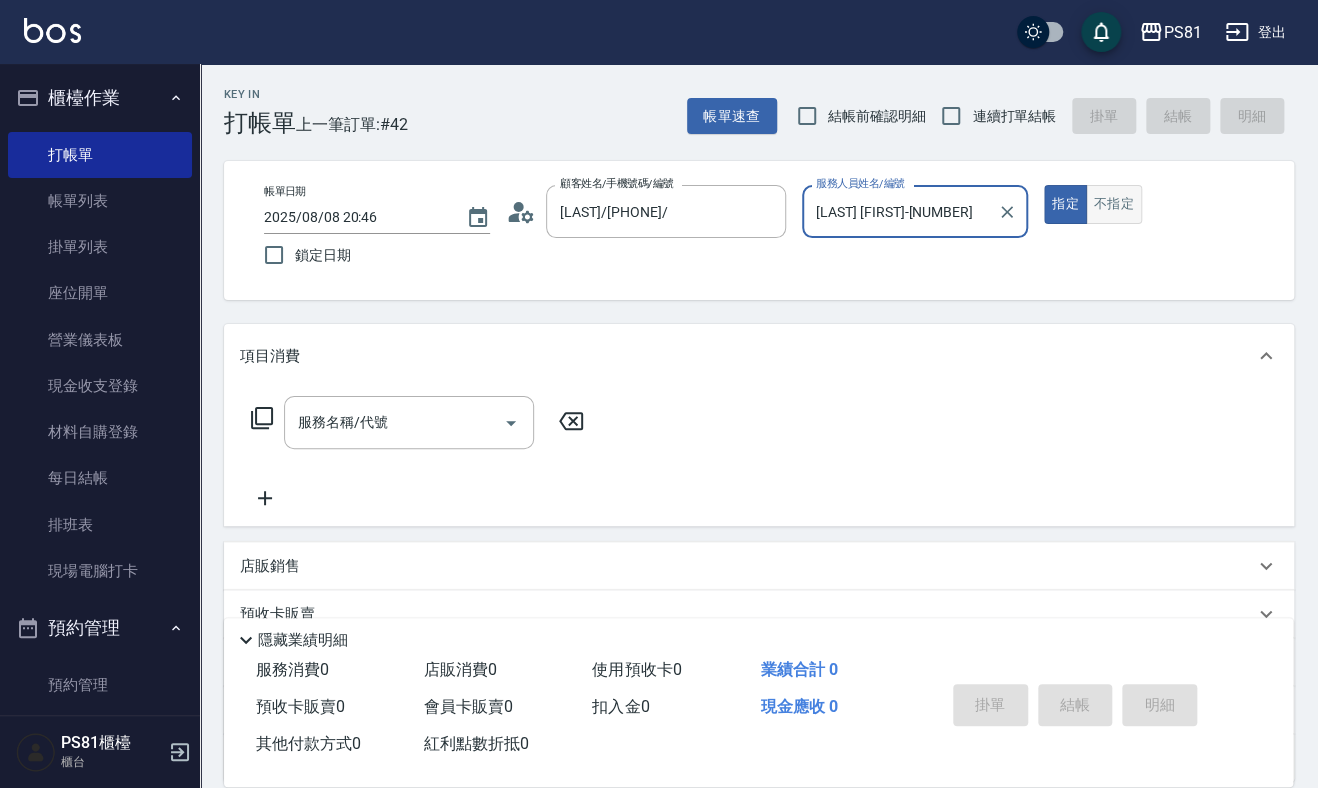 drag, startPoint x: 1127, startPoint y: 205, endPoint x: 1088, endPoint y: 217, distance: 40.804413 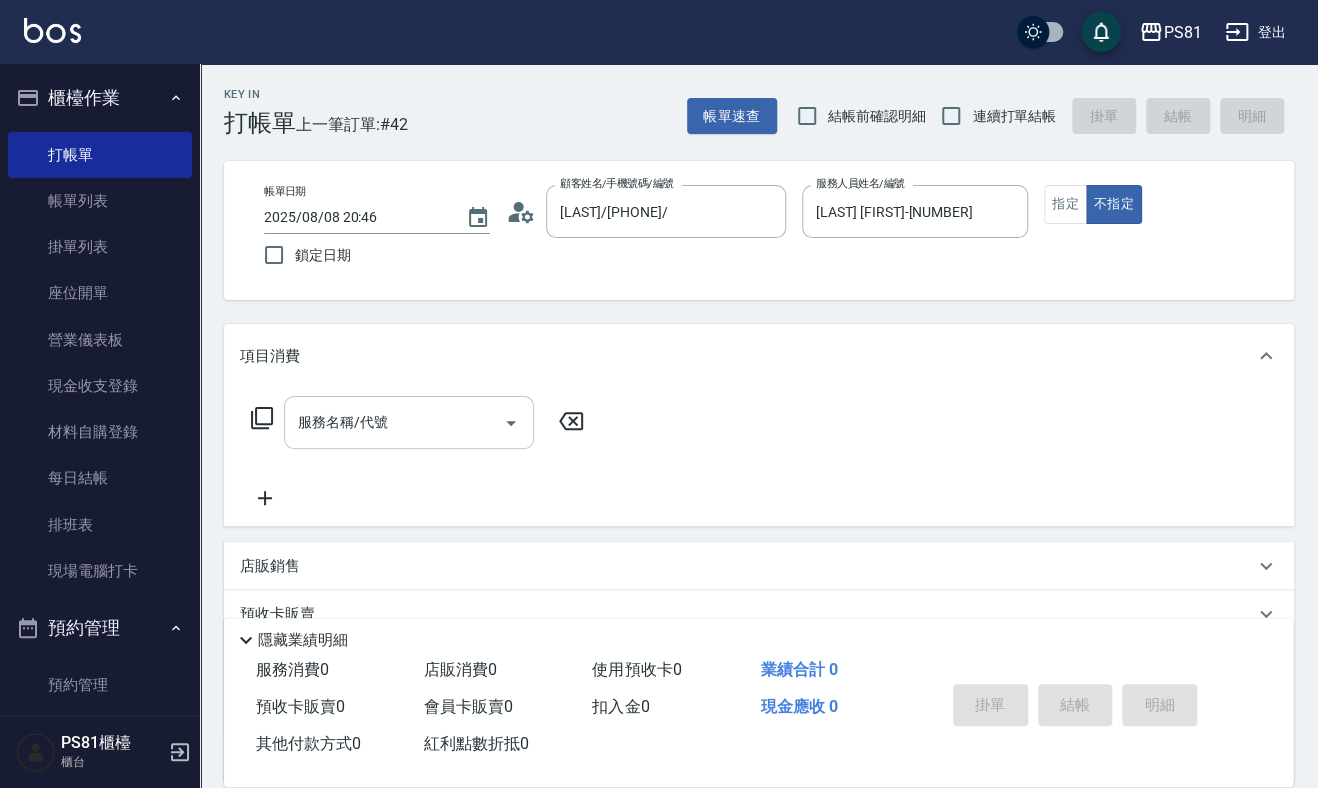 click on "服務名稱/代號" at bounding box center [394, 422] 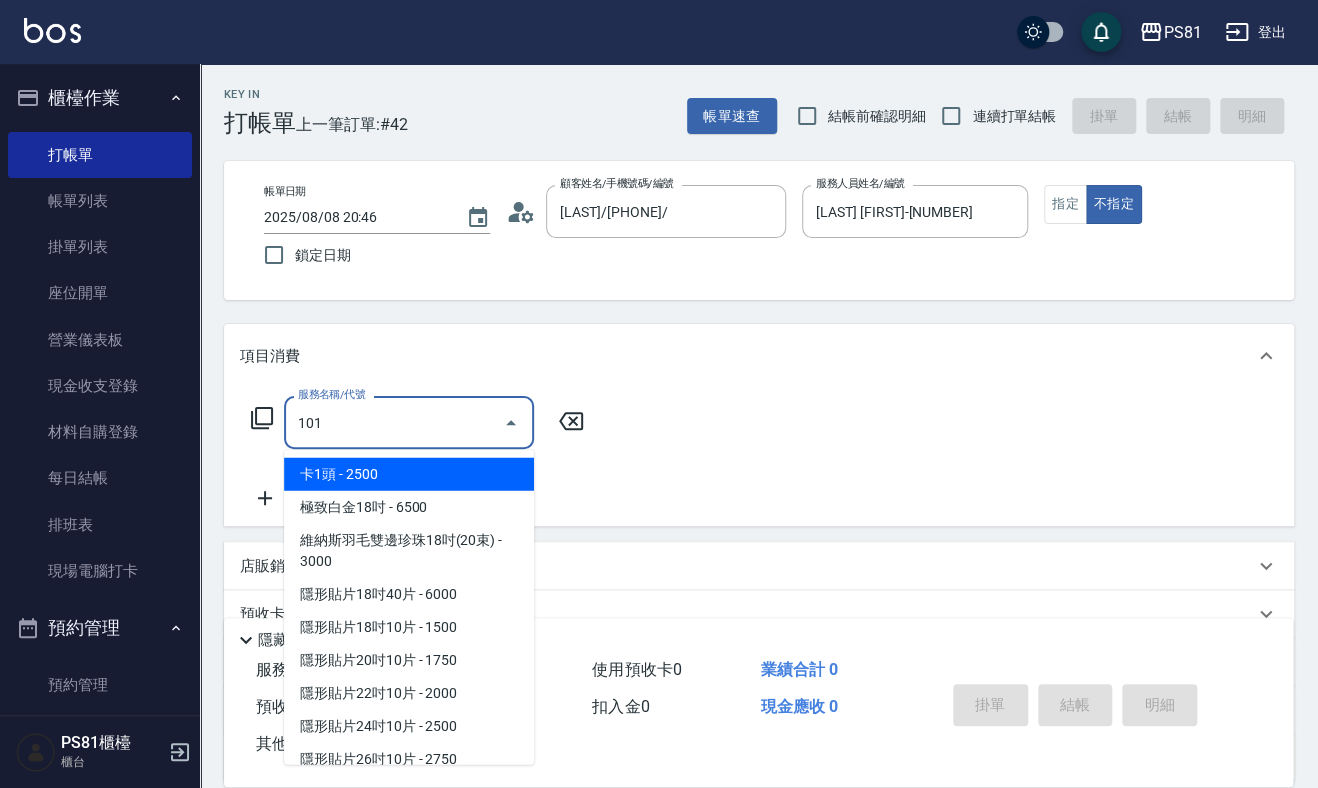 type on "1011" 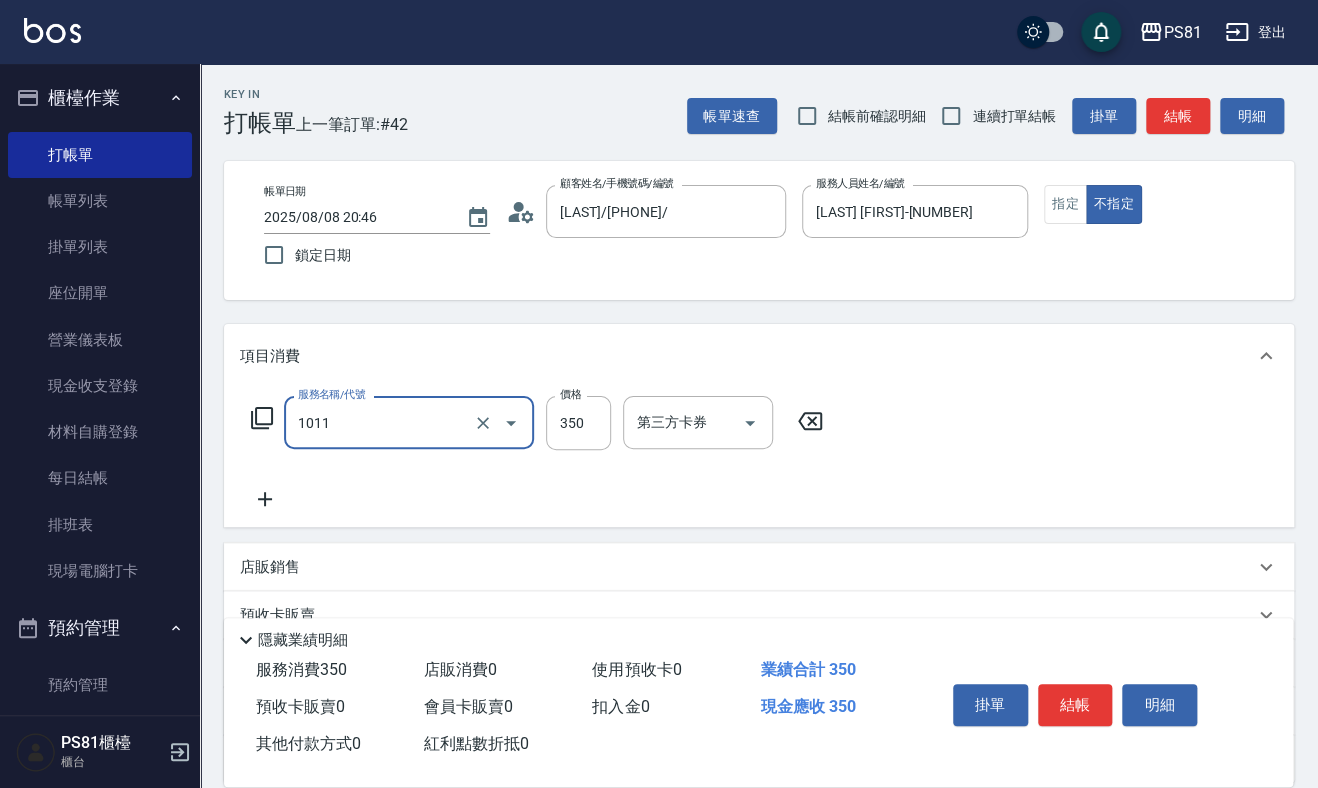 click on "1011" at bounding box center (381, 422) 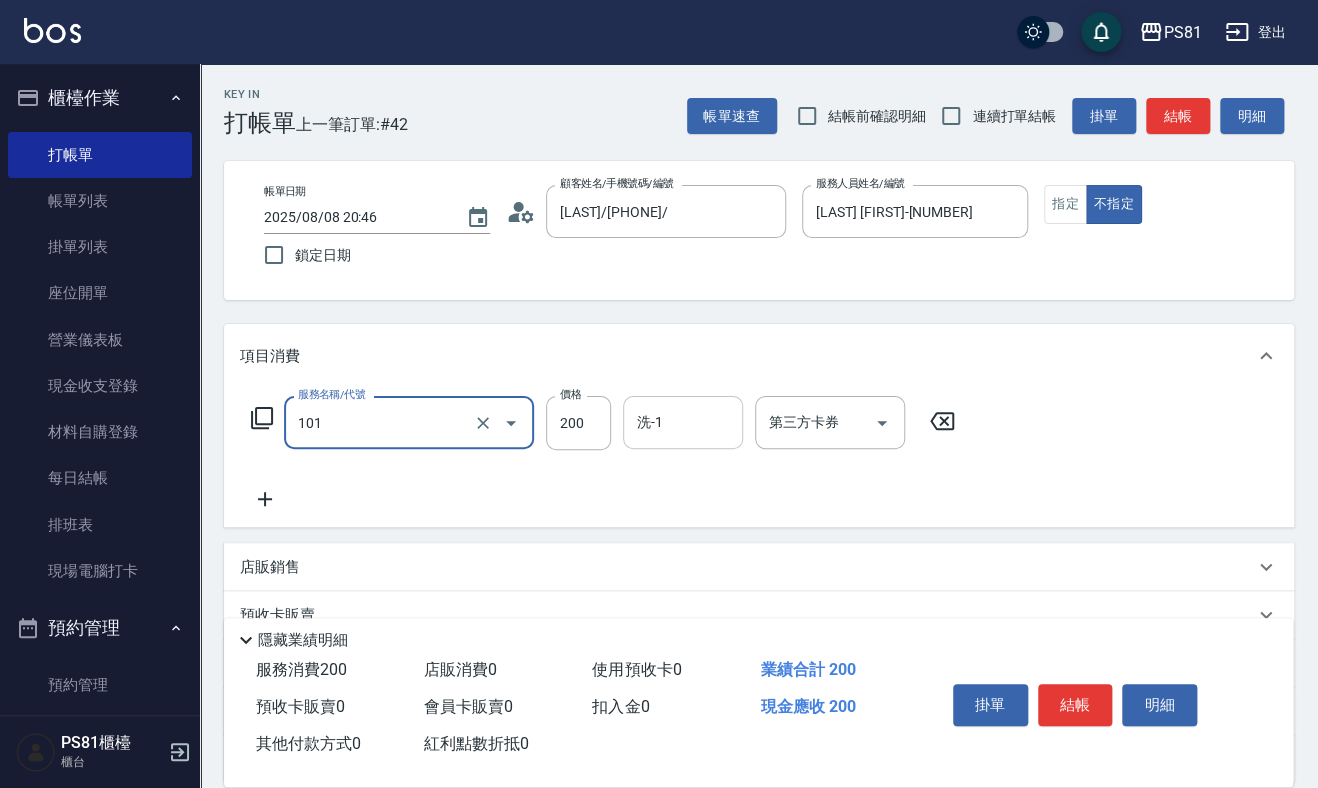 click on "洗-1" at bounding box center [683, 422] 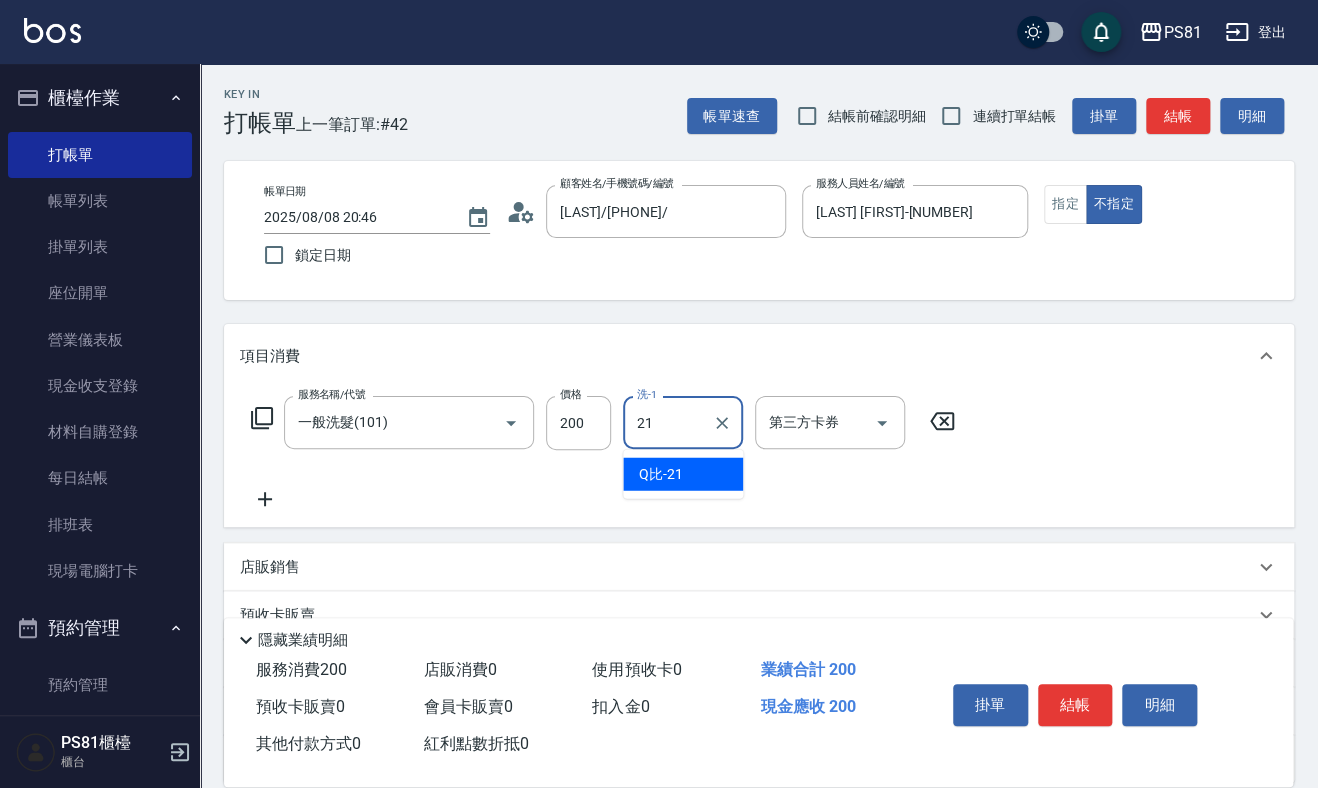type on "Q比-21" 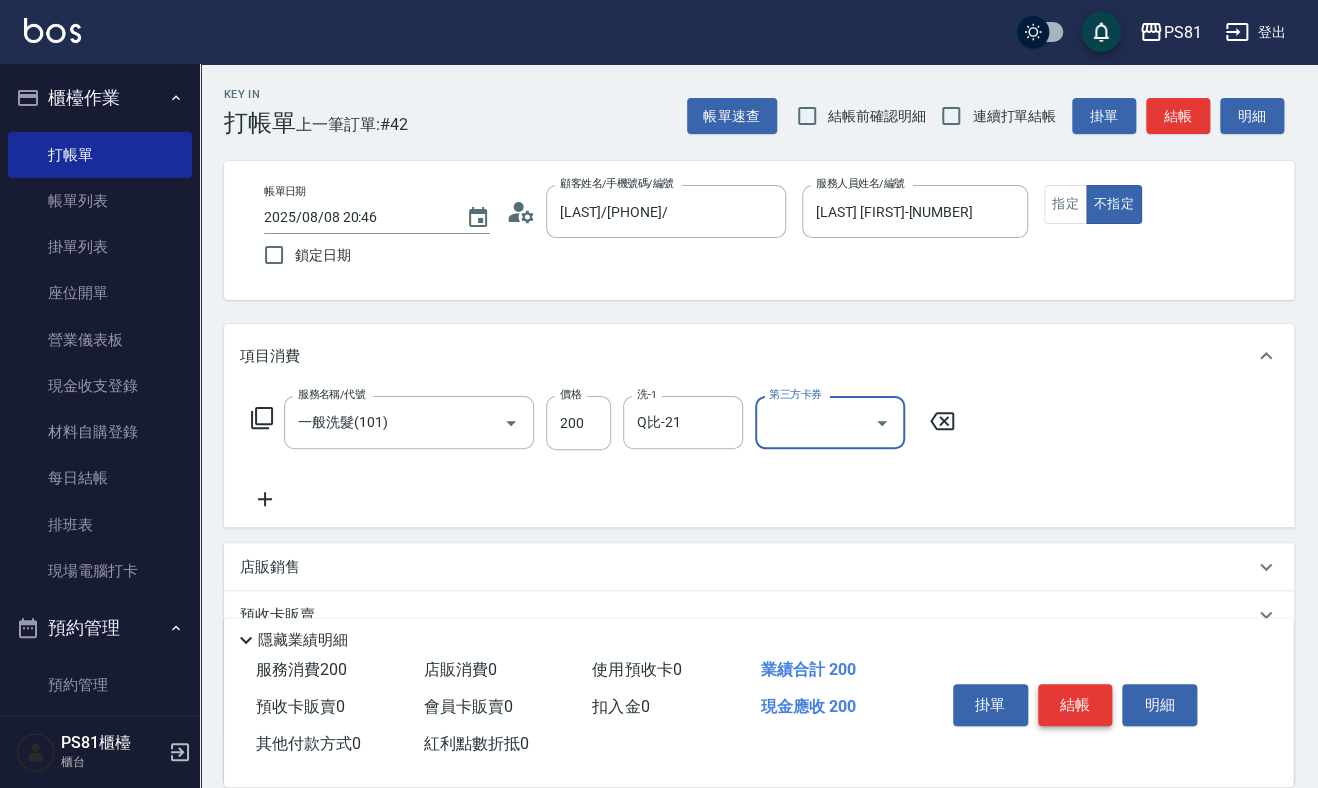 click on "結帳" at bounding box center (1075, 705) 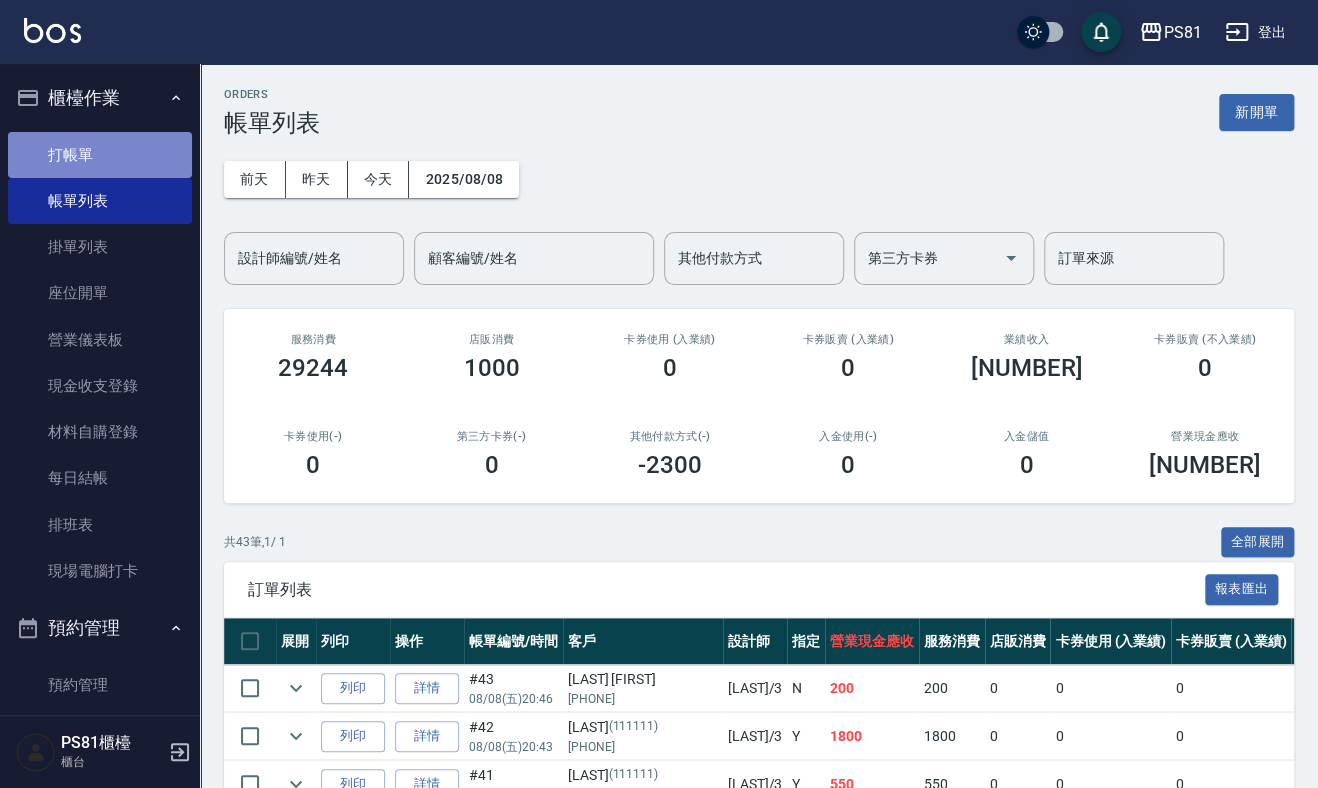 click on "打帳單" at bounding box center (100, 155) 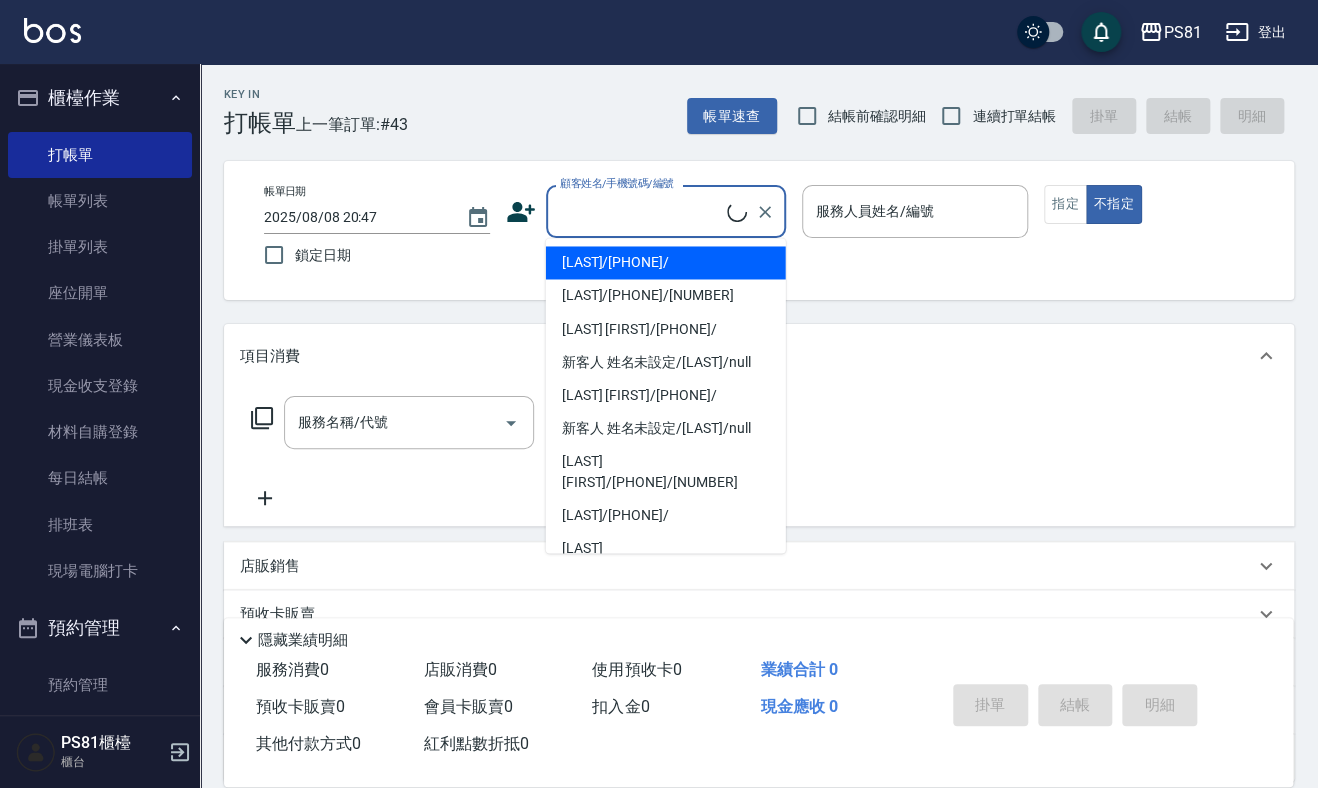 click on "顧客姓名/手機號碼/編號" at bounding box center (641, 211) 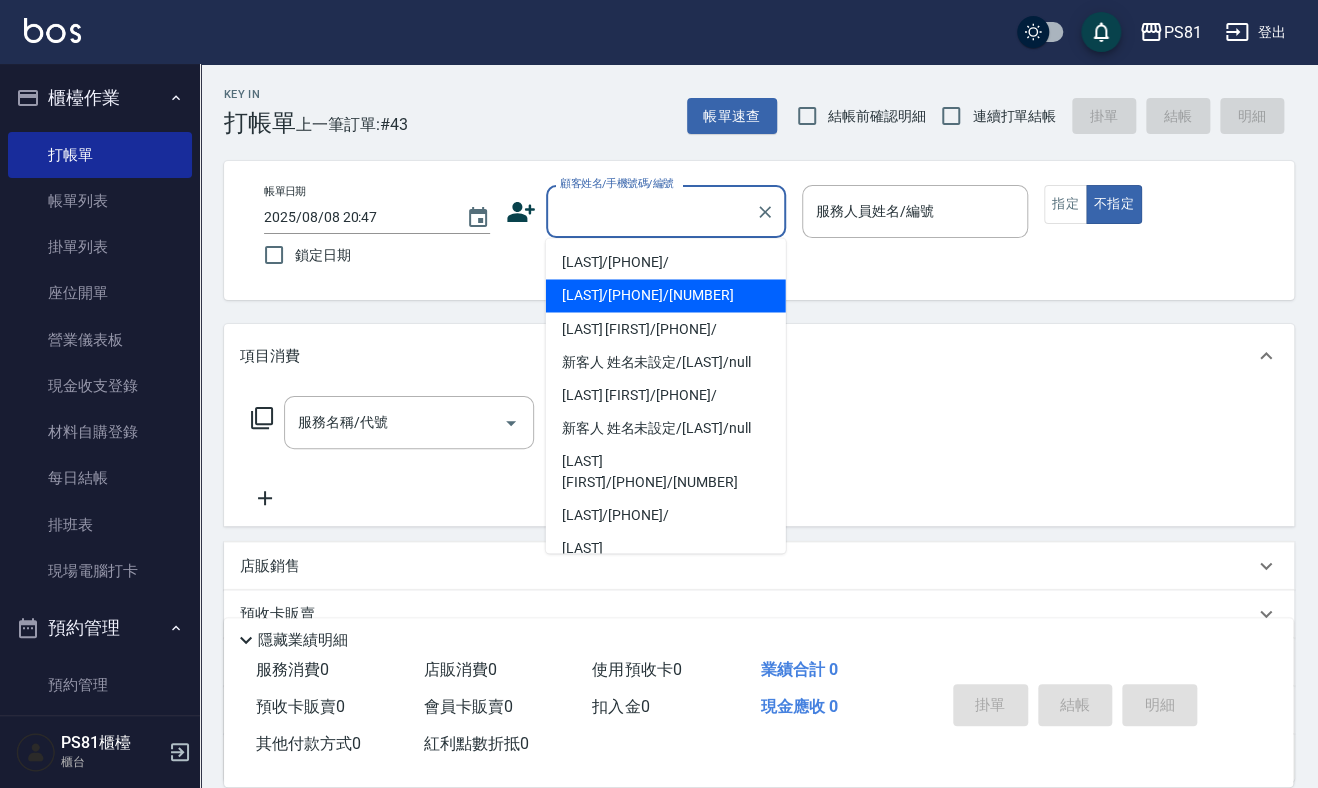drag, startPoint x: 622, startPoint y: 287, endPoint x: 776, endPoint y: 263, distance: 155.85892 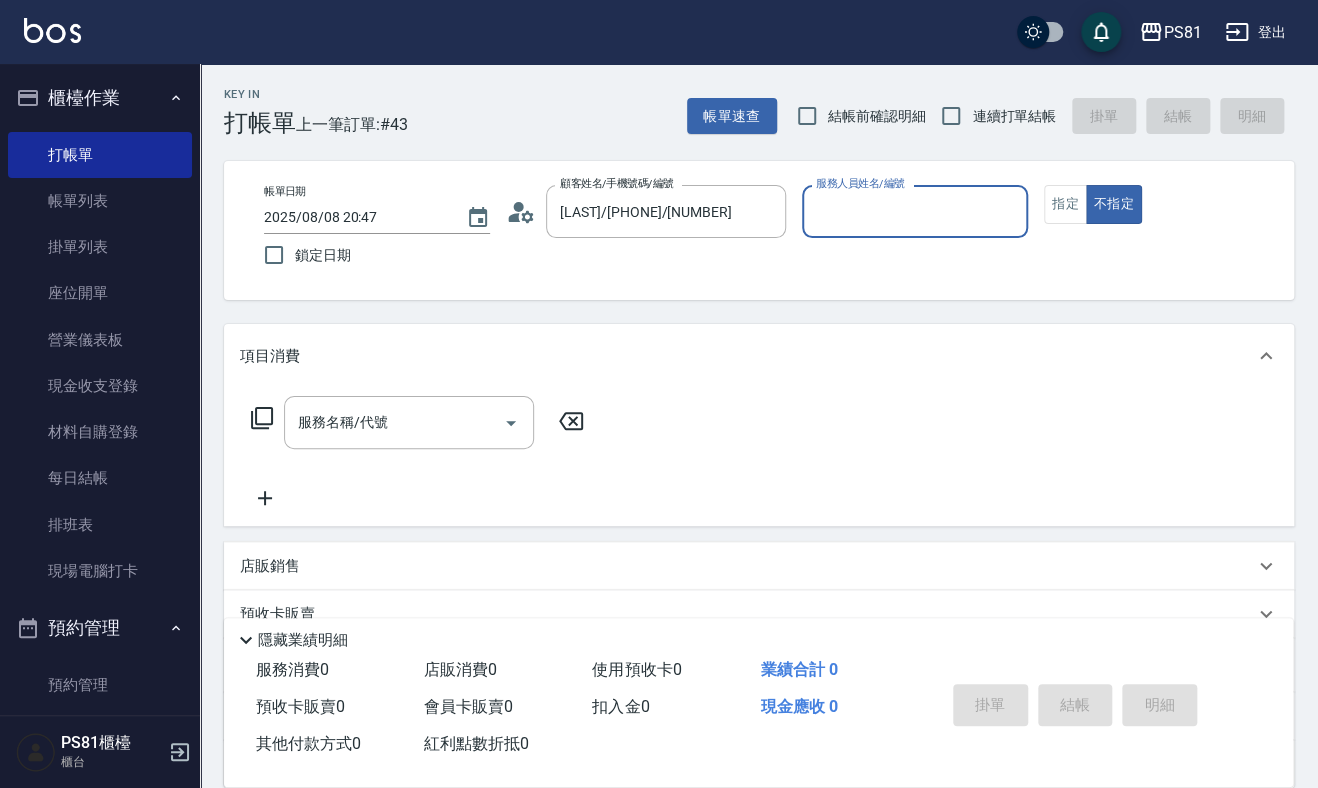 drag, startPoint x: 878, startPoint y: 187, endPoint x: 871, endPoint y: 197, distance: 12.206555 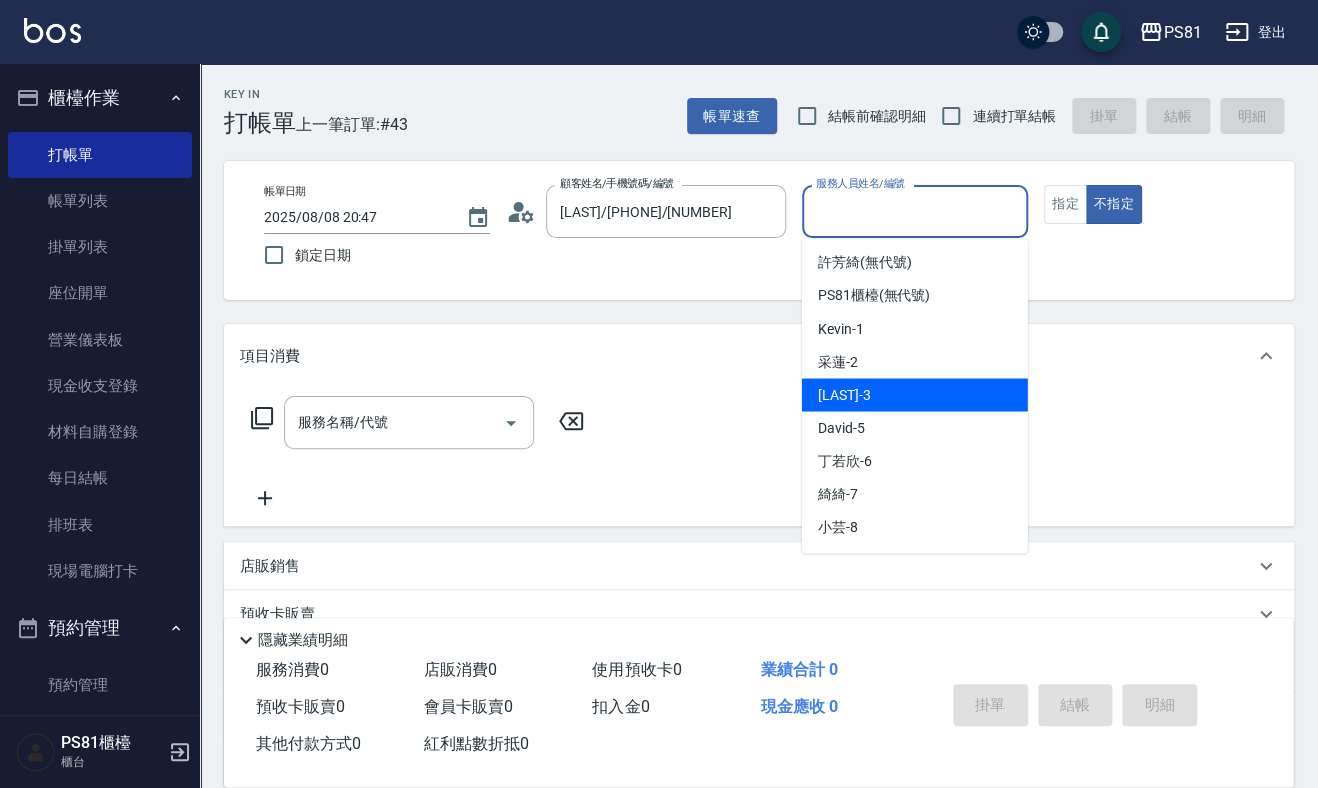 click on "[LAST] [FIRST] - [NUMBER]" at bounding box center (915, 394) 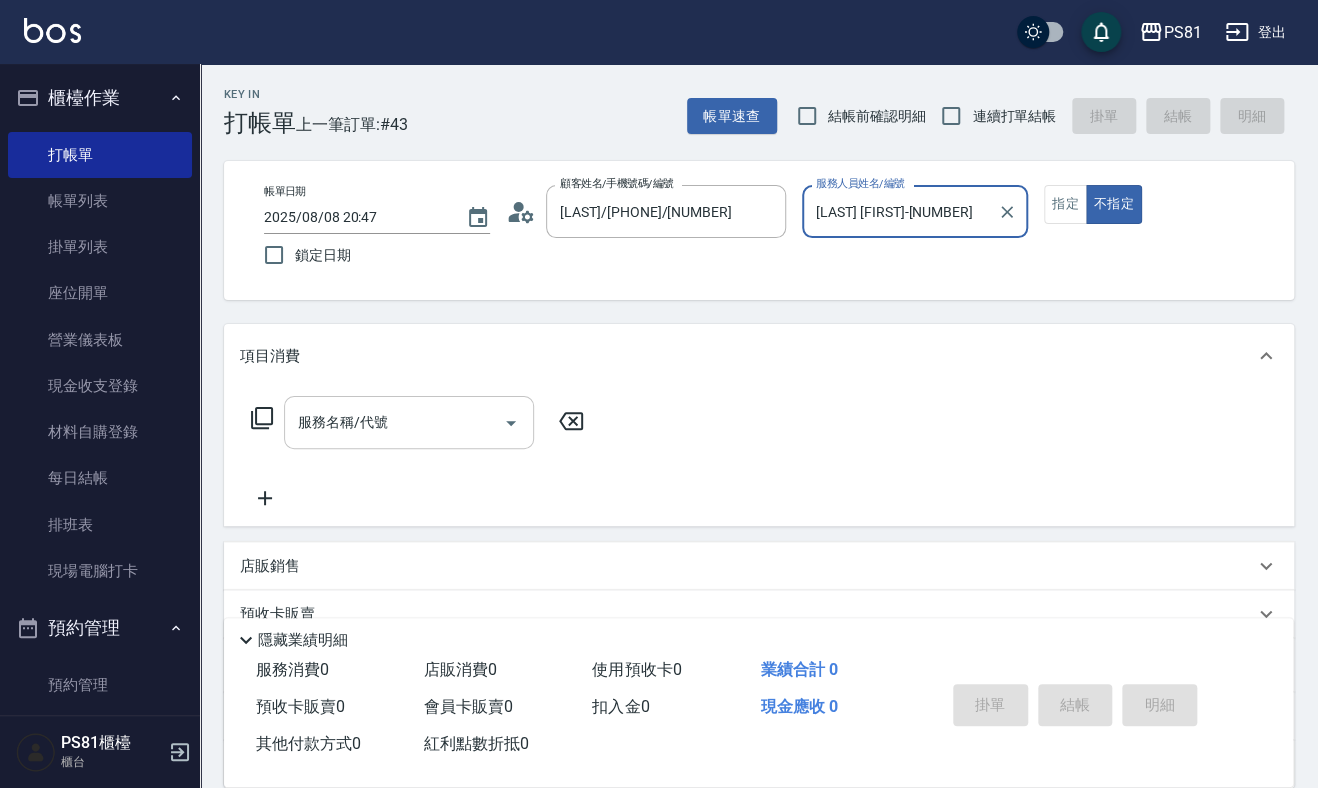 click on "服務名稱/代號" at bounding box center [394, 422] 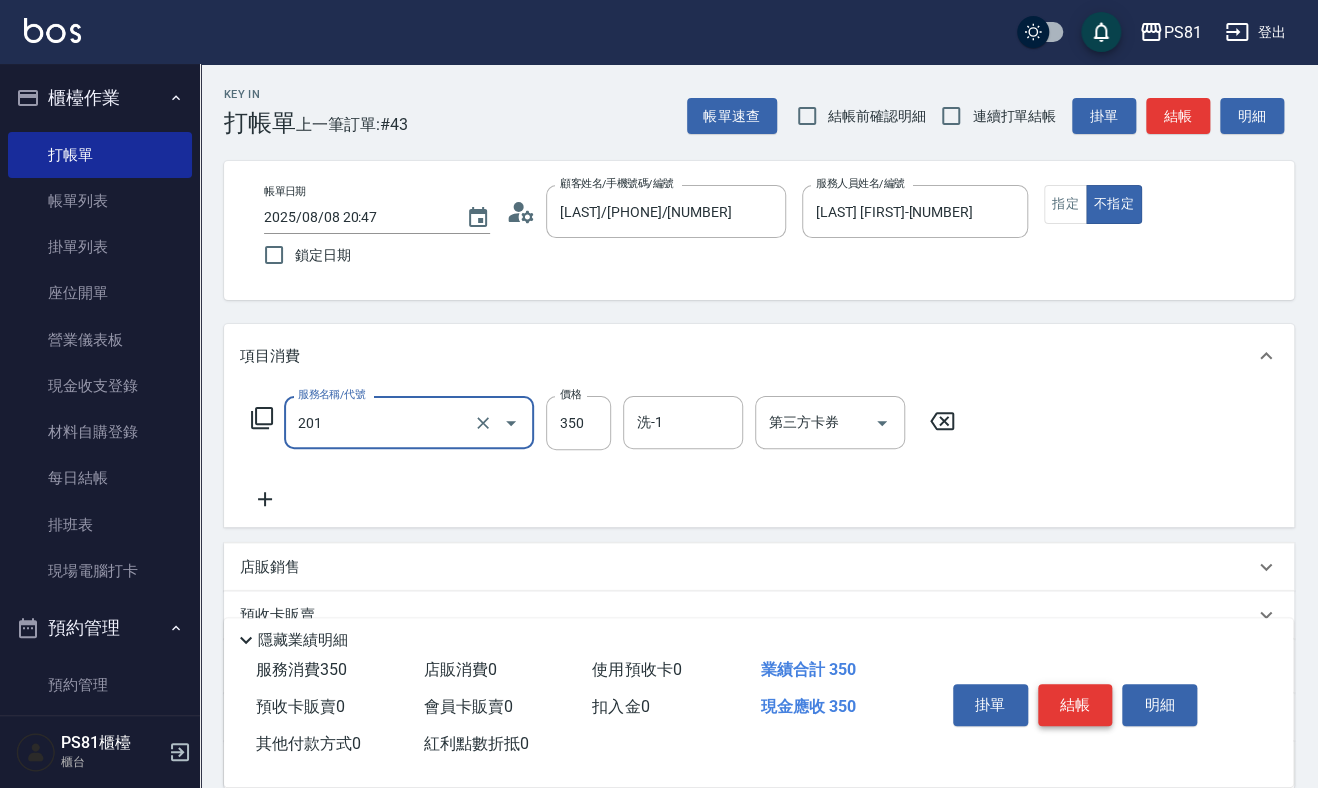 type on "洗剪350(201)" 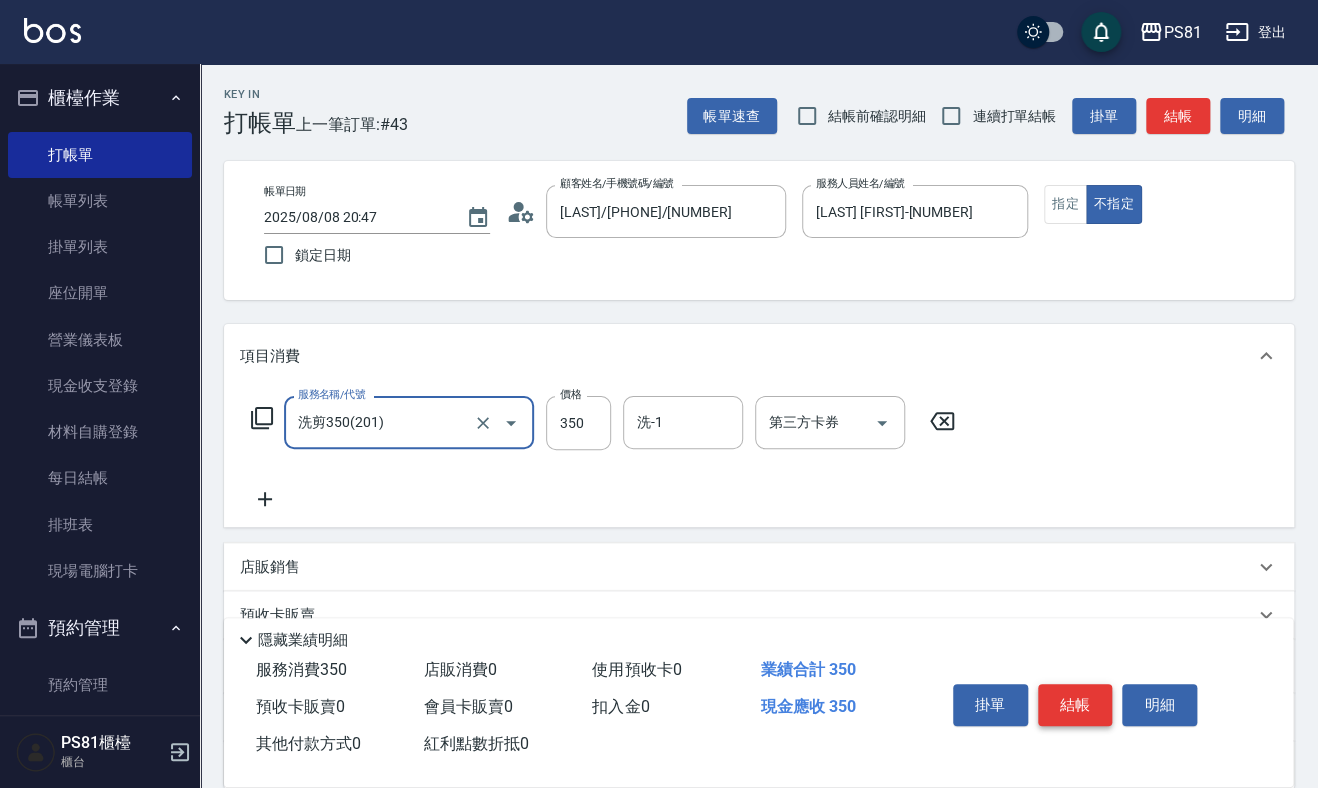 click on "結帳" at bounding box center (1075, 705) 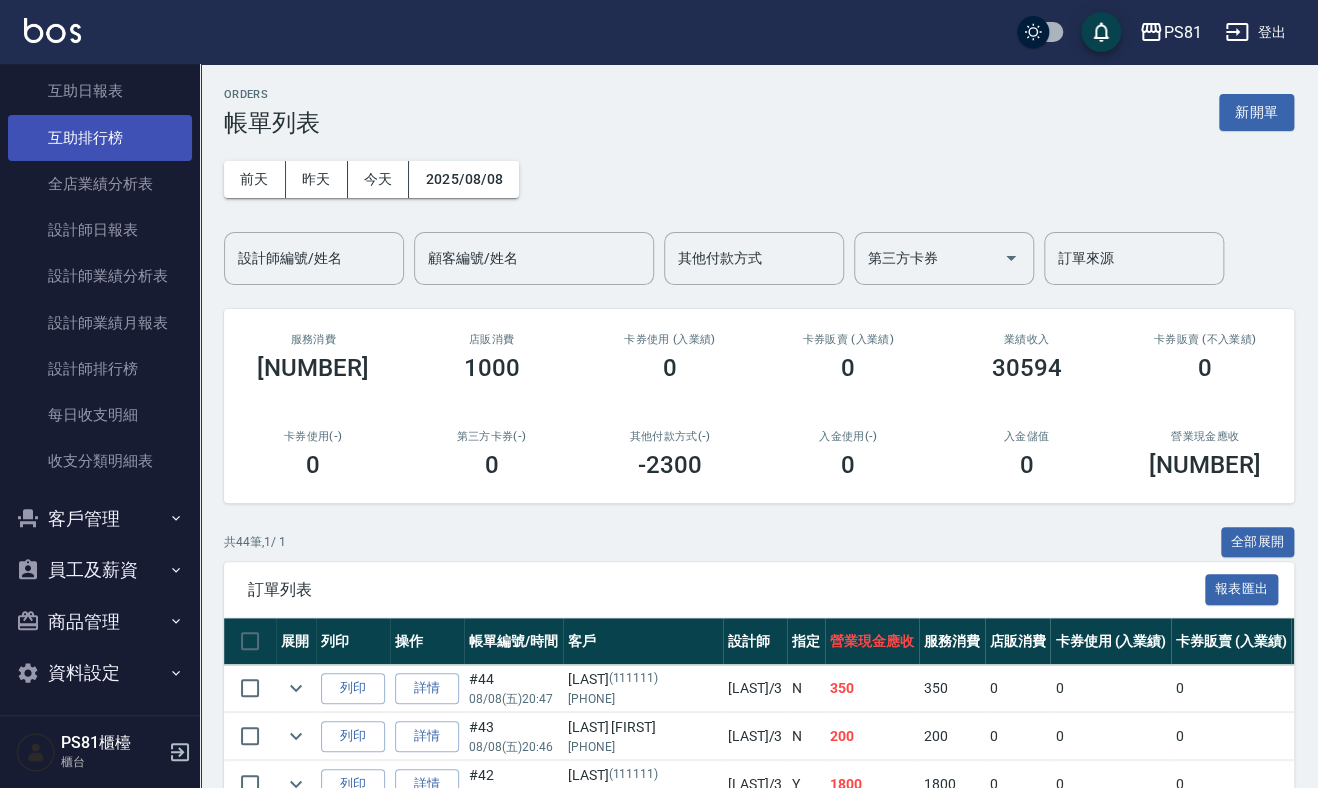 scroll, scrollTop: 799, scrollLeft: 0, axis: vertical 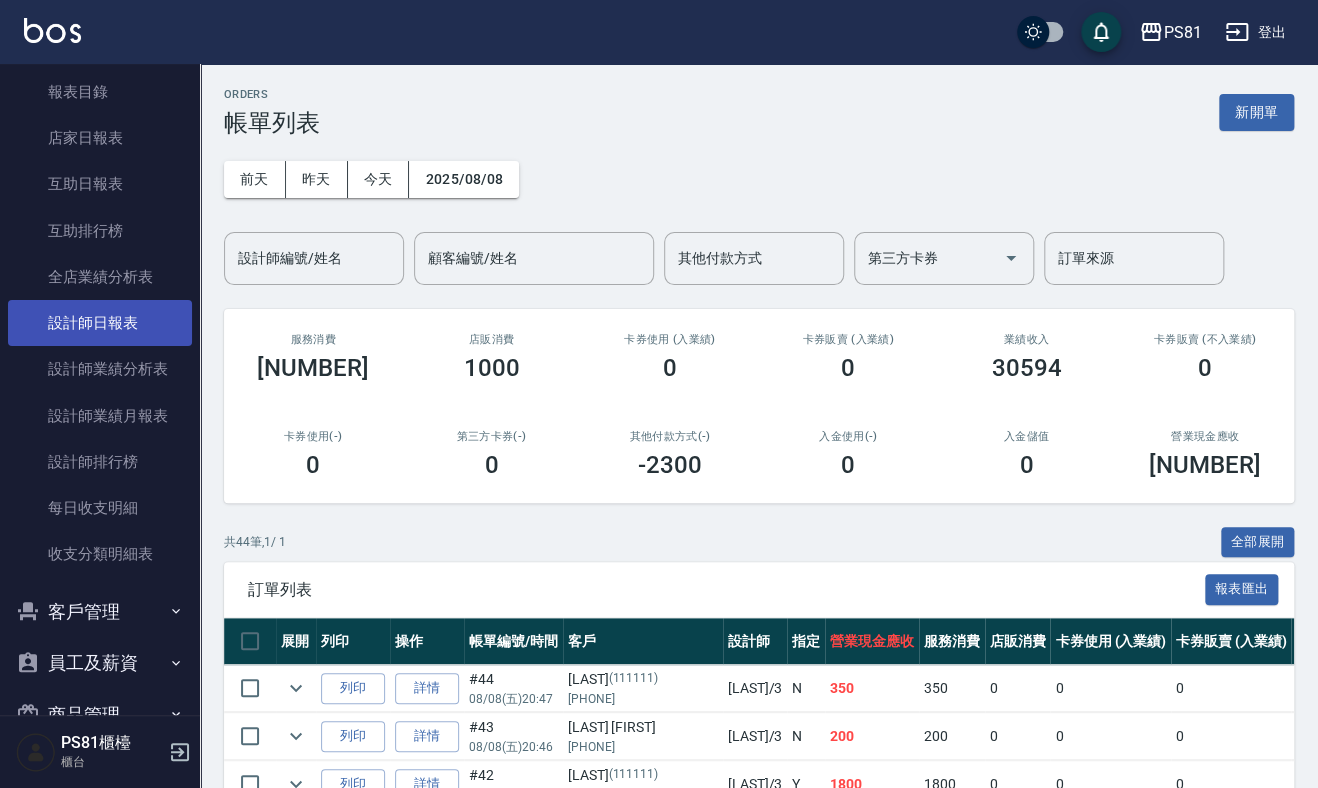 click on "設計師日報表" at bounding box center (100, 323) 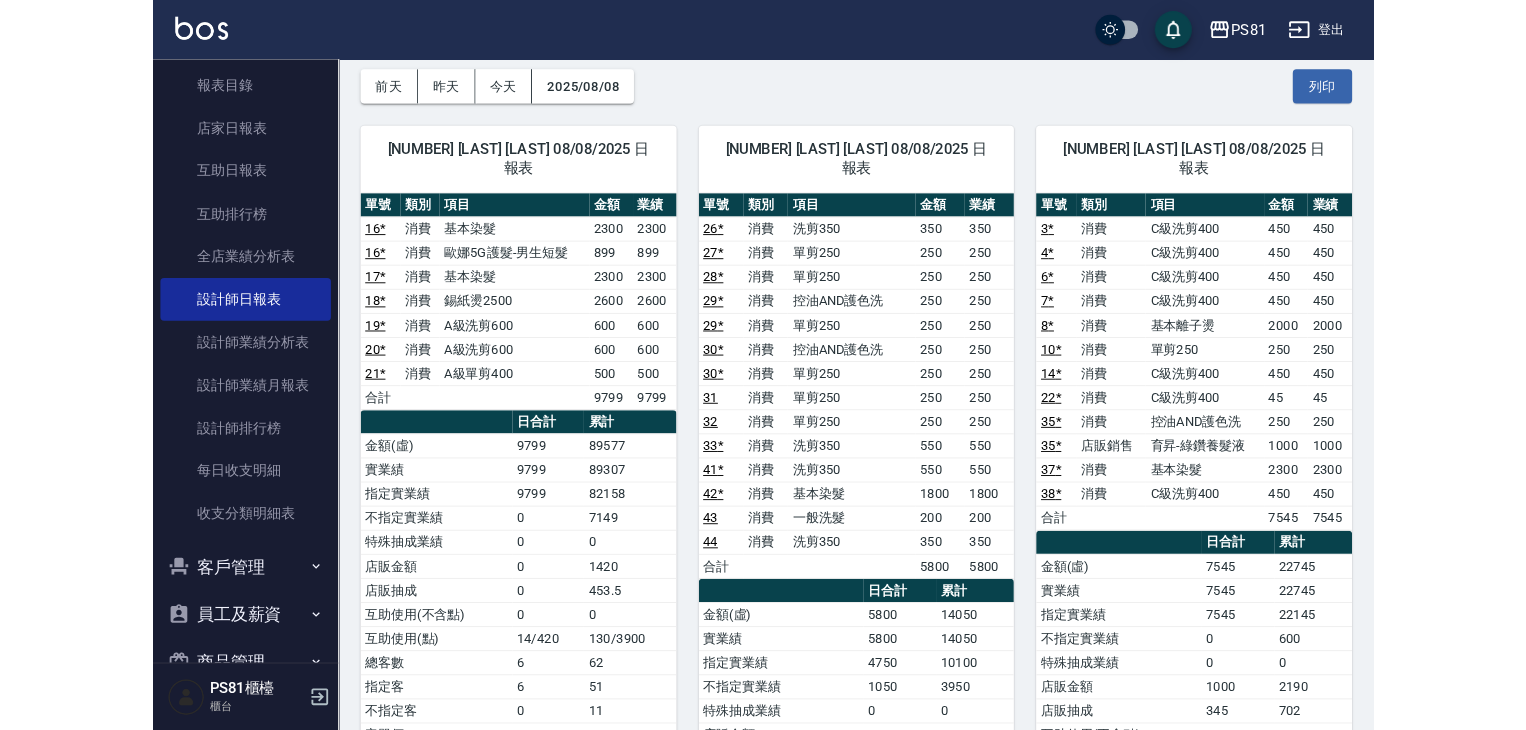 scroll, scrollTop: 0, scrollLeft: 0, axis: both 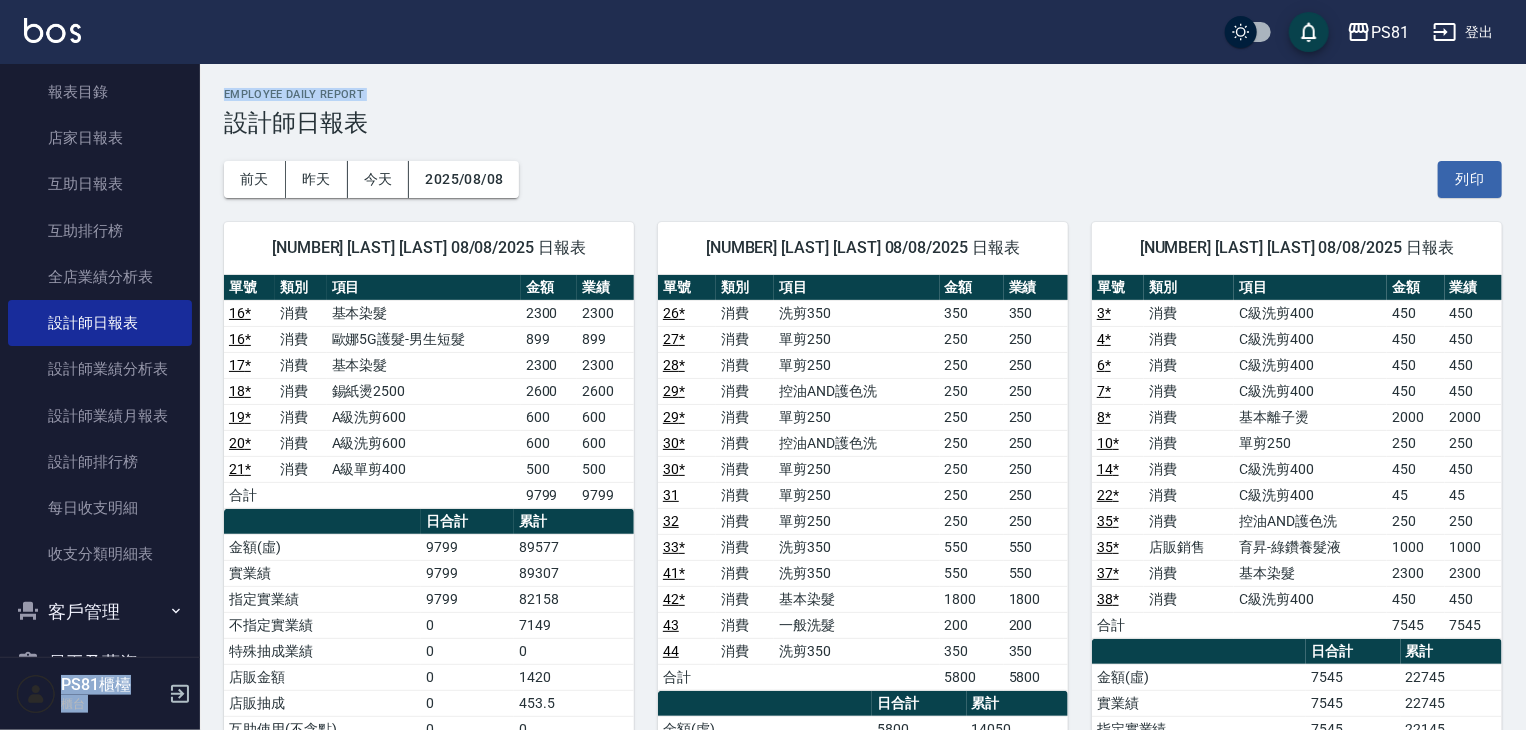 drag, startPoint x: 190, startPoint y: 392, endPoint x: 219, endPoint y: 186, distance: 208.03125 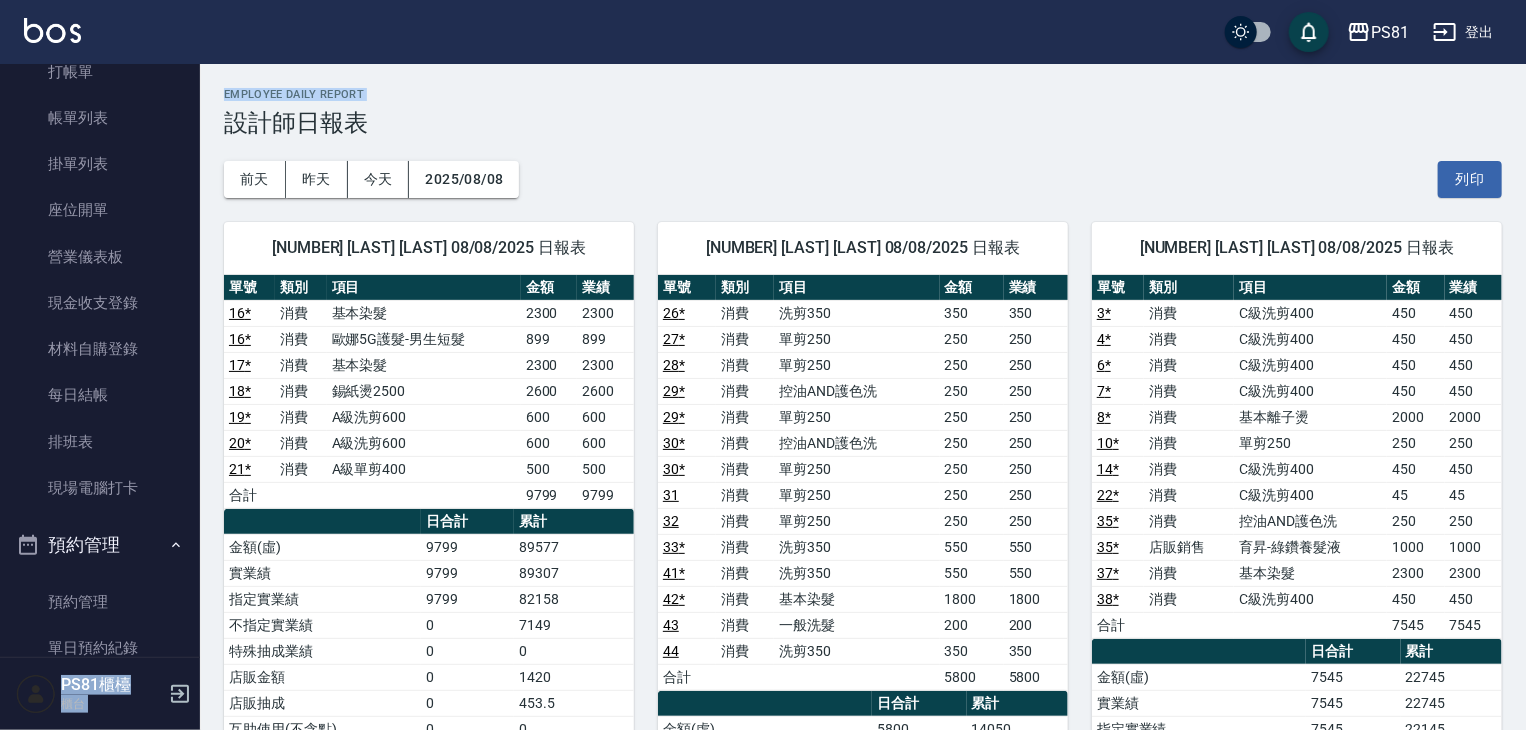 scroll, scrollTop: 10, scrollLeft: 0, axis: vertical 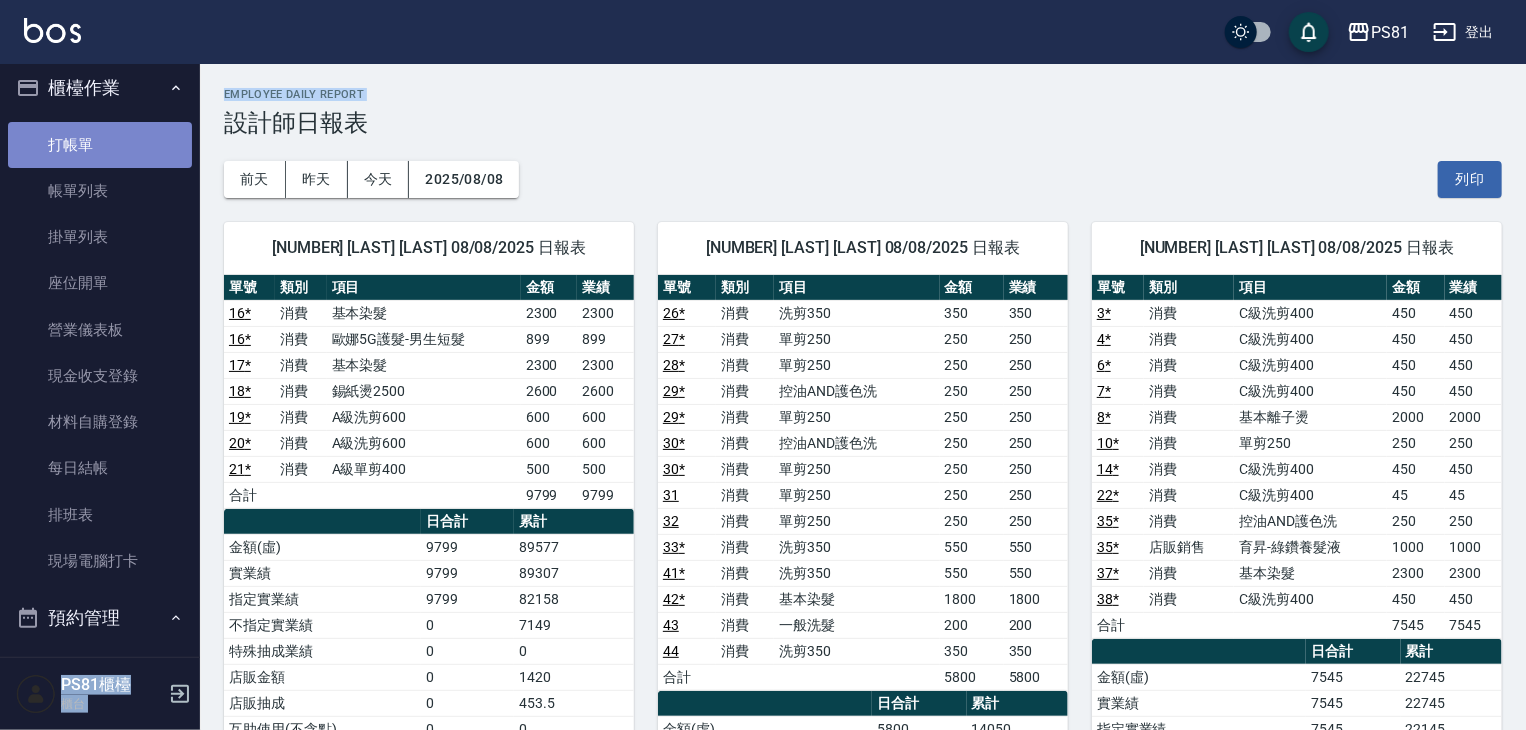 click on "打帳單" at bounding box center [100, 145] 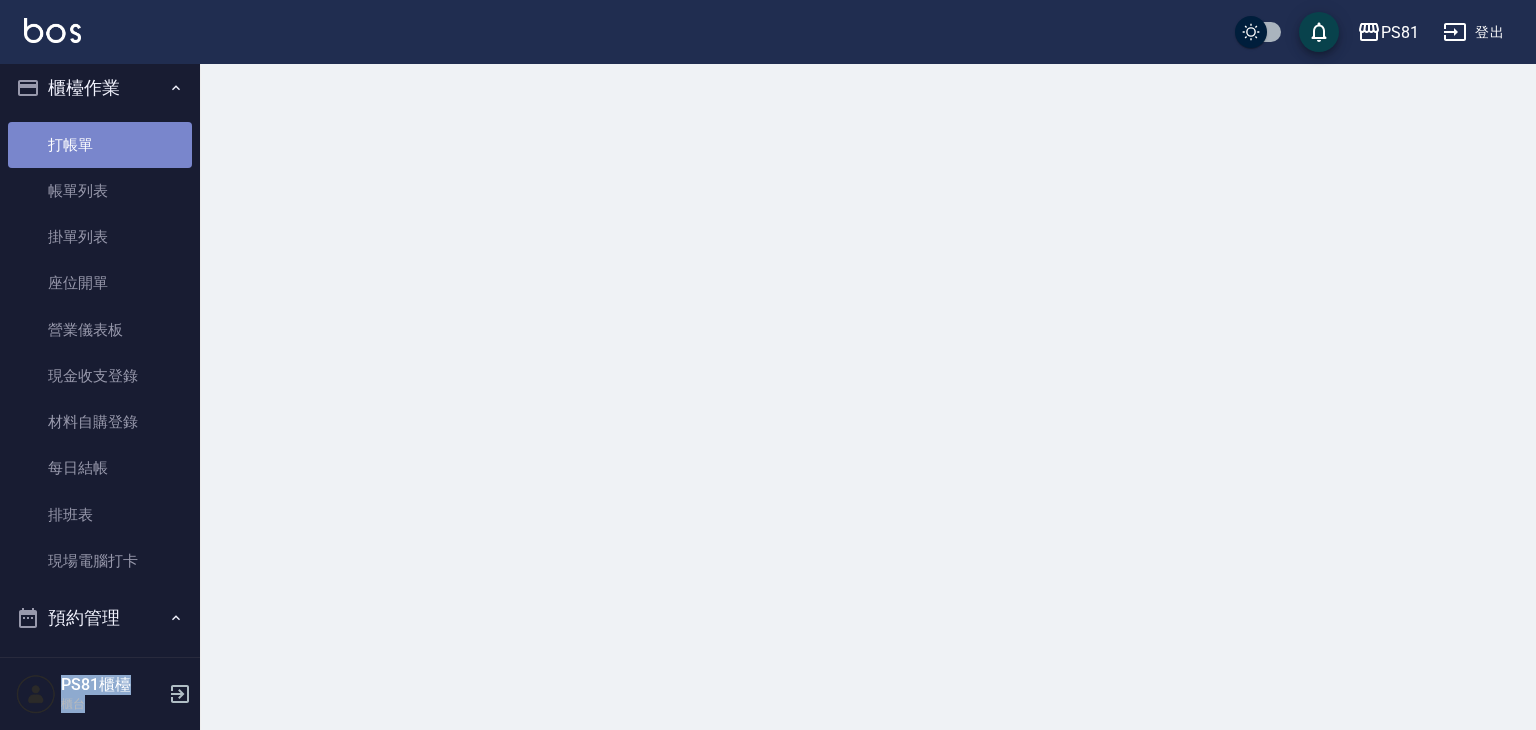 click on "打帳單" at bounding box center [100, 145] 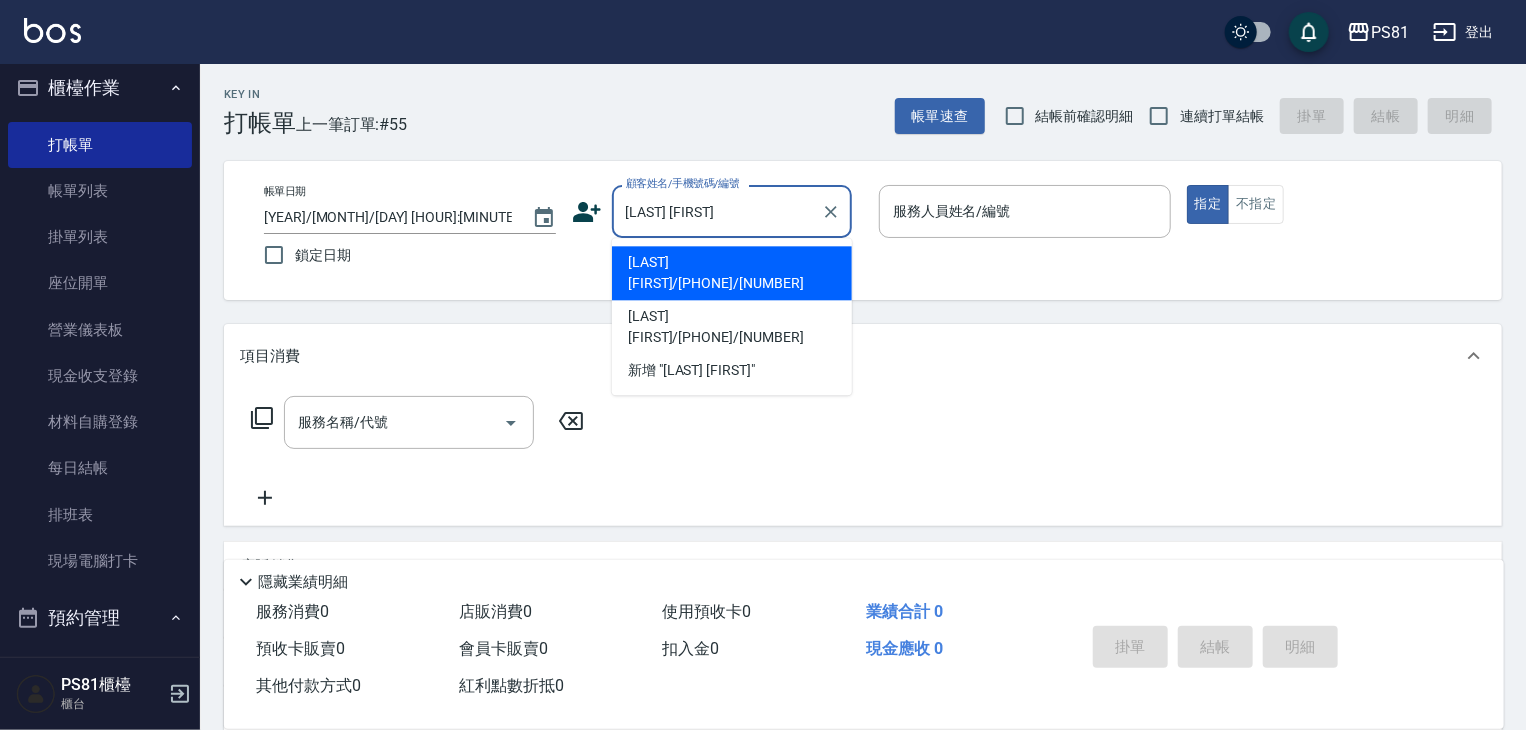 click on "[LAST] [FIRST]/[PHONE]/[NUMBER]" at bounding box center [732, 273] 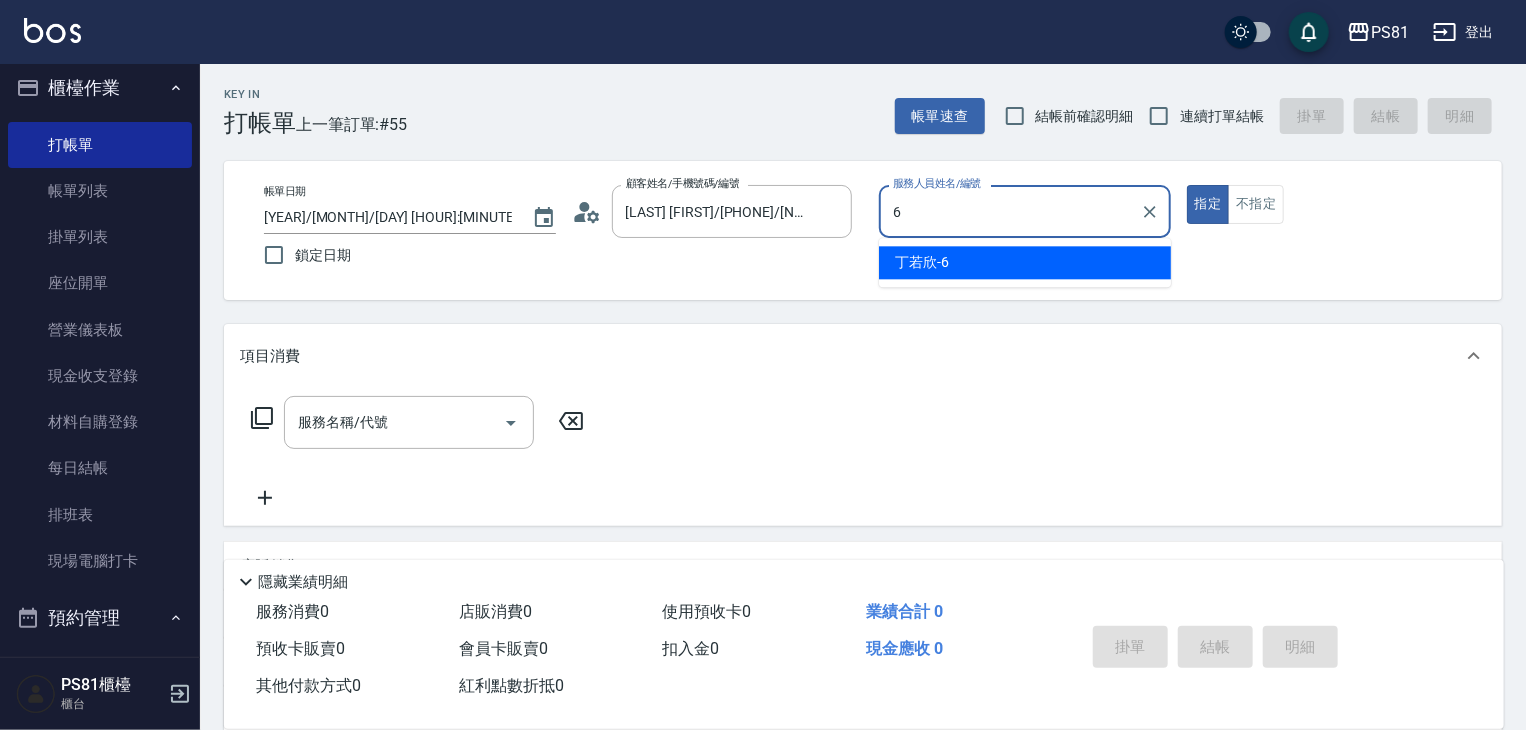 type on "[LAST]-[NUMBER]" 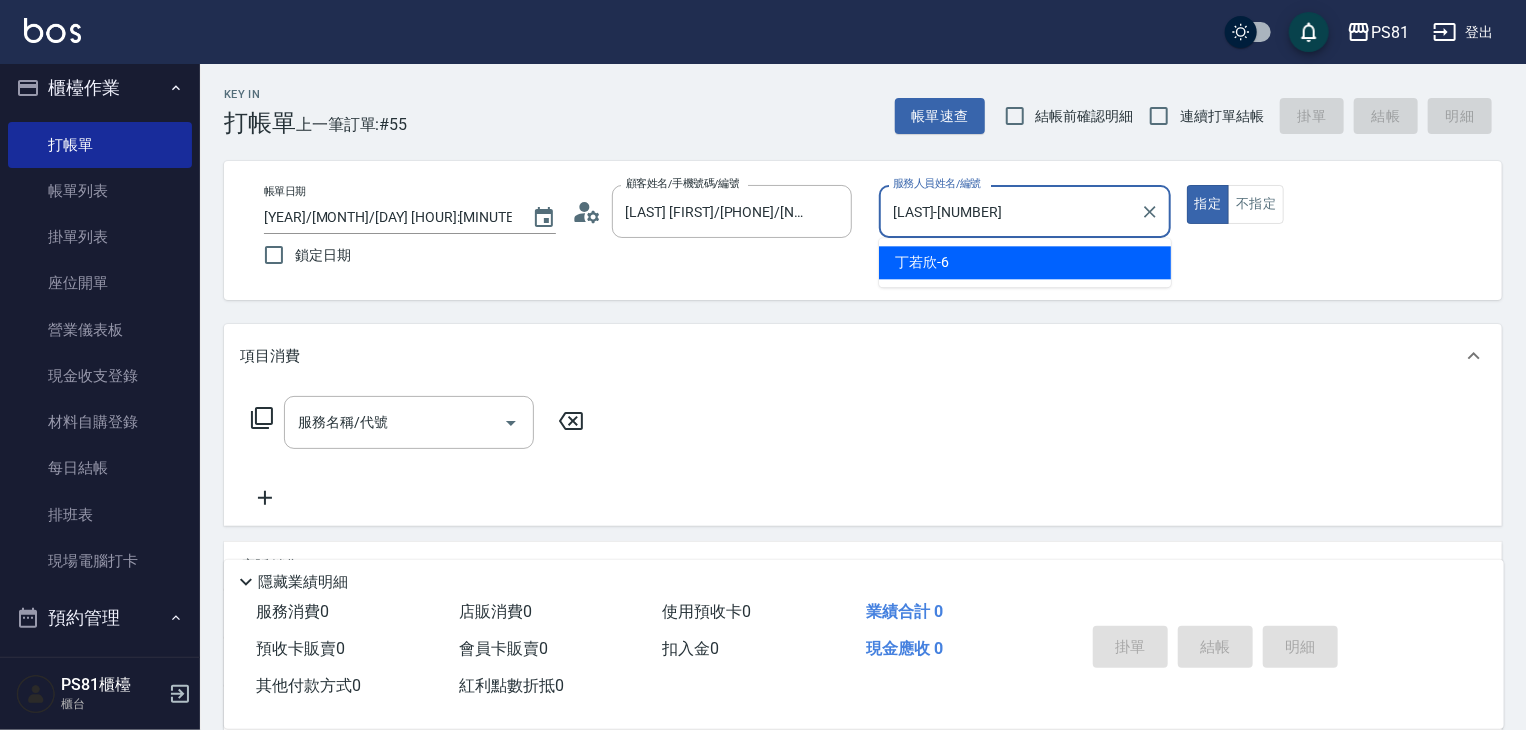 type on "true" 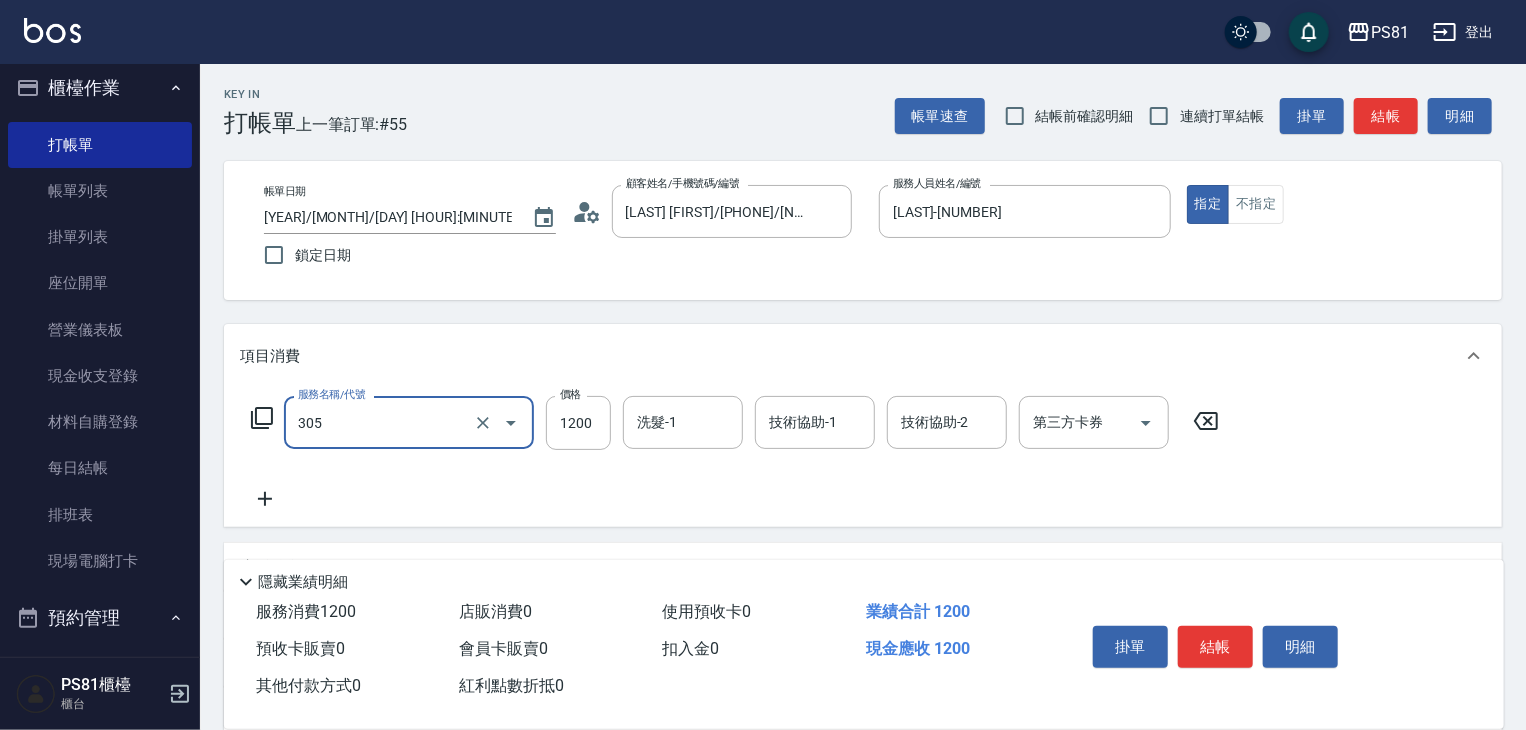 type on "基本離子燙(305)" 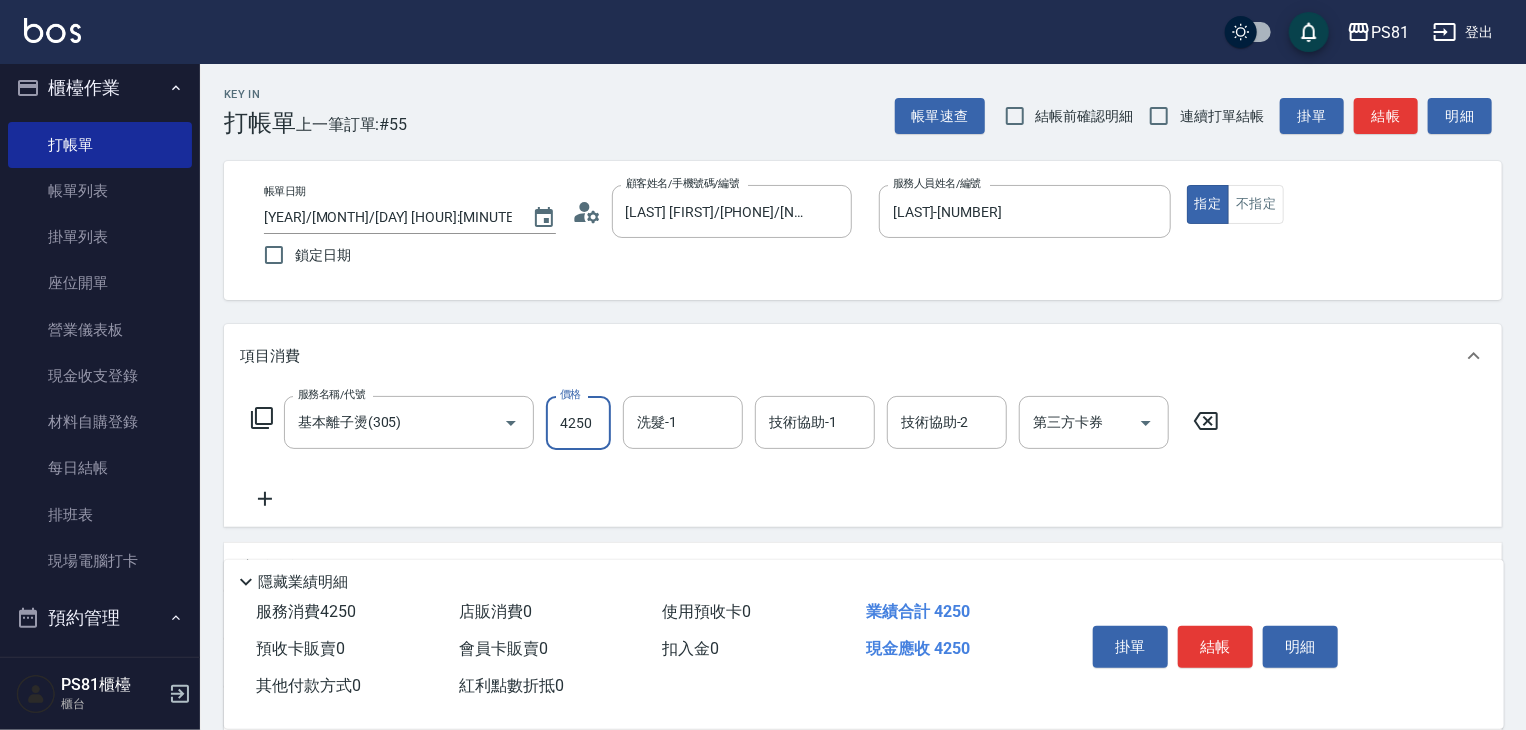 type on "4250" 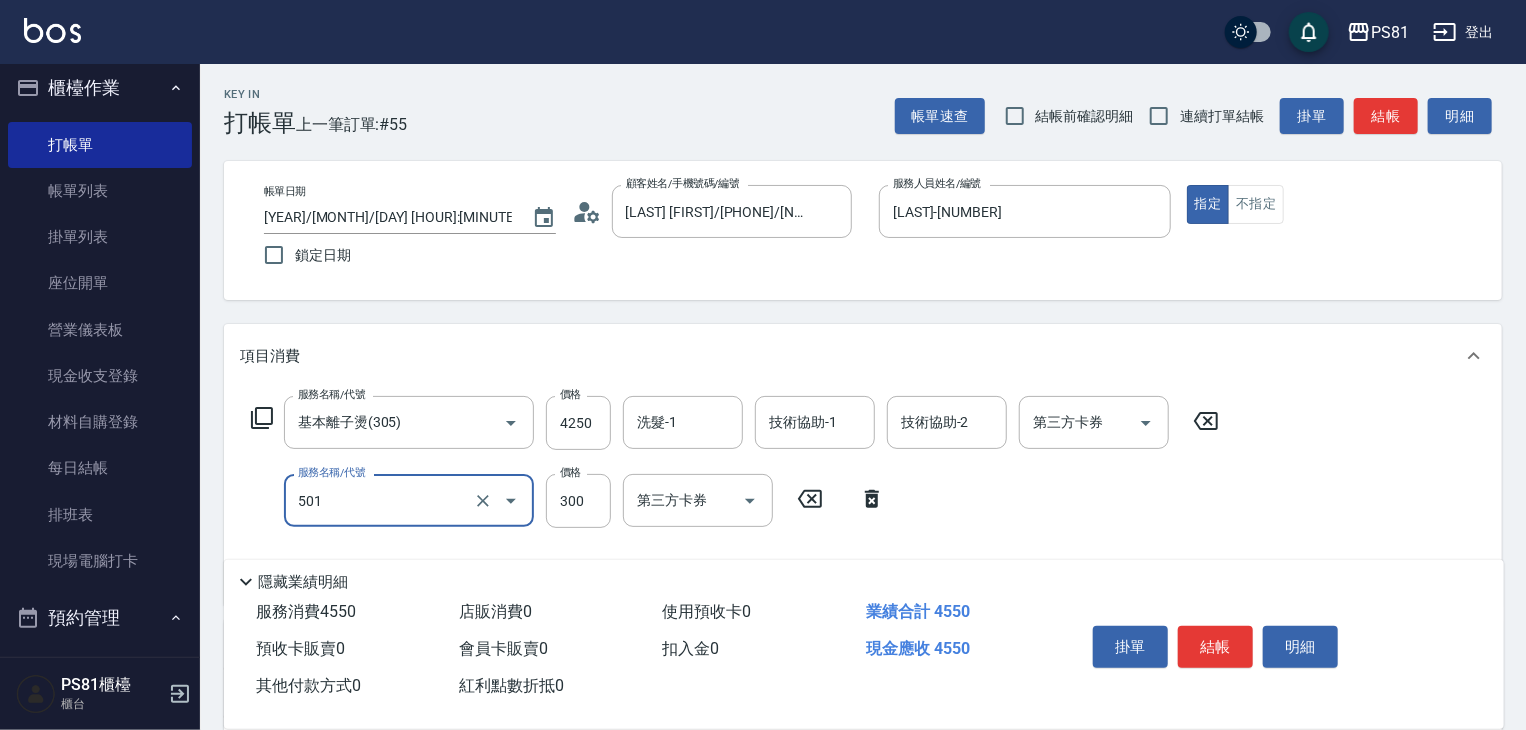type on "自備護髮(501)" 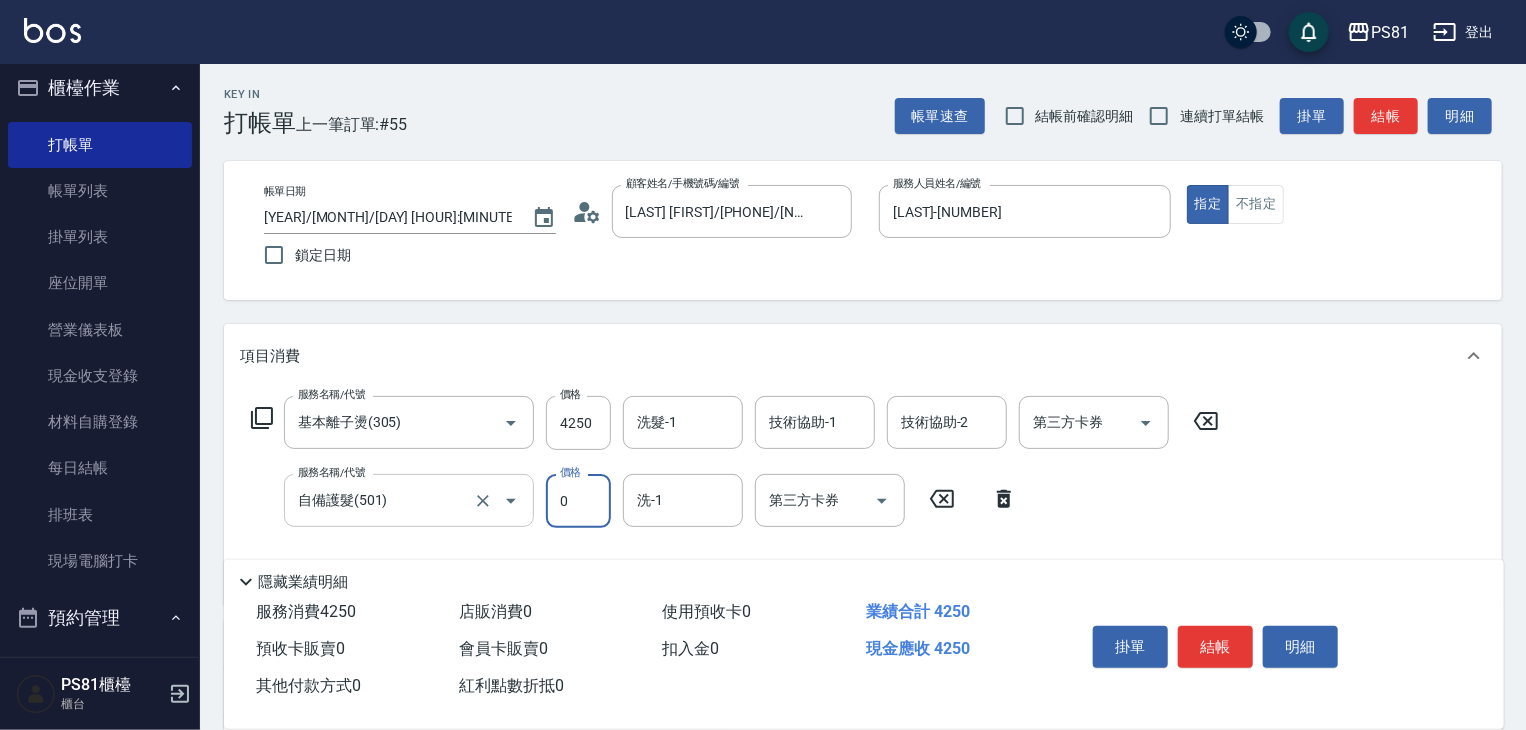type on "0" 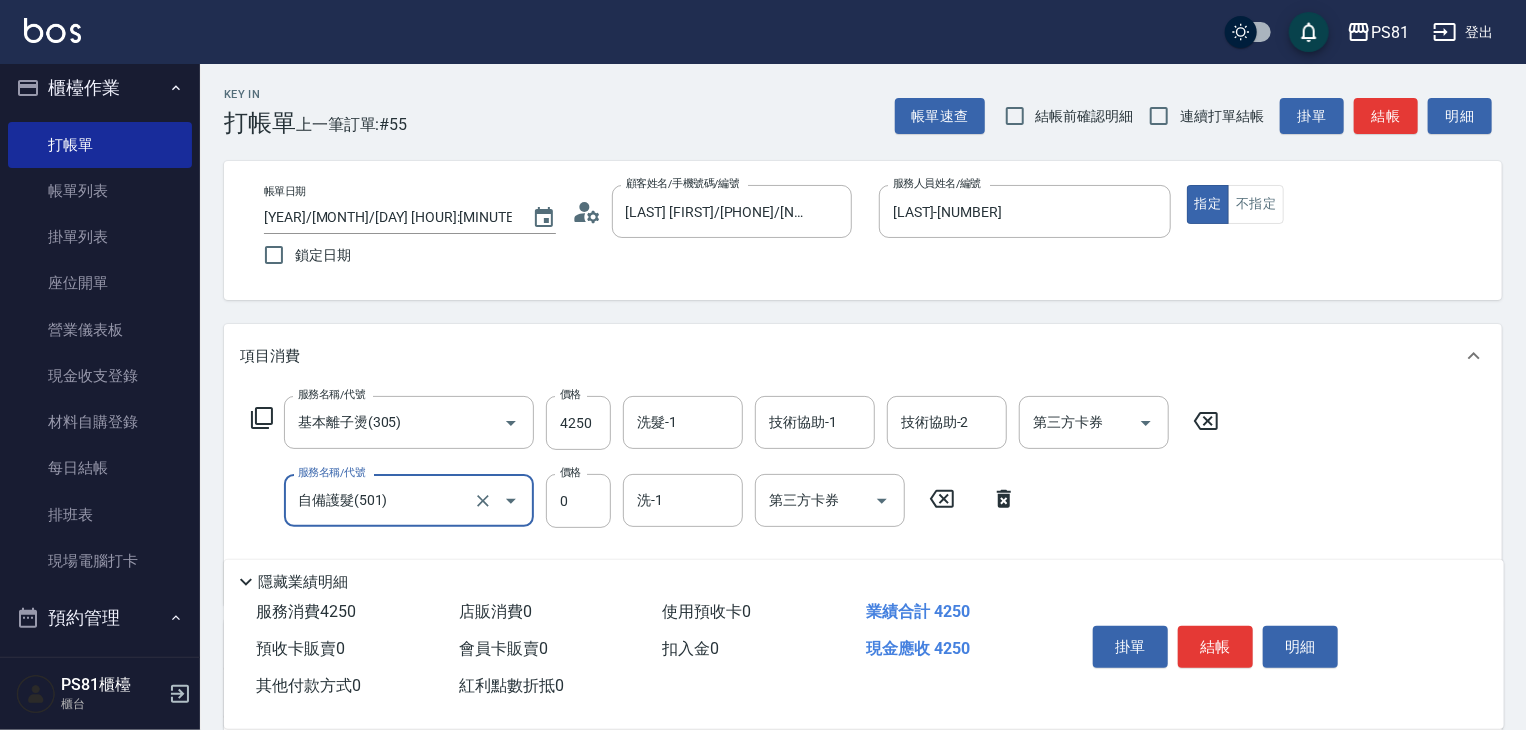 drag, startPoint x: 440, startPoint y: 495, endPoint x: 441, endPoint y: 513, distance: 18.027756 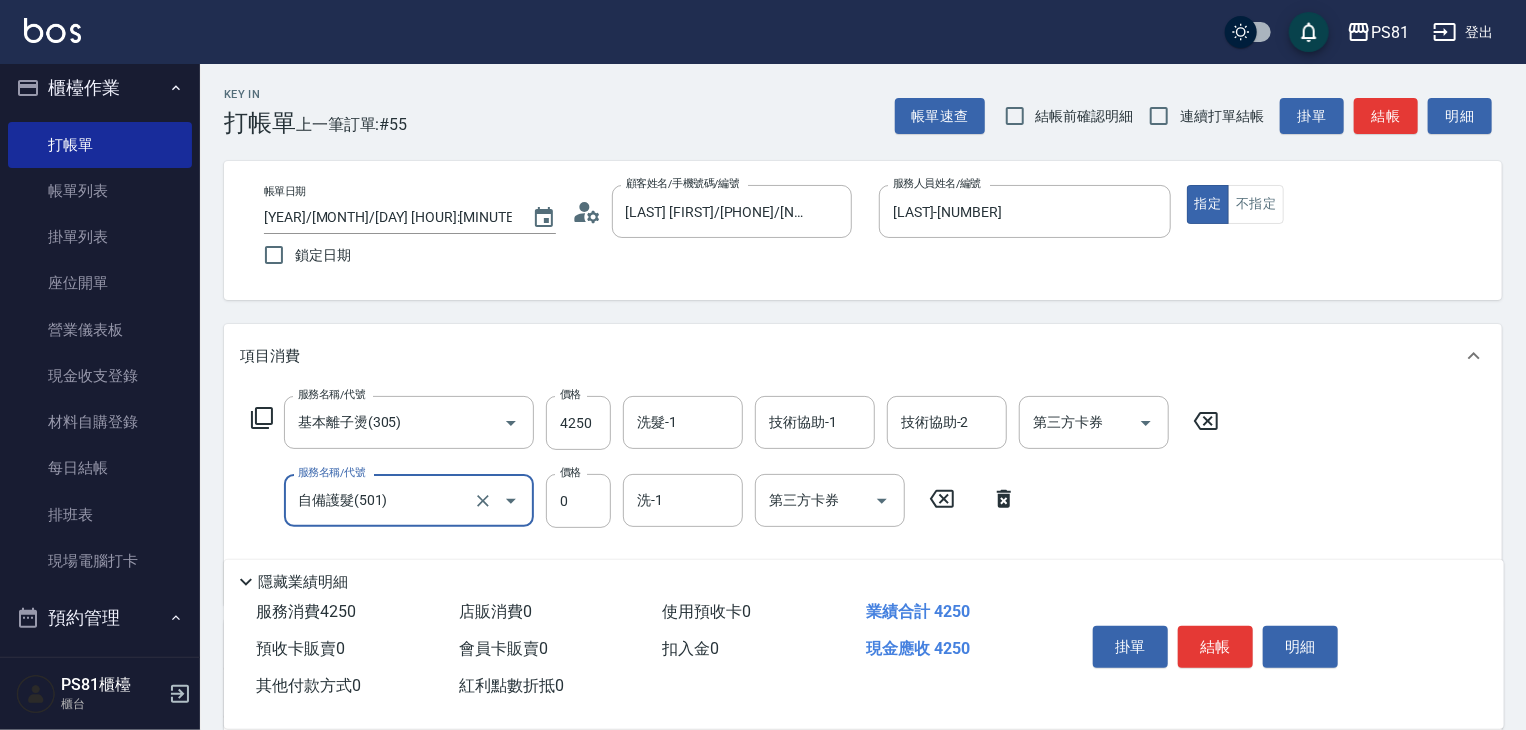 click on "自備護髮(501)" at bounding box center [381, 500] 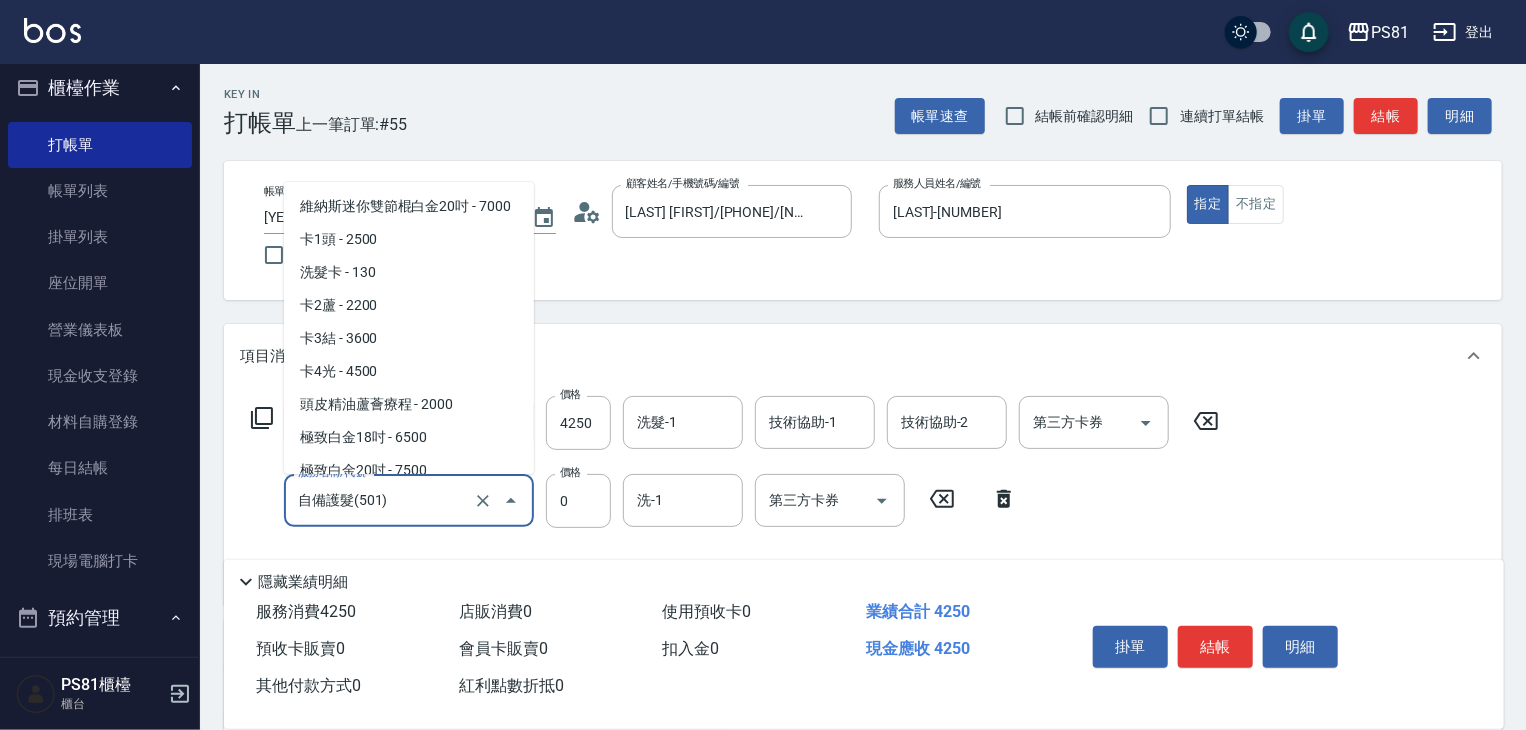click on "自備護髮(501)" at bounding box center [381, 500] 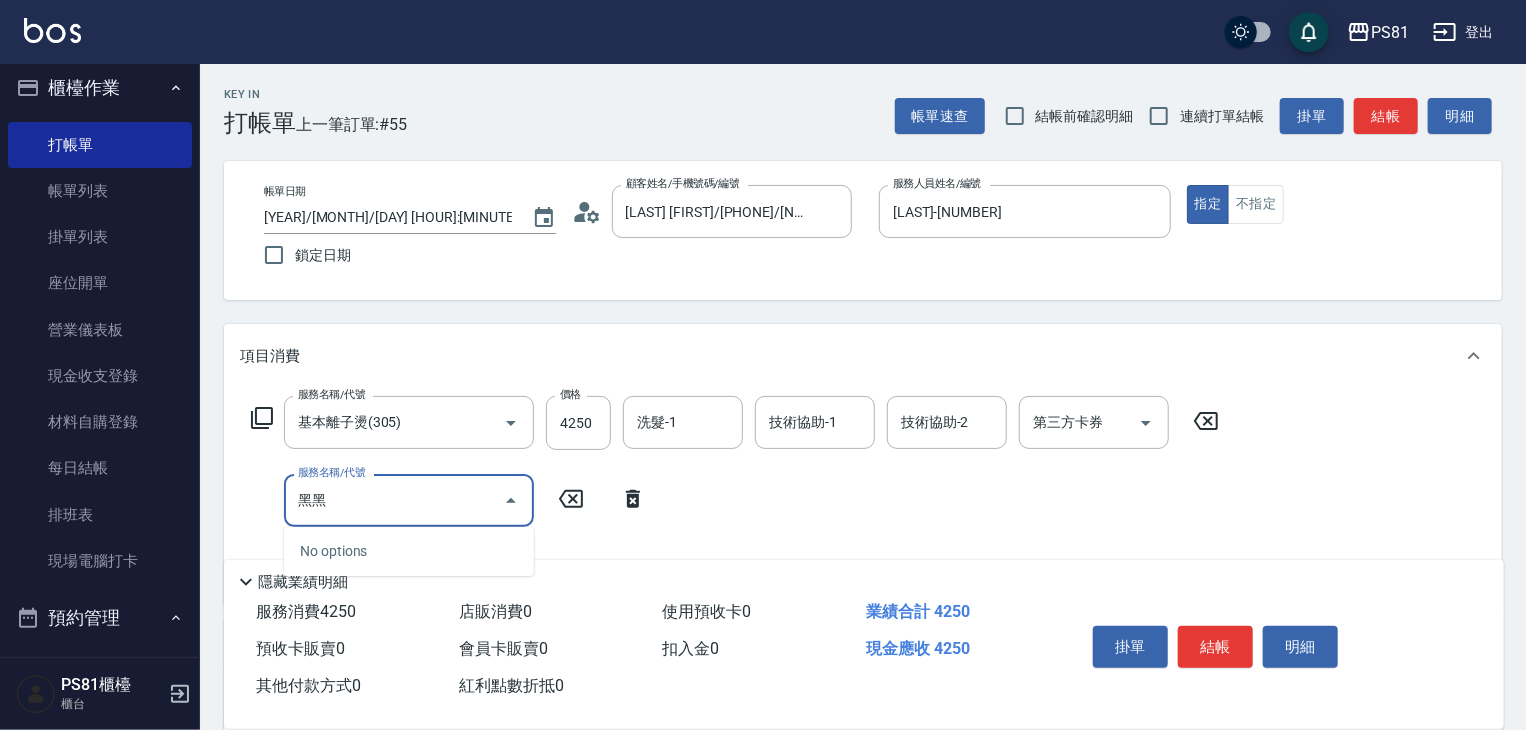 click on "PS81 登出 櫃檯作業 打帳單 帳單列表 掛單列表 座位開單 營業儀表板 現金收支登錄 材料自購登錄 每日結帳 排班表 現場電腦打卡 預約管理 預約管理 單日預約紀錄 單週預約紀錄 報表及分析 報表目錄 店家日報表 互助日報表 互助排行榜 全店業績分析表 設計師日報表 設計師業績分析表 設計師業績月報表 設計師排行榜 每日收支明細 收支分類明細表 客戶管理 客戶列表 卡券管理 入金管理 員工及薪資 員工列表 商品管理 商品分類設定 商品列表 資料設定 服務分類設定 服務項目設定 系統參數設定 收支科目設定 PS81櫃檯 櫃台 Key In 打帳單 上一筆訂單:#[NUMBER] 帳單速查 結帳前確認明細 連續打單結帳 掛單 結帳 明細 帳單日期 [YEAR]/[MONTH]/[DAY] [HOUR]:[MINUTE] 鎖定日期 顧客姓名/手機號碼/編號 [LAST] [FIRST]/[PHONE]/[NUMBER] 顧客姓名/手機號碼/編號 服務人員姓名/編號 [LAST] [FIRST]-[NUMBER] 服務人員姓名/編號 指定 不指定 [NUMBER]" at bounding box center (763, 525) 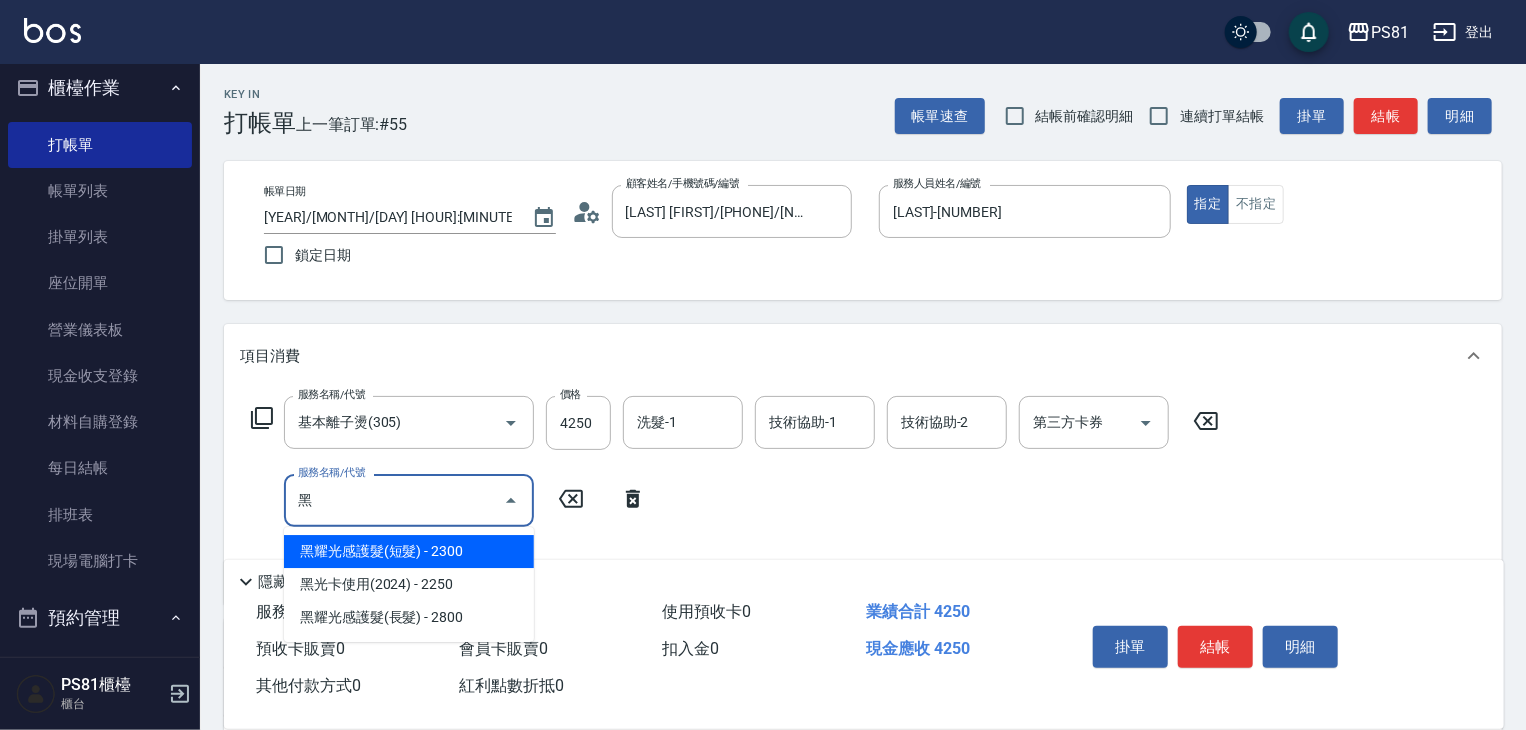 click on "黑耀光感護髮(短髮) - 2300" at bounding box center (409, 551) 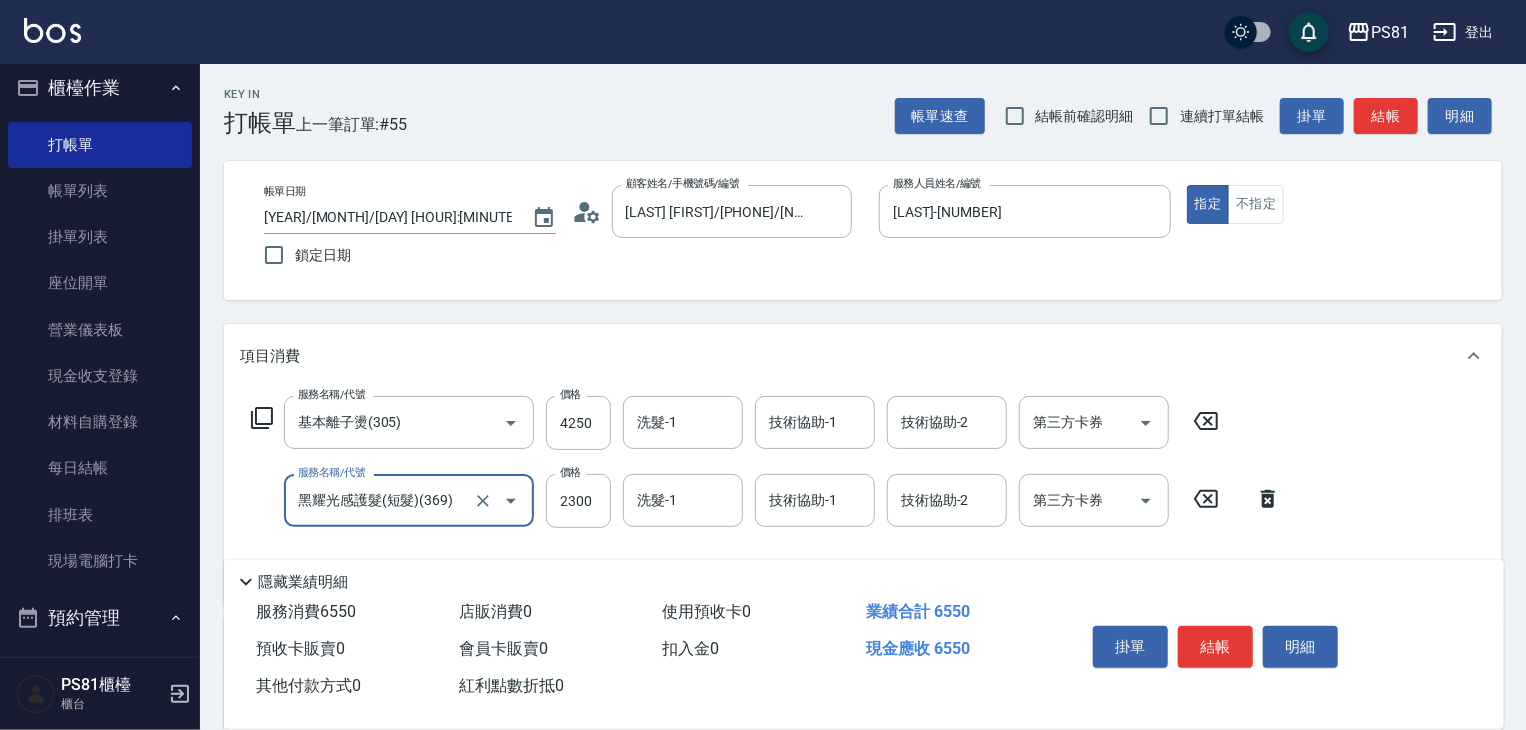 type on "黑耀光感護髮(短髮)(369)" 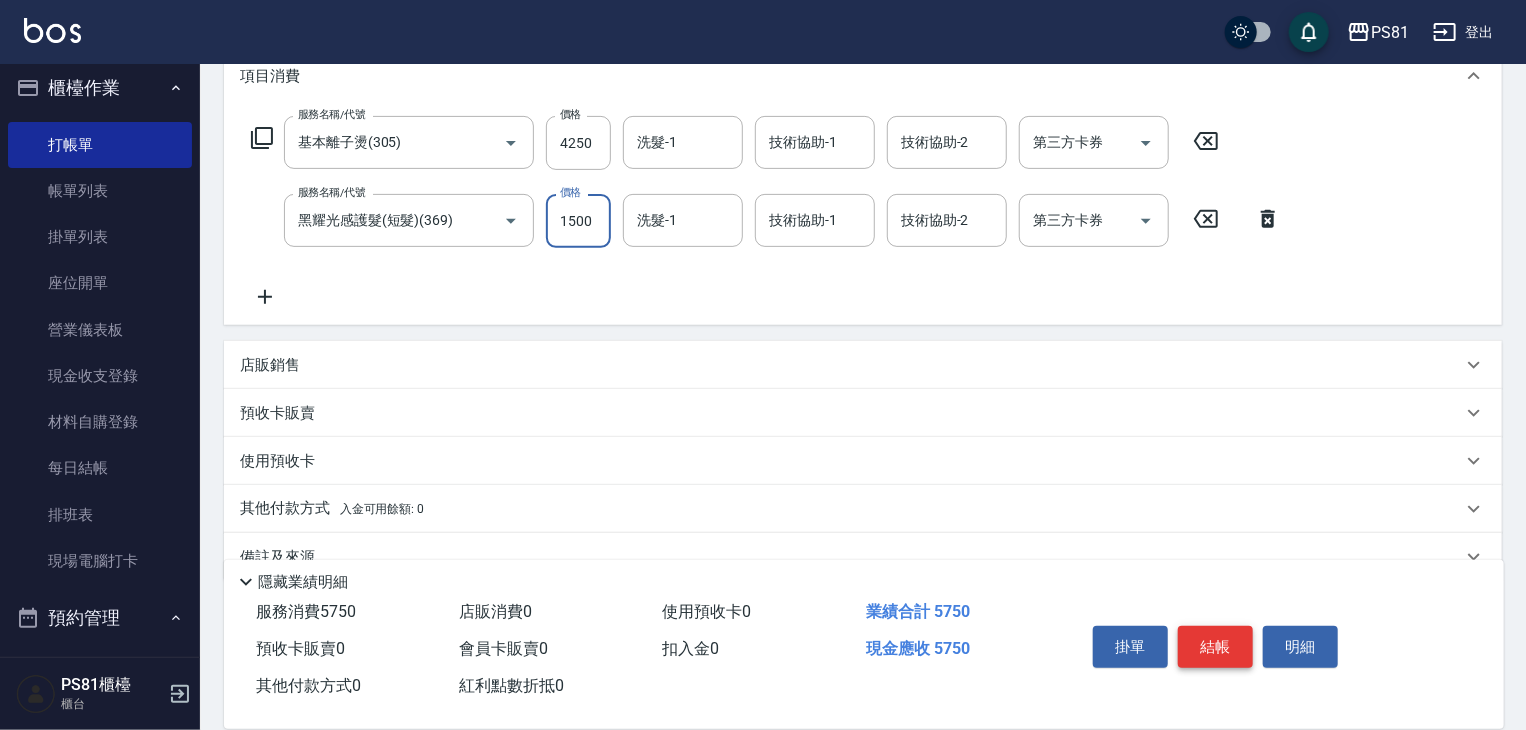 scroll, scrollTop: 298, scrollLeft: 0, axis: vertical 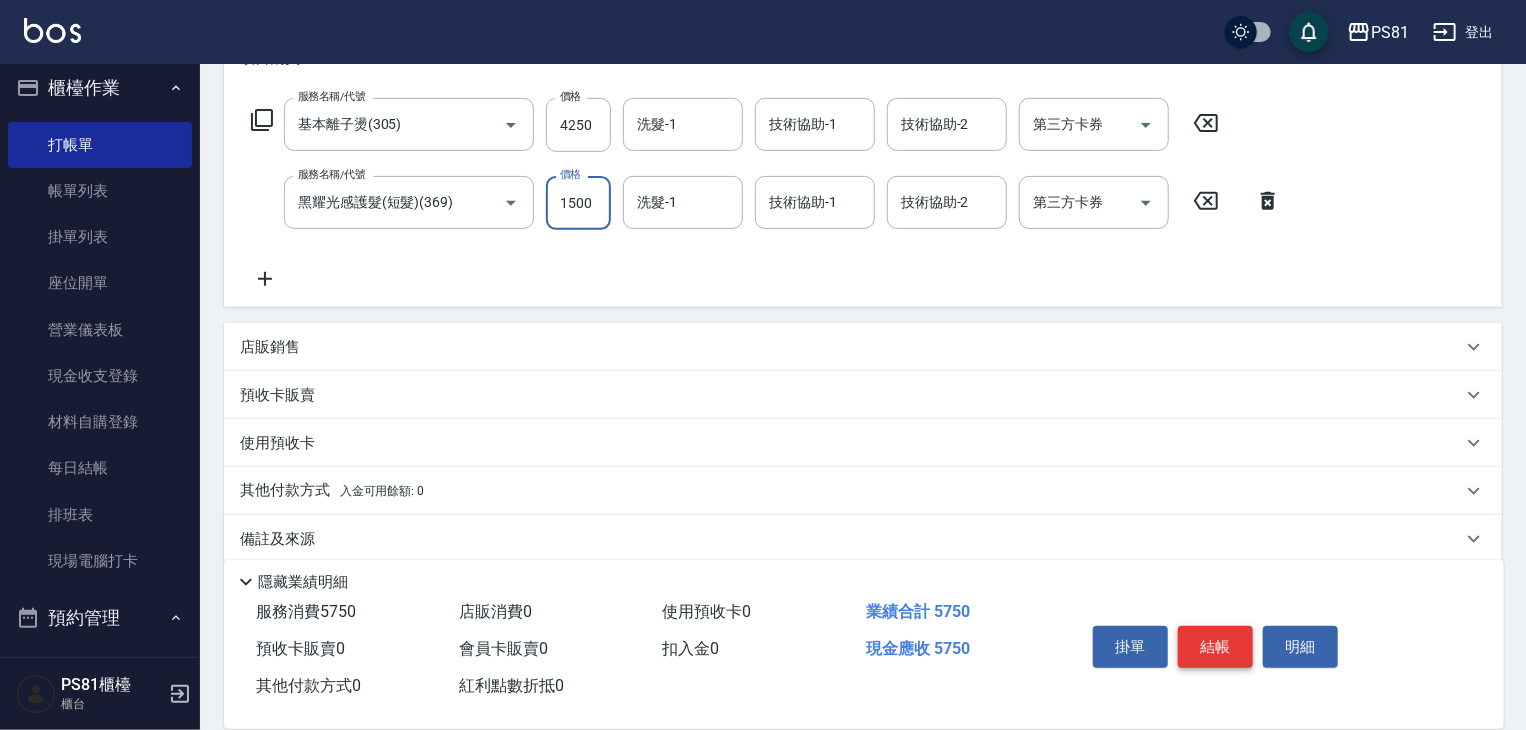 type on "1500" 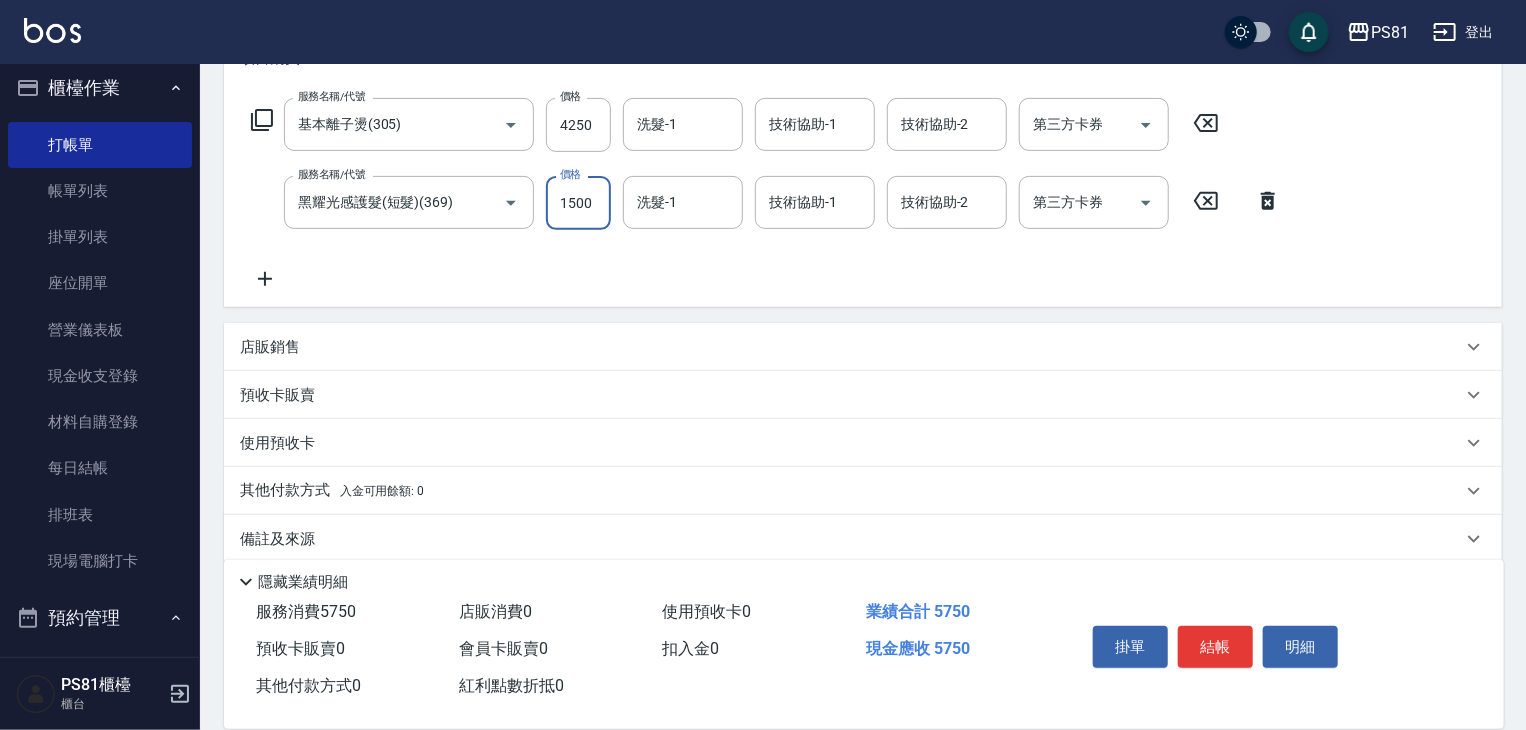 drag, startPoint x: 1218, startPoint y: 637, endPoint x: 1209, endPoint y: 629, distance: 12.0415945 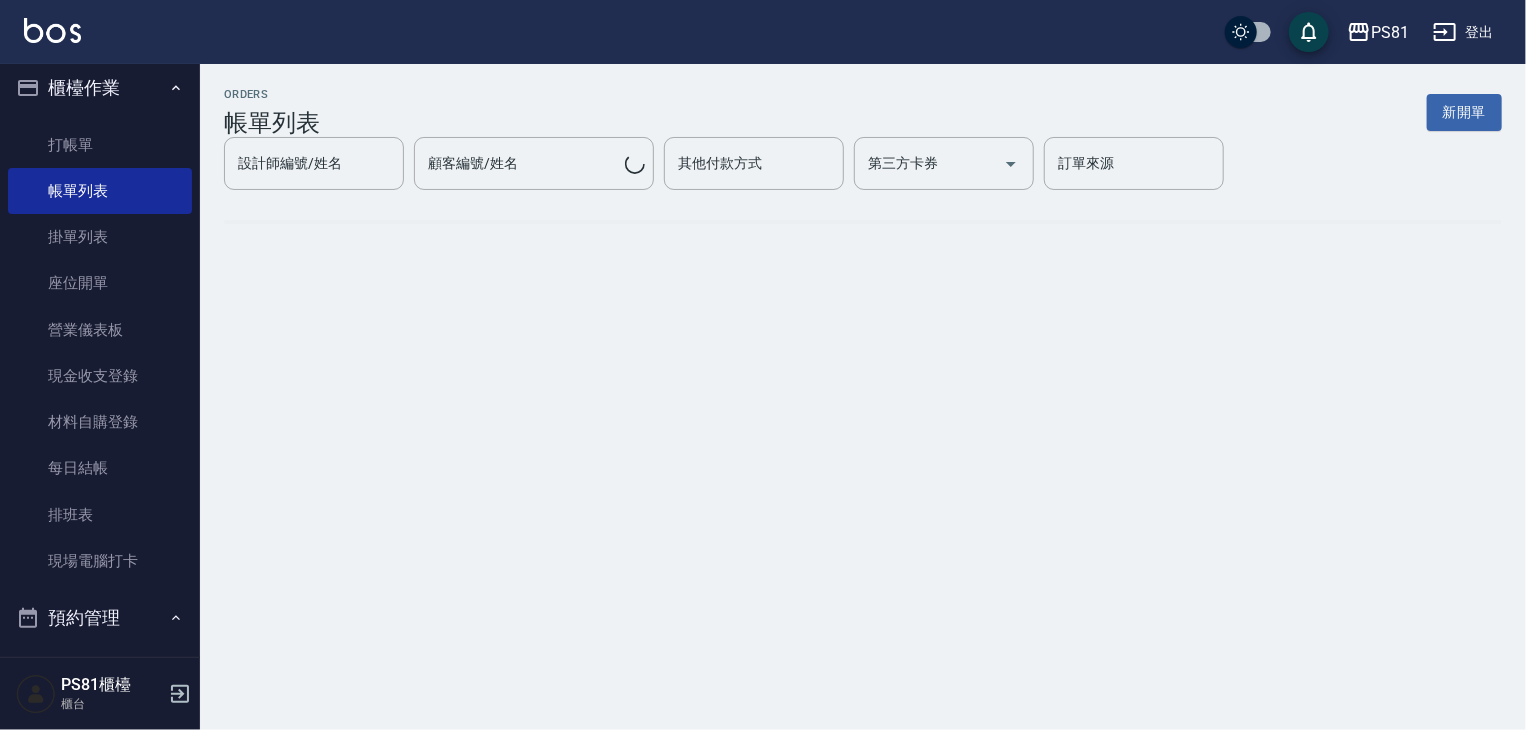 scroll, scrollTop: 0, scrollLeft: 0, axis: both 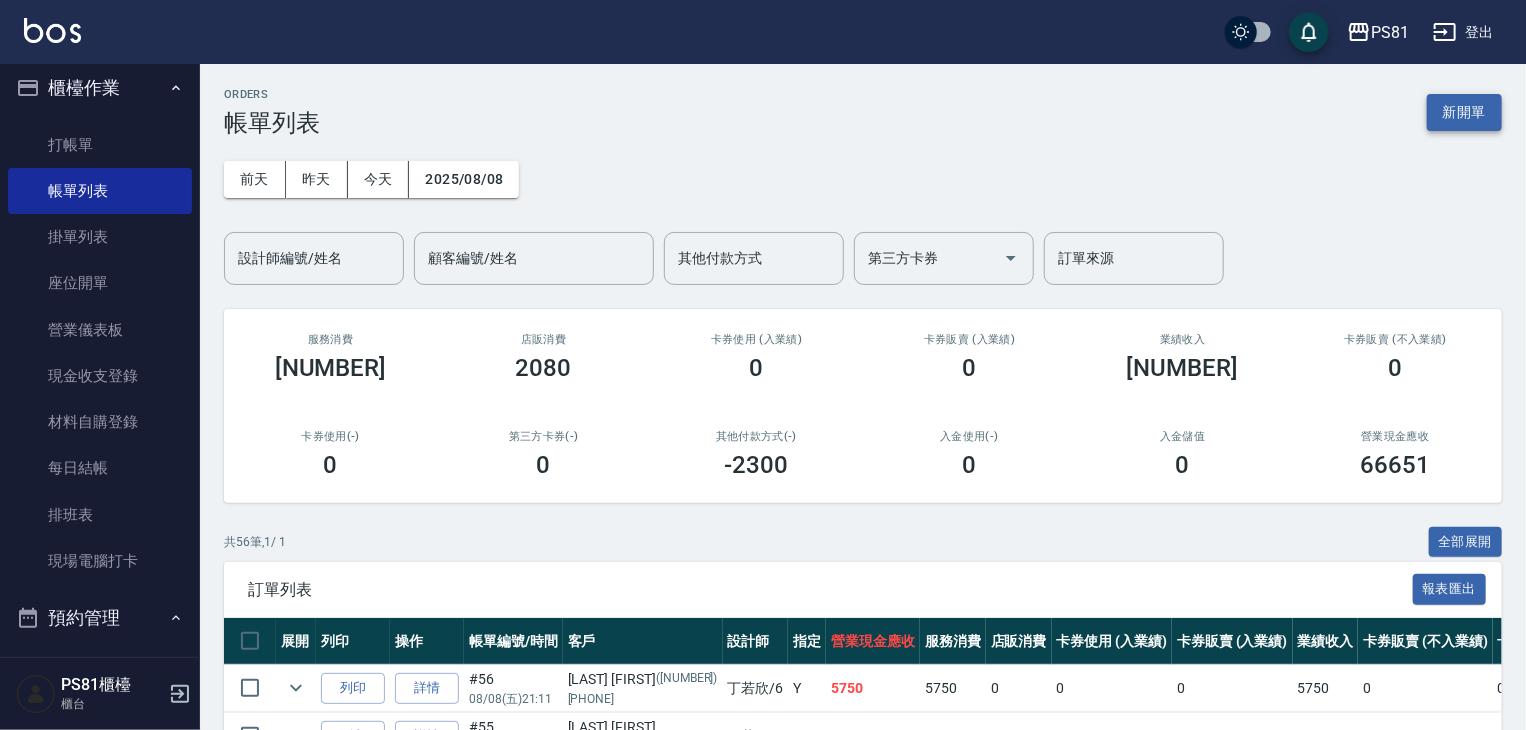 click on "新開單" at bounding box center [1464, 112] 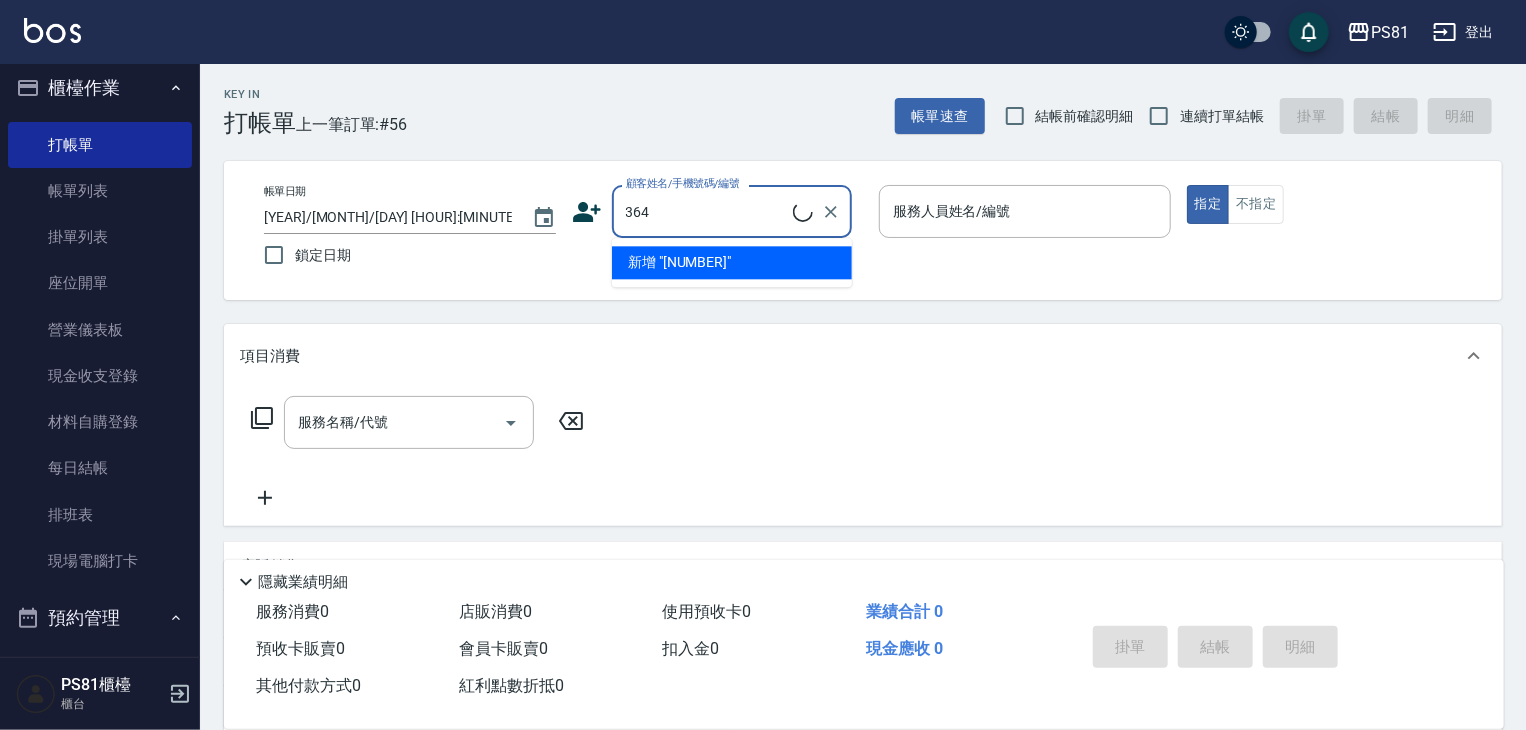 type on "[LAST] [FIRST]/[PHONE]/[NUMBER]" 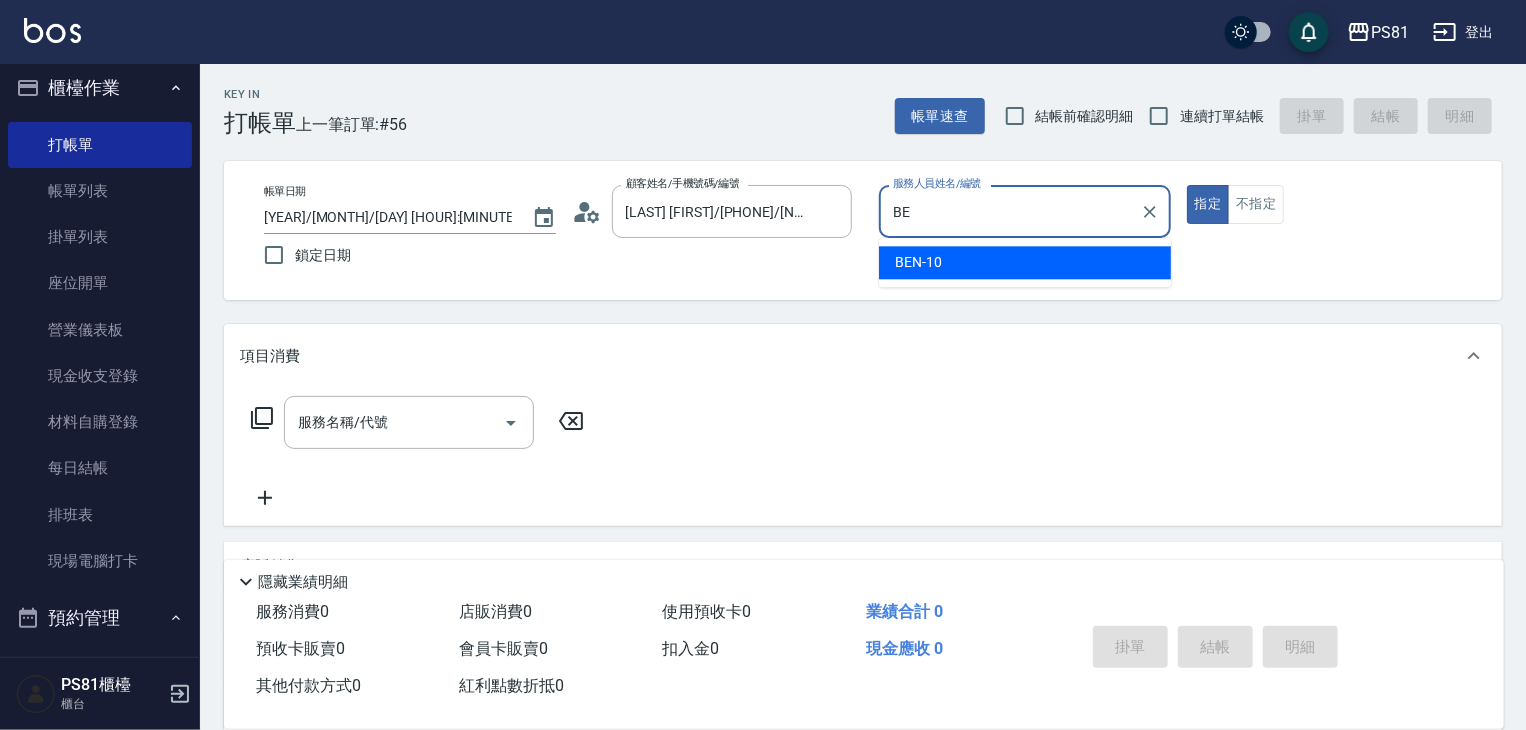 type on "B" 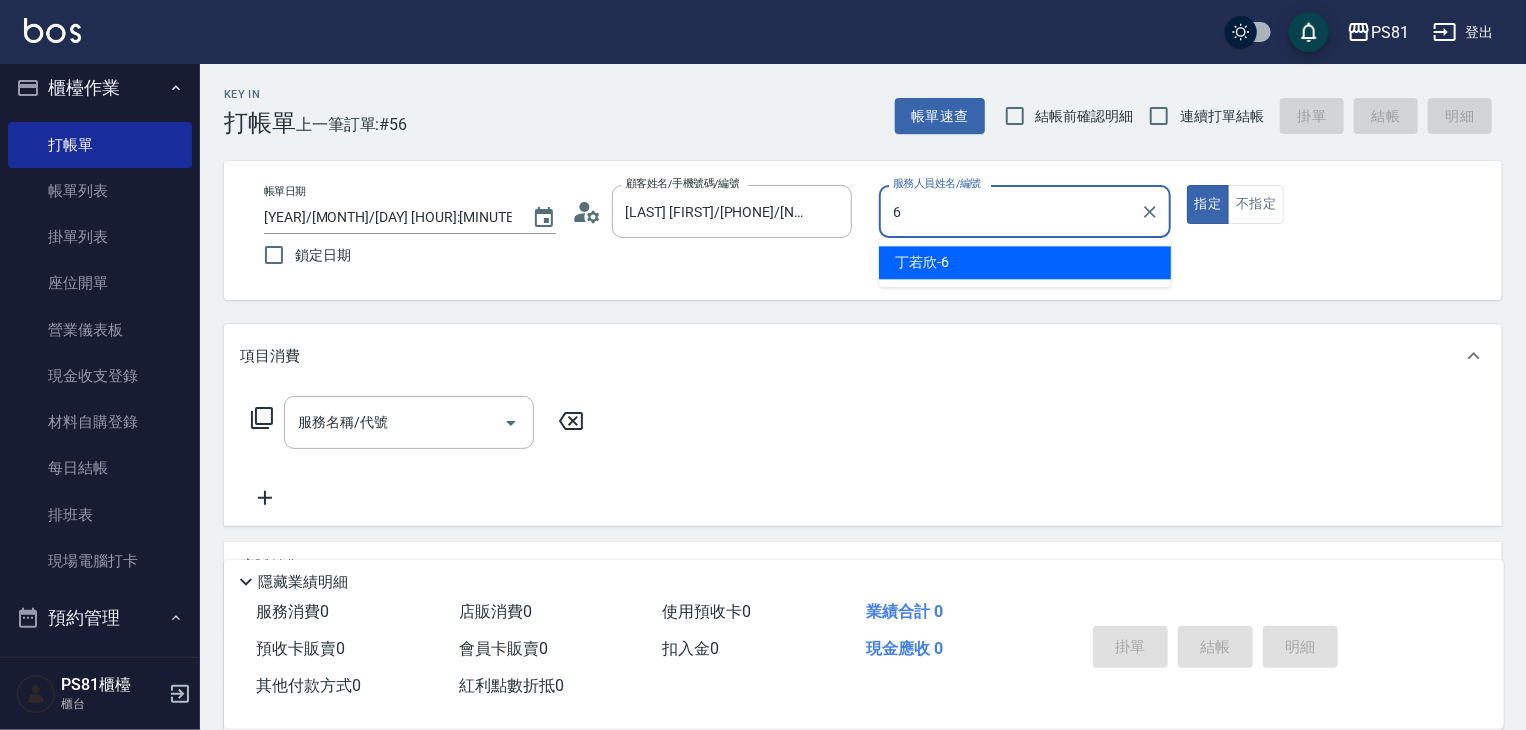 type on "[LAST]-[NUMBER]" 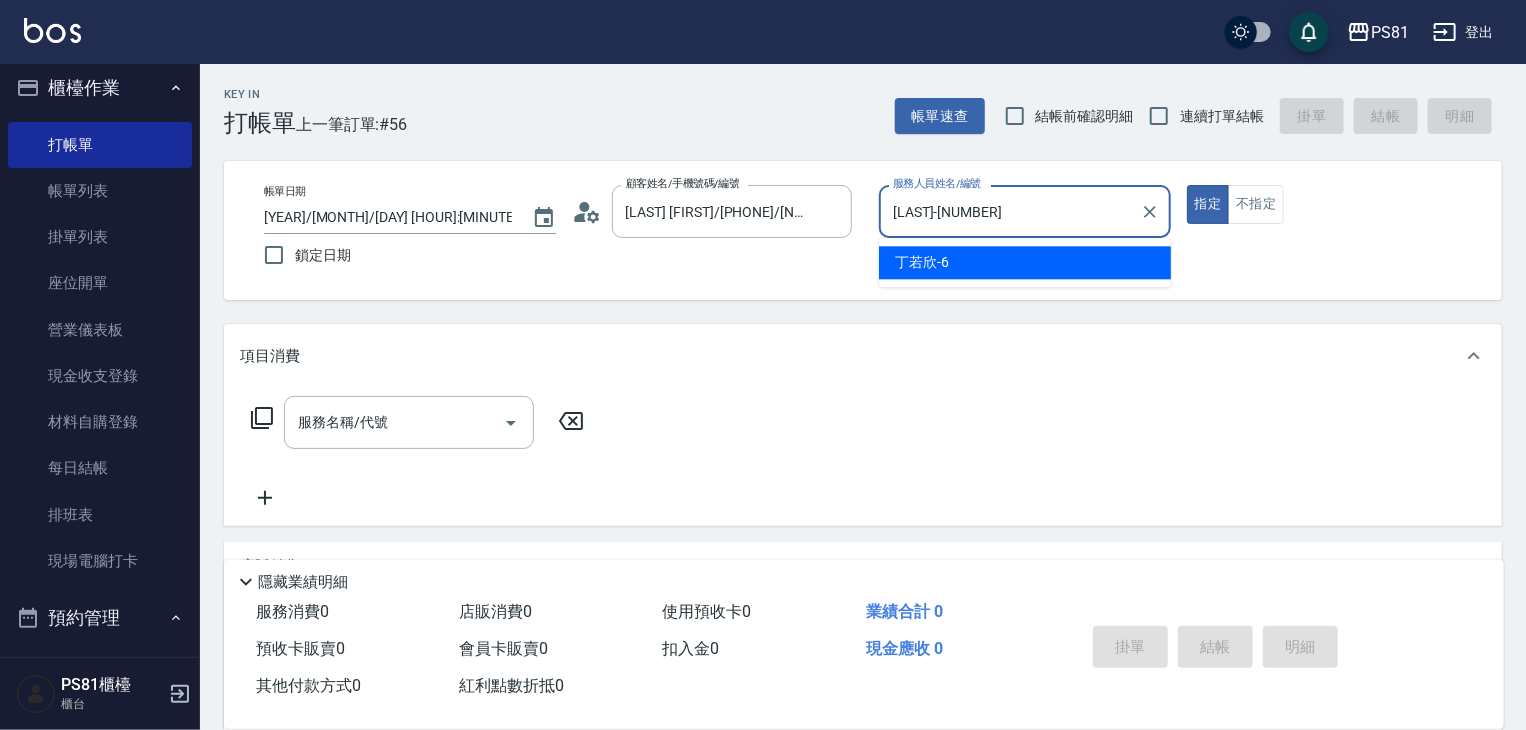 type on "true" 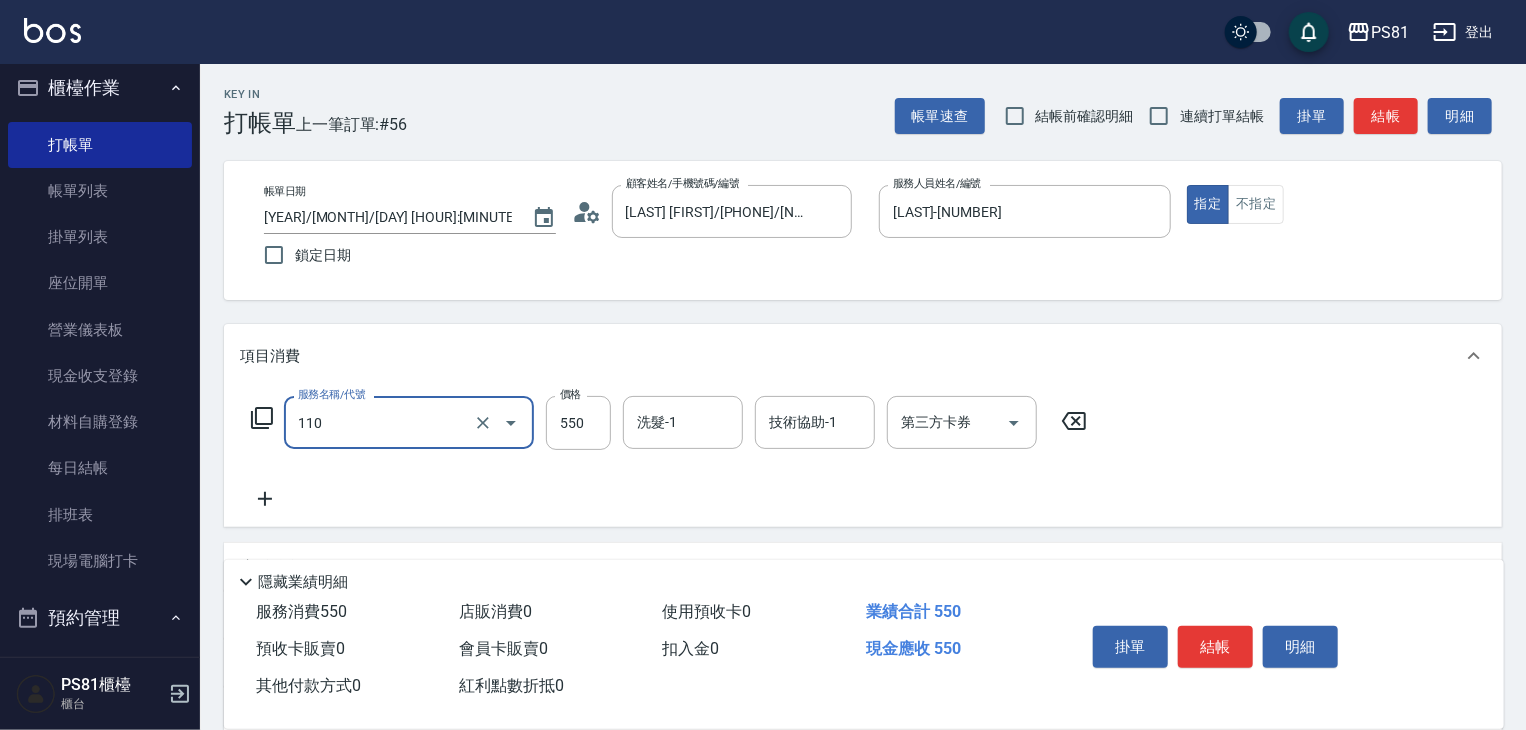 type on "去角質(抗油)(110)" 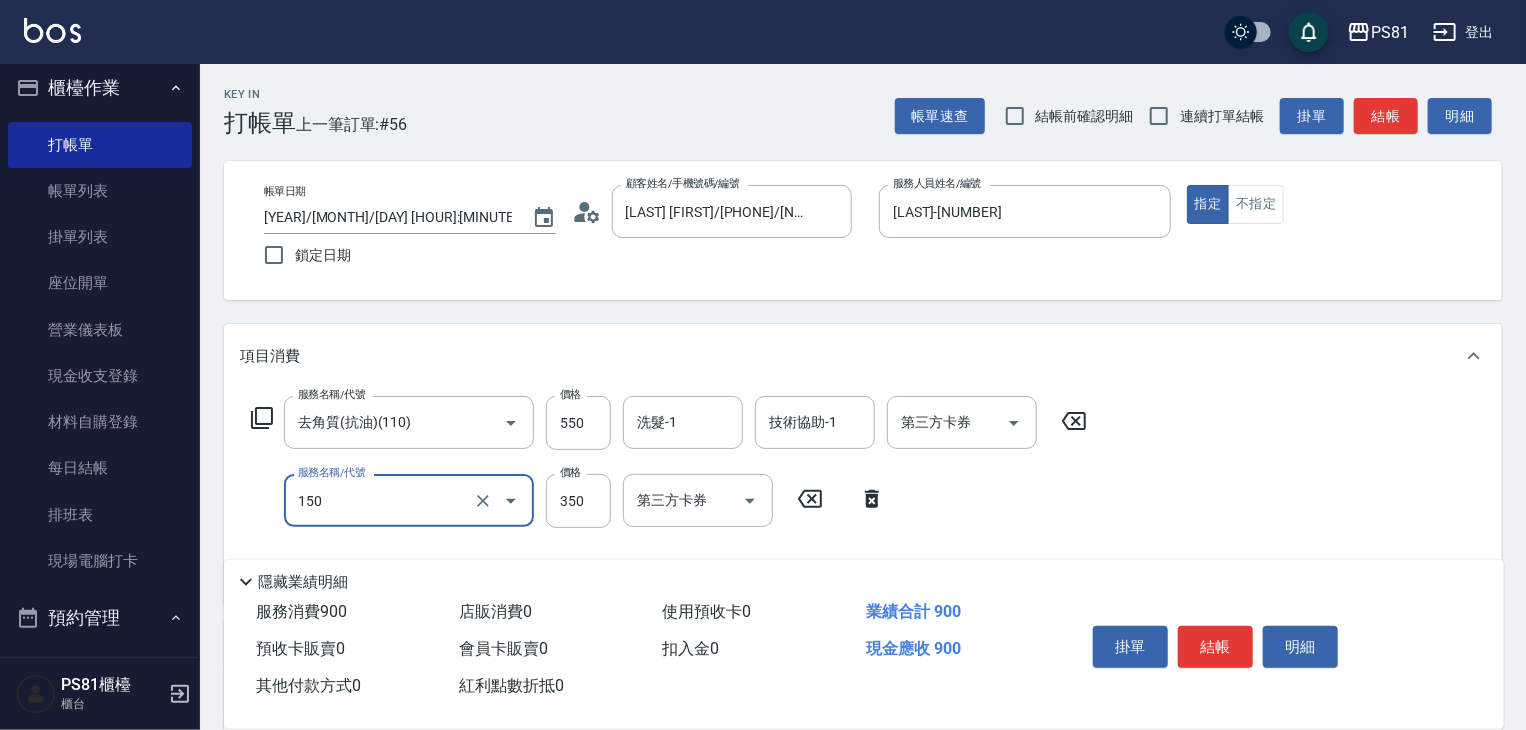 type on "精油按摩(150)" 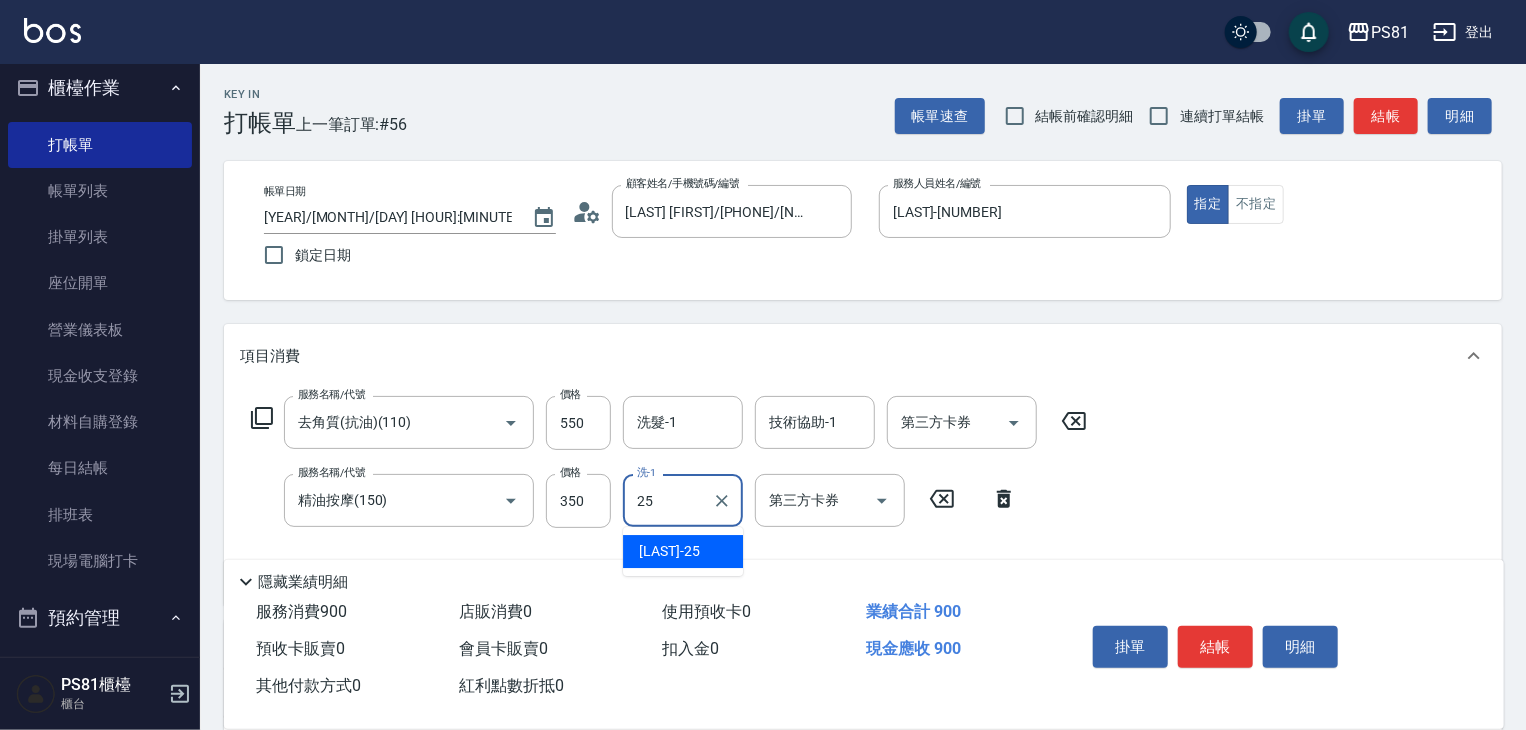 type on "妮可-25" 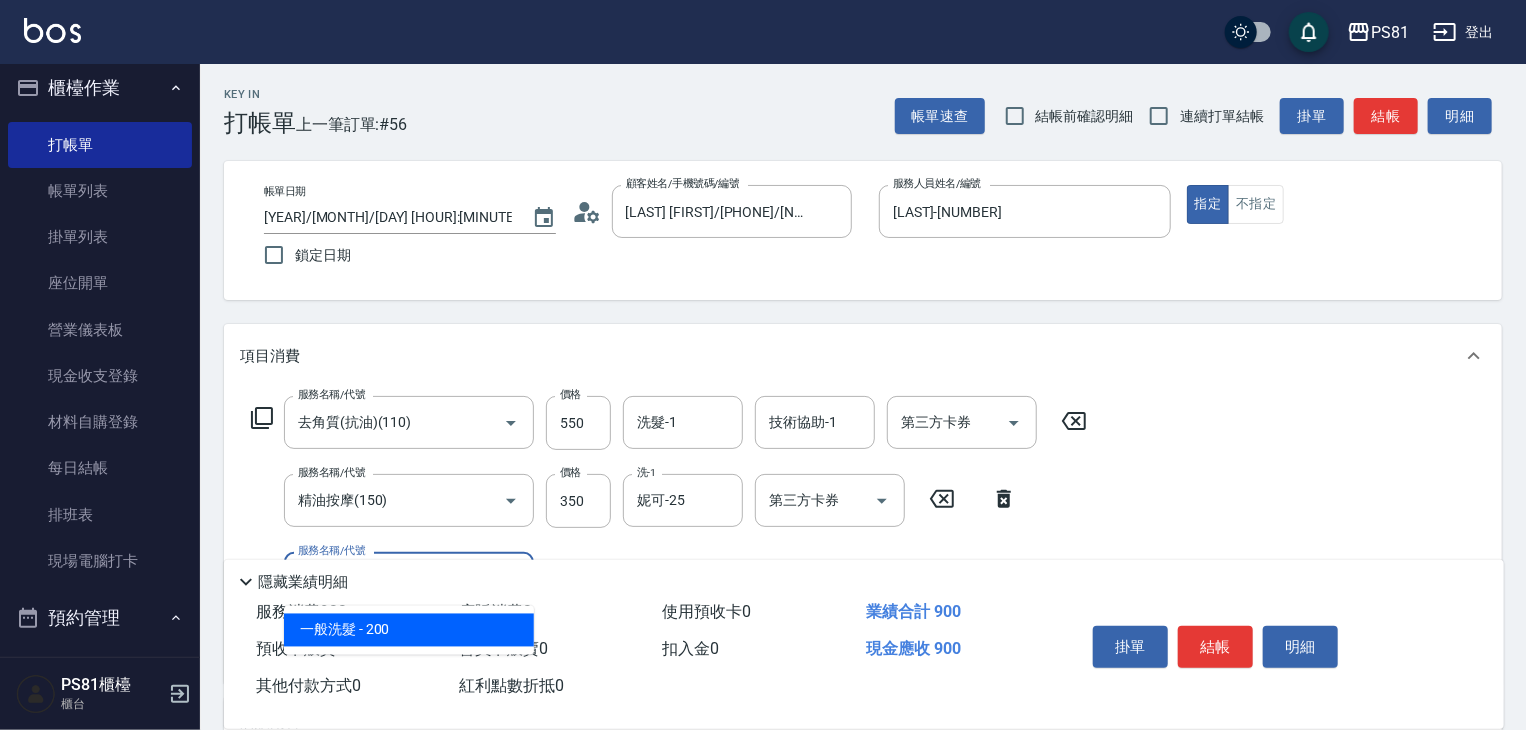 type on "一般洗髮(101)" 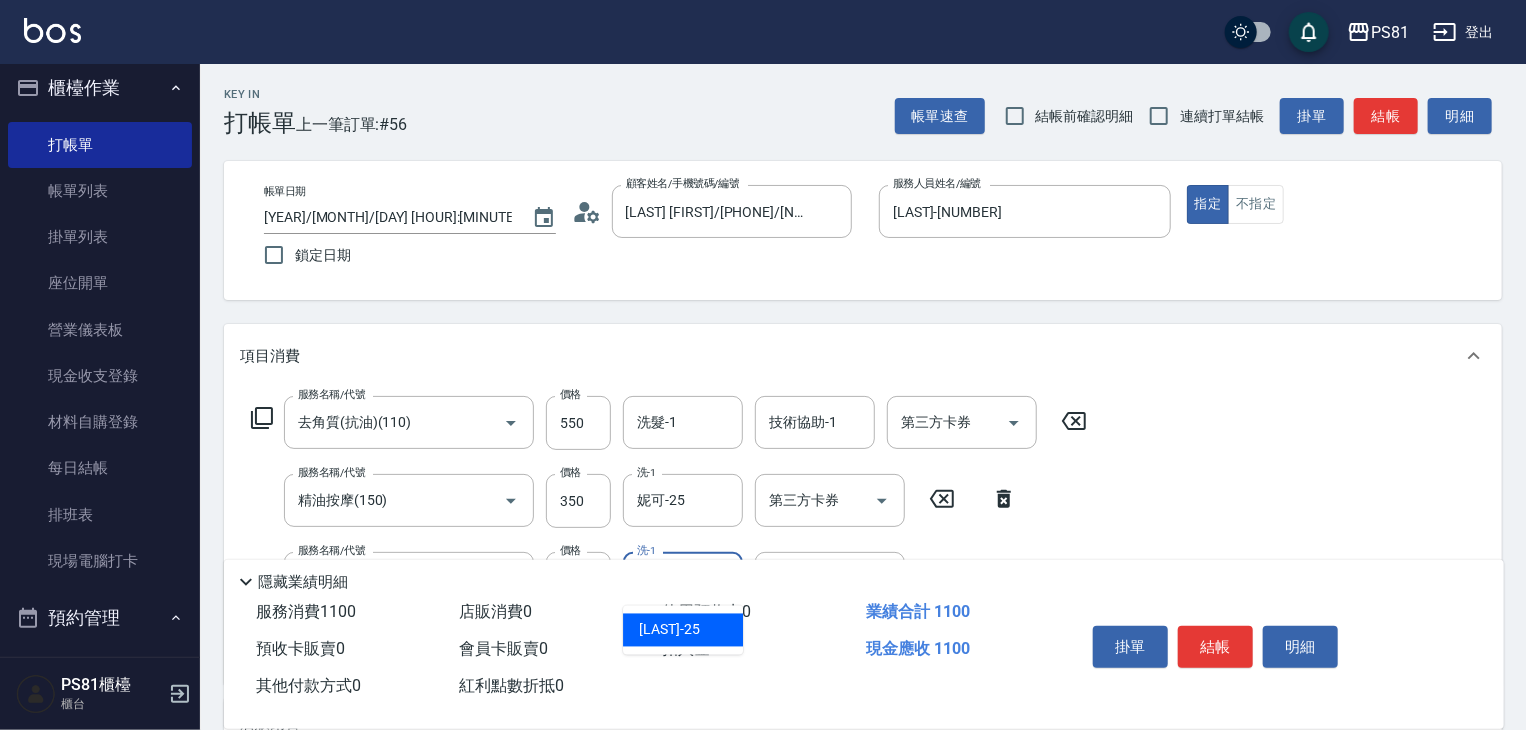 type on "妮可-25" 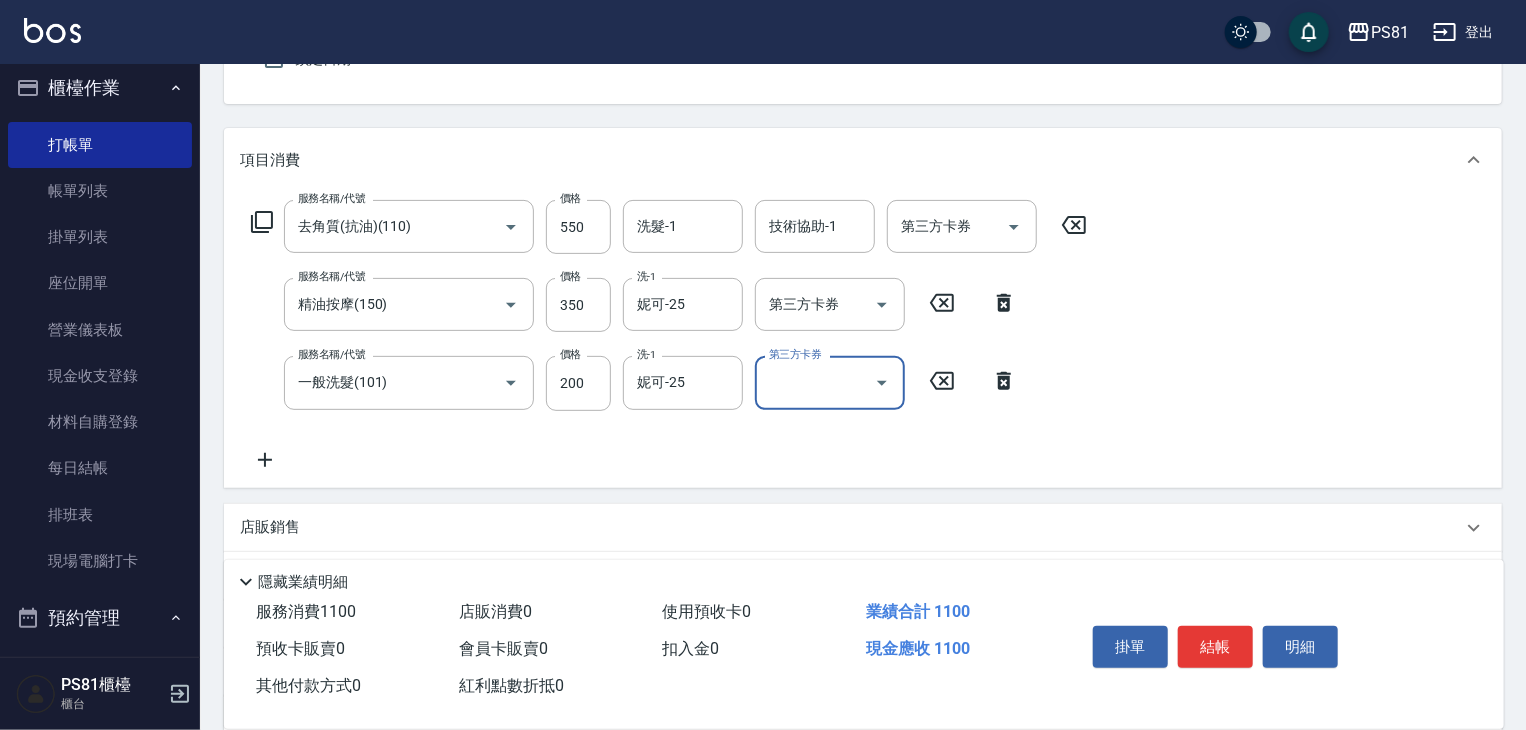 scroll, scrollTop: 255, scrollLeft: 0, axis: vertical 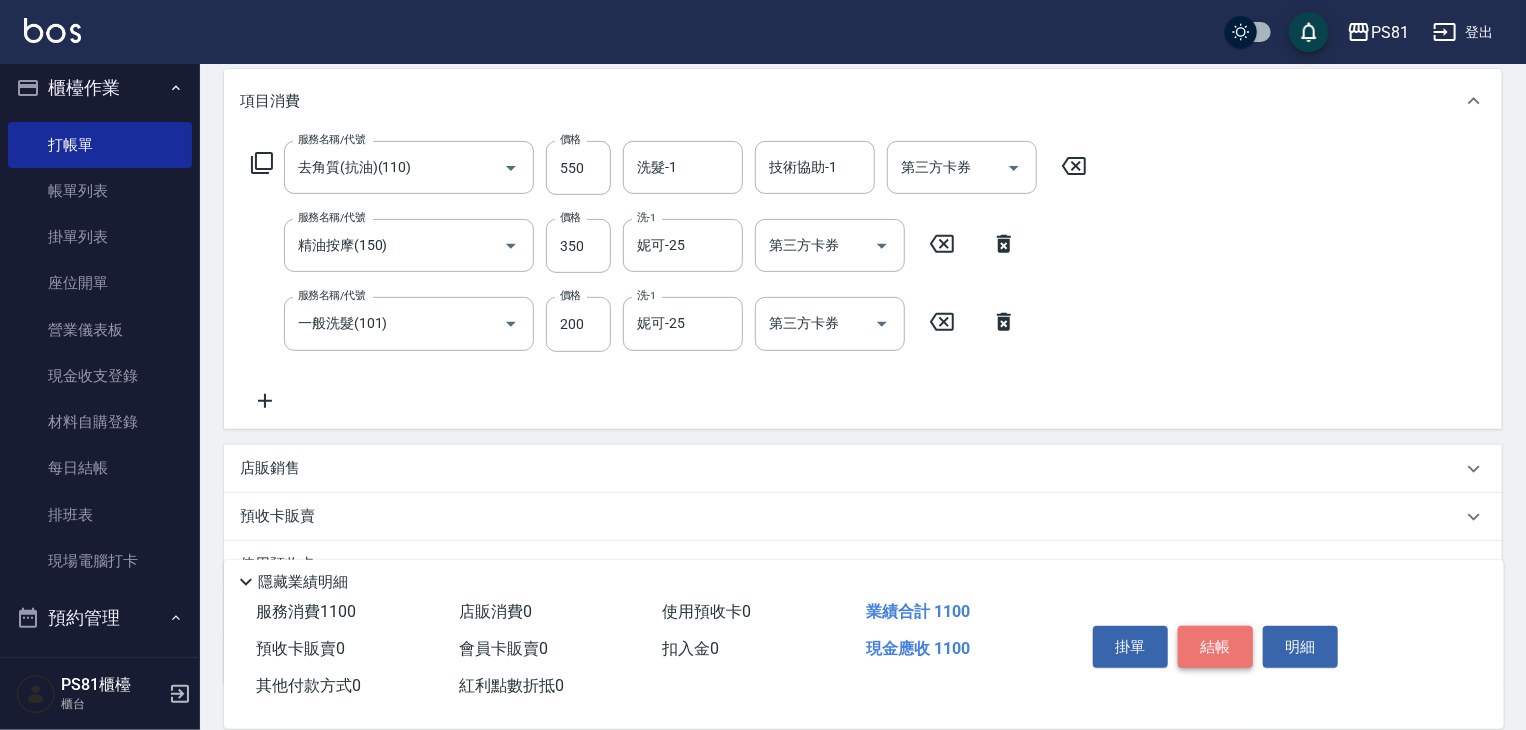 drag, startPoint x: 1212, startPoint y: 649, endPoint x: 1195, endPoint y: 677, distance: 32.75668 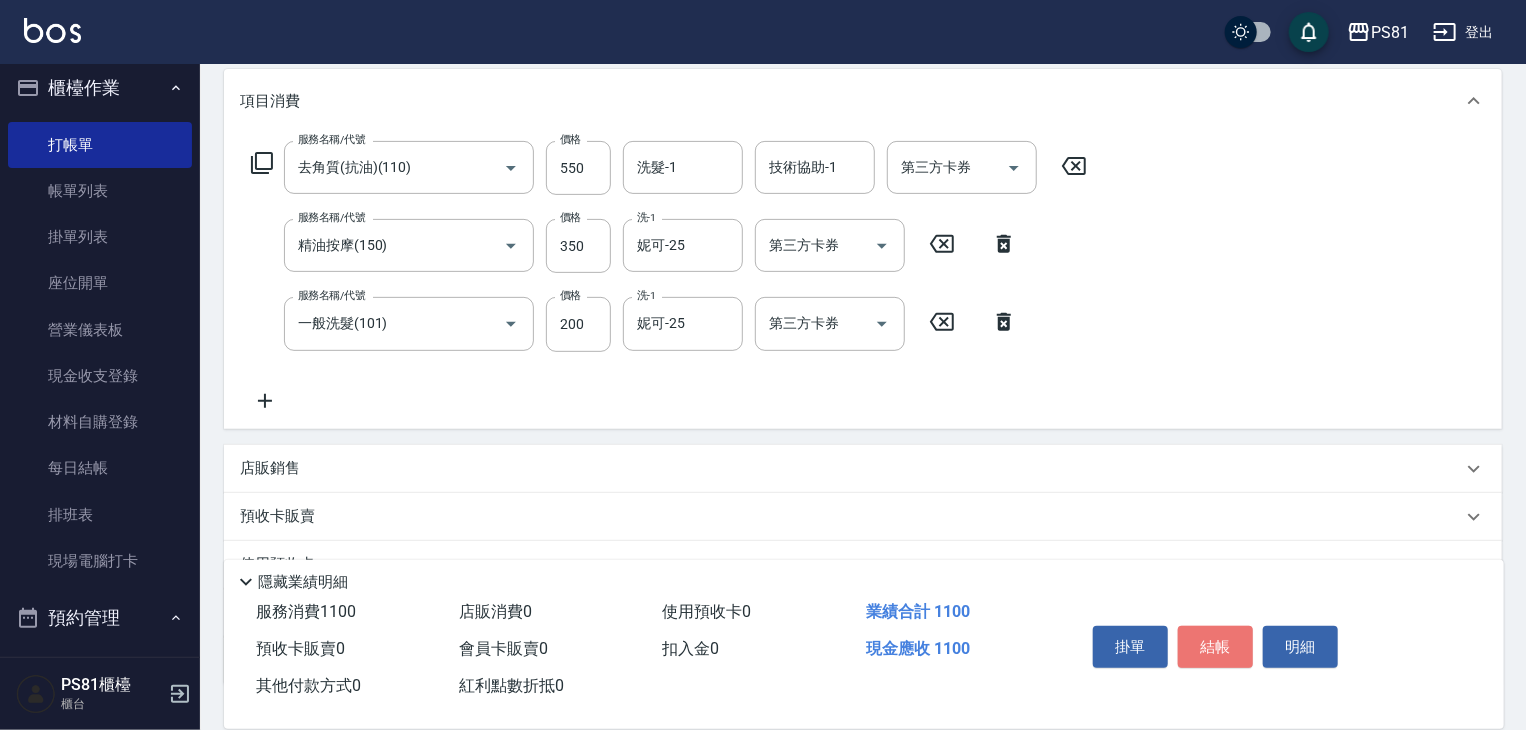 click on "結帳" at bounding box center [1215, 647] 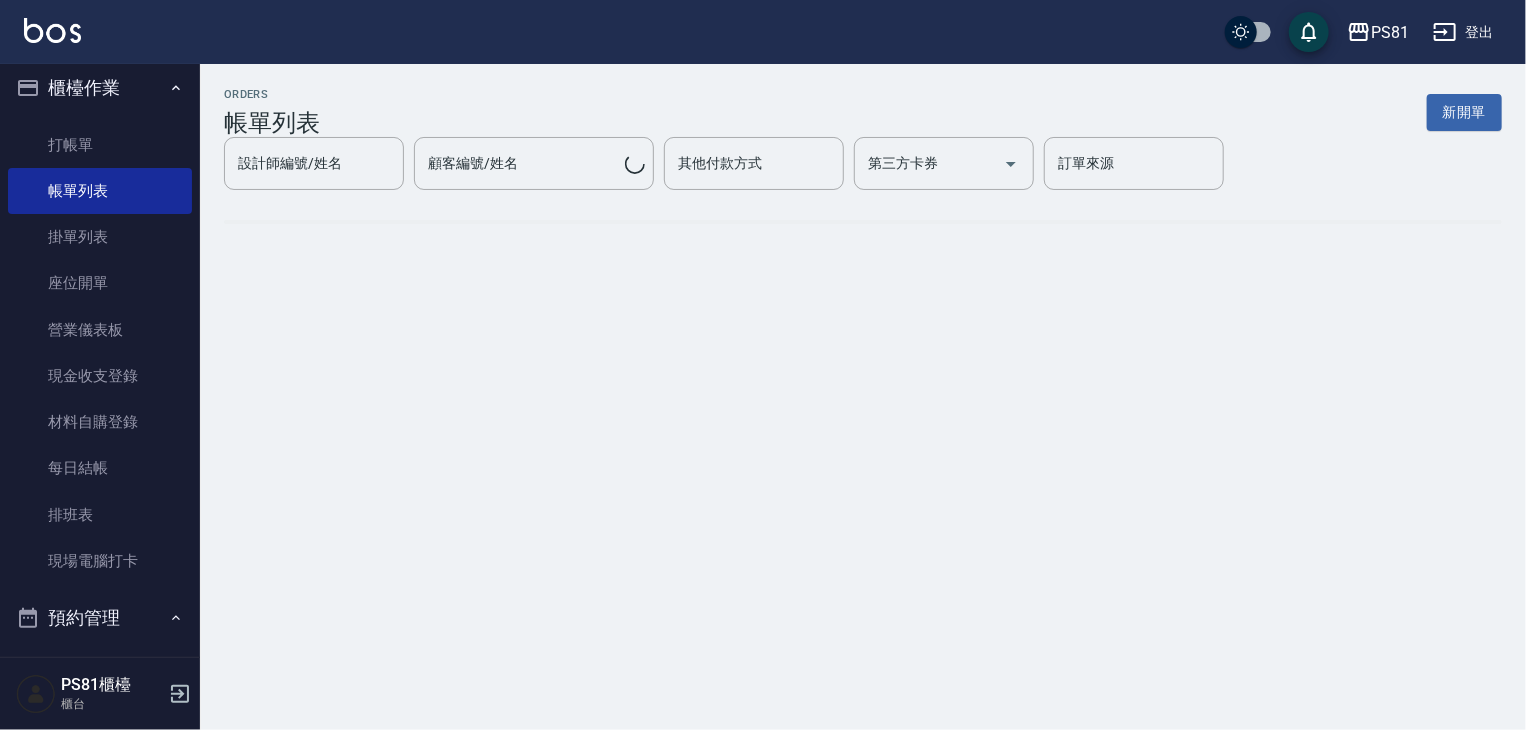 scroll, scrollTop: 0, scrollLeft: 0, axis: both 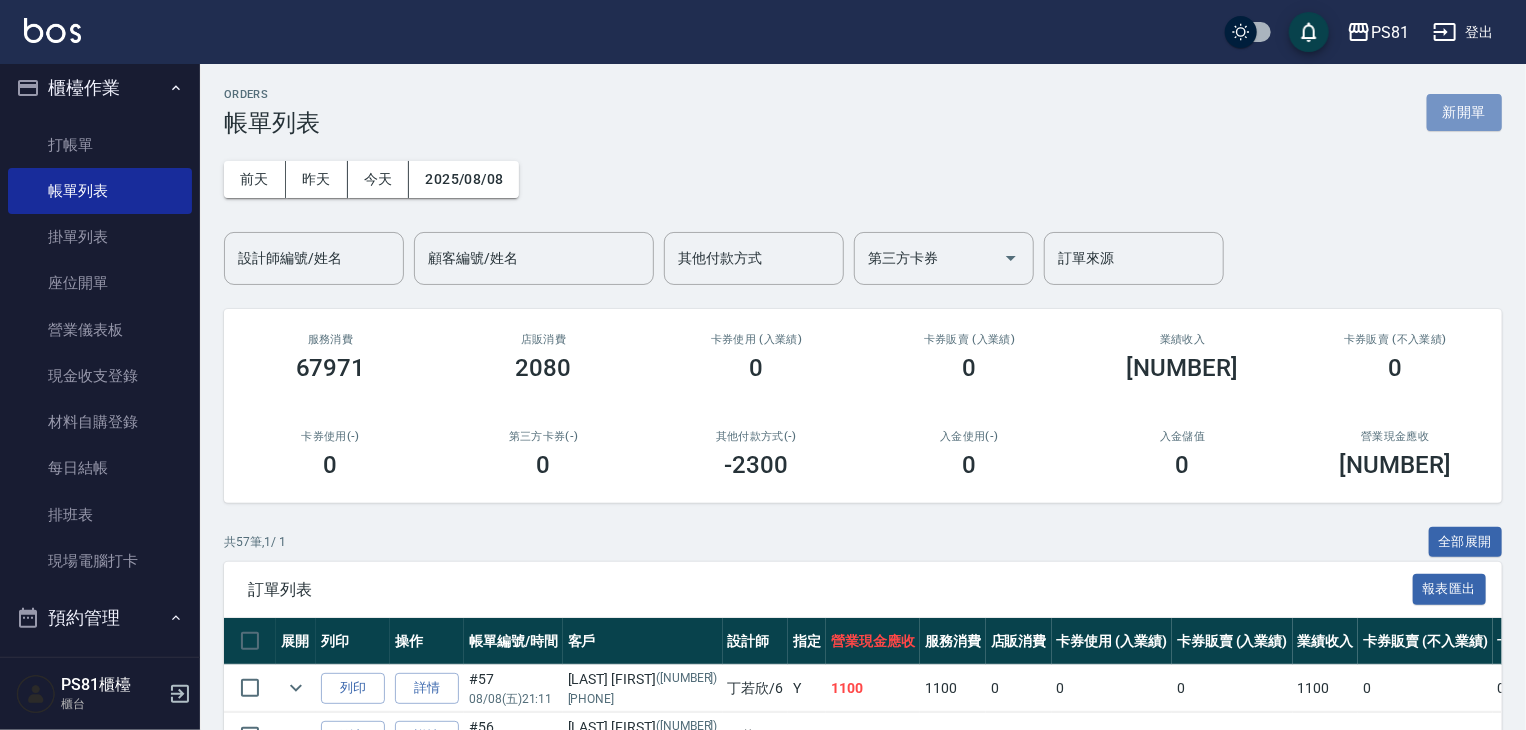 drag, startPoint x: 1450, startPoint y: 99, endPoint x: 1371, endPoint y: 129, distance: 84.50444 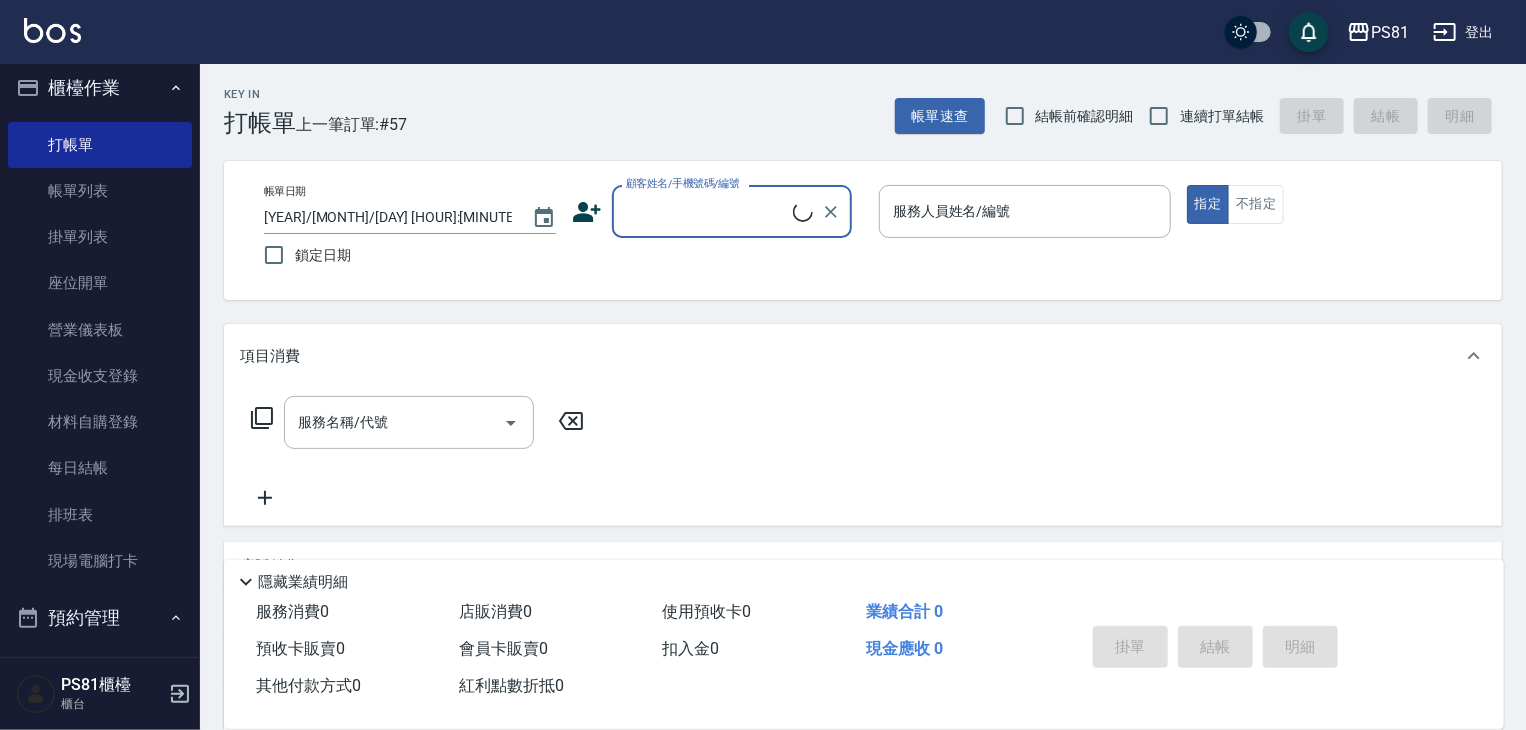 click 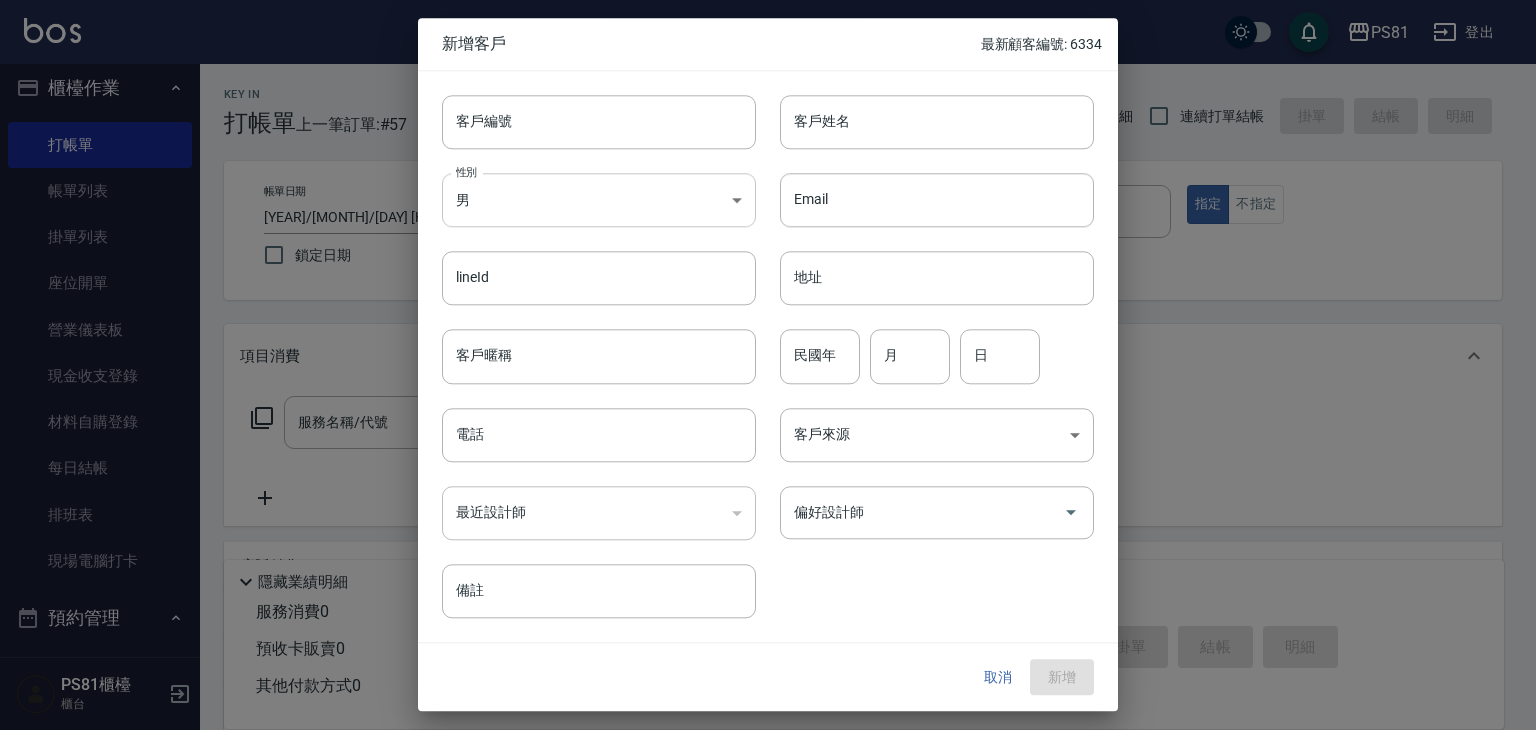 click on "PS81 登出 櫃檯作業 打帳單 帳單列表 掛單列表 座位開單 營業儀表板 現金收支登錄 材料自購登錄 每日結帳 排班表 現場電腦打卡 預約管理 預約管理 單日預約紀錄 單週預約紀錄 報表及分析 報表目錄 店家日報表 互助日報表 互助排行榜 全店業績分析表 設計師日報表 設計師業績分析表 設計師業績月報表 設計師排行榜 每日收支明細 收支分類明細表 客戶管理 客戶列表 卡券管理 入金管理 員工及薪資 員工列表 商品管理 商品分類設定 商品列表 資料設定 服務分類設定 服務項目設定 系統參數設定 收支科目設定 PS81櫃檯 櫃台 Key In 打帳單 上一筆訂單:#57 帳單速查 結帳前確認明細 連續打單結帳 掛單 結帳 明細 帳單日期 2025/08/08 21:12 鎖定日期 顧客姓名/手機號碼/編號 顧客姓名/手機號碼/編號 服務人員姓名/編號 服務人員姓名/編號 指定 不指定 項目消費 服務名稱/代號 備註" at bounding box center [768, 486] 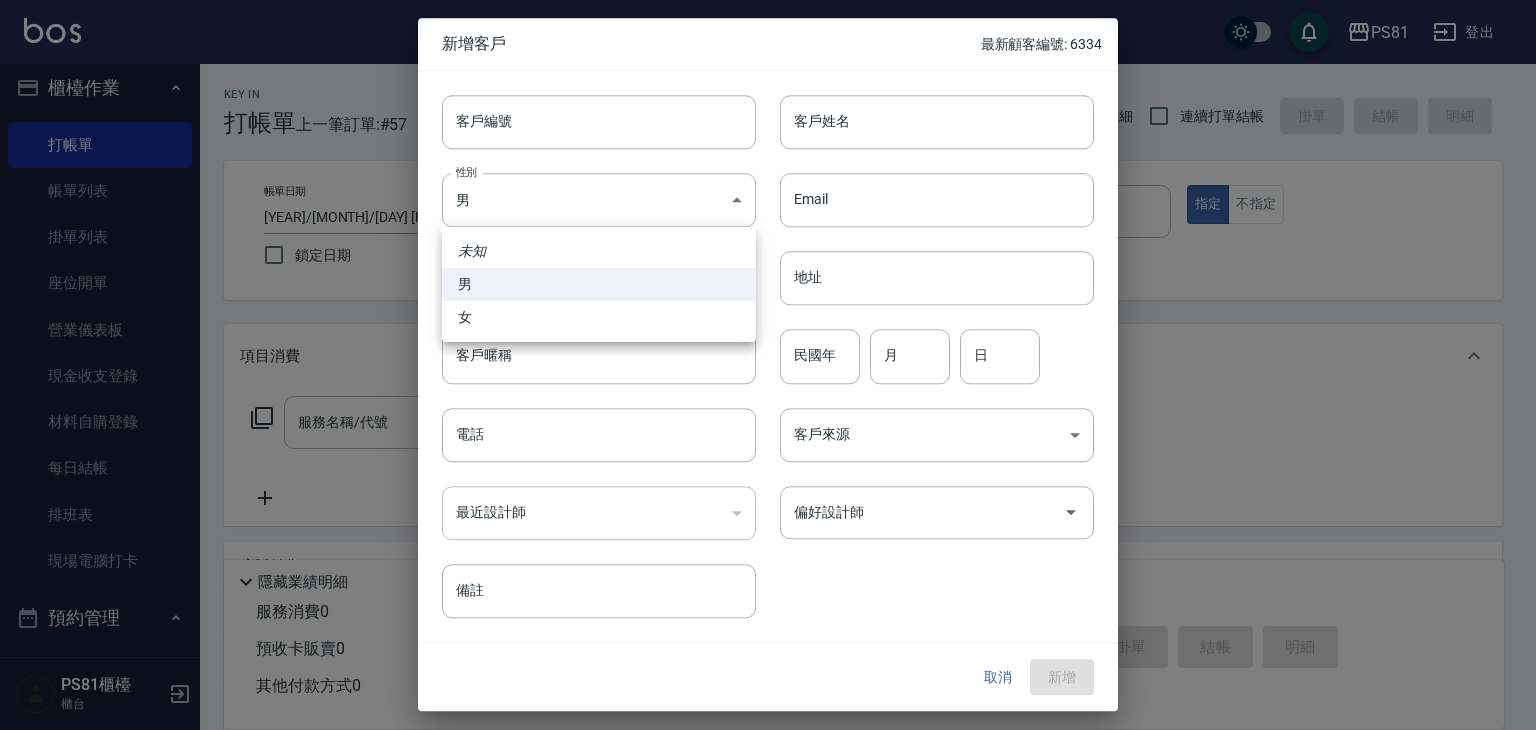 drag, startPoint x: 499, startPoint y: 310, endPoint x: 492, endPoint y: 360, distance: 50.48762 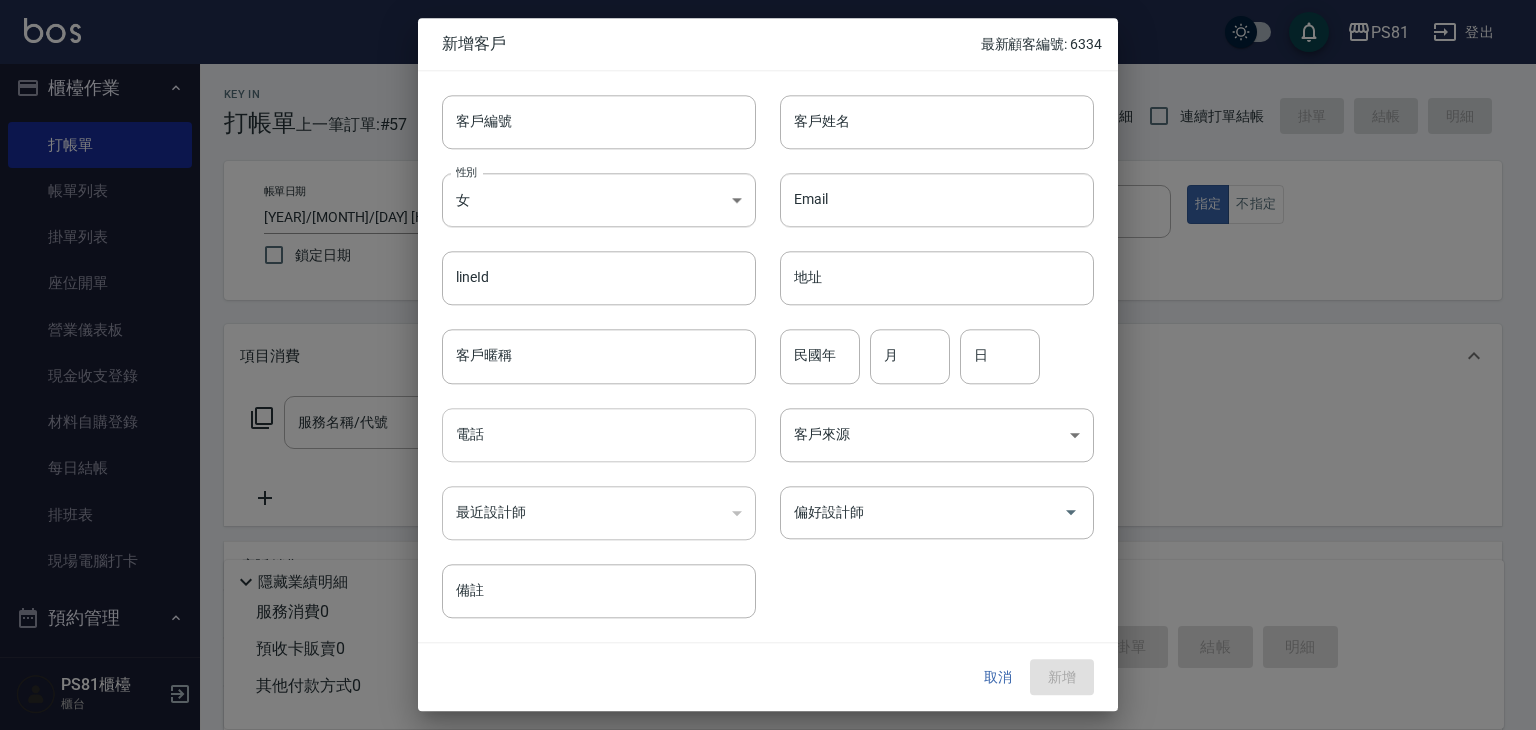 drag, startPoint x: 511, startPoint y: 441, endPoint x: 506, endPoint y: 417, distance: 24.5153 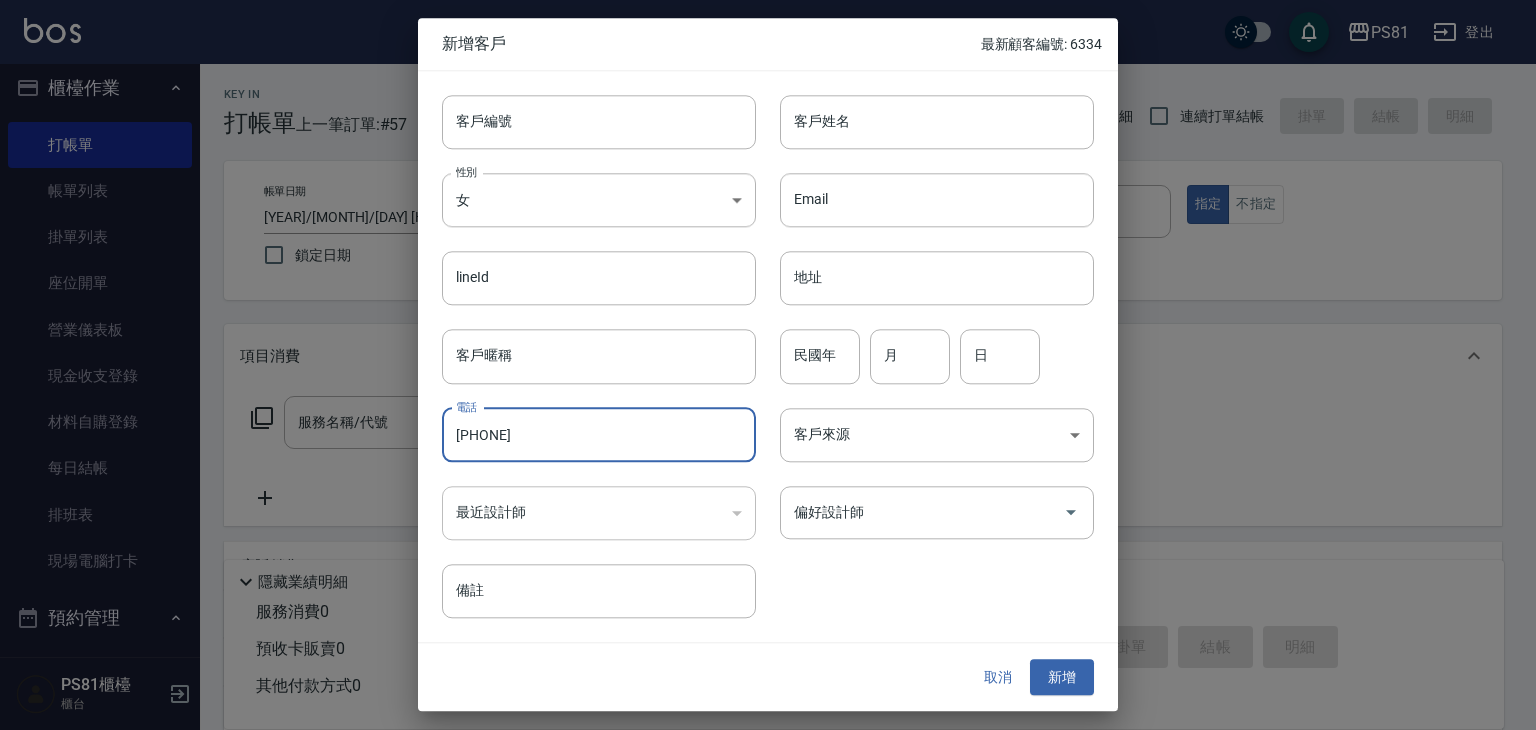 click on "[PHONE]" at bounding box center (599, 435) 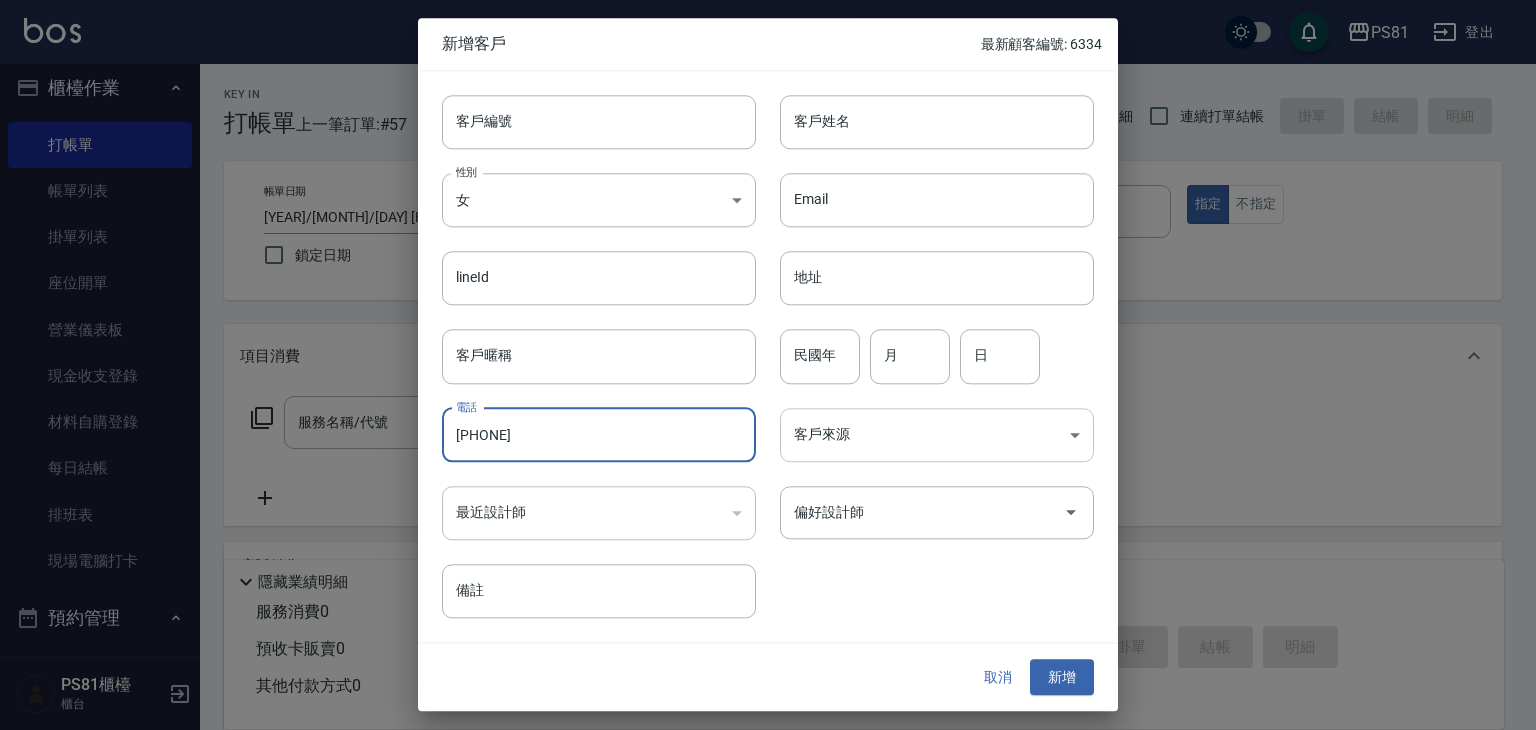 type on "[PHONE]" 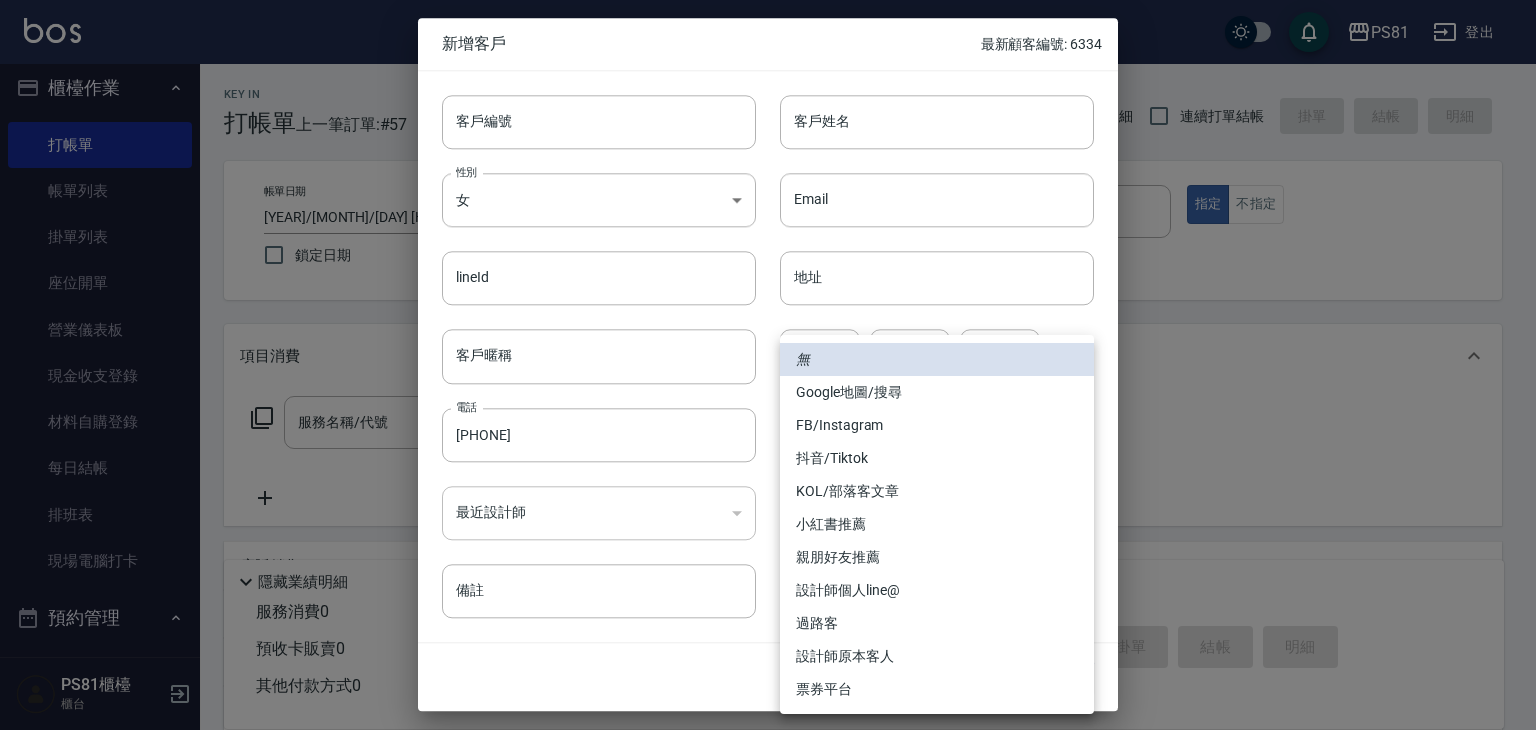 drag, startPoint x: 852, startPoint y: 460, endPoint x: 840, endPoint y: 495, distance: 37 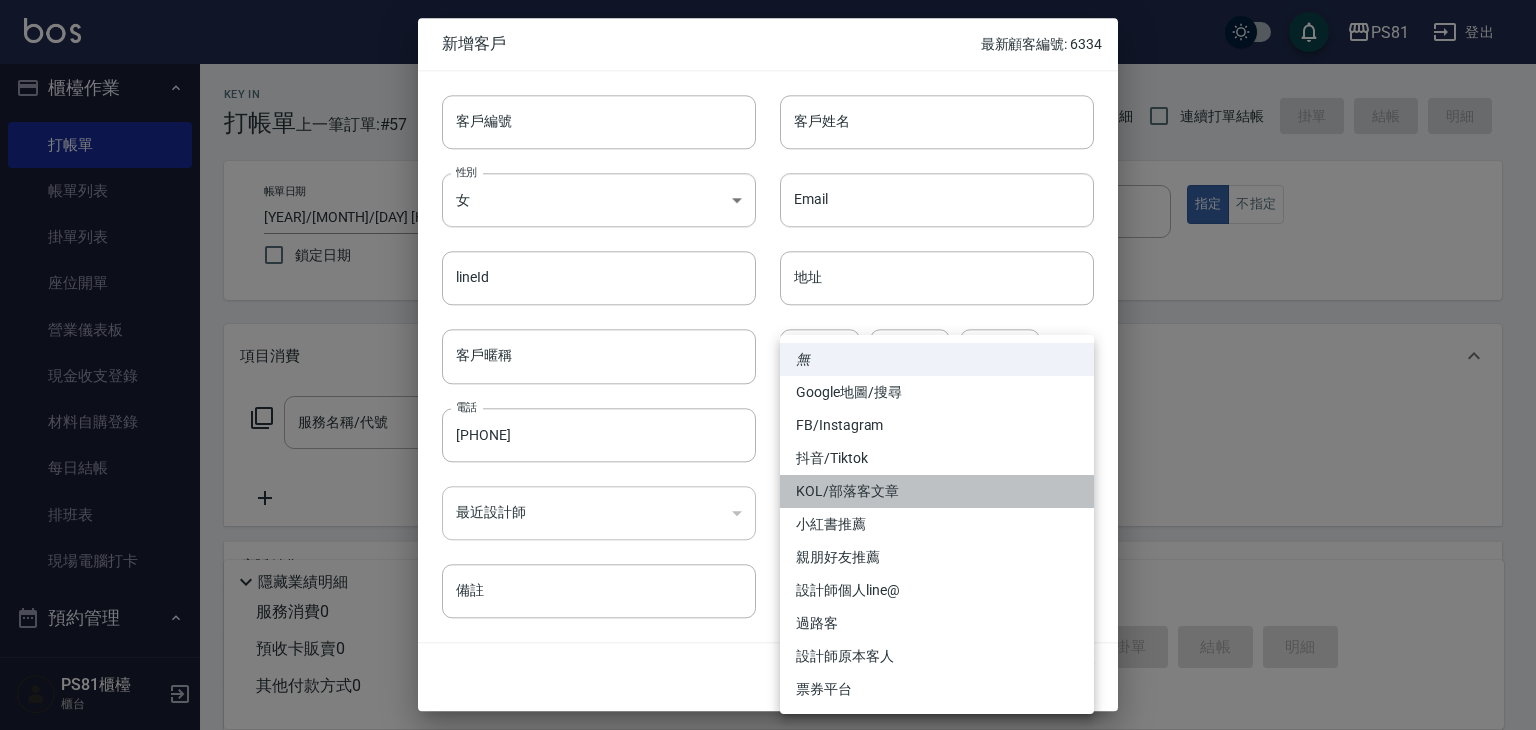drag, startPoint x: 840, startPoint y: 495, endPoint x: 829, endPoint y: 499, distance: 11.7046995 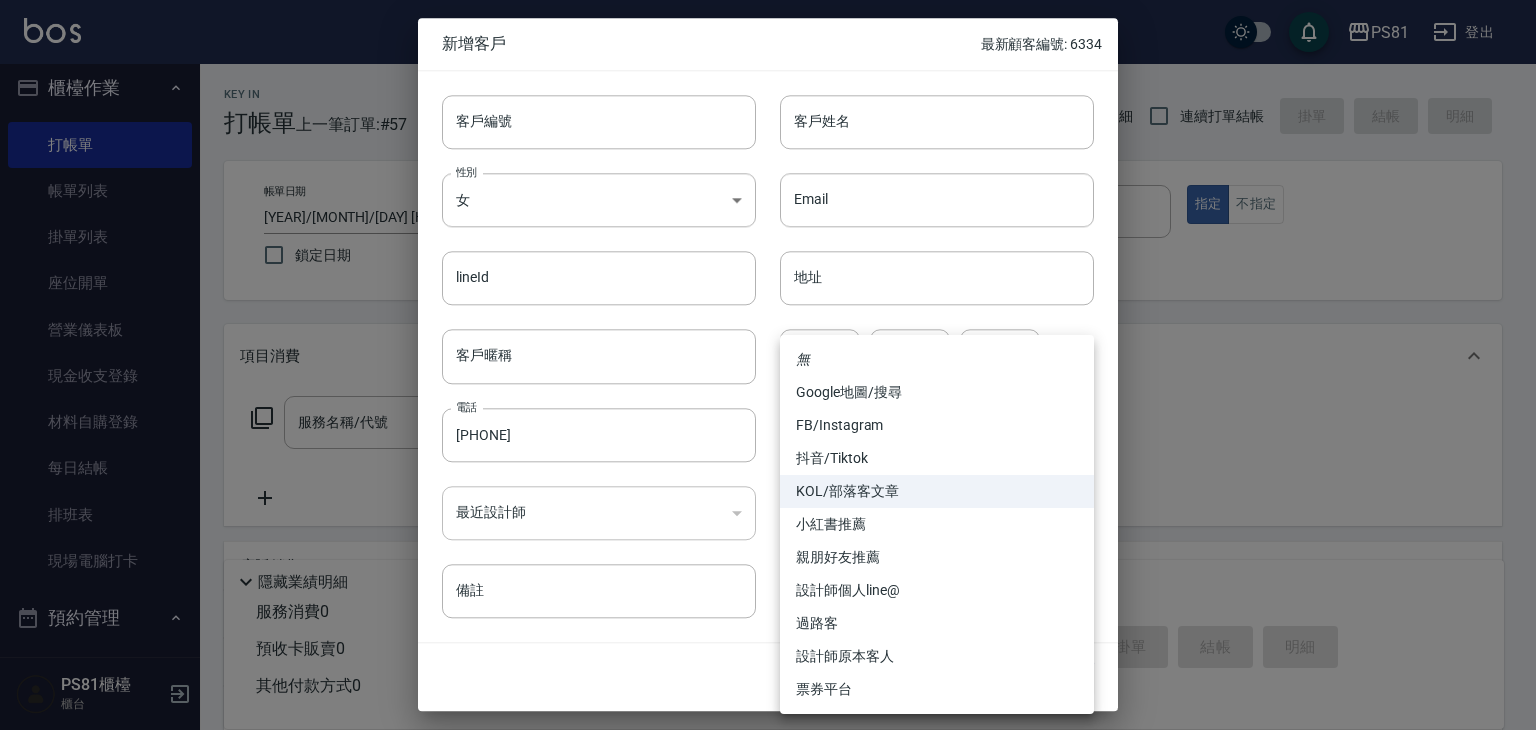 click on "PS81 登出 櫃檯作業 打帳單 帳單列表 掛單列表 座位開單 營業儀表板 現金收支登錄 材料自購登錄 每日結帳 排班表 現場電腦打卡 預約管理 預約管理 單日預約紀錄 單週預約紀錄 報表及分析 報表目錄 店家日報表 互助日報表 互助排行榜 全店業績分析表 設計師日報表 設計師業績分析表 設計師業績月報表 設計師排行榜 每日收支明細 收支分類明細表 客戶管理 客戶列表 卡券管理 入金管理 員工及薪資 員工列表 商品管理 商品分類設定 商品列表 資料設定 服務分類設定 服務項目設定 系統參數設定 收支科目設定 PS81櫃檯 櫃台 Key In 打帳單 上一筆訂單:#57 帳單速查 結帳前確認明細 連續打單結帳 掛單 結帳 明細 帳單日期 2025/08/08 21:12 鎖定日期 顧客姓名/手機號碼/編號 顧客姓名/手機號碼/編號 服務人員姓名/編號 服務人員姓名/編號 指定 不指定 項目消費 服務名稱/代號 備註" at bounding box center [768, 486] 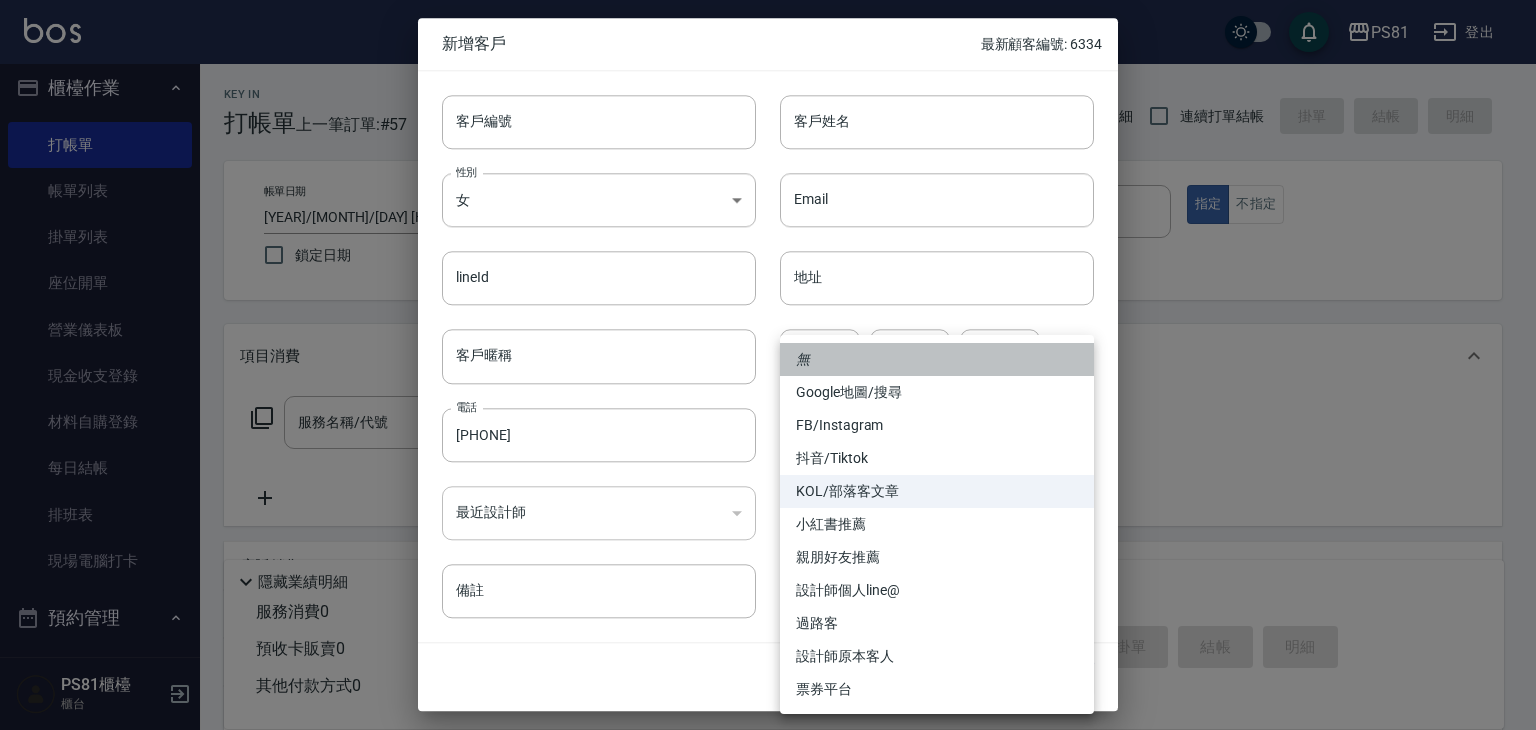 click on "無" at bounding box center [937, 359] 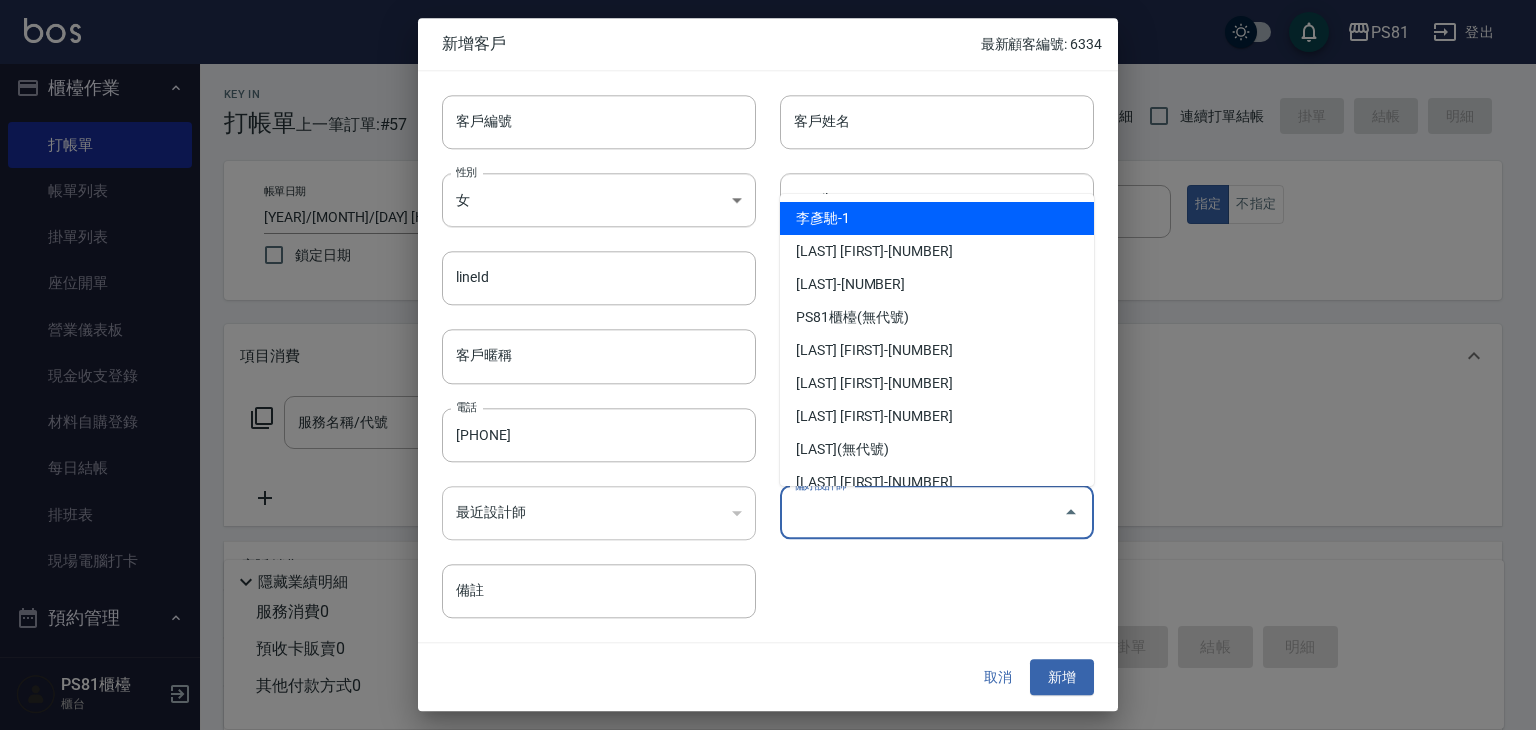 drag, startPoint x: 872, startPoint y: 505, endPoint x: 857, endPoint y: 494, distance: 18.601076 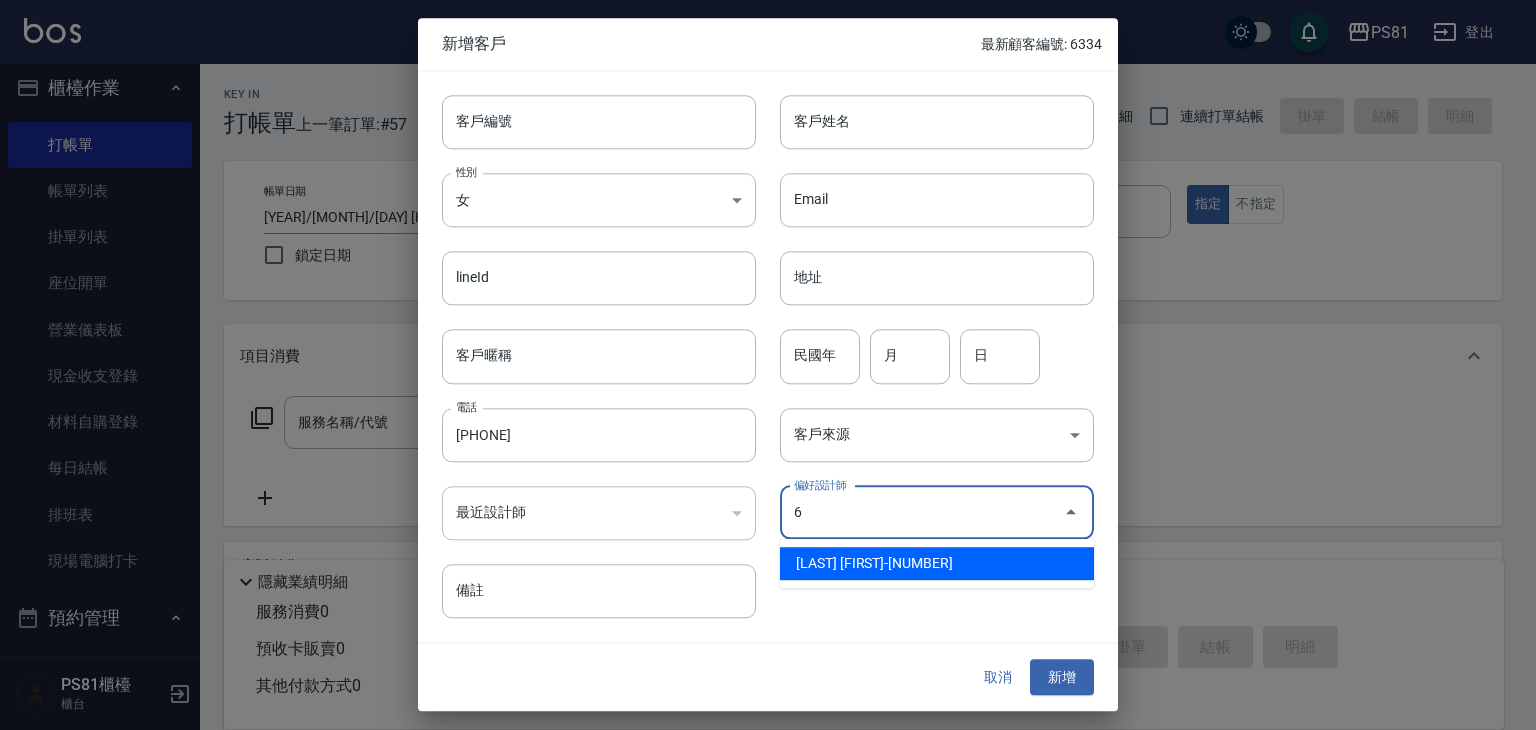 type on "[LAST] [FIRST]" 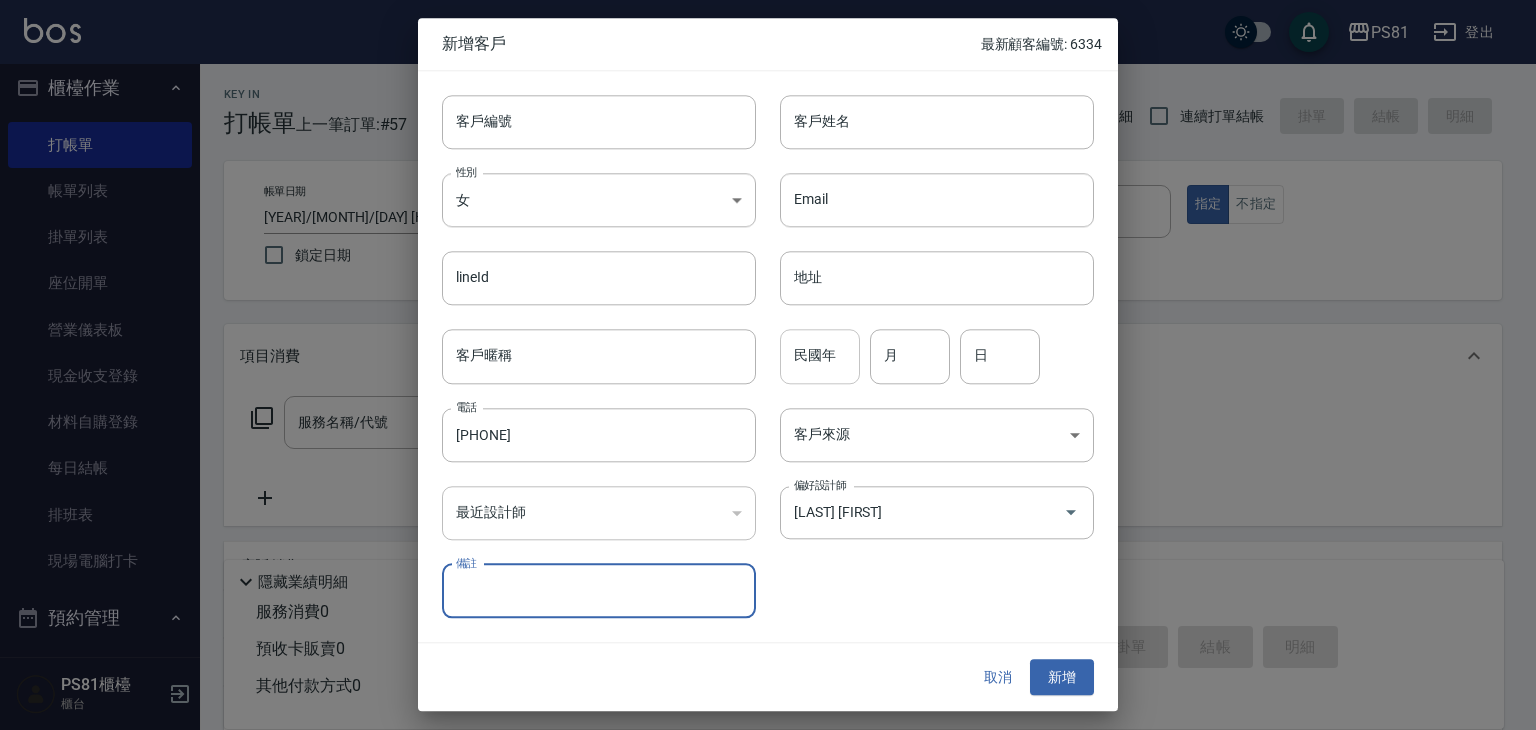 click on "民國年" at bounding box center (820, 357) 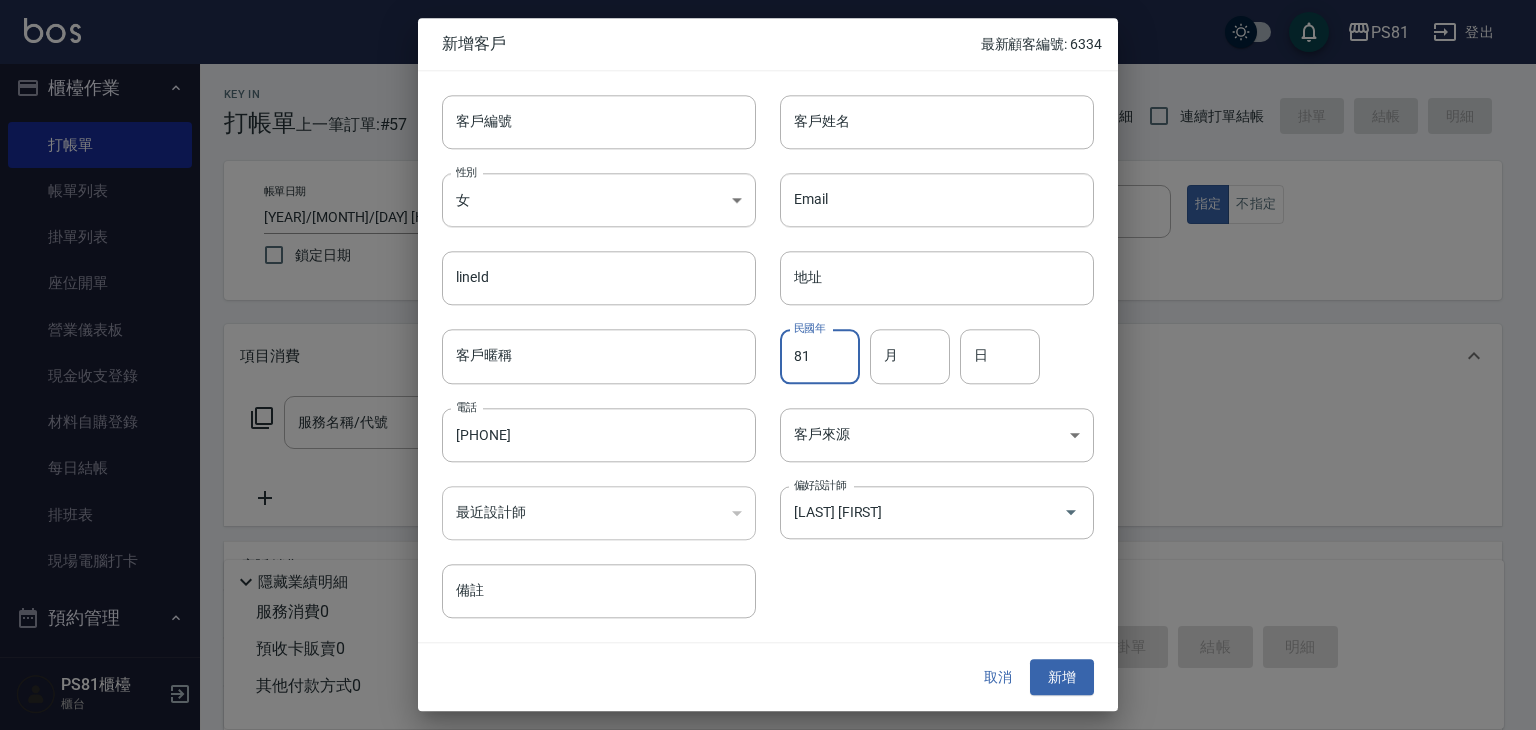 type on "81" 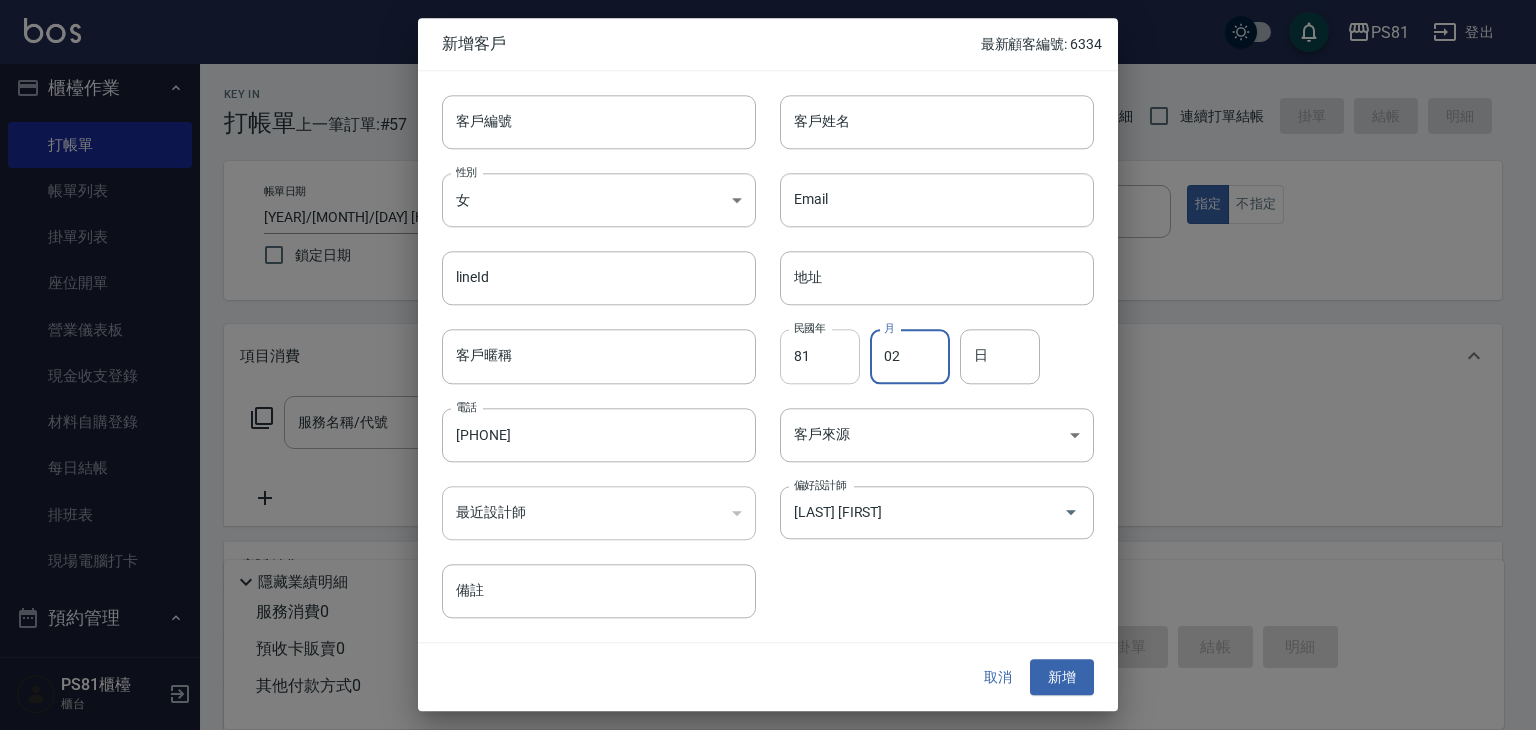 type on "02" 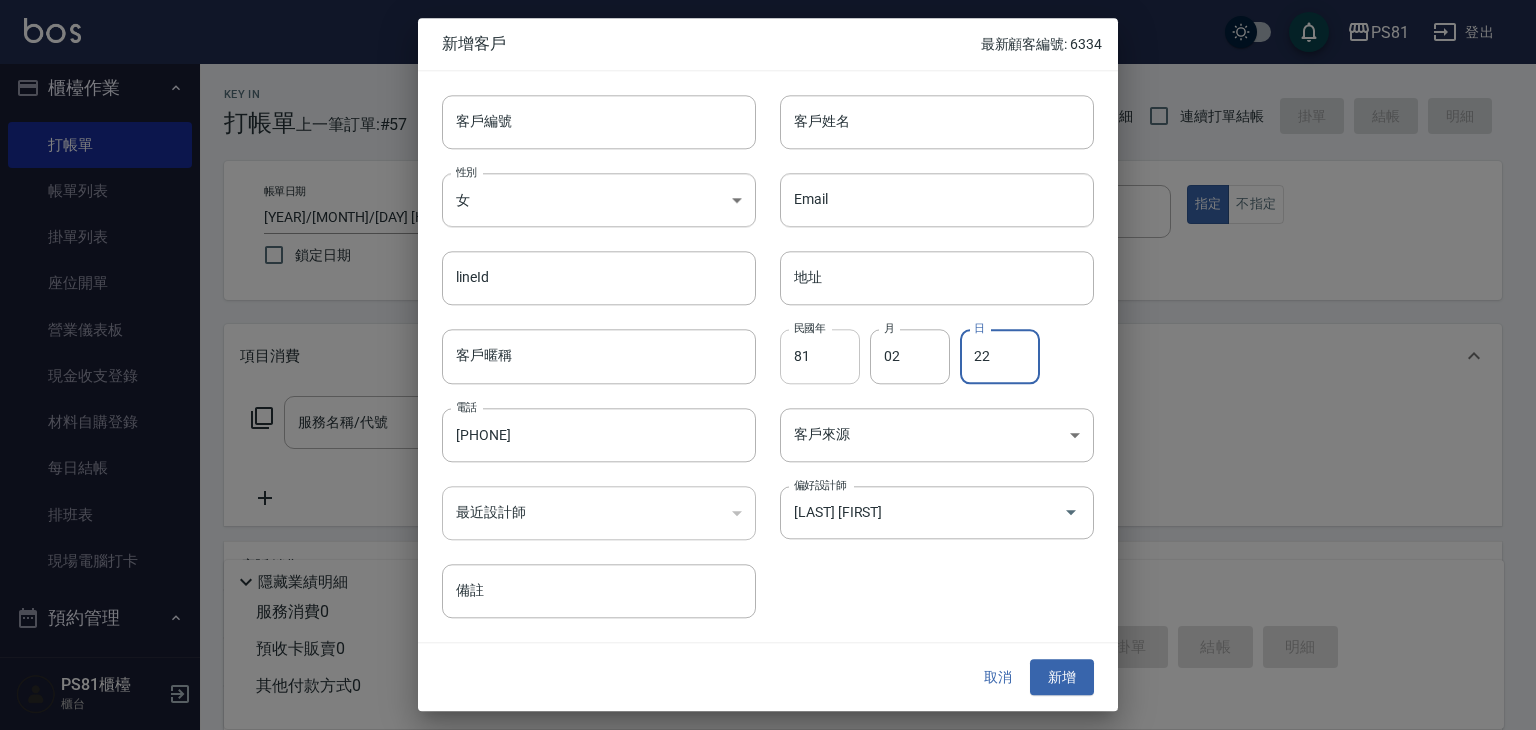 type on "22" 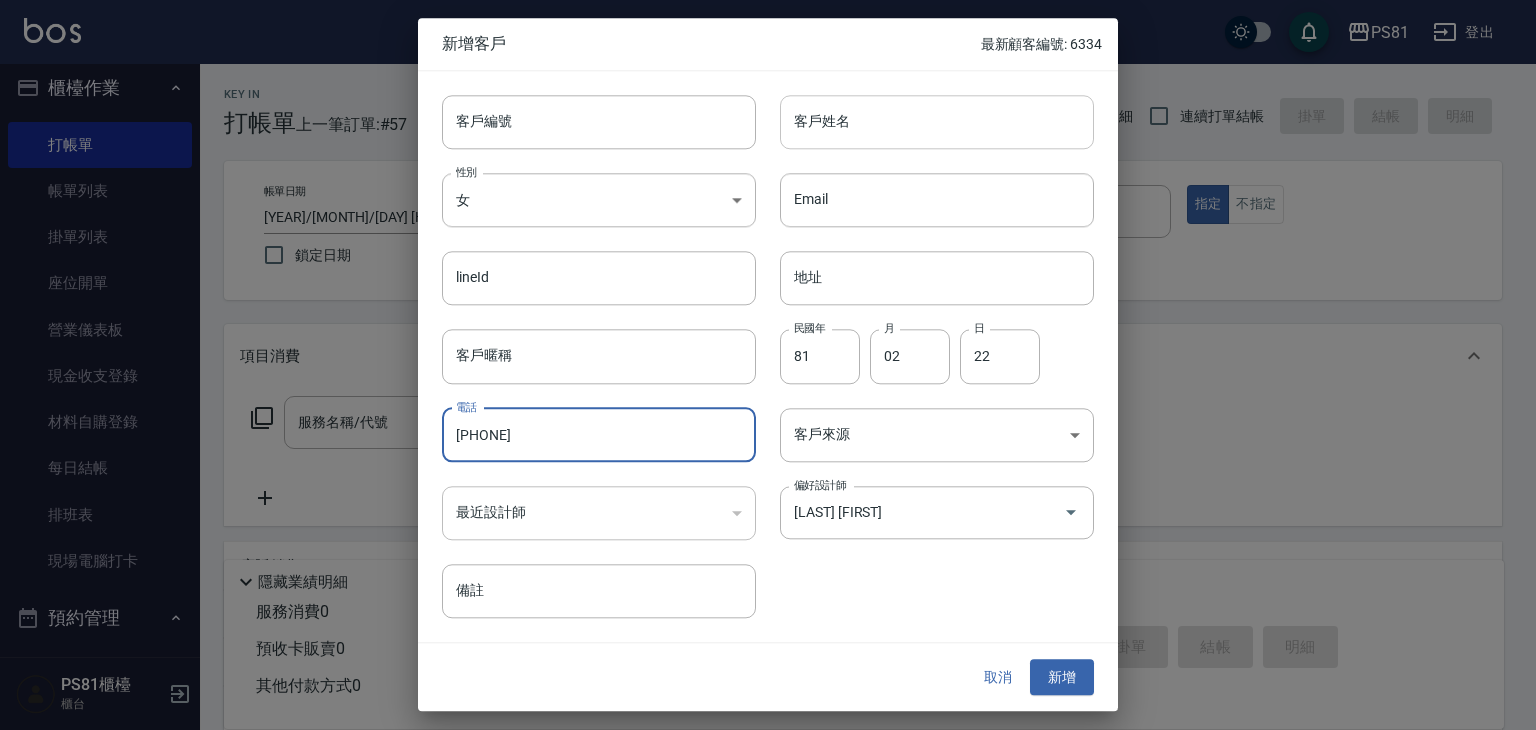 drag, startPoint x: 836, startPoint y: 129, endPoint x: 800, endPoint y: 126, distance: 36.124783 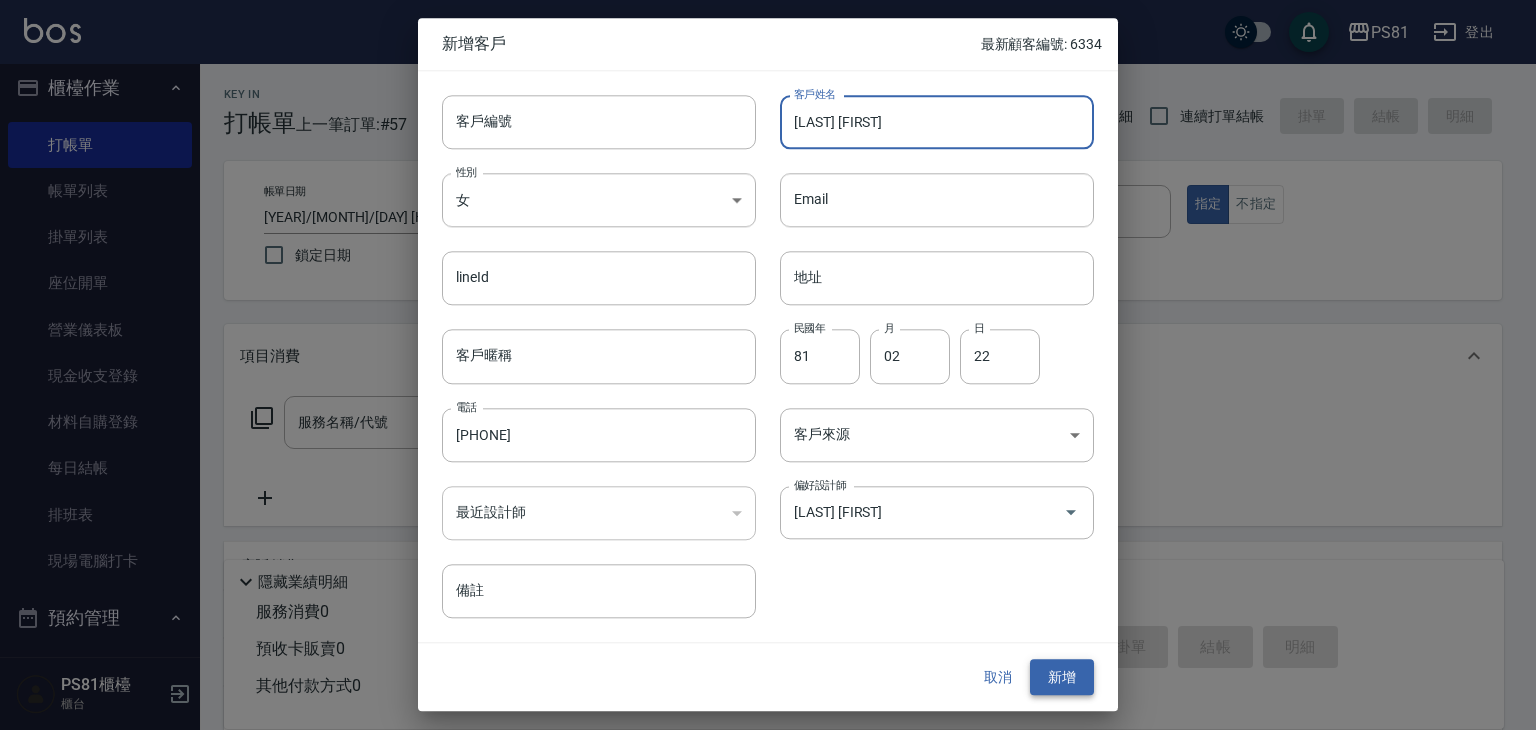 type on "[LAST] [FIRST]" 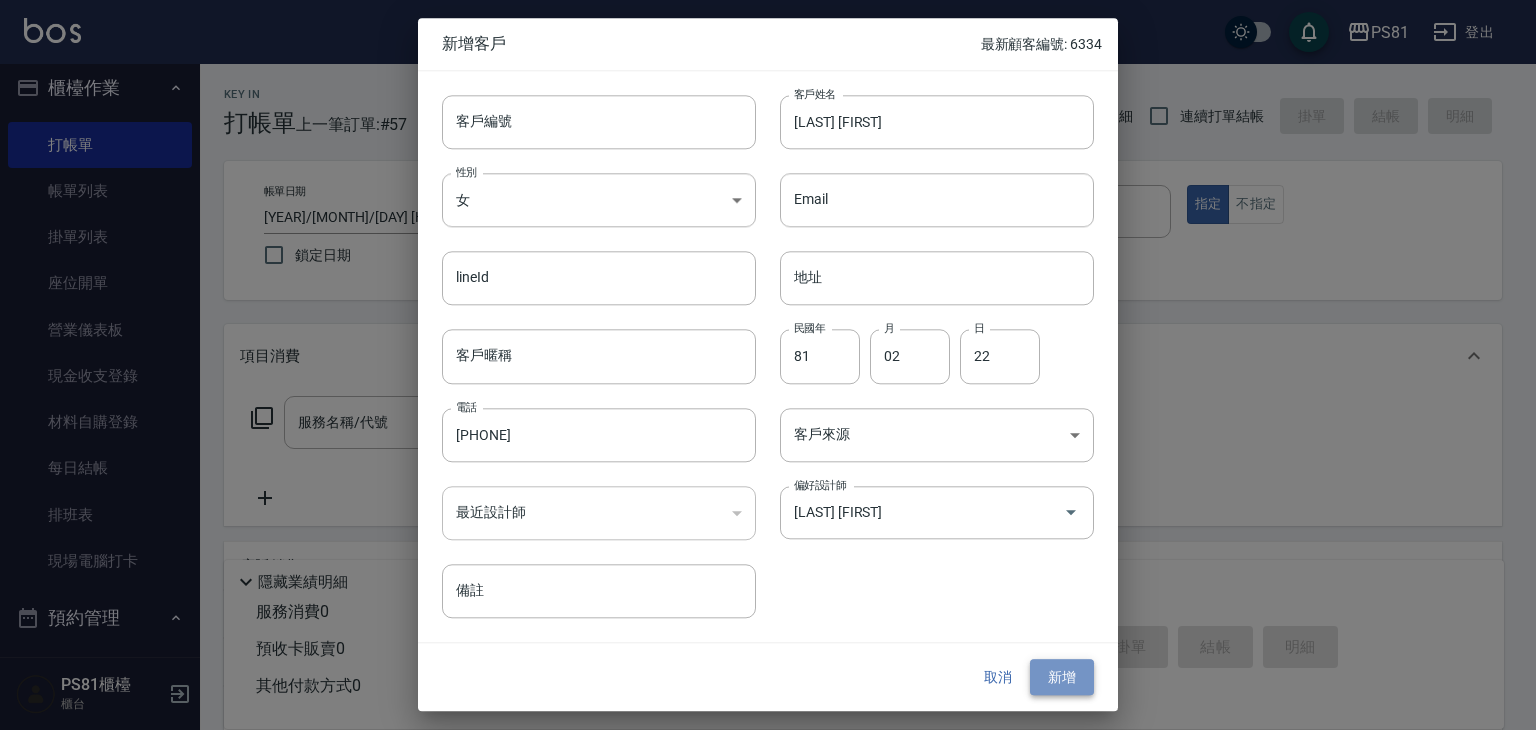 drag, startPoint x: 1086, startPoint y: 669, endPoint x: 1043, endPoint y: 663, distance: 43.416588 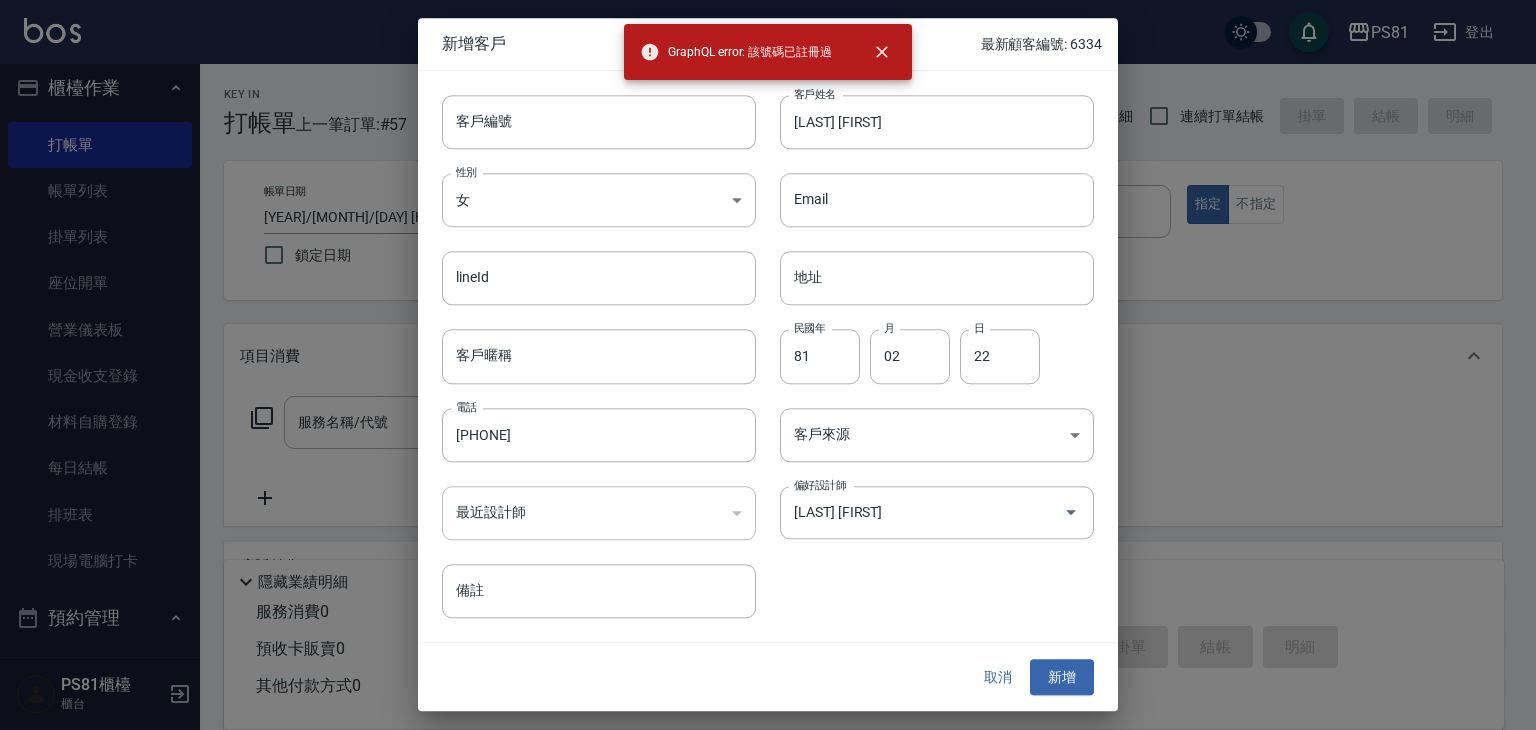 drag, startPoint x: 1004, startPoint y: 685, endPoint x: 989, endPoint y: 650, distance: 38.078865 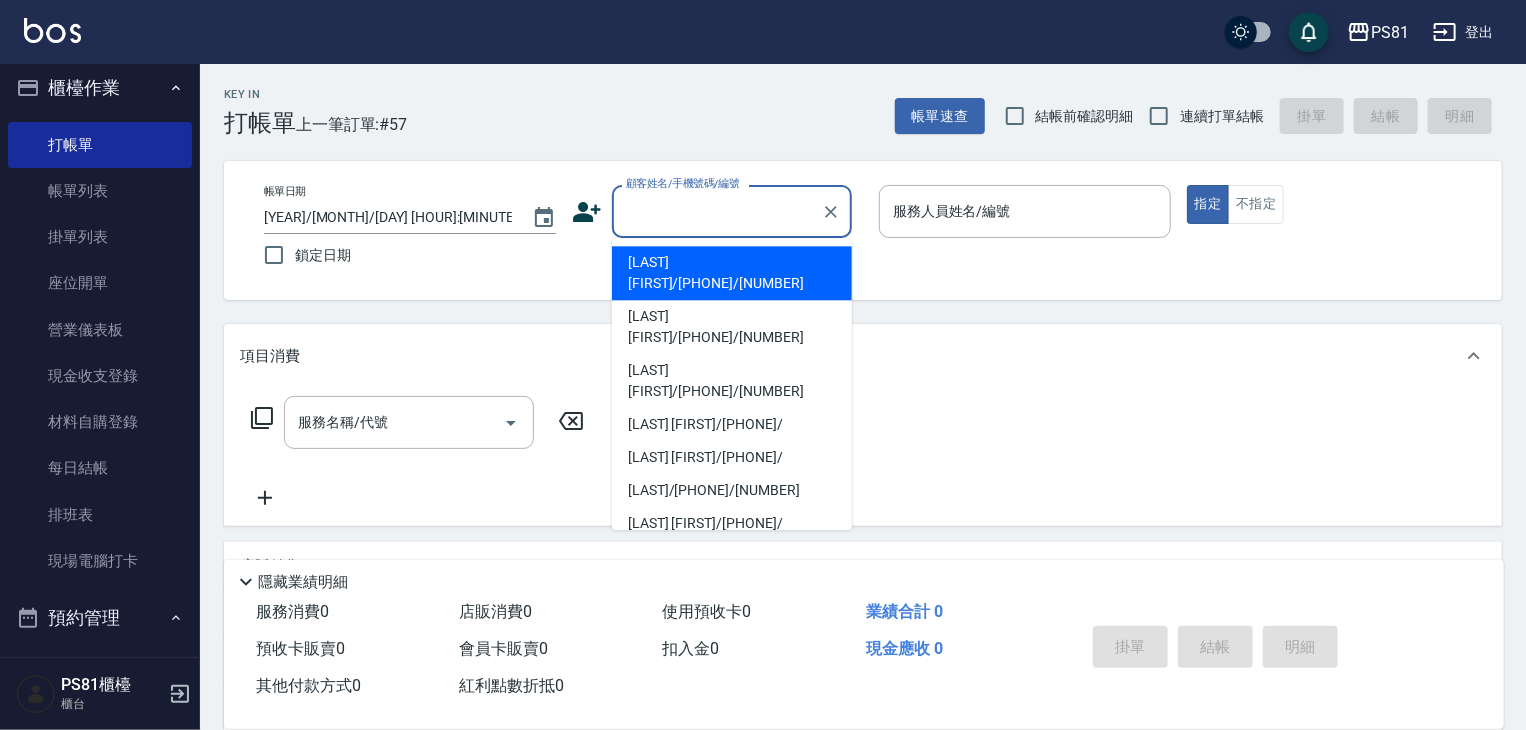 drag, startPoint x: 745, startPoint y: 217, endPoint x: 739, endPoint y: 207, distance: 11.661903 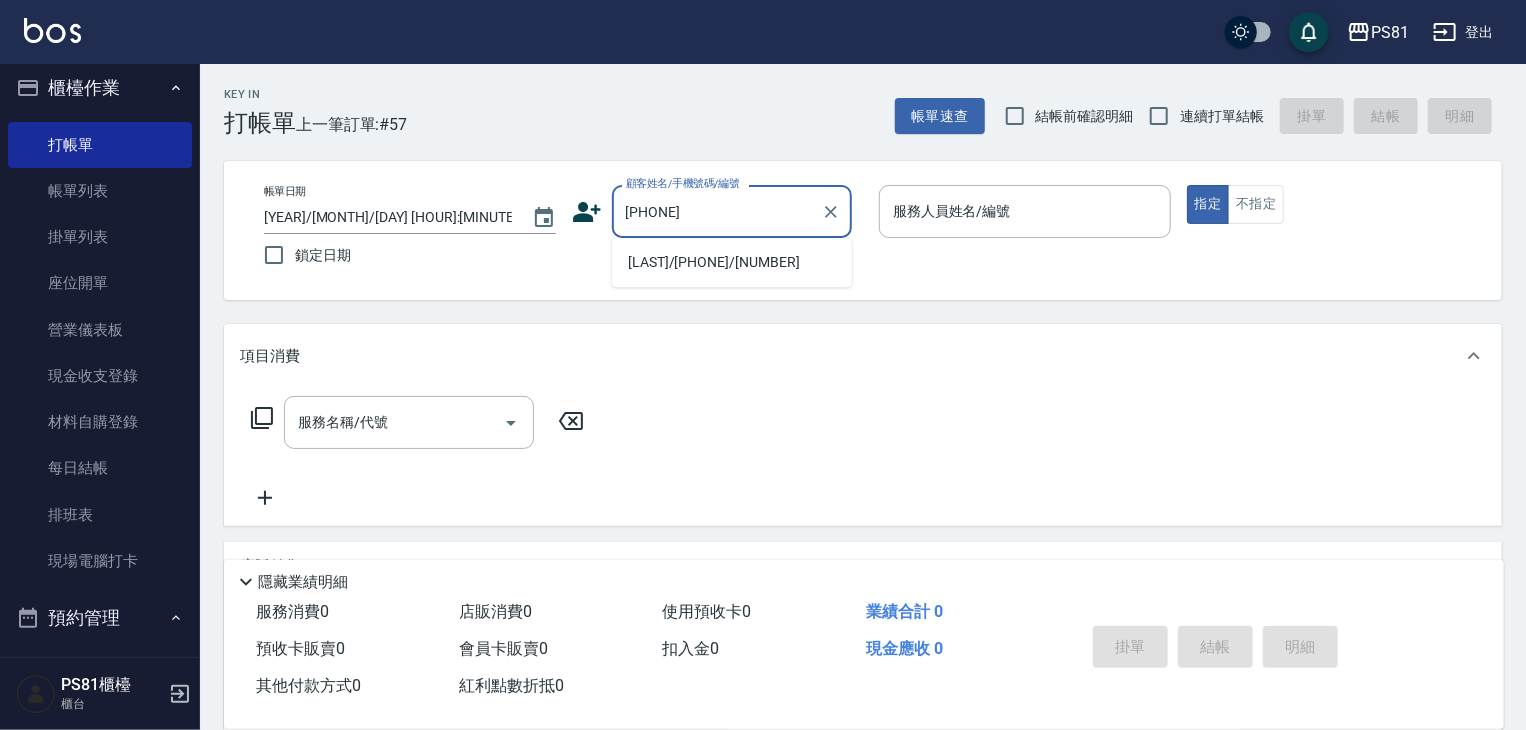 click on "[LAST]/[PHONE]/[NUMBER]" at bounding box center [732, 262] 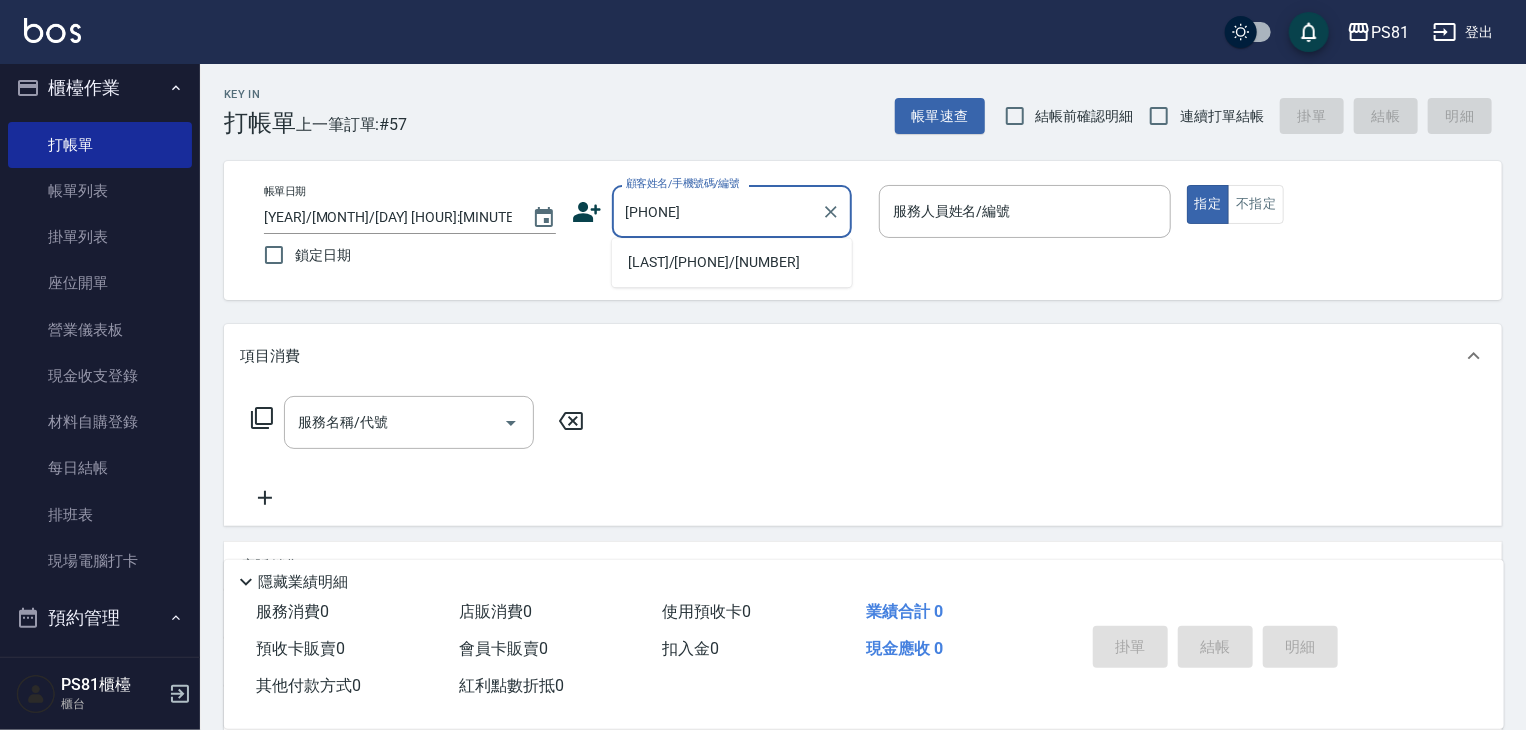 type on "[LAST]/[PHONE]/[NUMBER]" 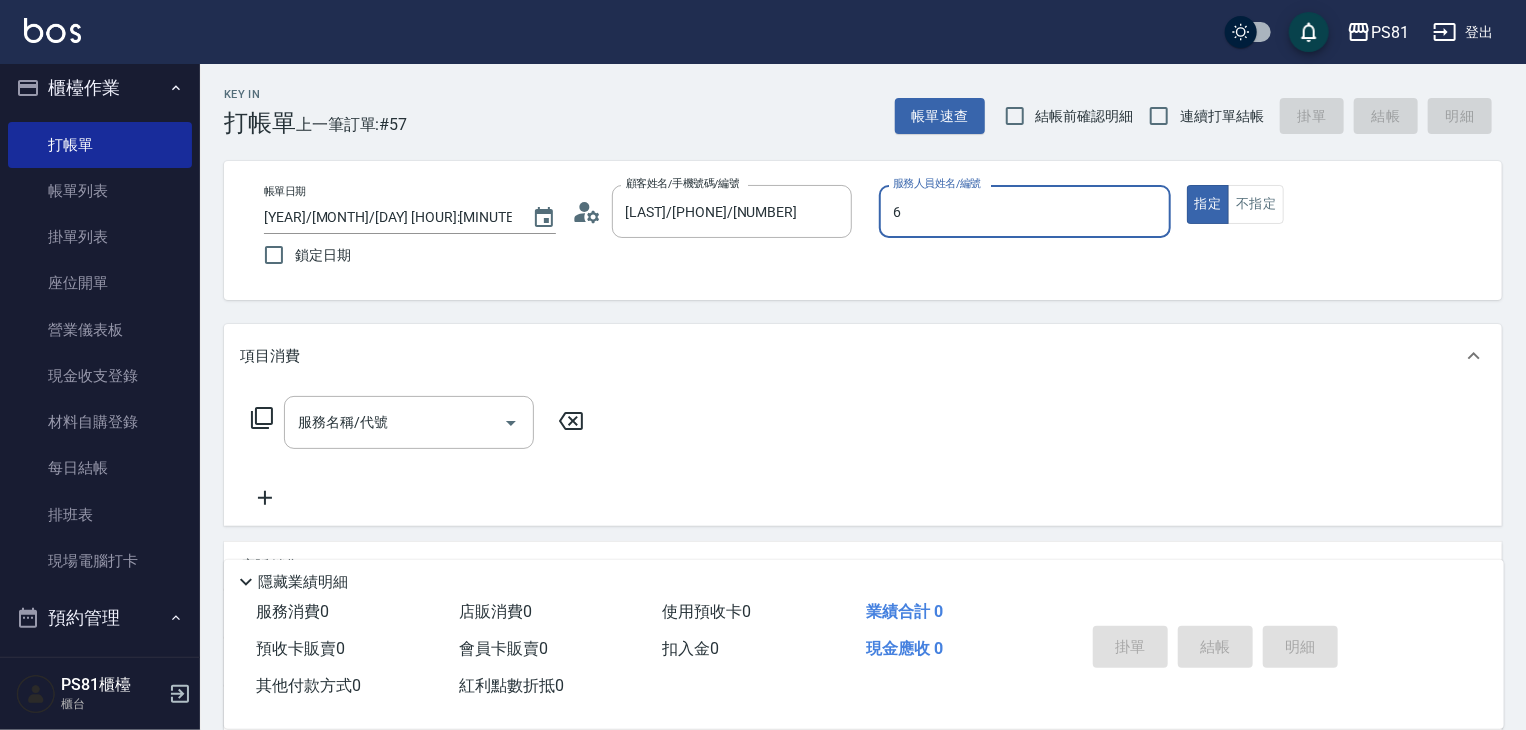 type on "[LAST]-[NUMBER]" 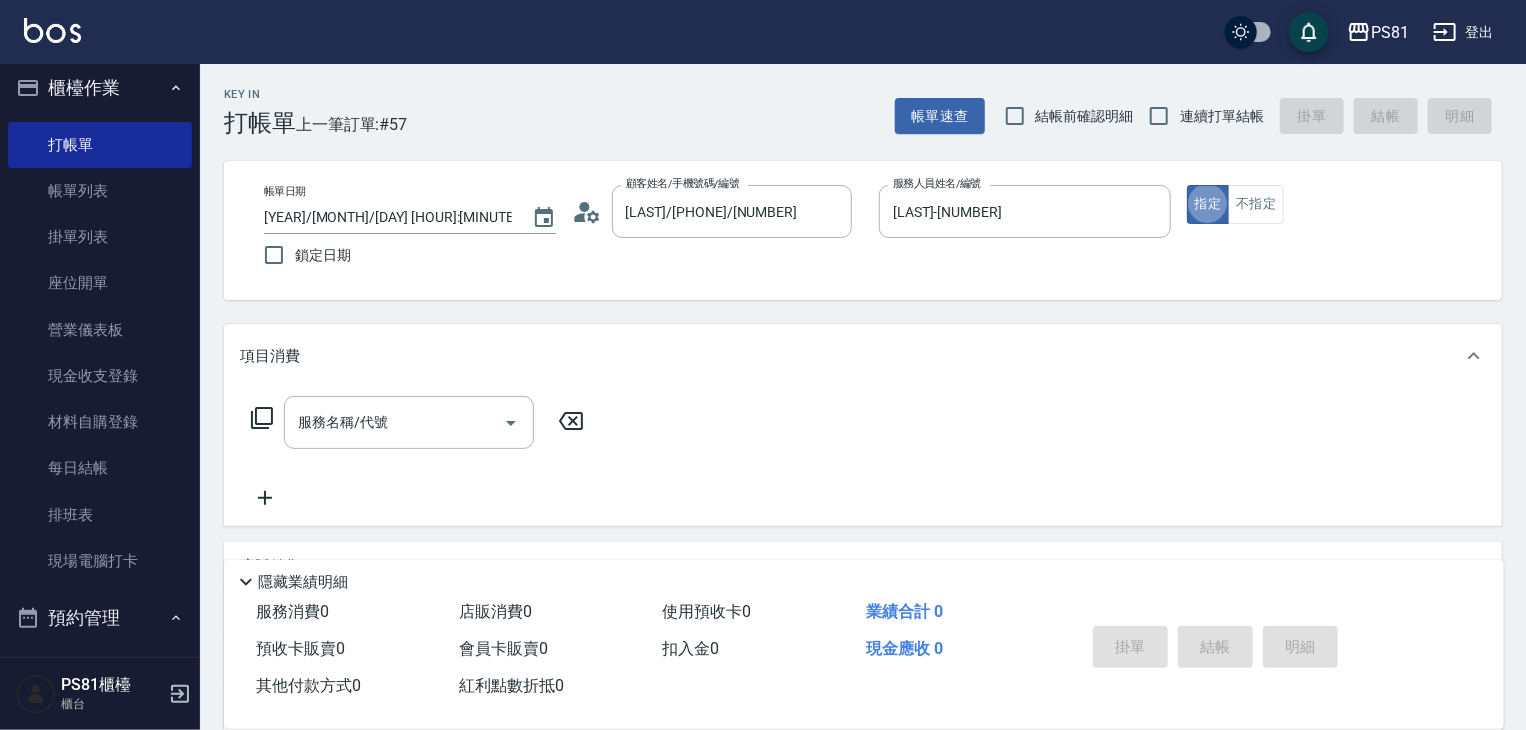 type on "true" 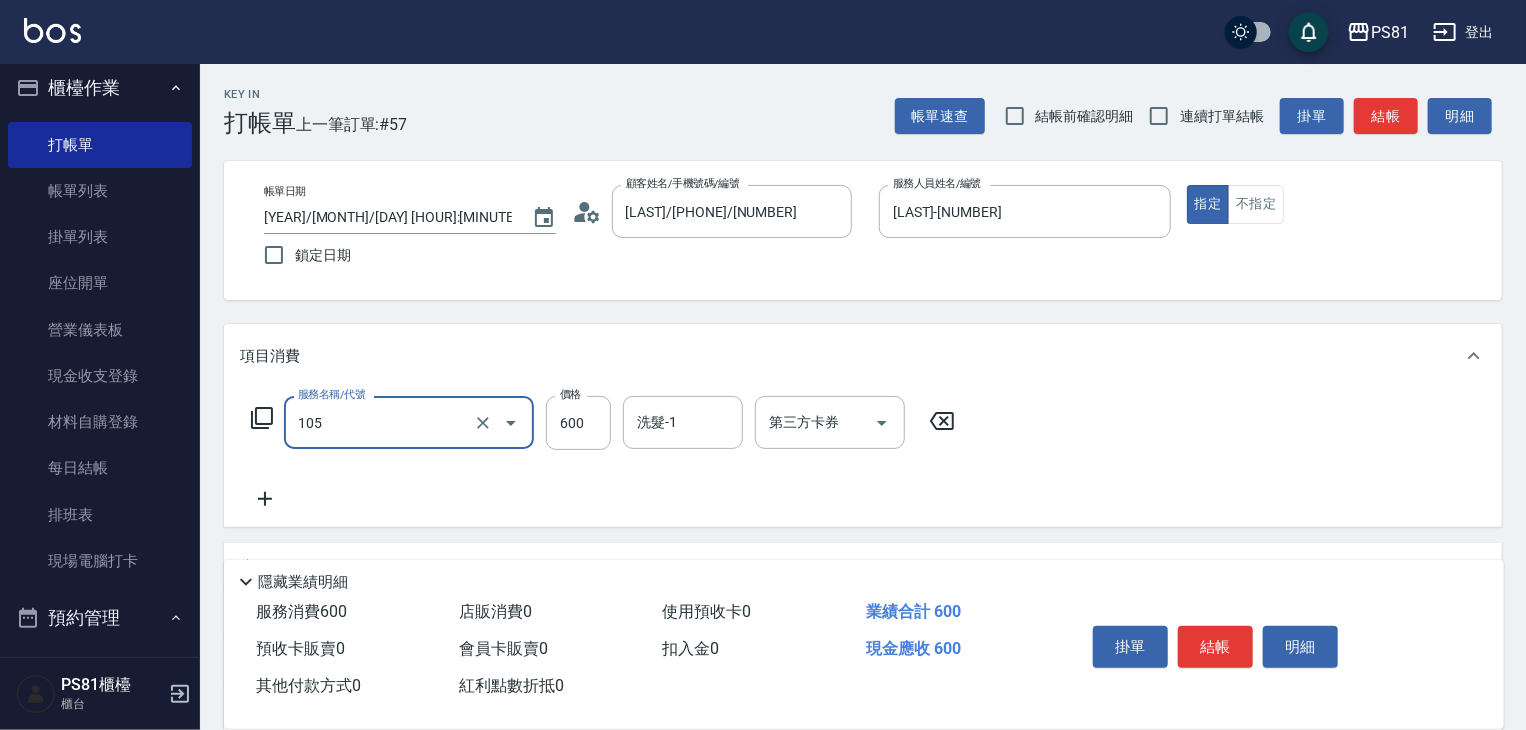 type on "A級洗剪600(105)" 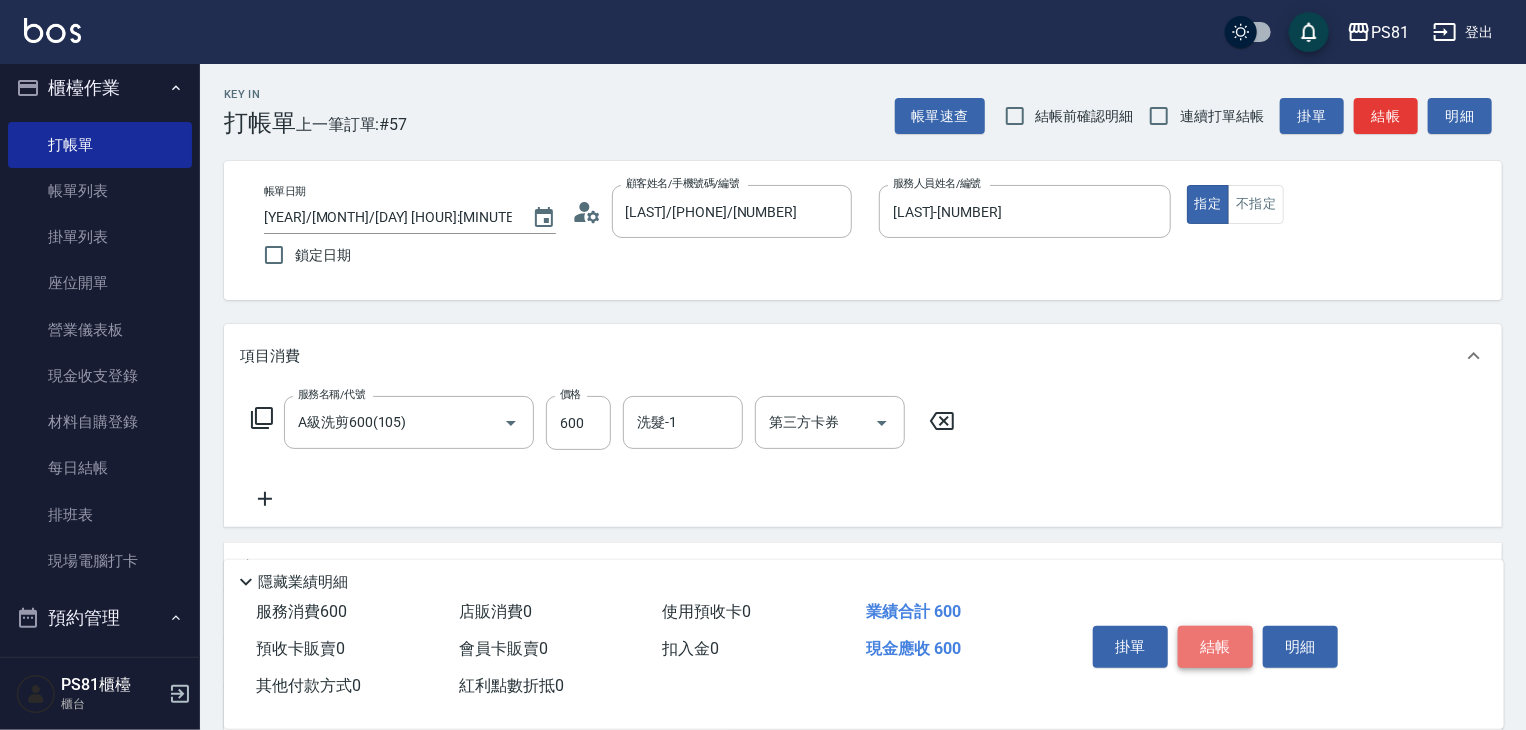 click on "結帳" at bounding box center [1215, 647] 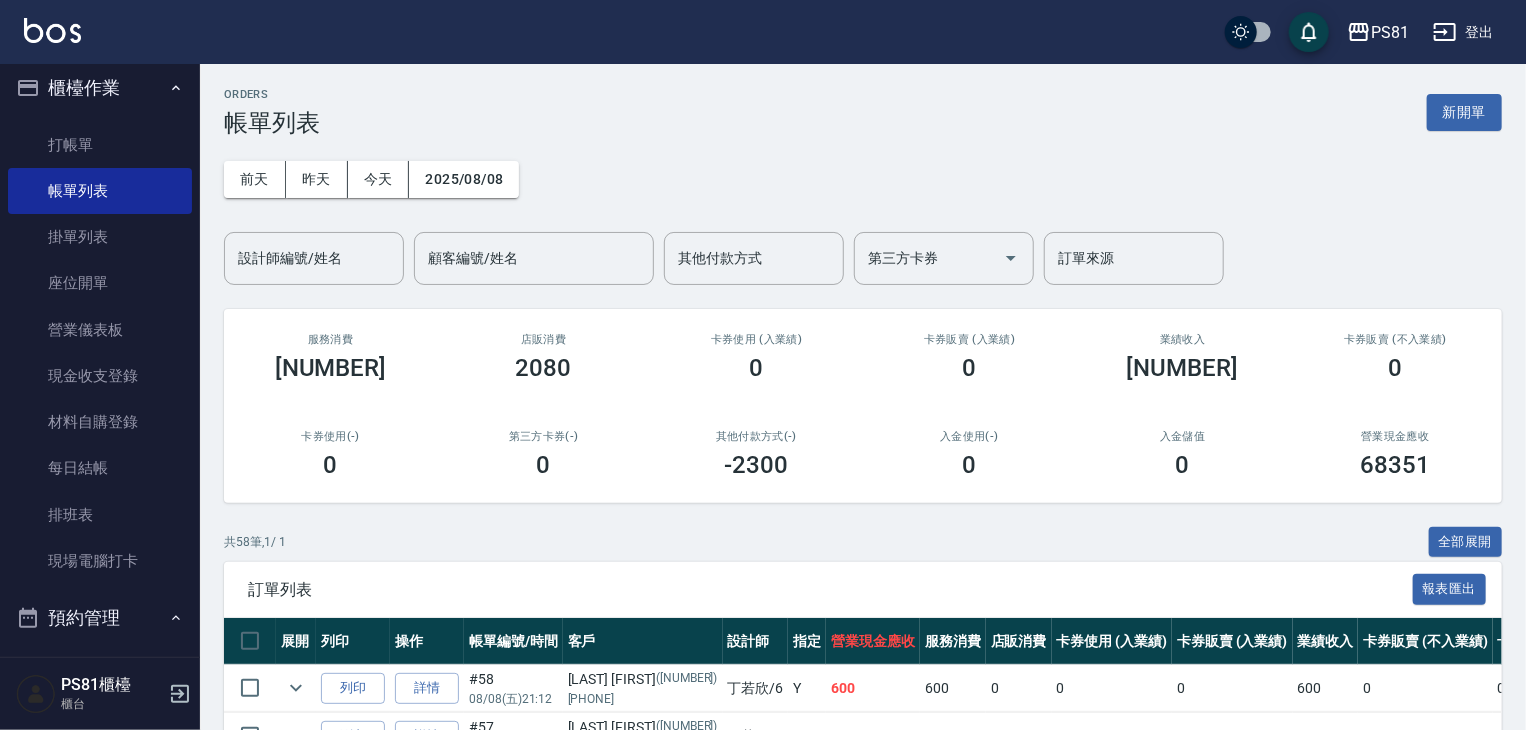 click on "ORDERS 帳單列表 新開單" at bounding box center (863, 112) 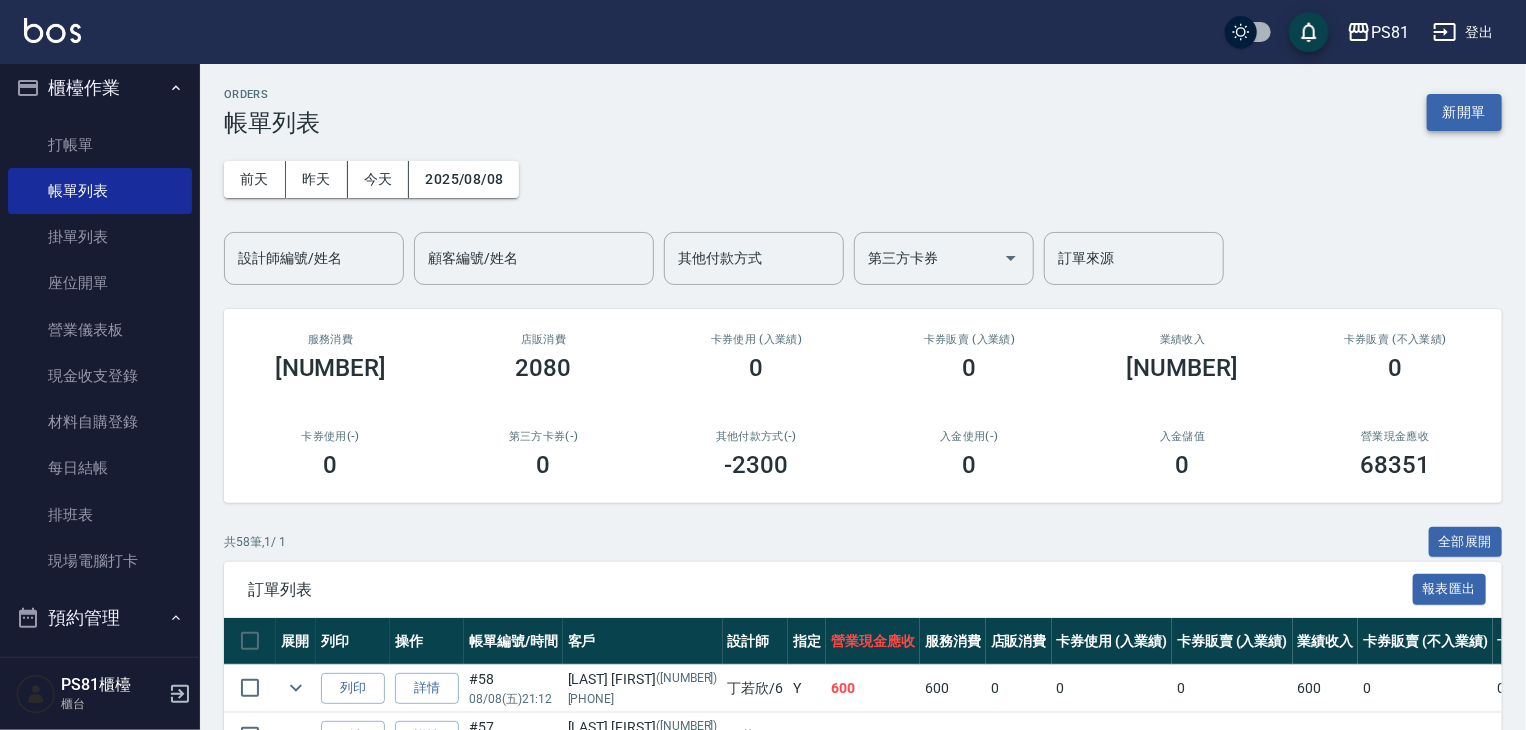 click on "新開單" at bounding box center [1464, 112] 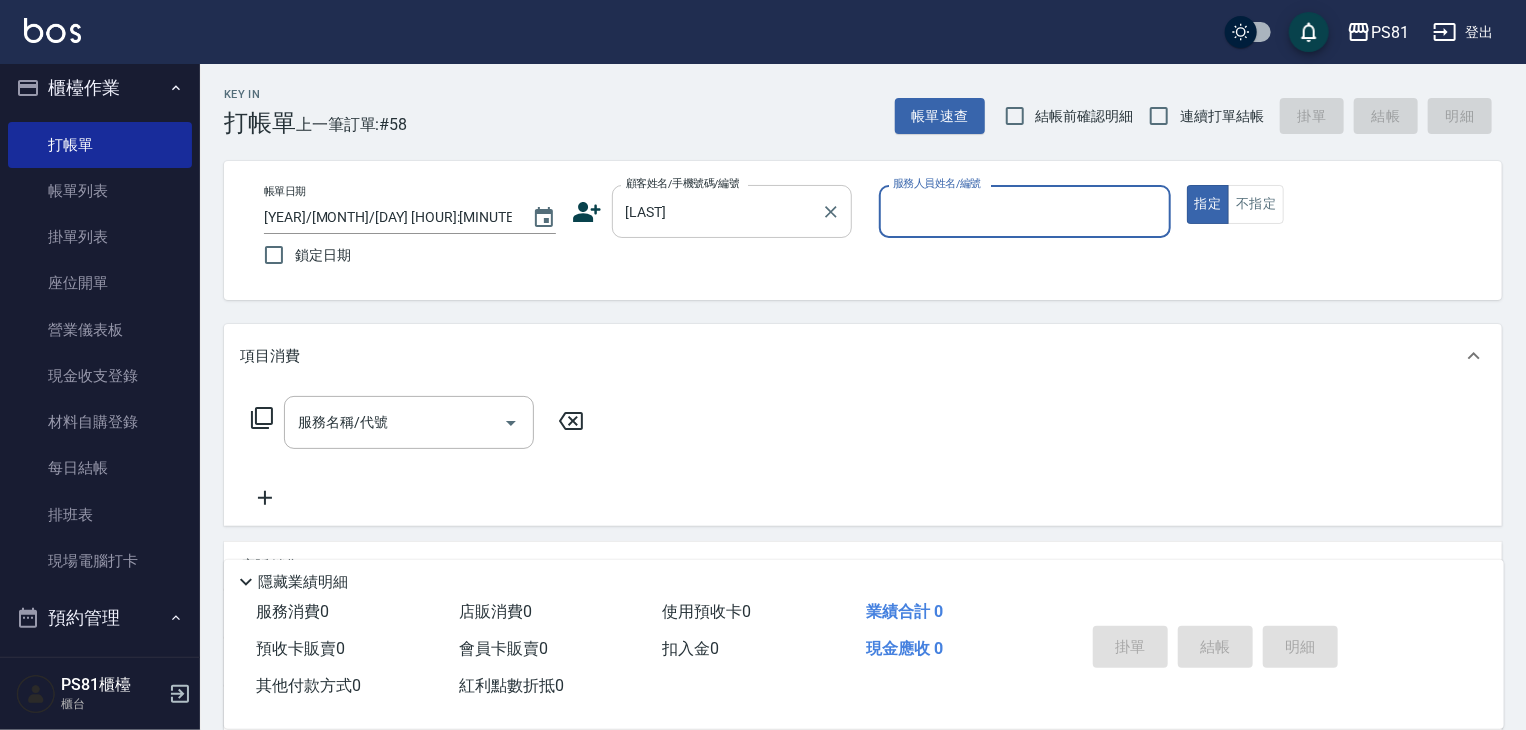 click on "[LAST] [FIRST] 顧客姓名/手機號碼/編號" at bounding box center [732, 211] 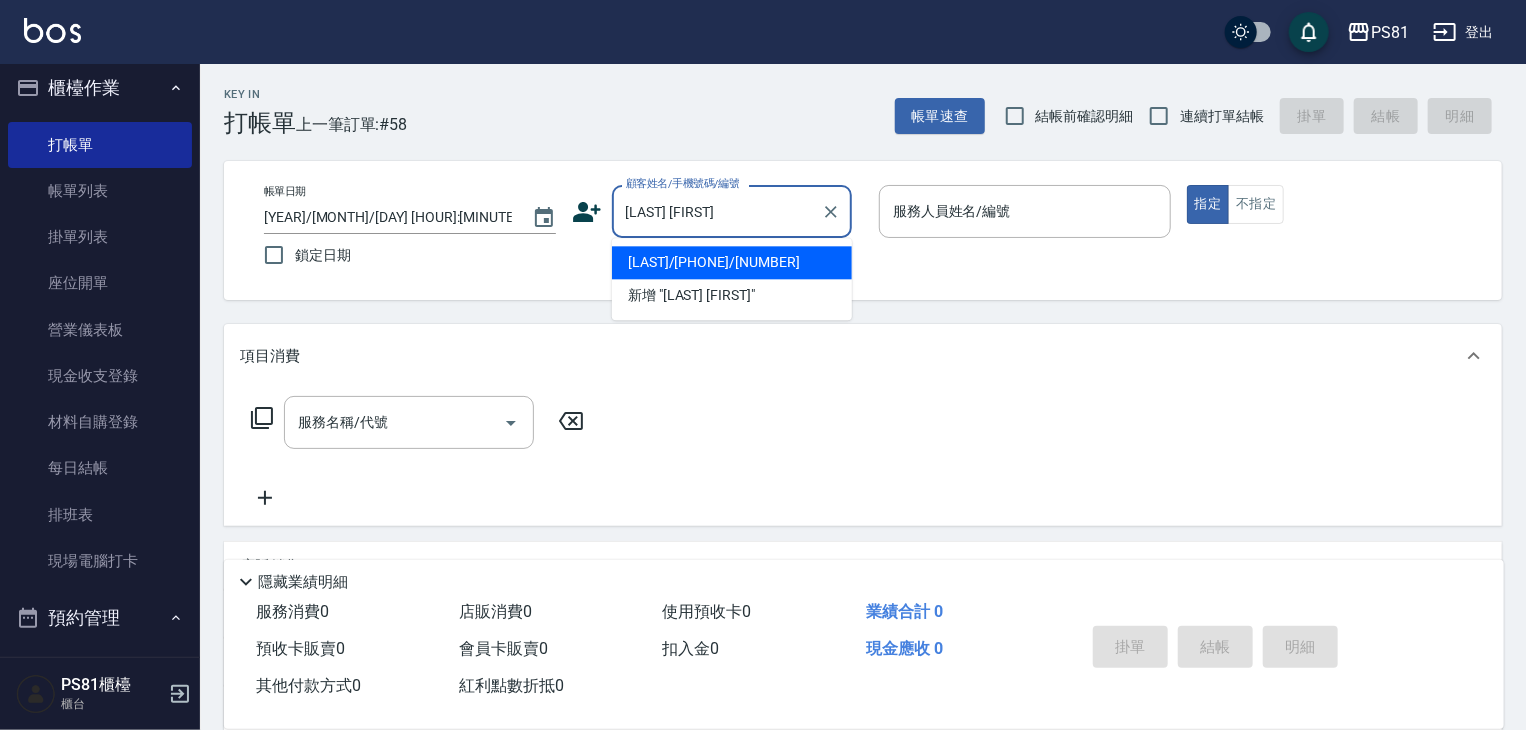 click on "[LAST]/[PHONE]/[NUMBER]" at bounding box center (732, 262) 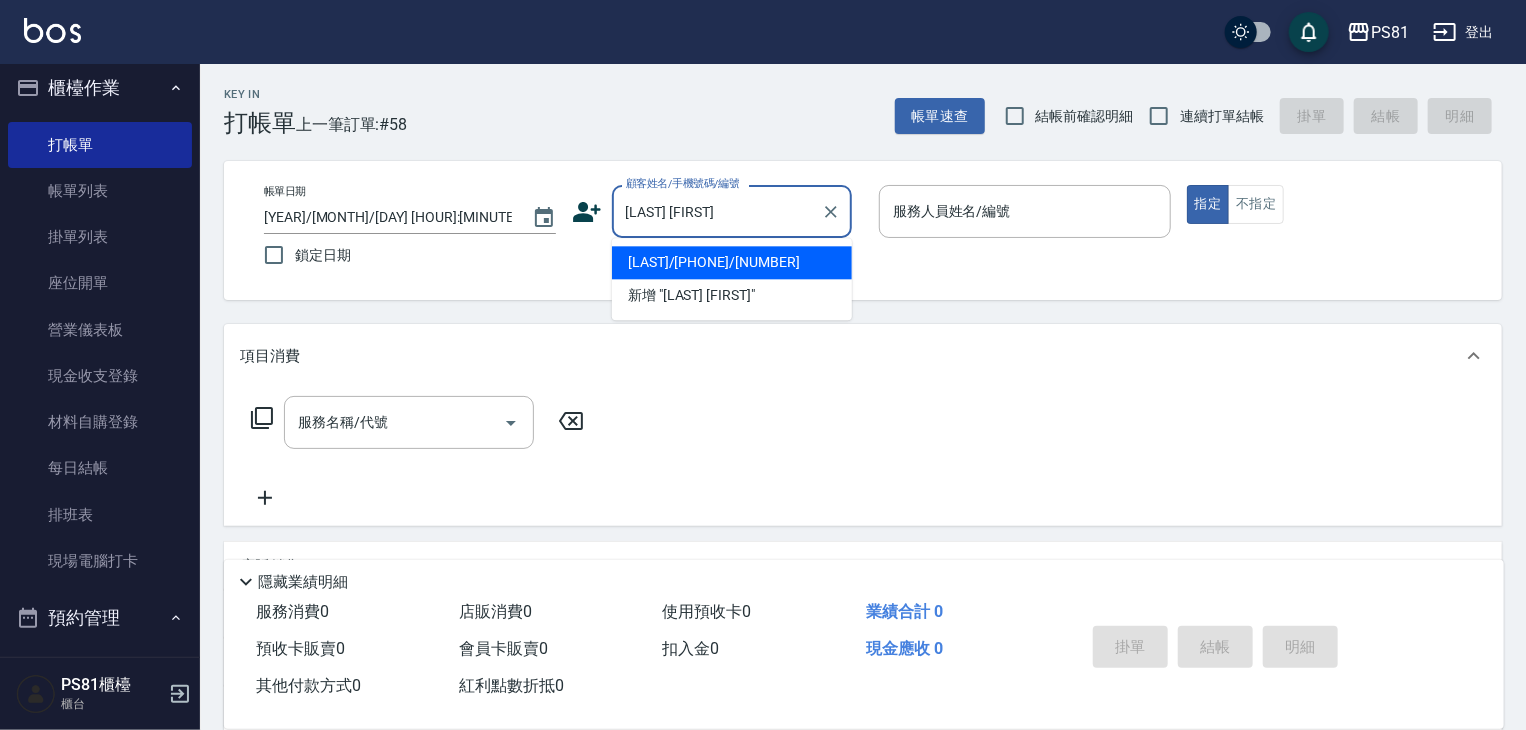 type on "[LAST]/[PHONE]/[NUMBER]" 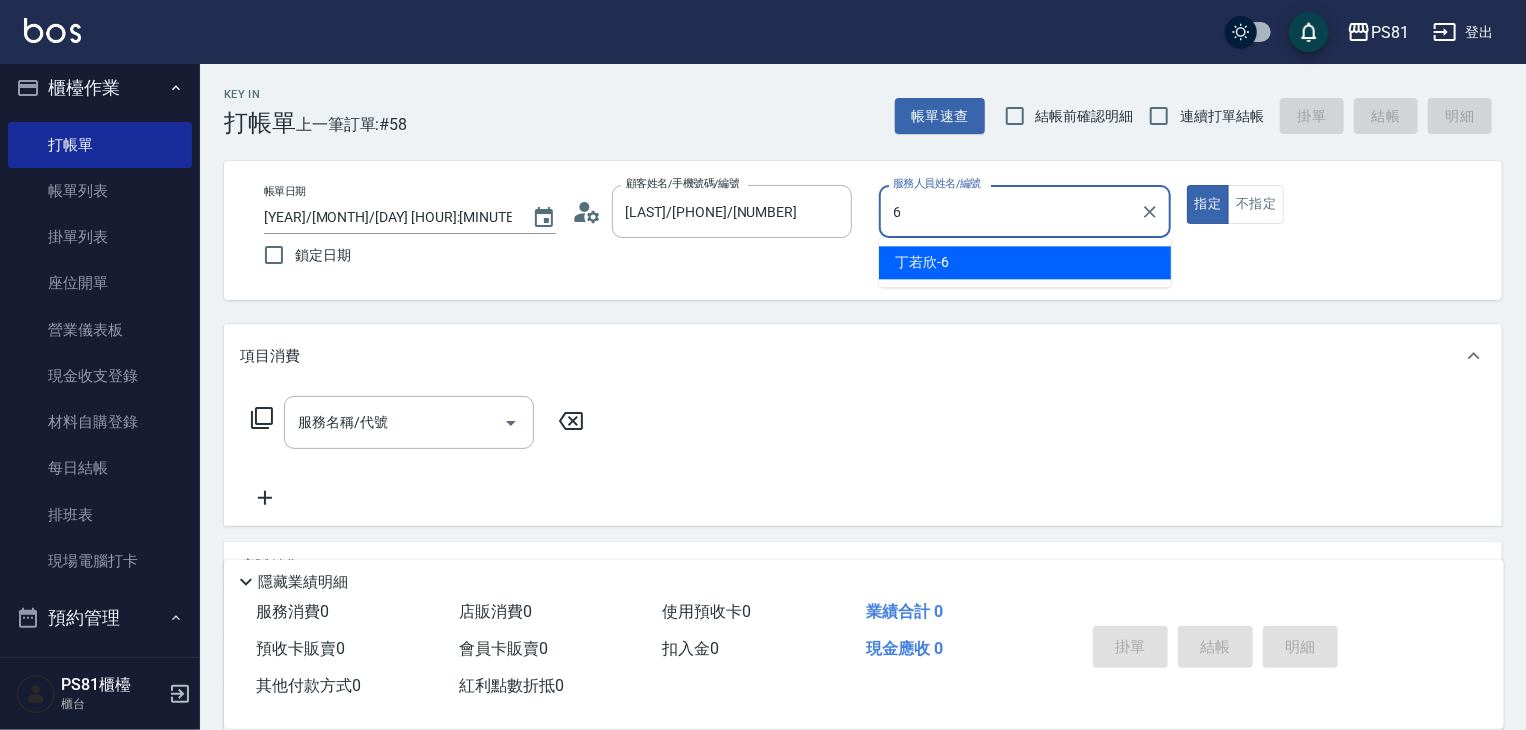 type on "[LAST]-[NUMBER]" 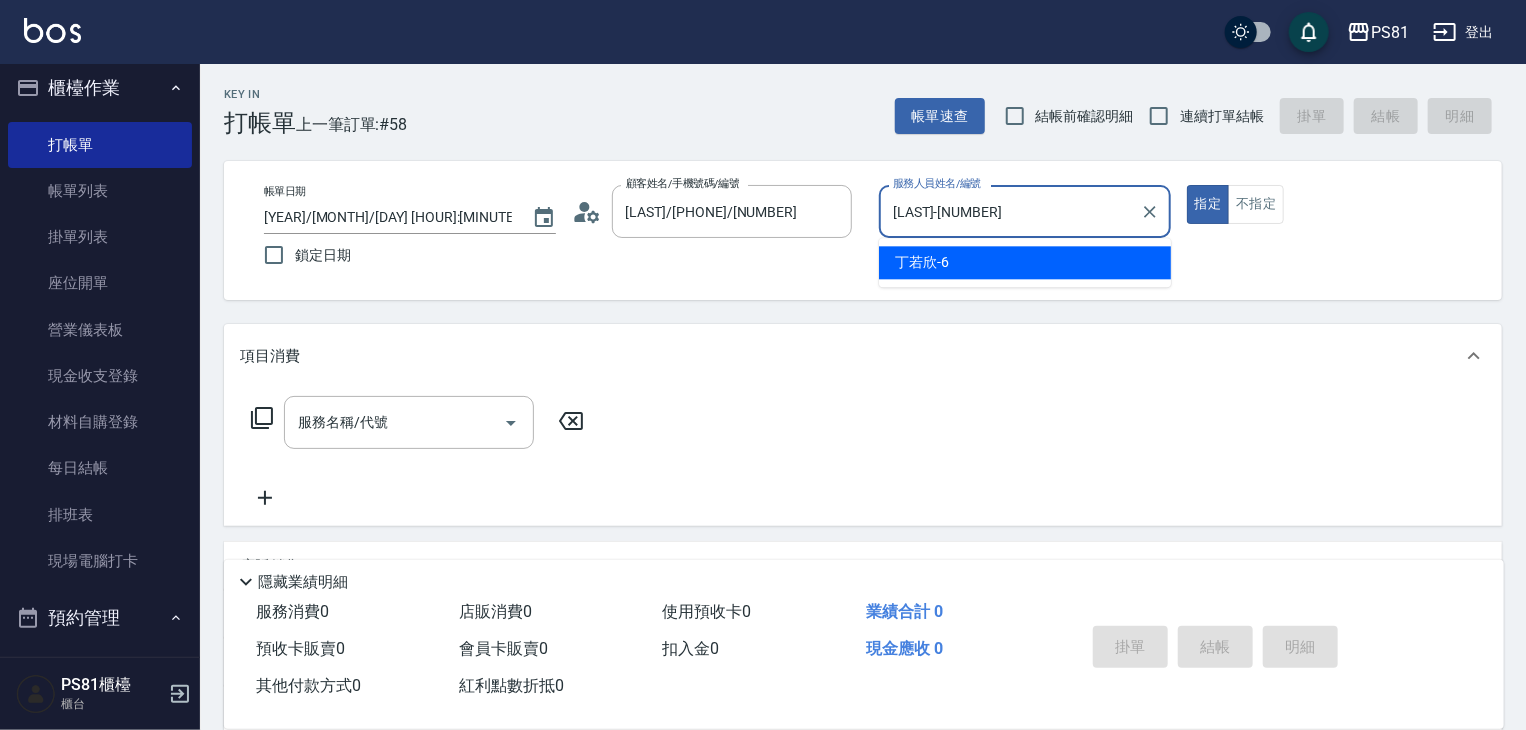 type on "true" 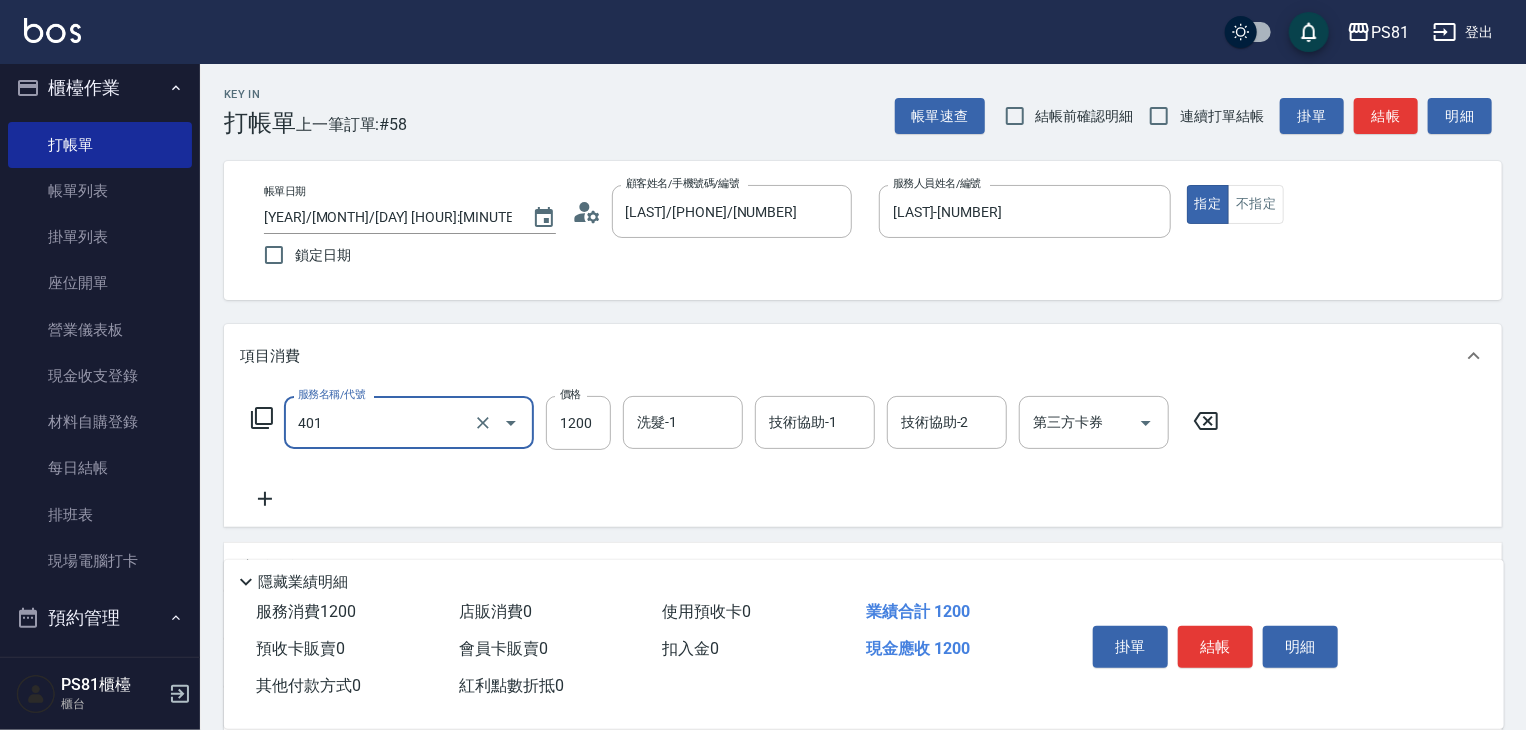 type on "基本染髮(401)" 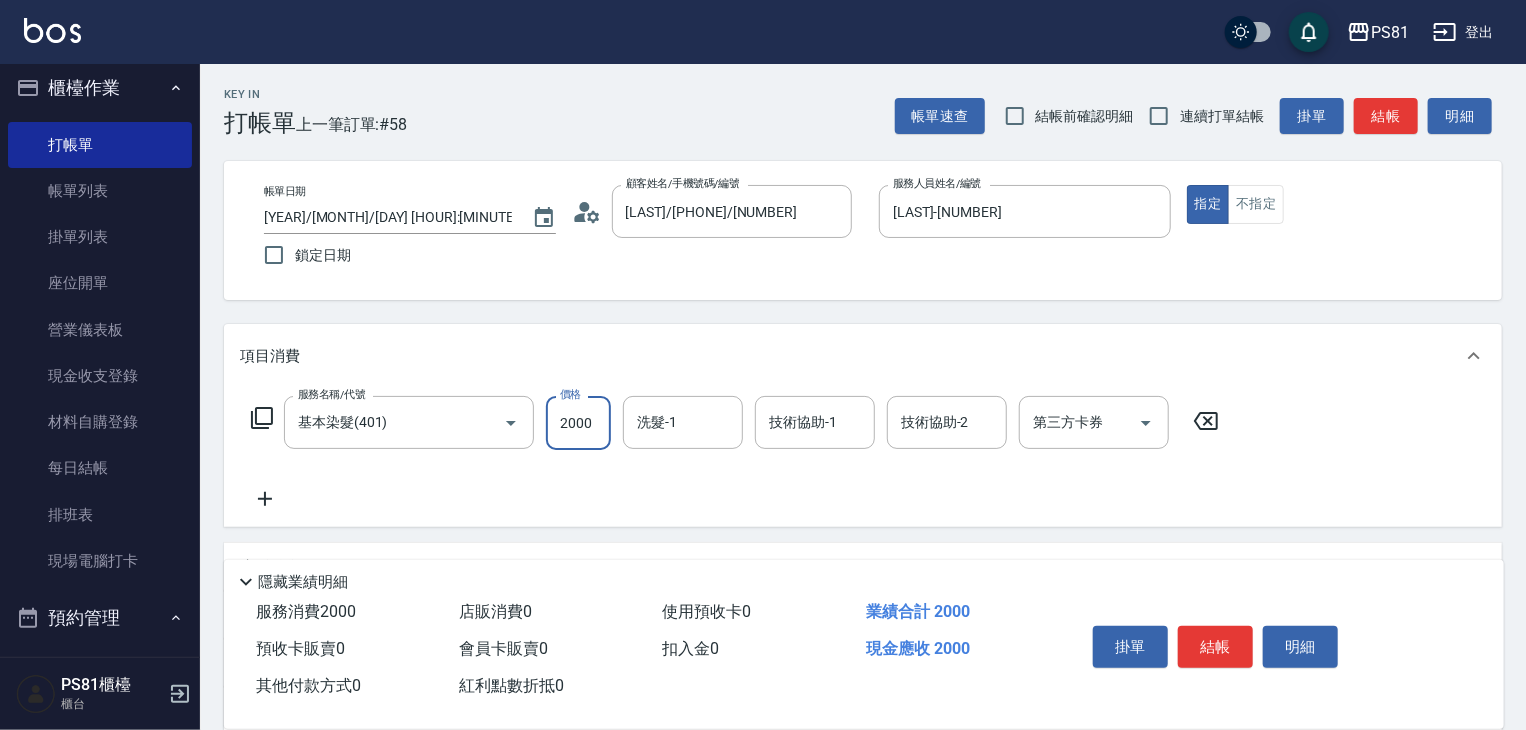 type on "2000" 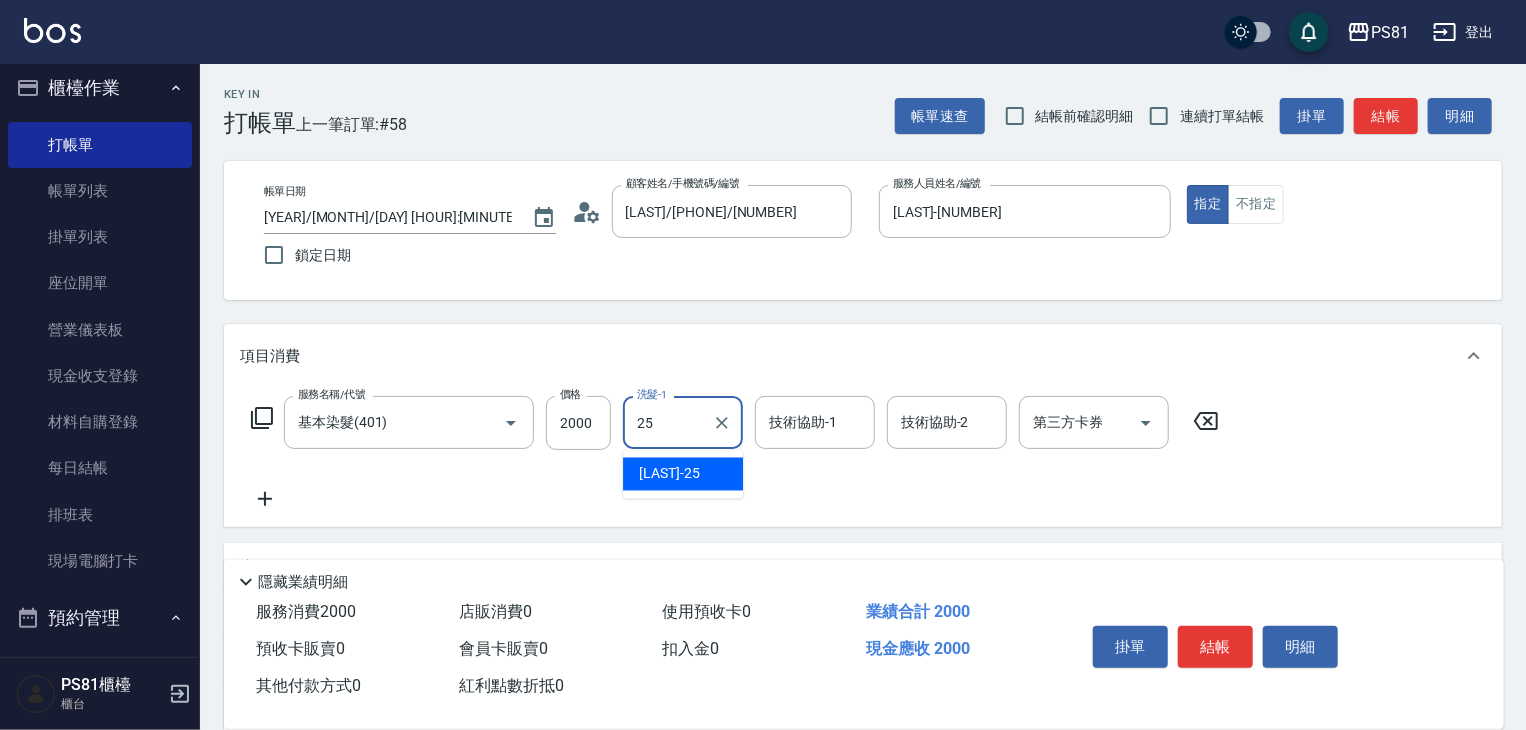 type on "妮可-25" 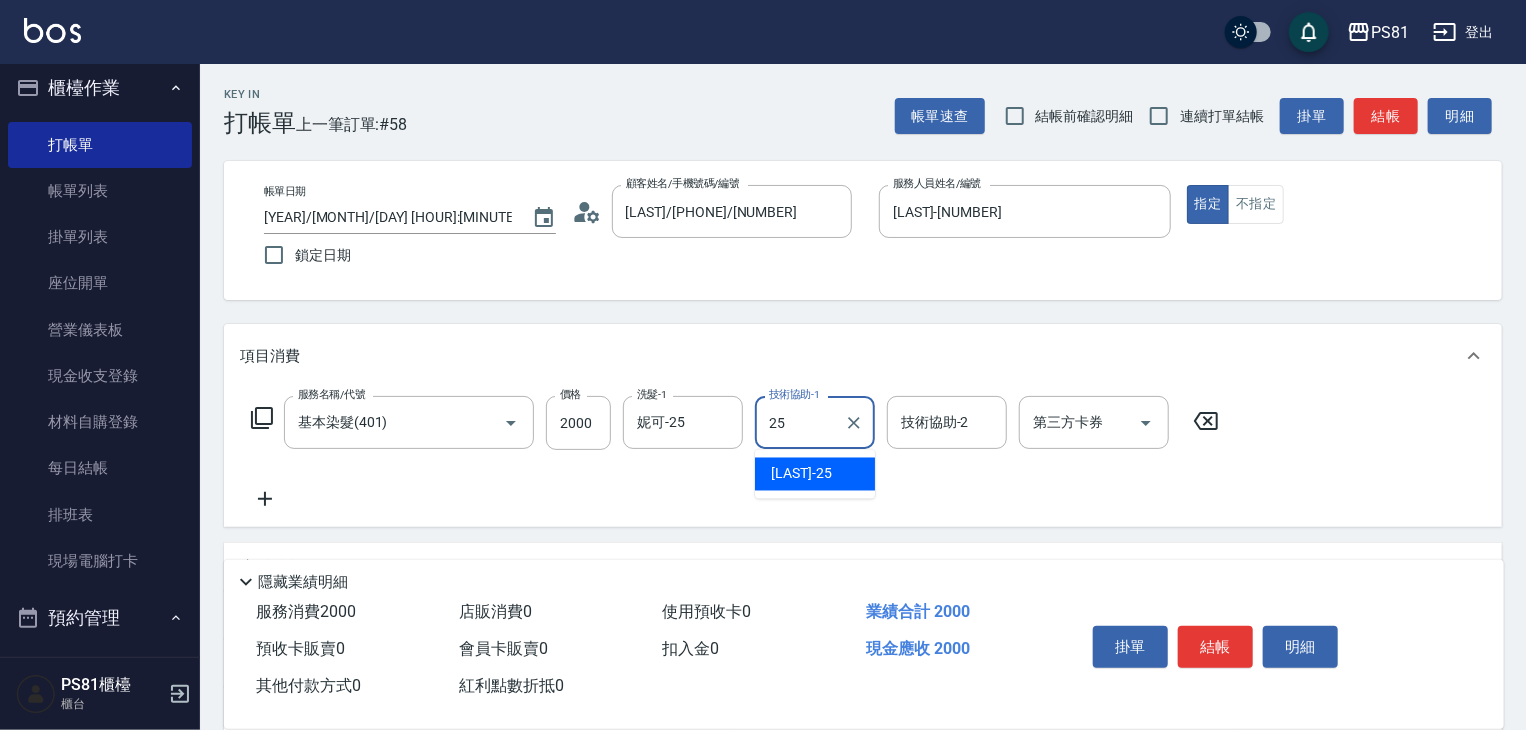 type on "妮可-25" 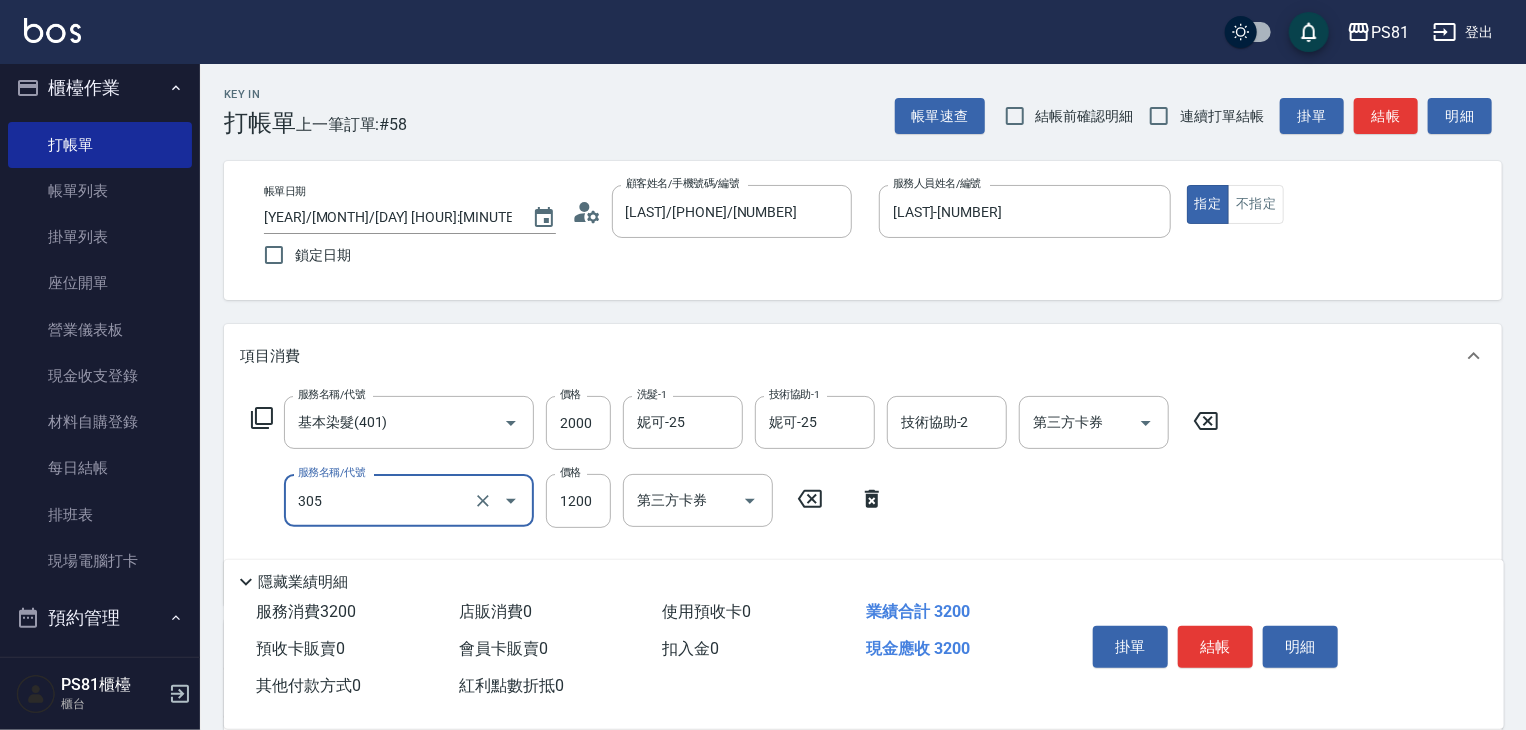 type on "基本離子燙(305)" 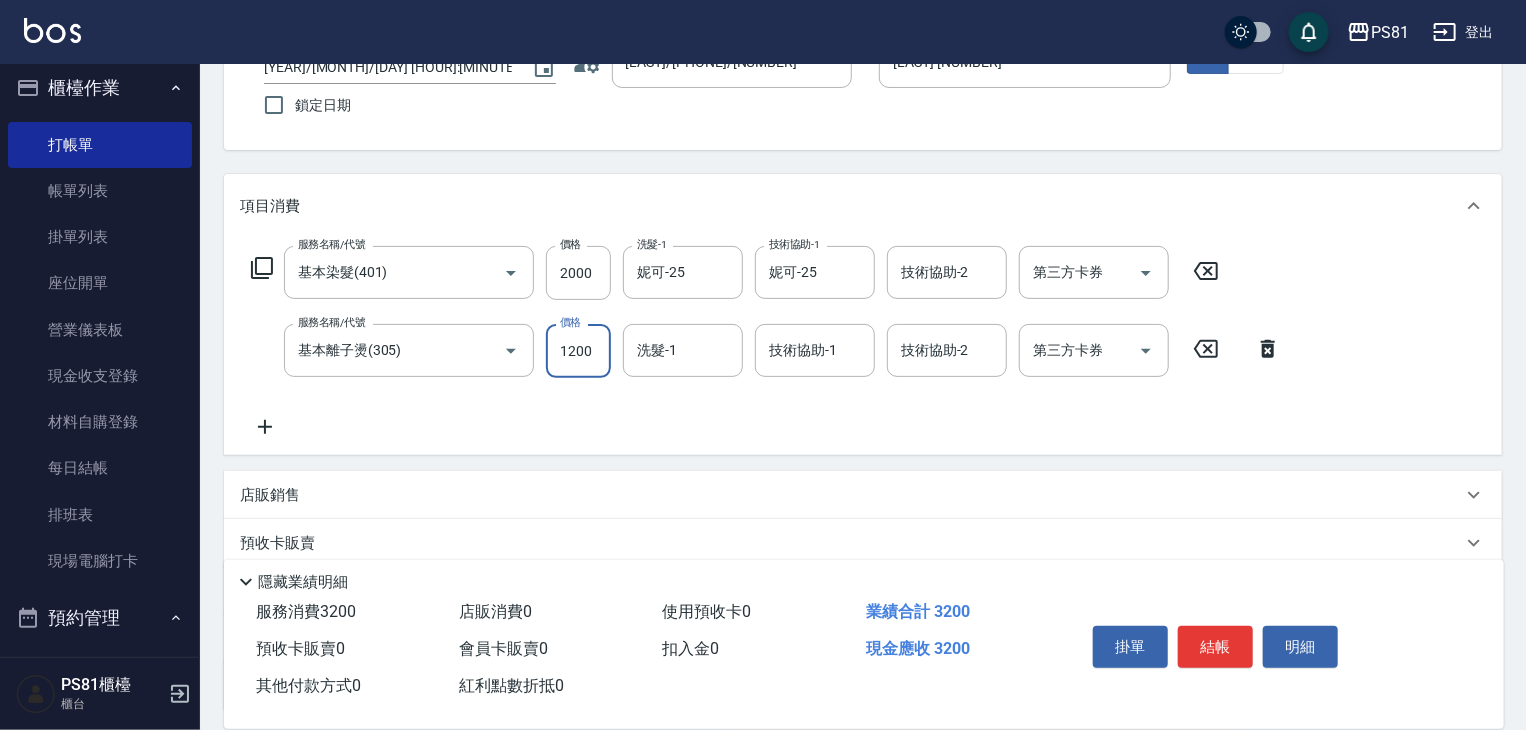 scroll, scrollTop: 228, scrollLeft: 0, axis: vertical 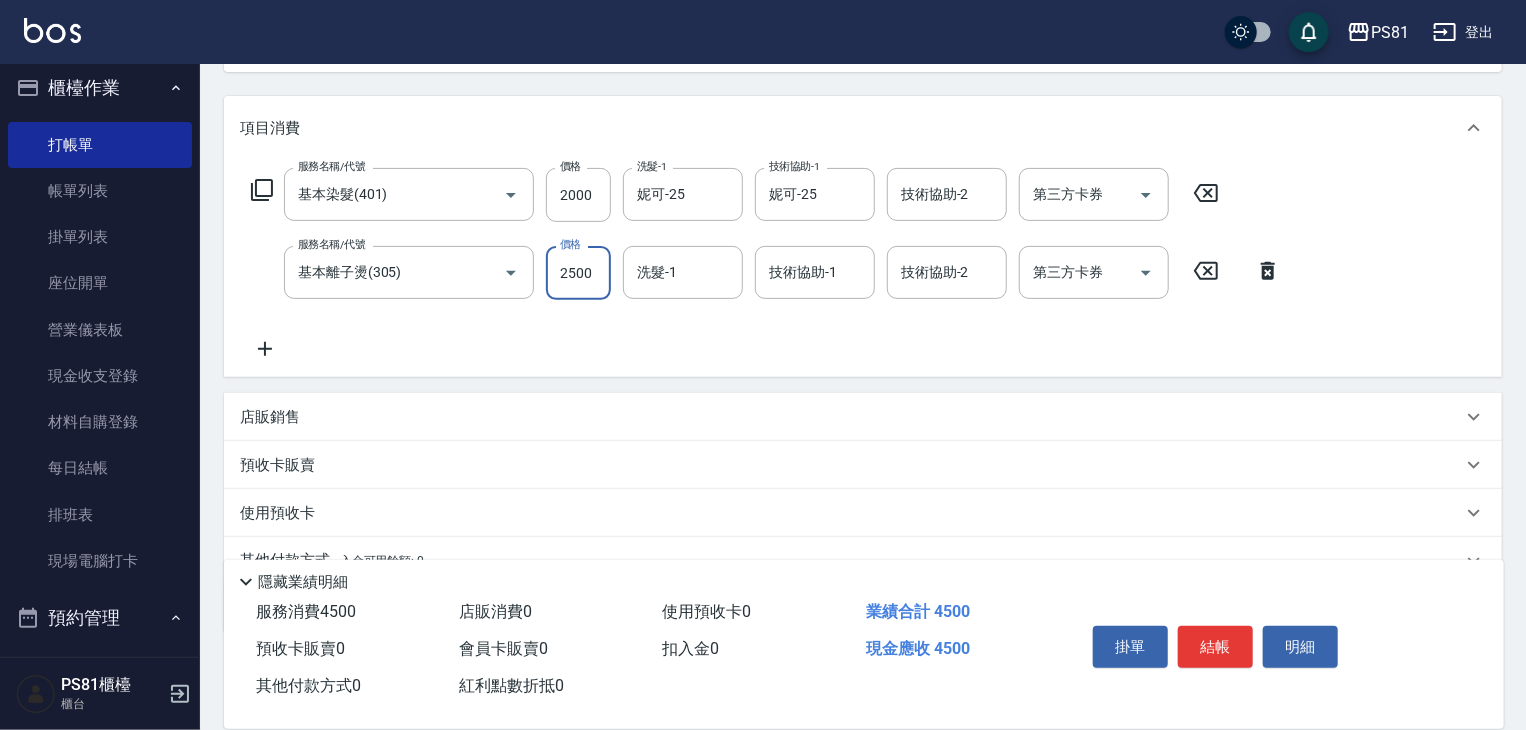 type on "2500" 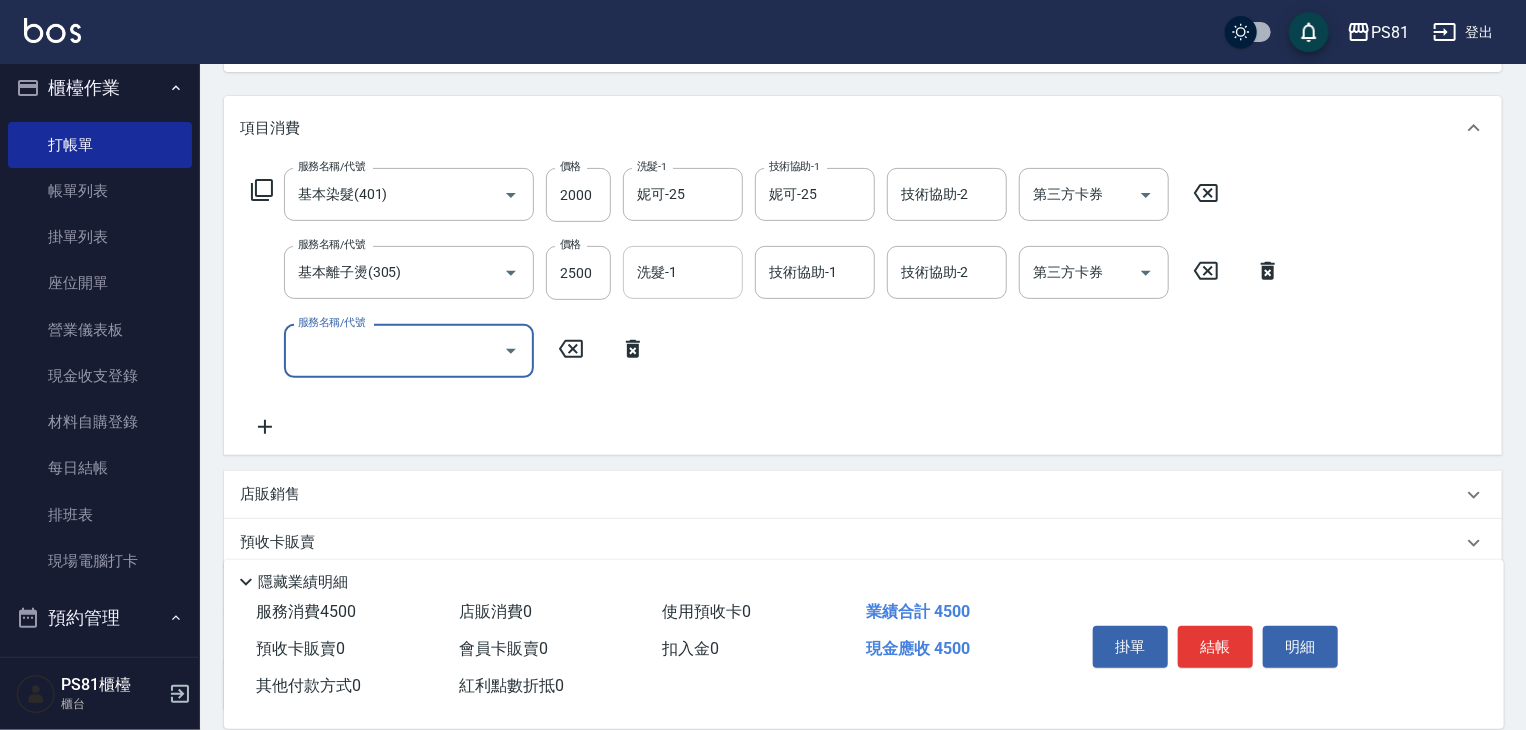 click on "洗髮-1" at bounding box center (683, 272) 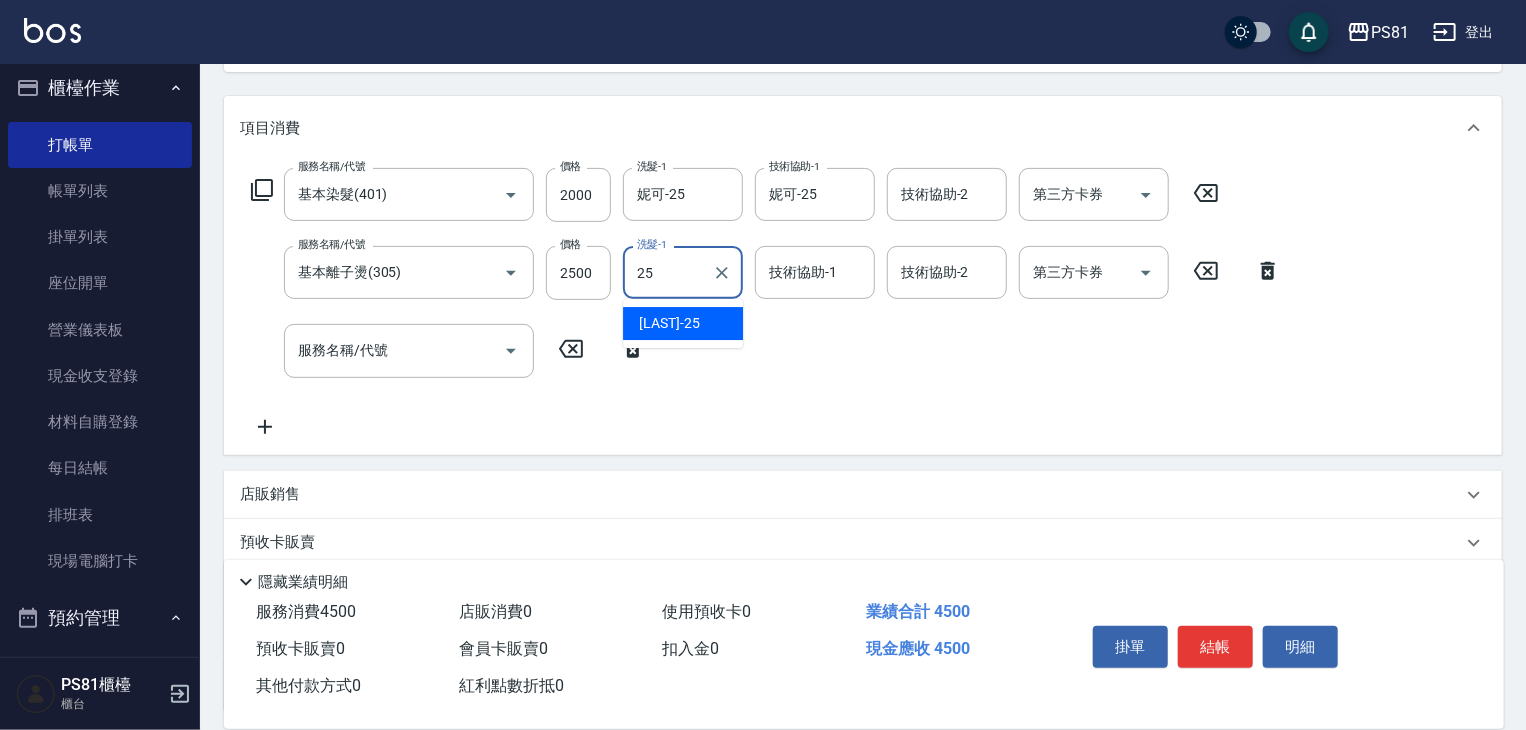 type on "妮可-25" 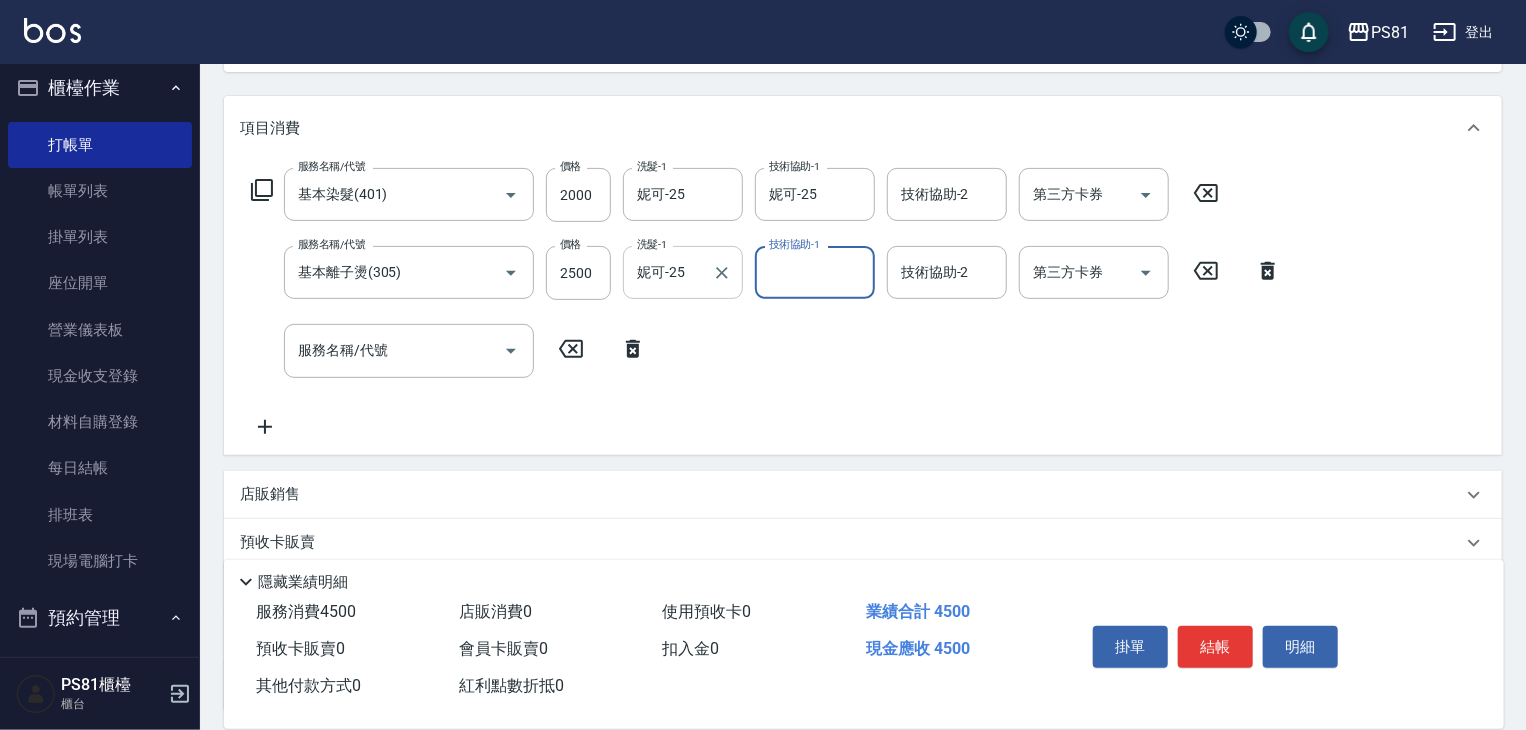 click 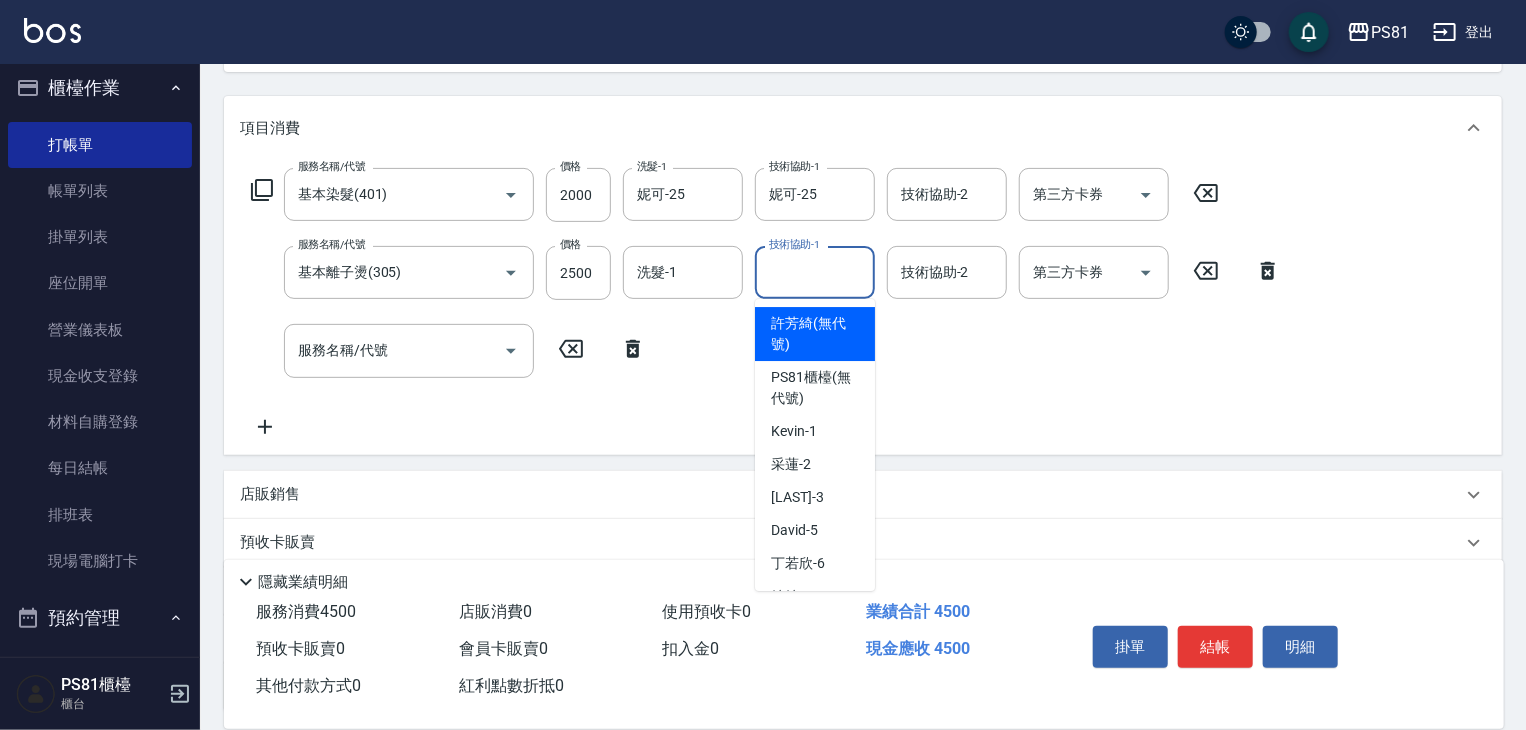 click on "技術協助-1" at bounding box center (815, 272) 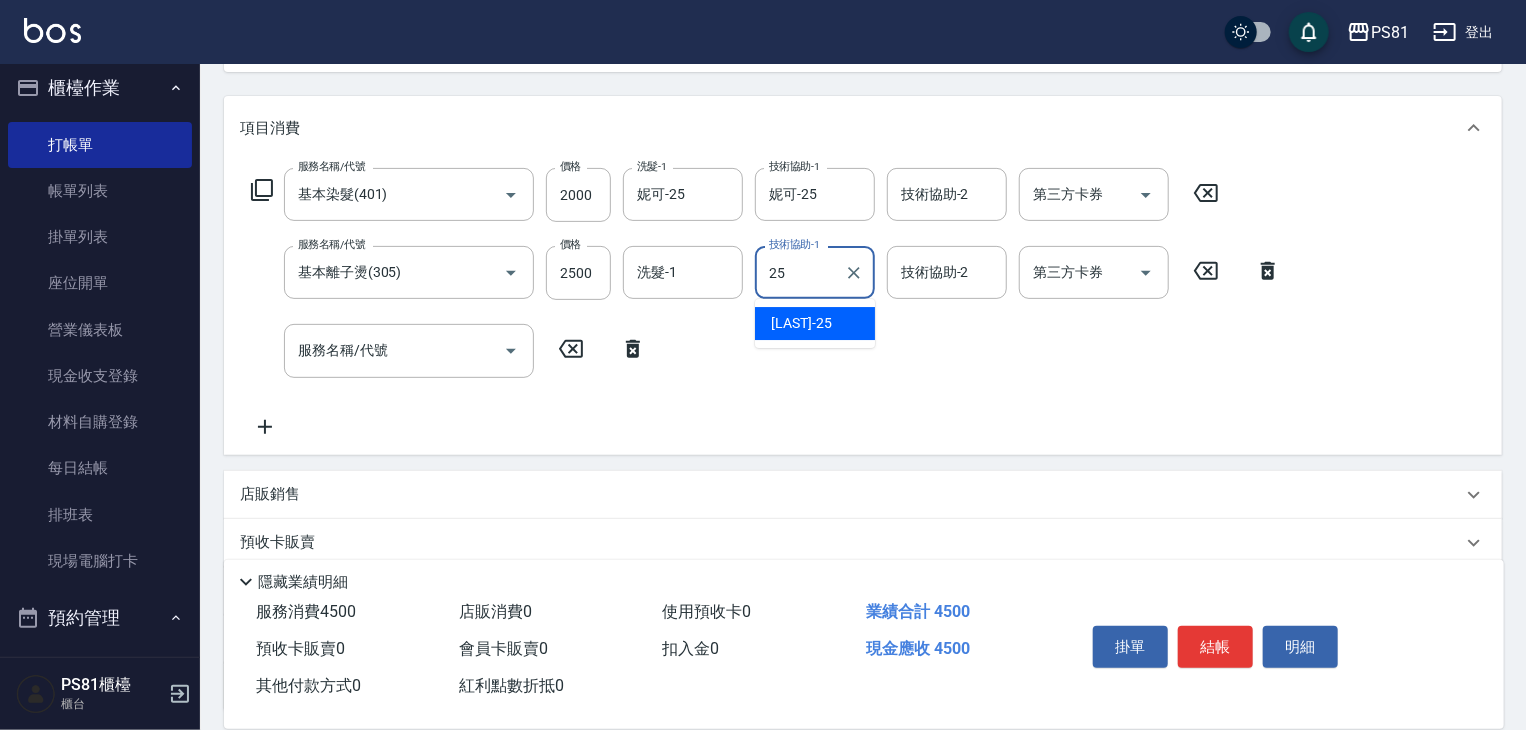 type on "妮可-25" 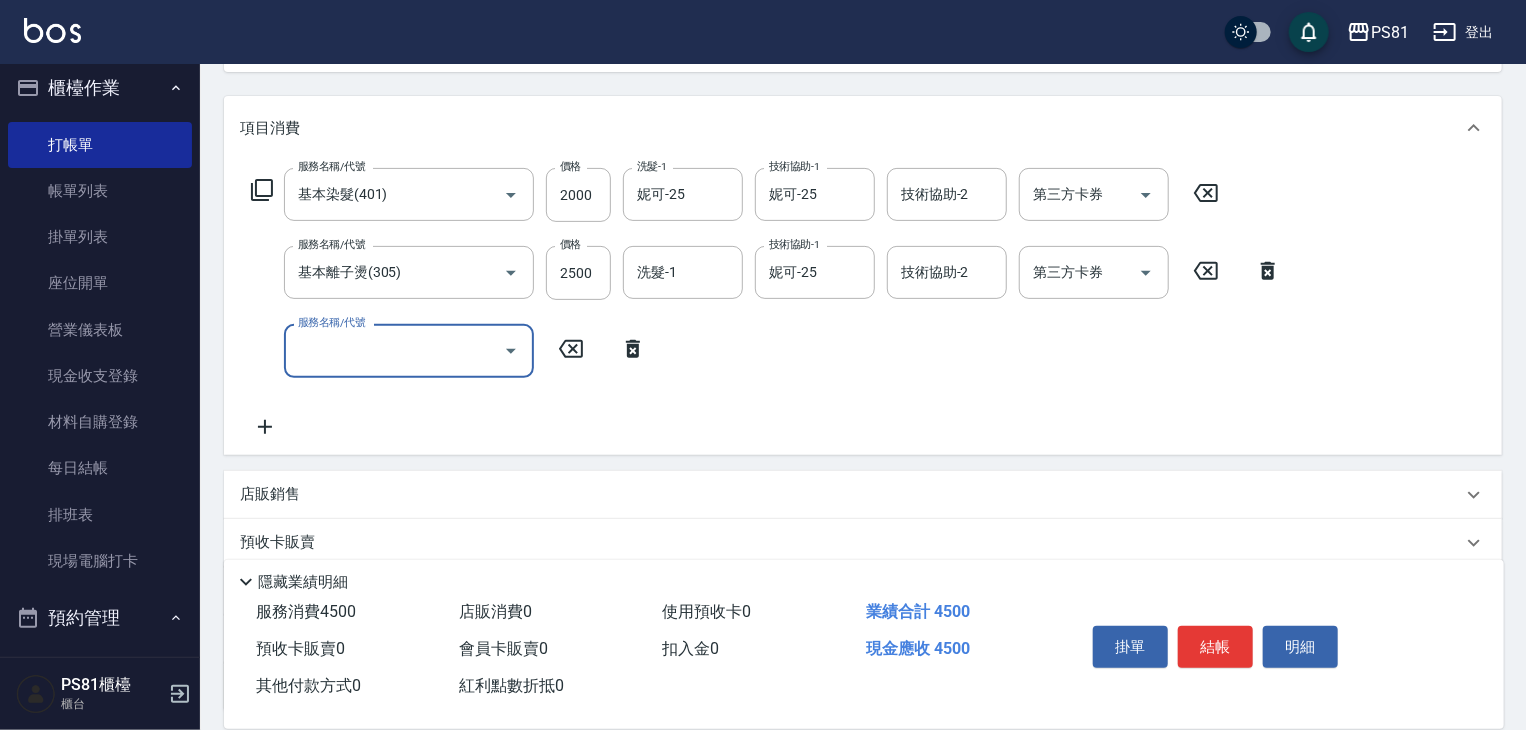 click on "服務名稱/代號" at bounding box center [394, 350] 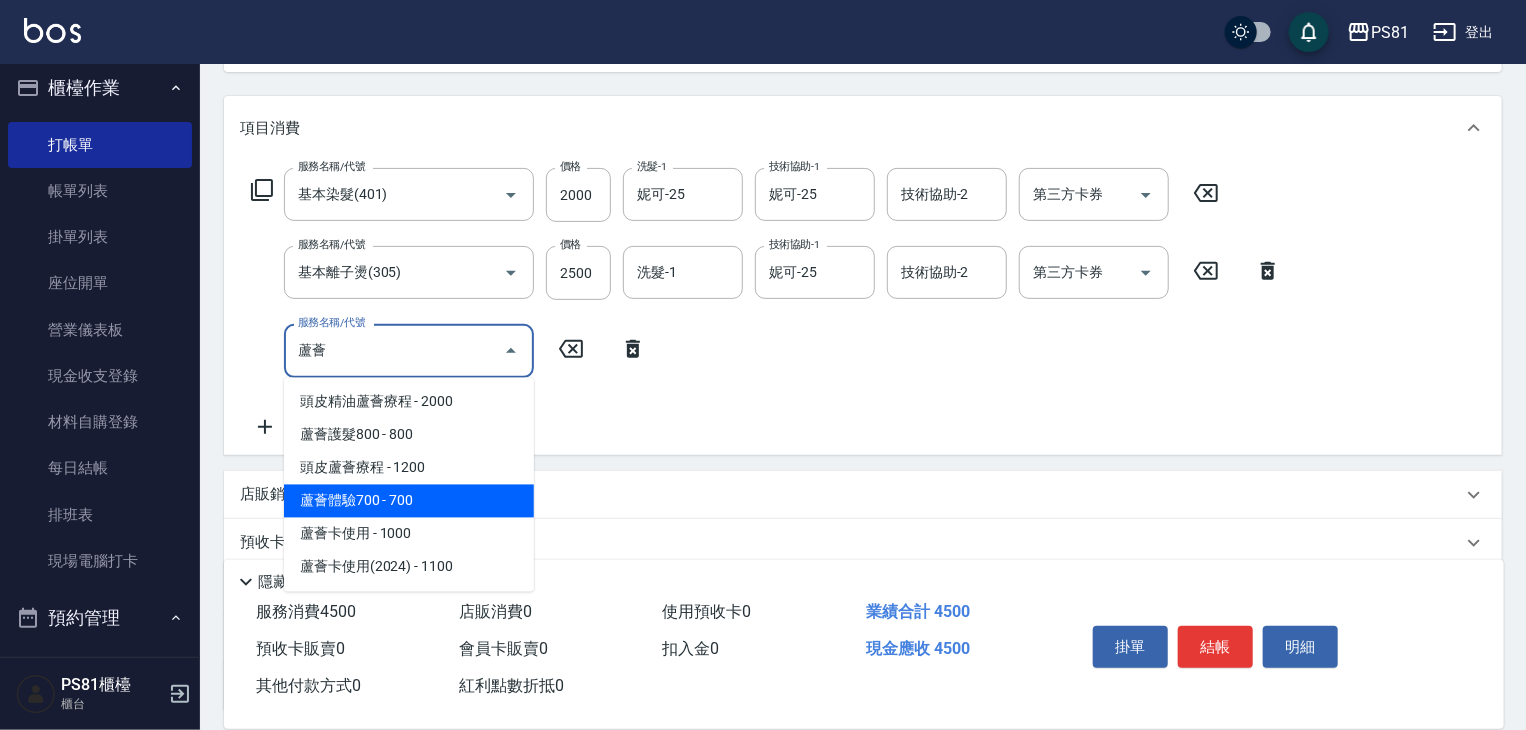 click on "蘆薈體驗700 - 700" at bounding box center [409, 501] 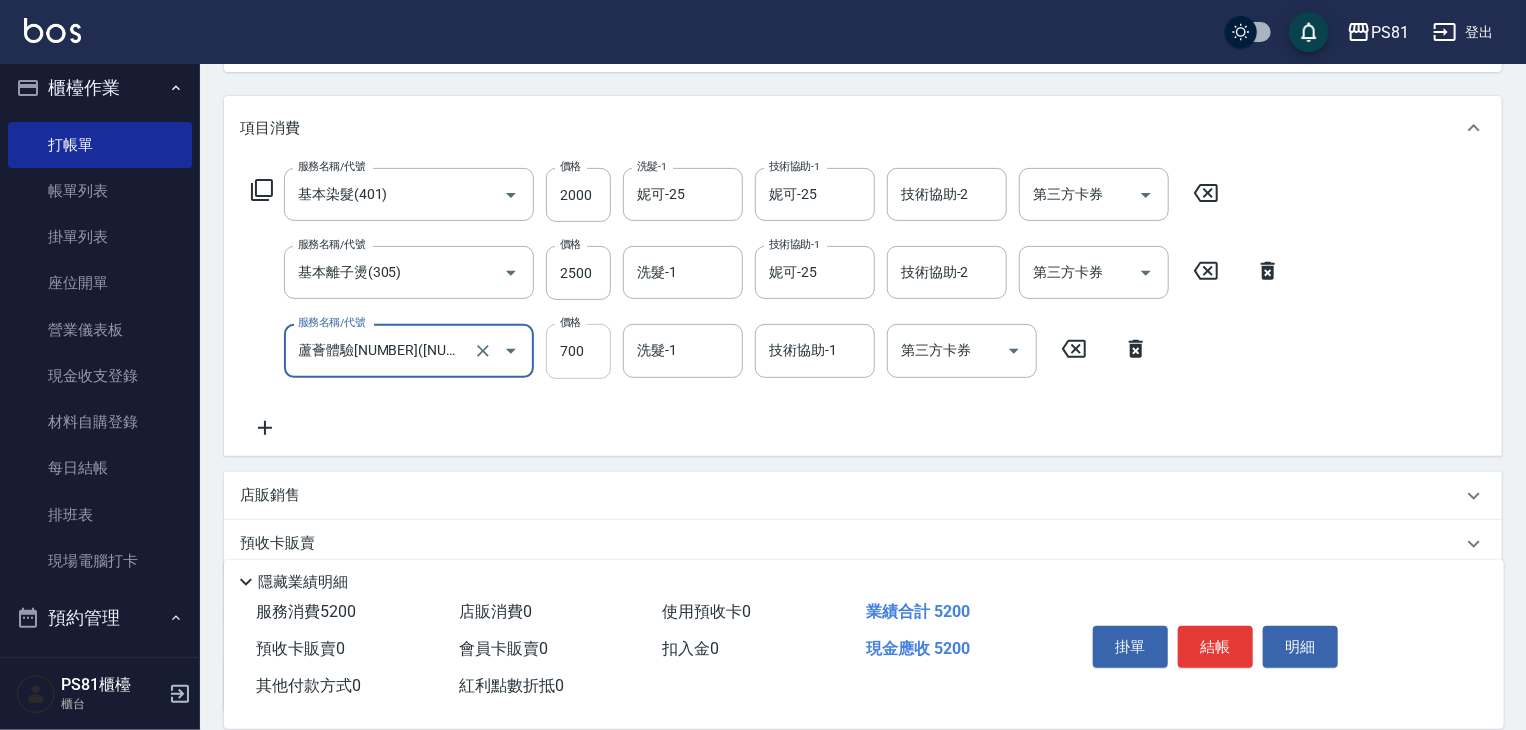 type on "蘆薈體驗[NUMBER]([NUMBER])" 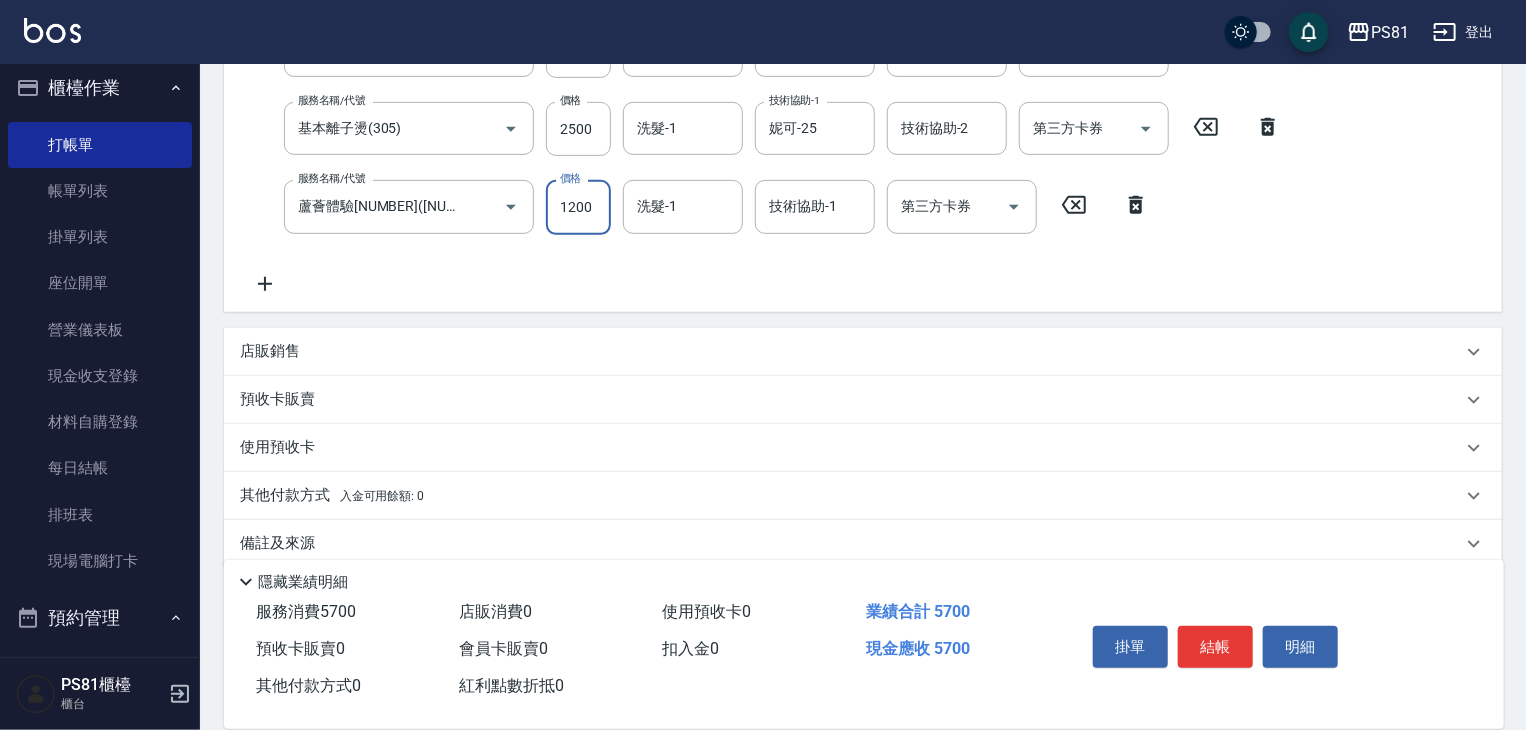 scroll, scrollTop: 400, scrollLeft: 0, axis: vertical 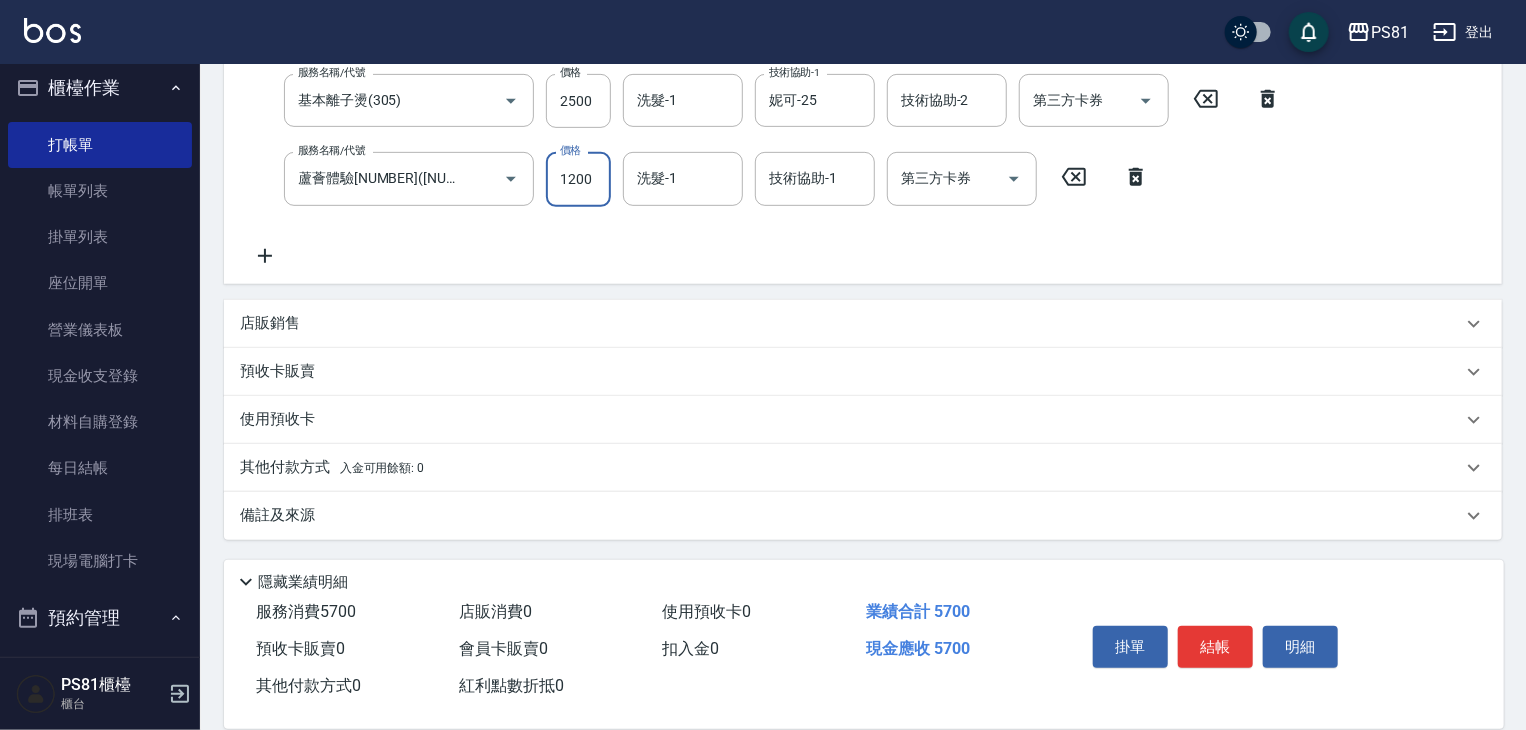 type on "1200" 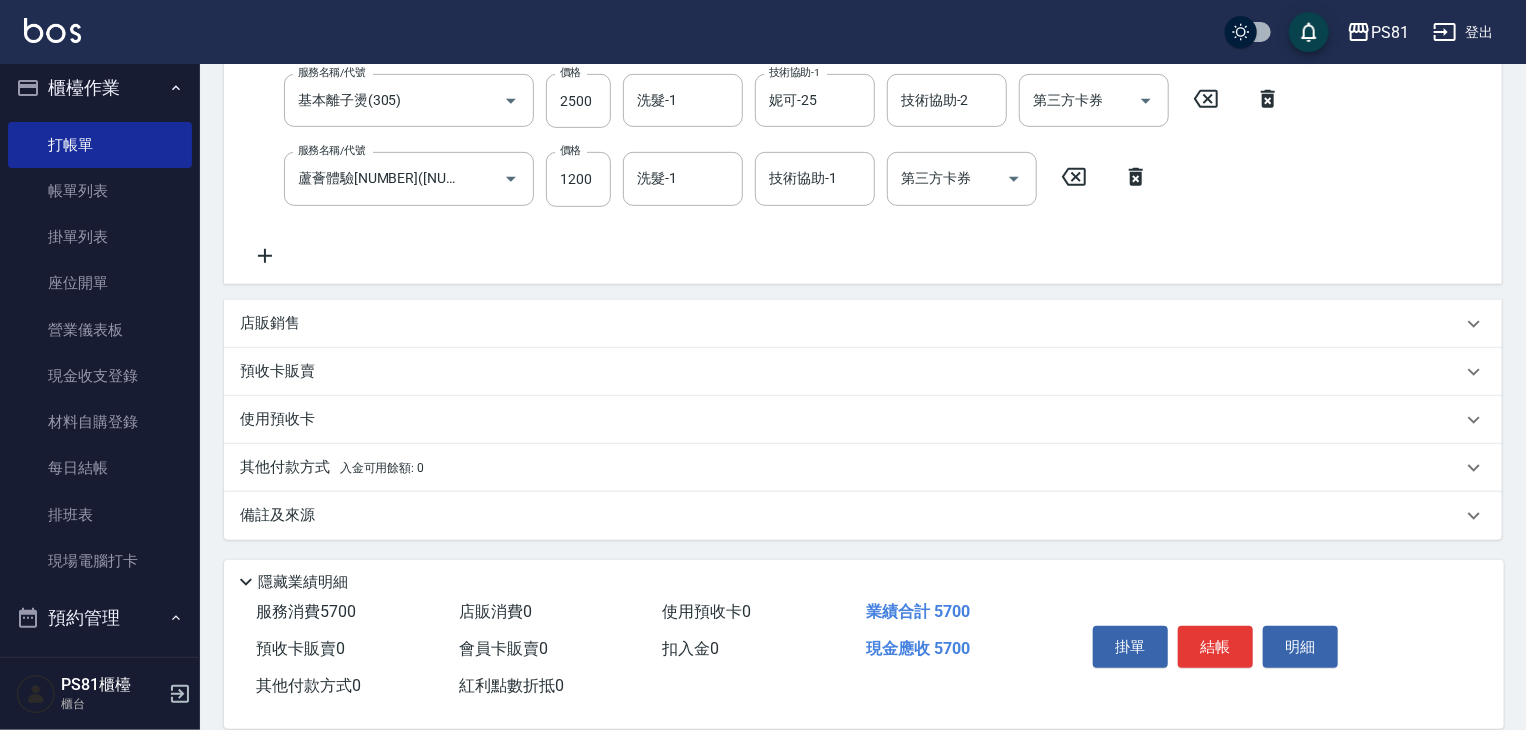 drag, startPoint x: 1535, startPoint y: 316, endPoint x: 262, endPoint y: 259, distance: 1274.2755 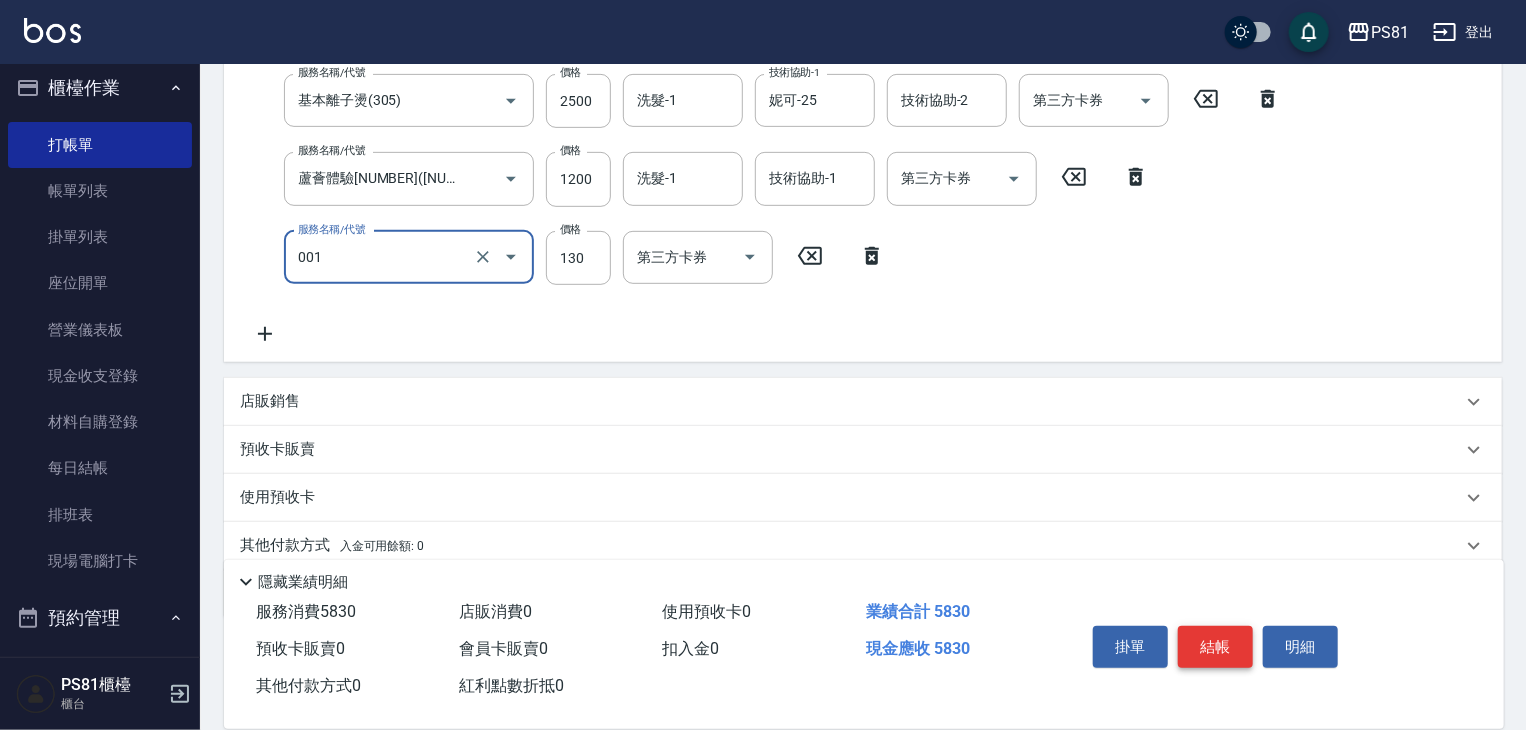 type on "洗髮卡(001)" 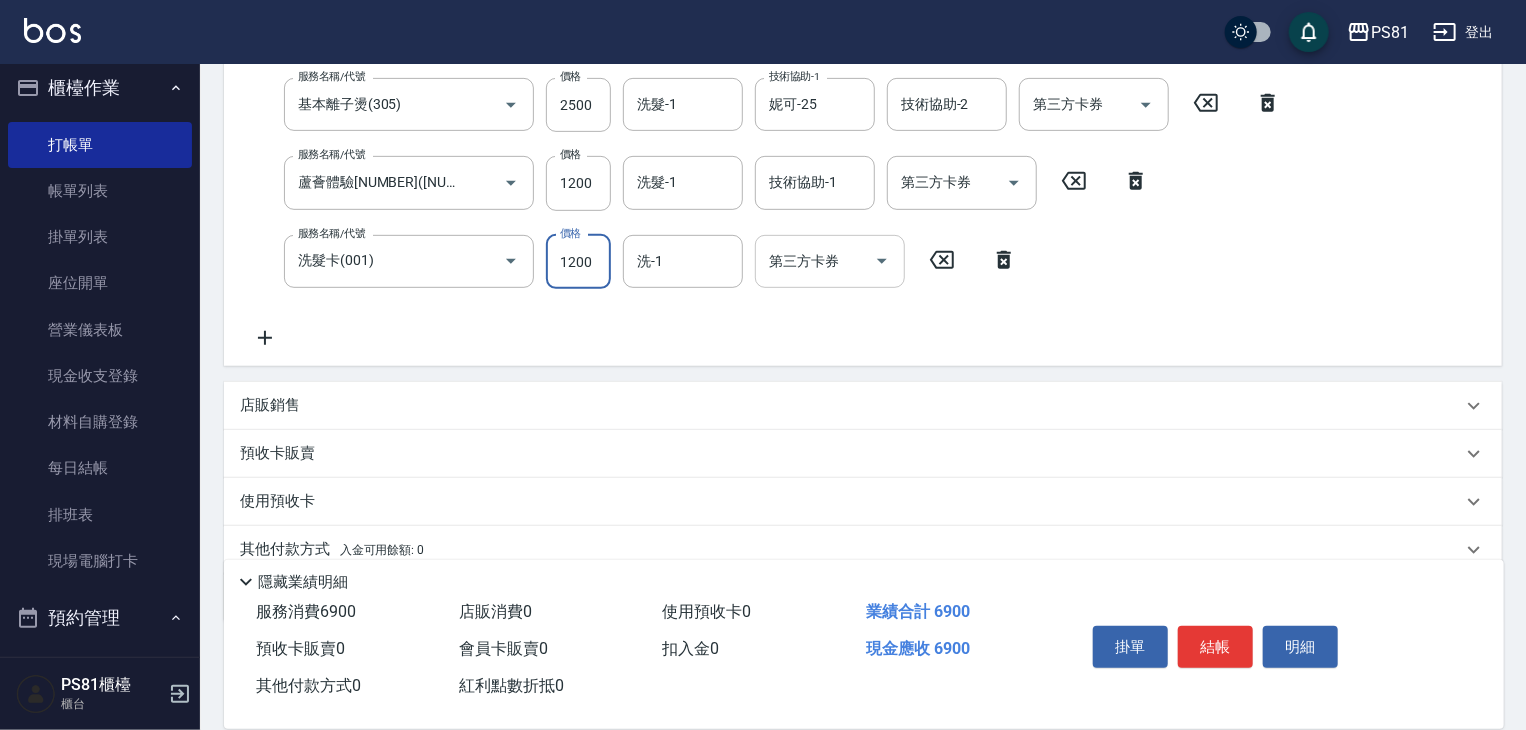 click 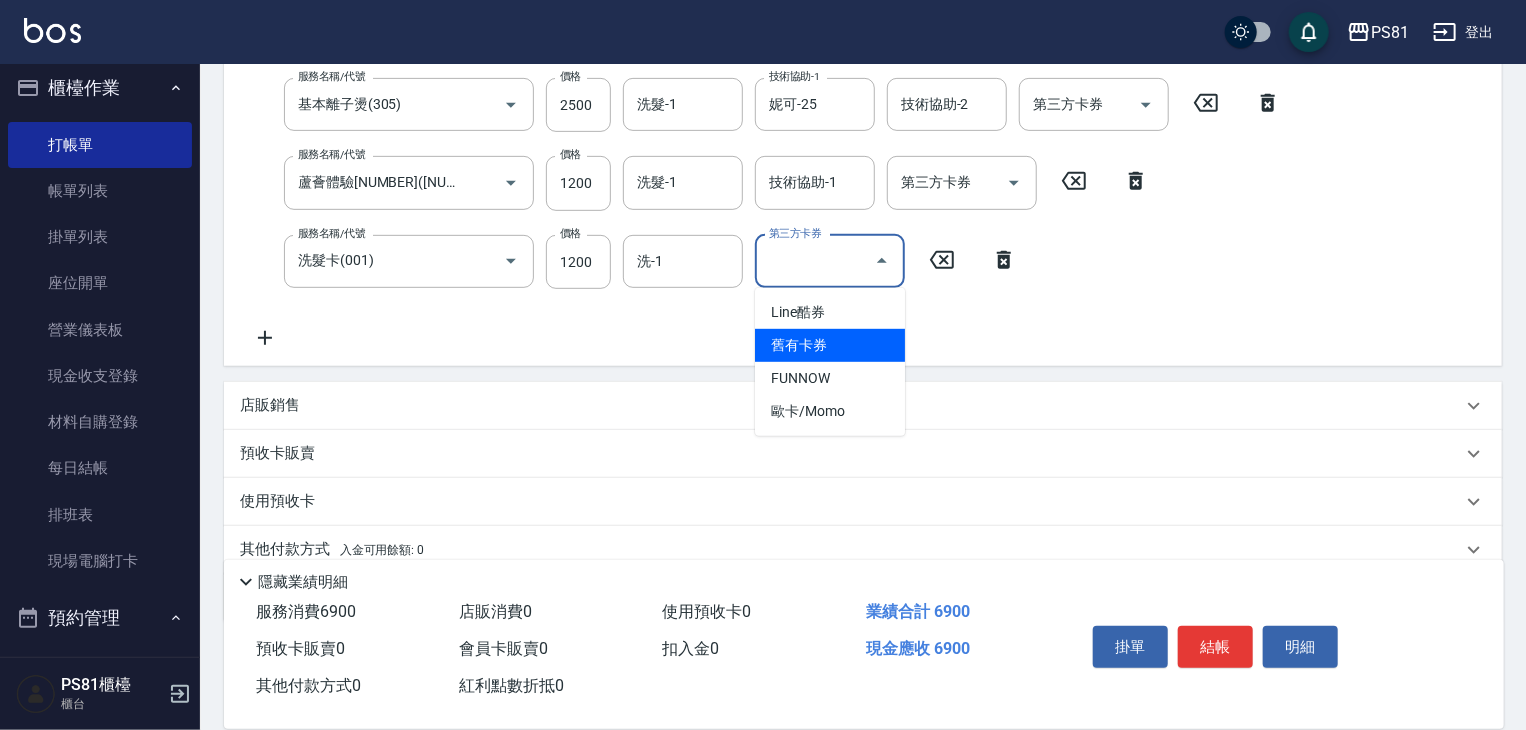 click on "舊有卡券" at bounding box center (830, 345) 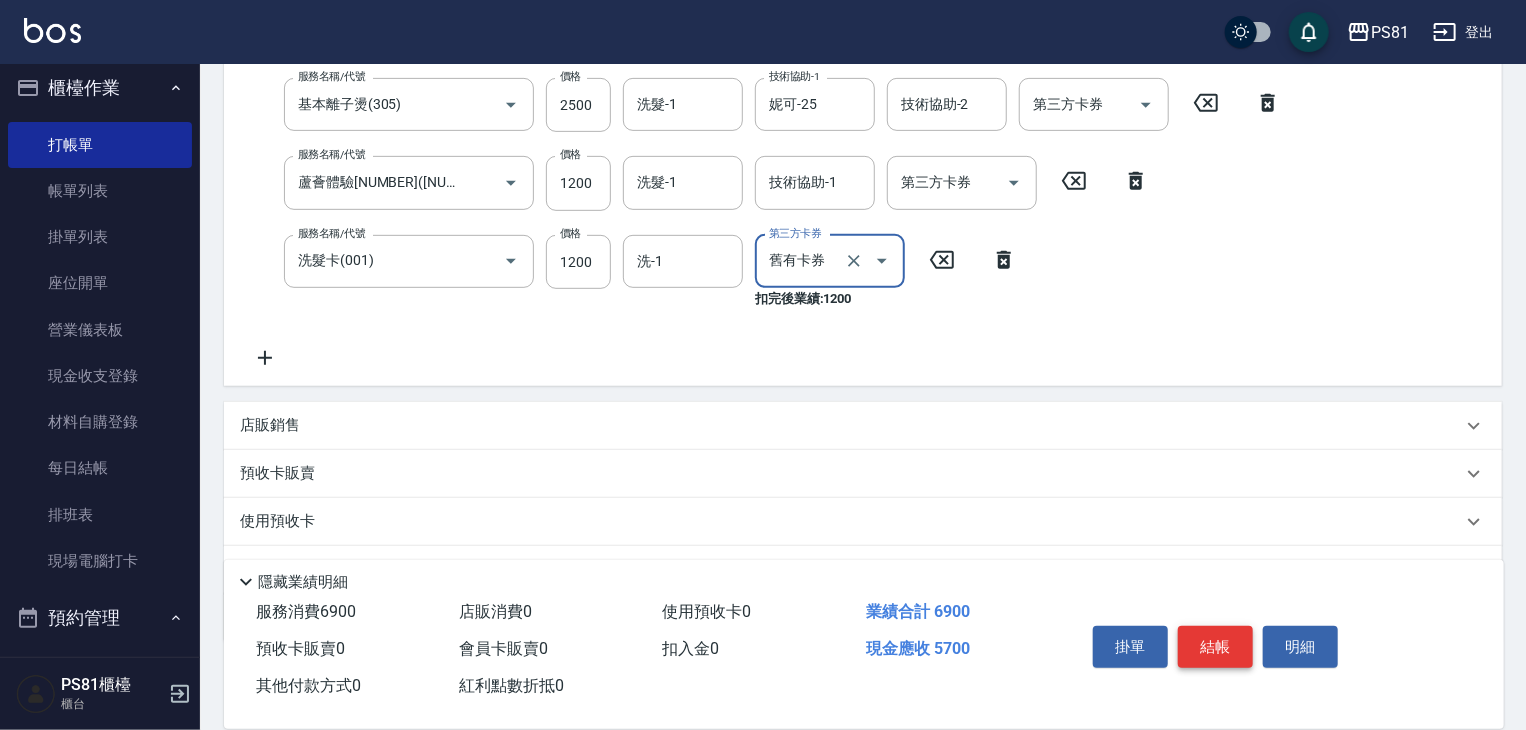 click on "結帳" at bounding box center [1215, 647] 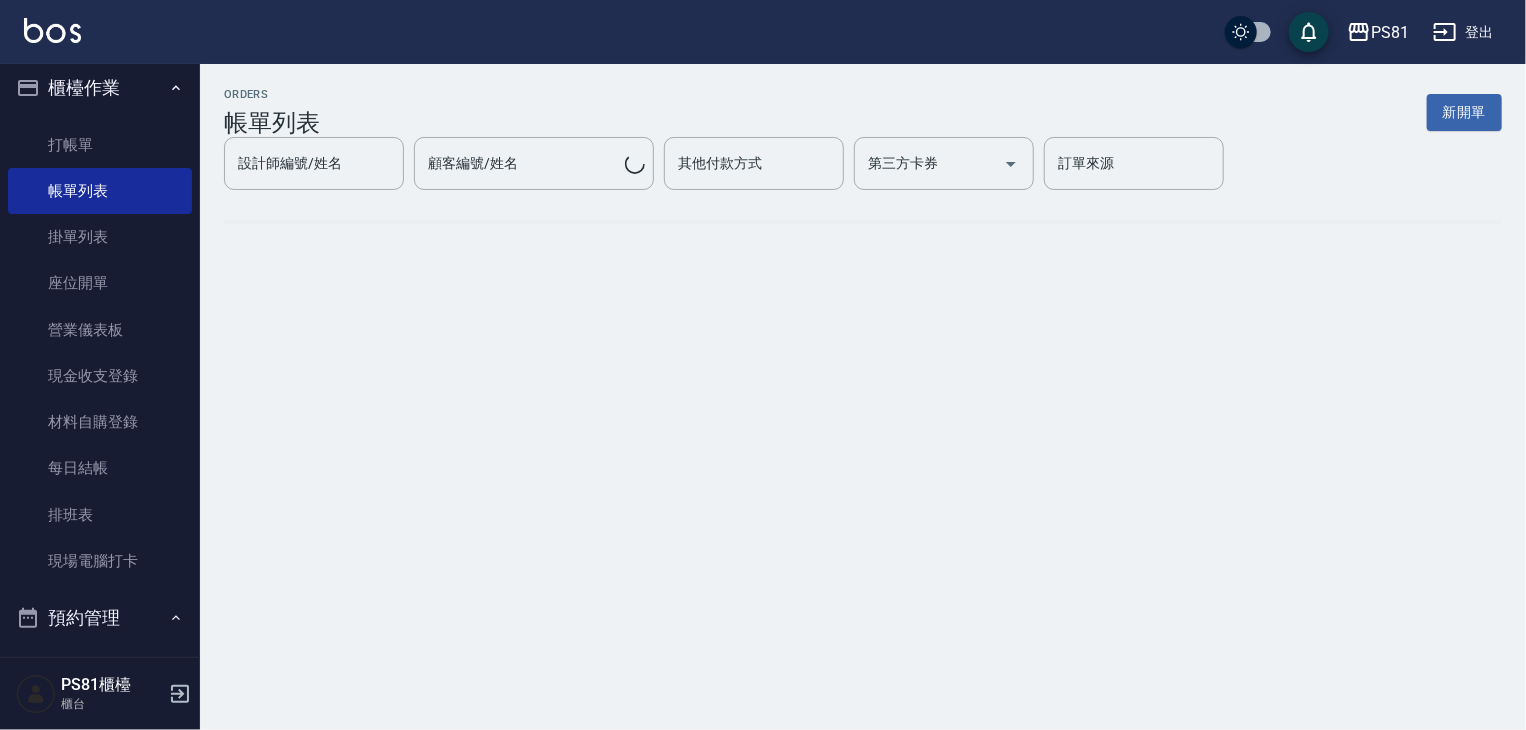 scroll, scrollTop: 0, scrollLeft: 0, axis: both 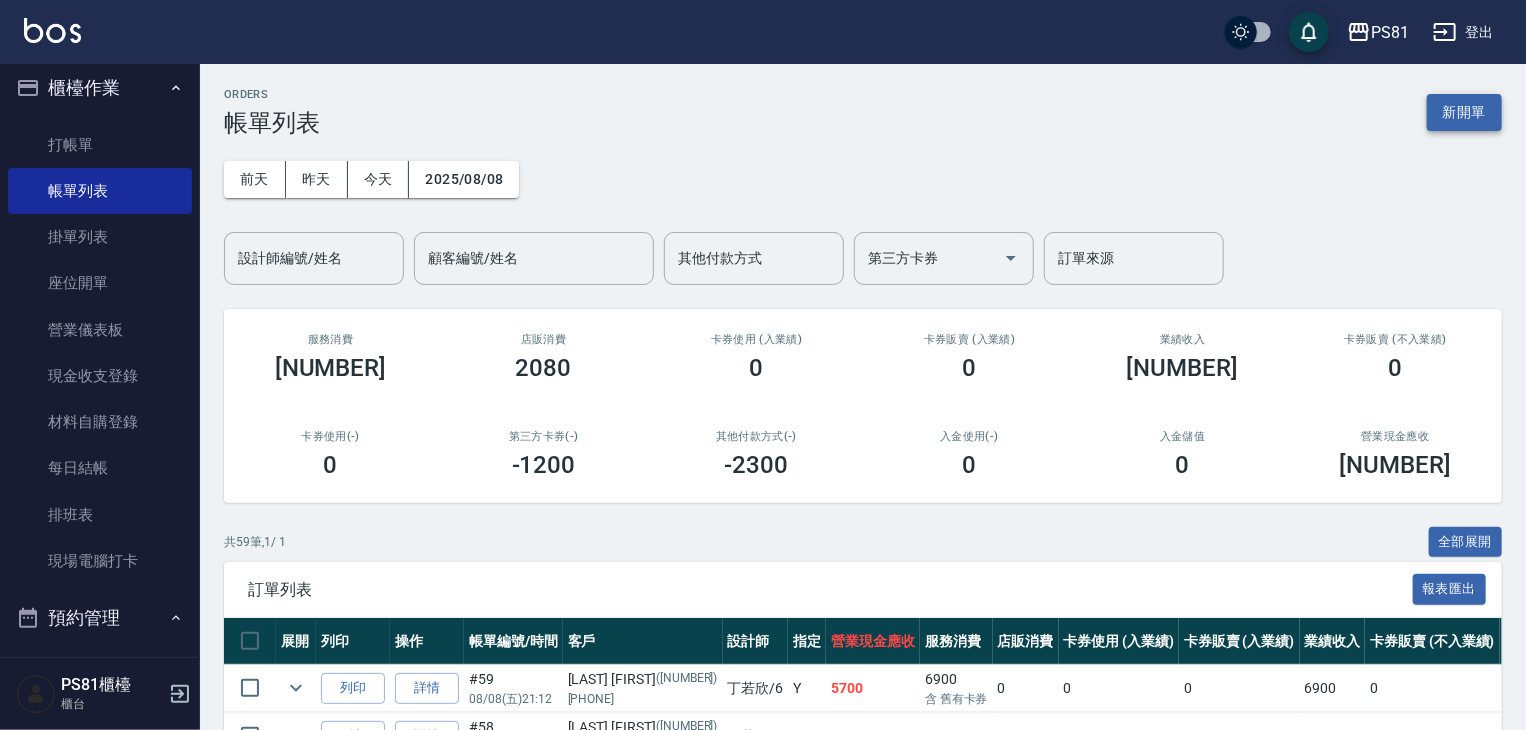 click on "新開單" at bounding box center [1464, 112] 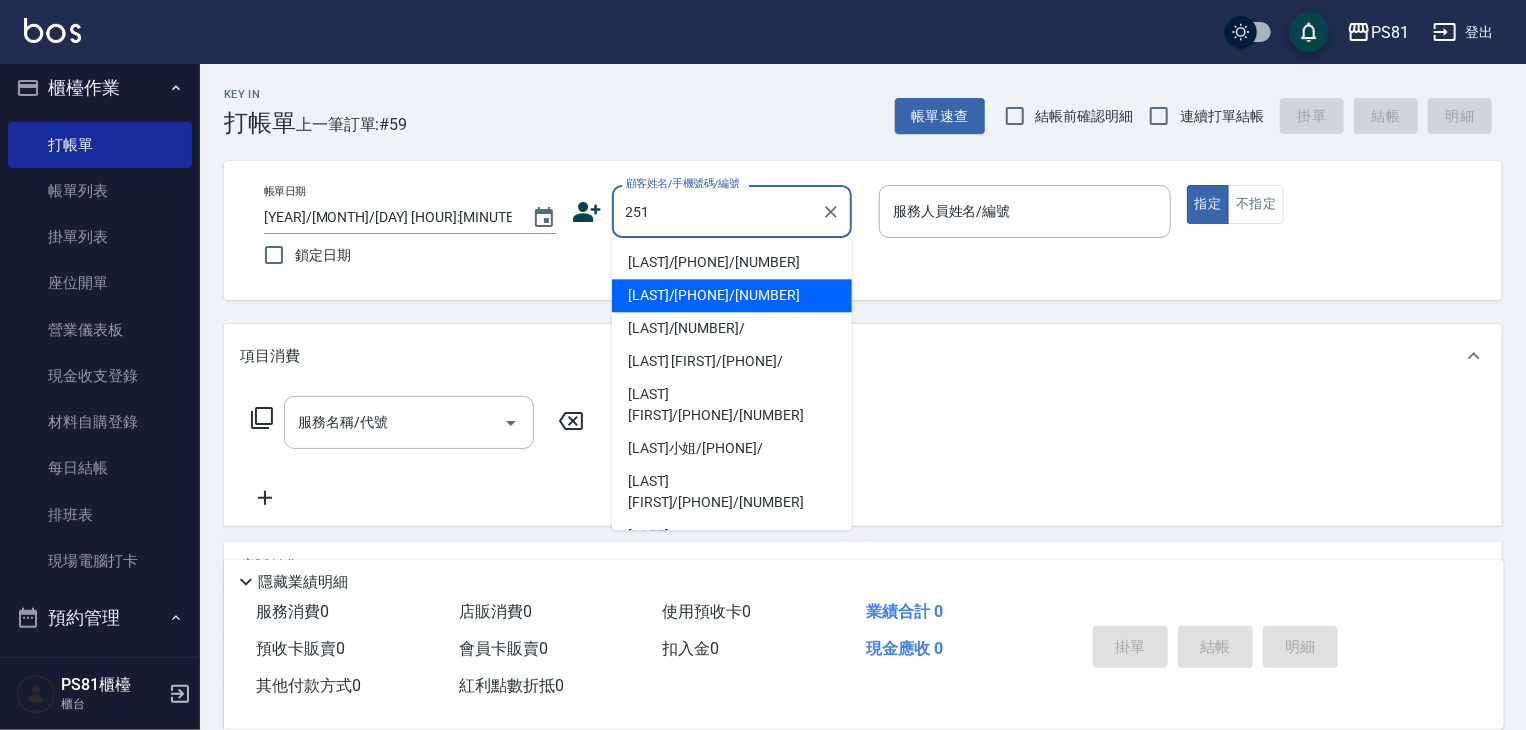 click on "[LAST]/[PHONE]/[NUMBER]" at bounding box center (732, 295) 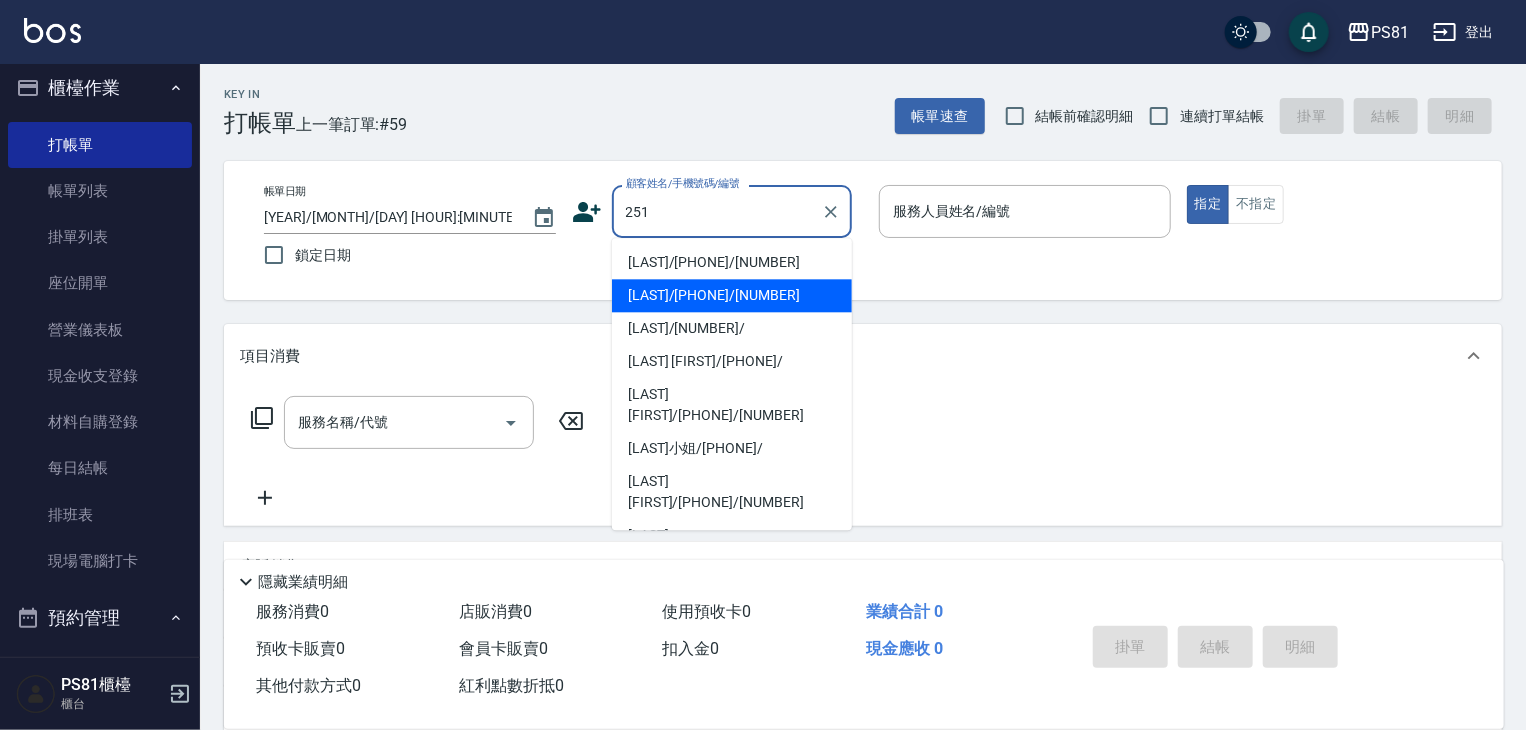 type on "[LAST]/[PHONE]/[NUMBER]" 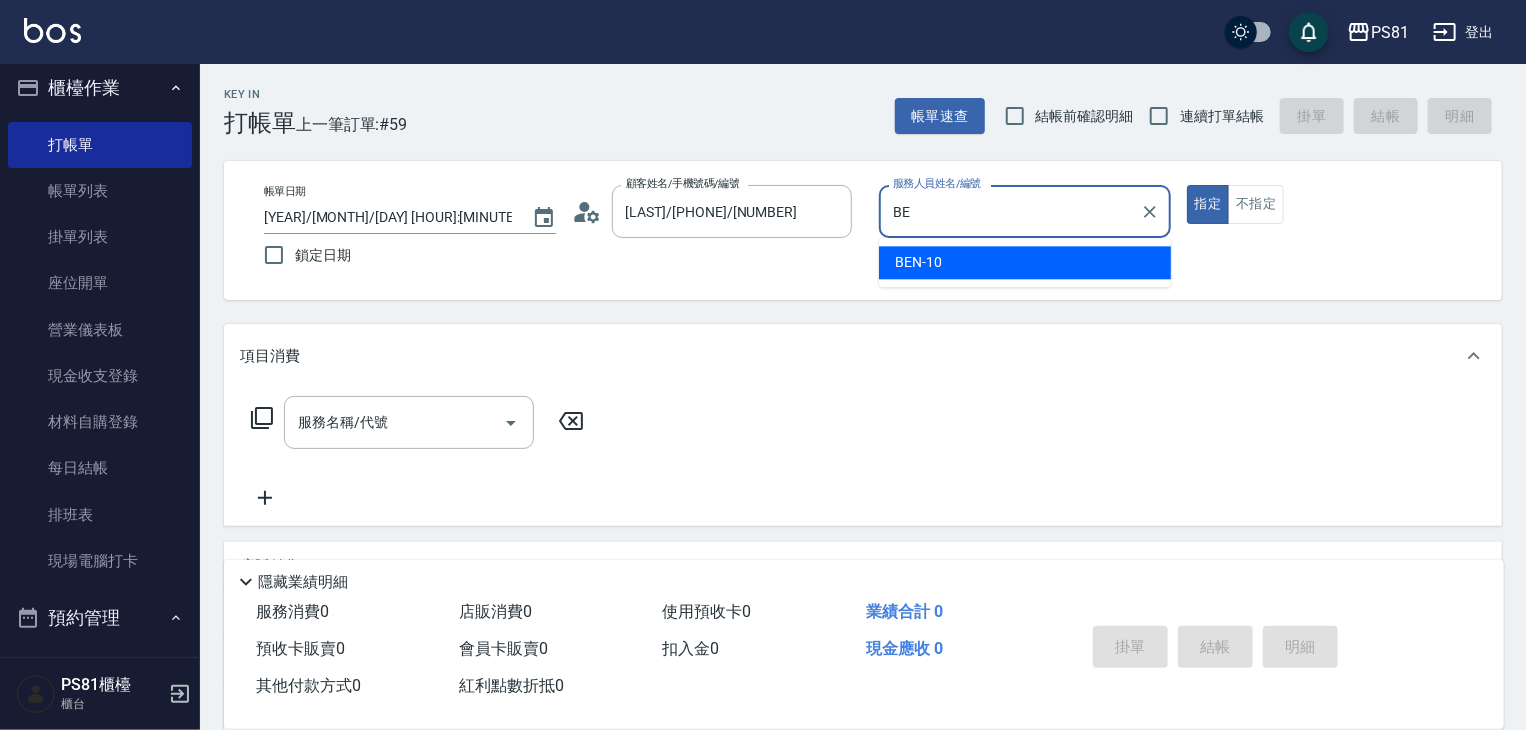 type on "B" 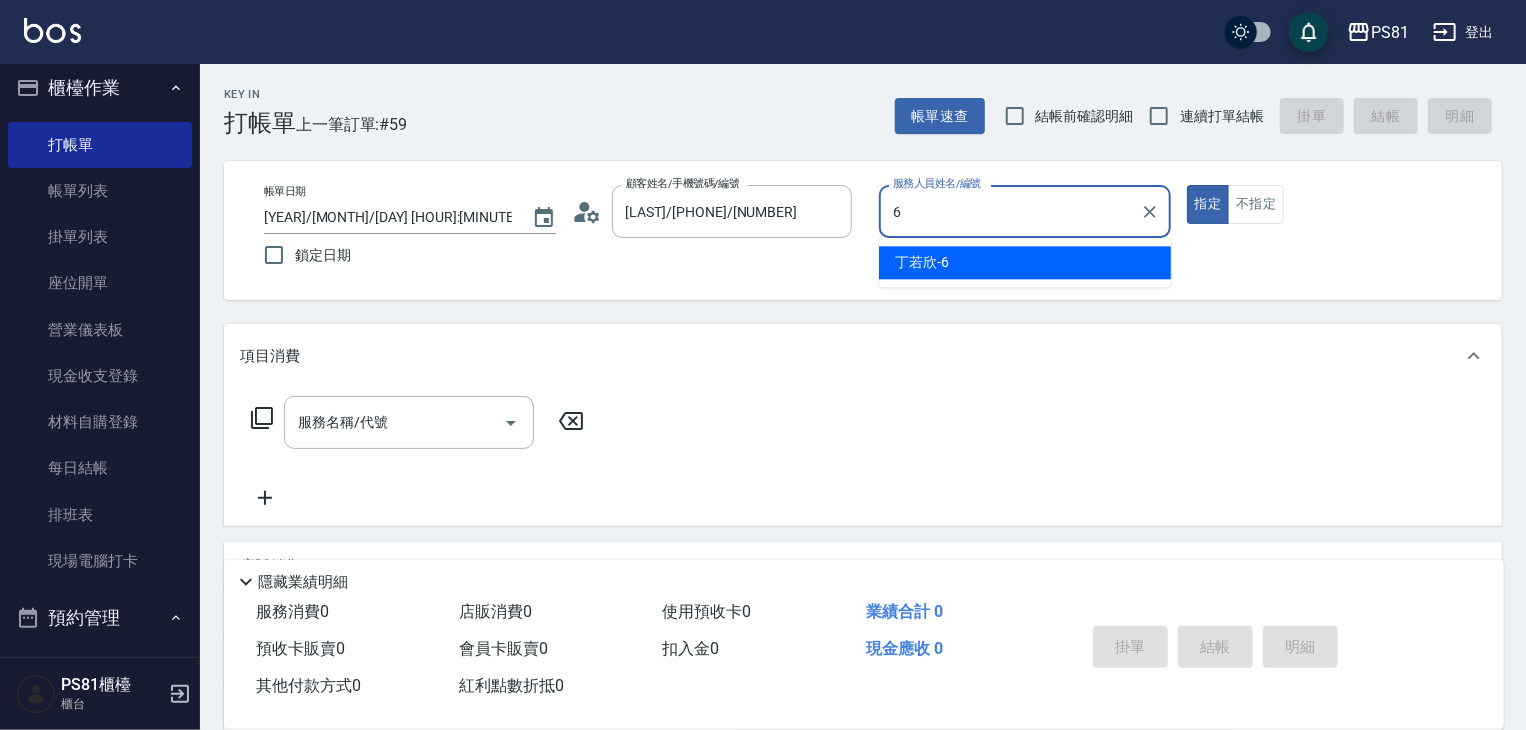 type on "[LAST]-[NUMBER]" 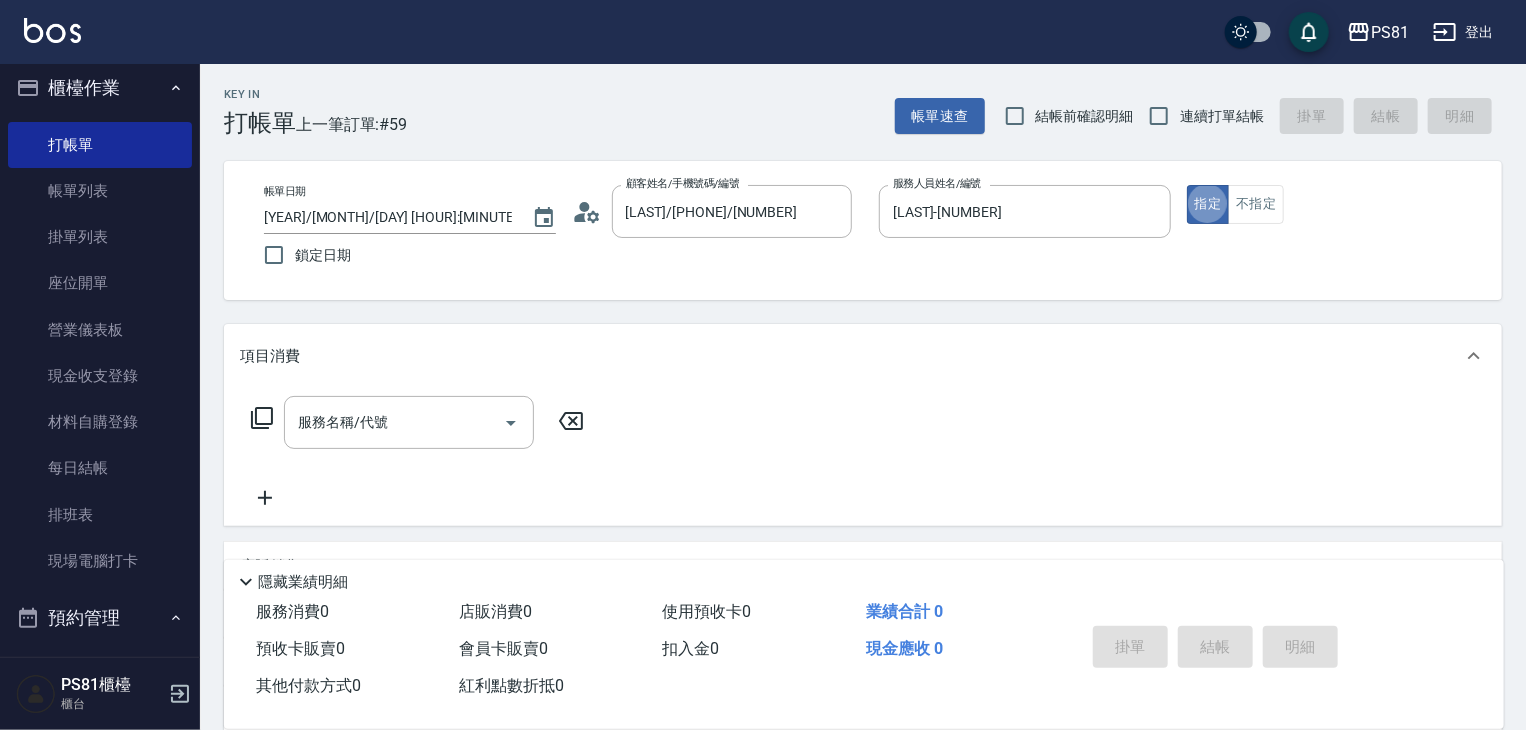 type on "true" 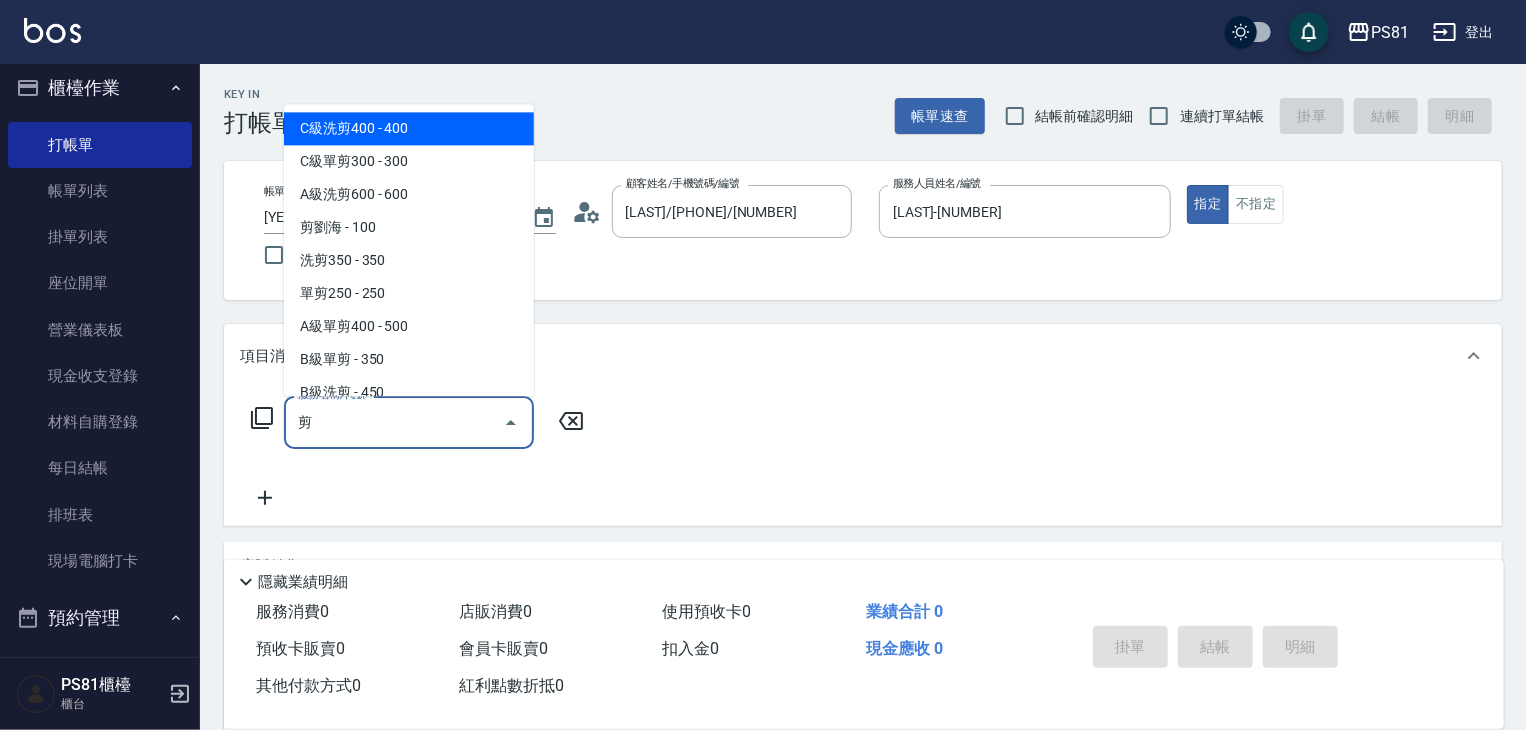 click on "剪劉海 - 100" at bounding box center (409, 227) 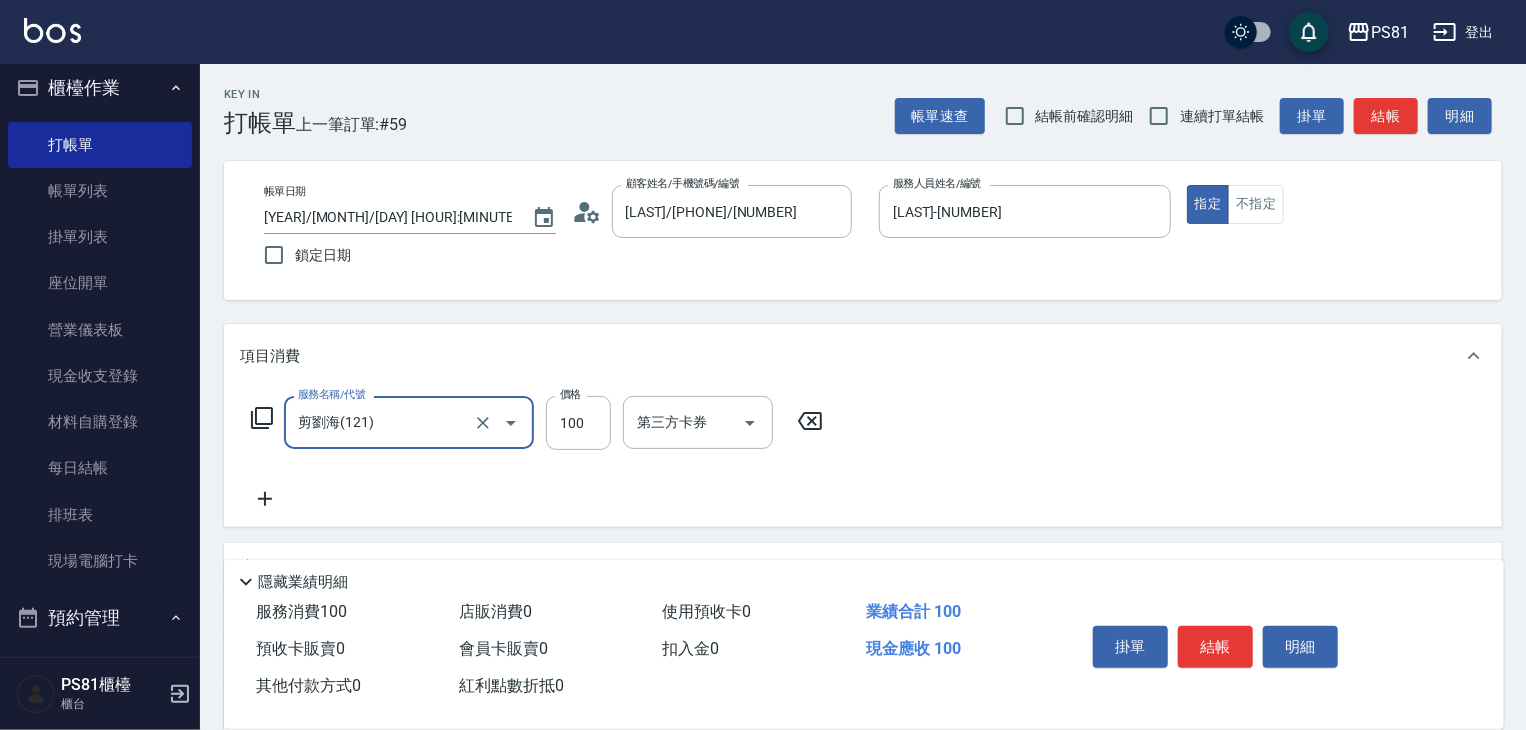 type on "剪劉海(121)" 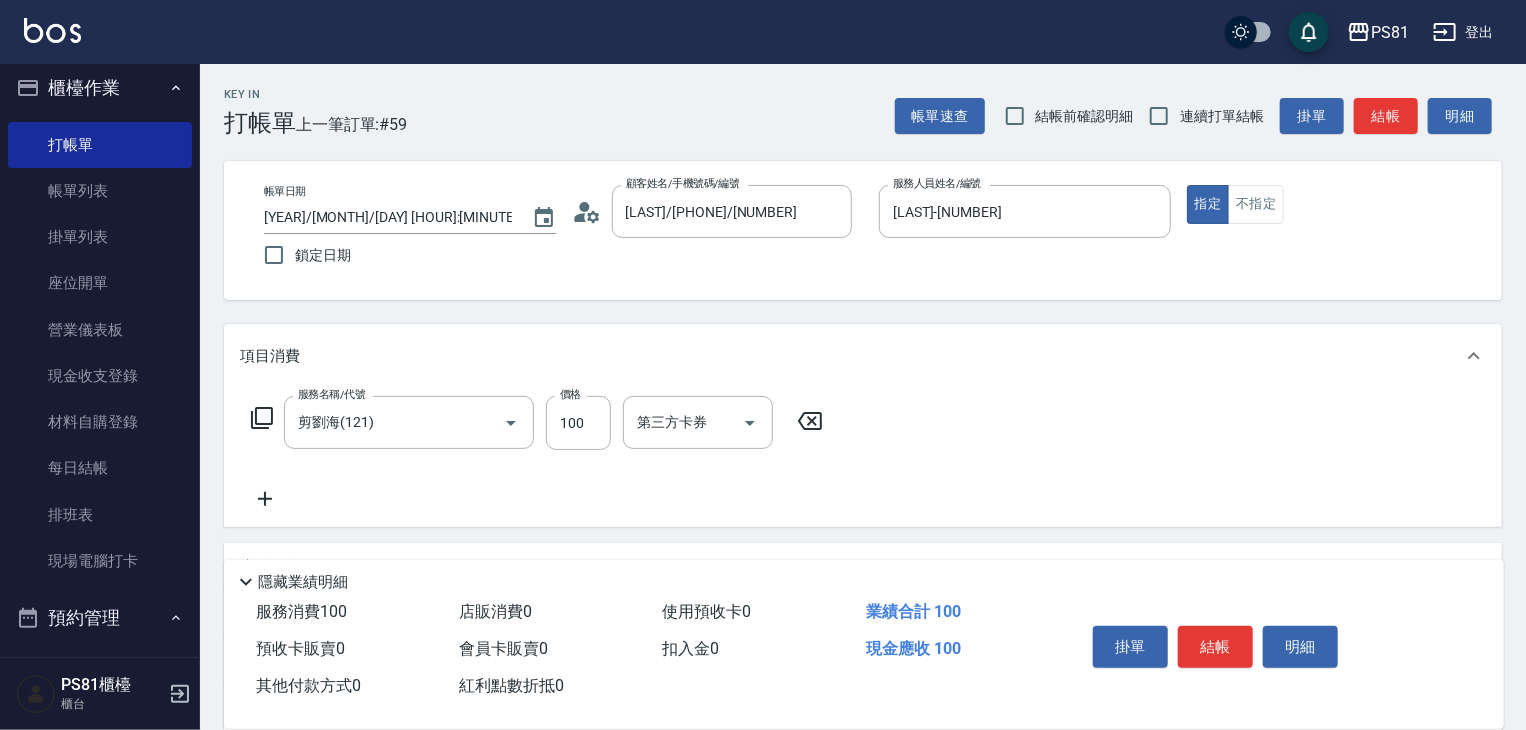 click 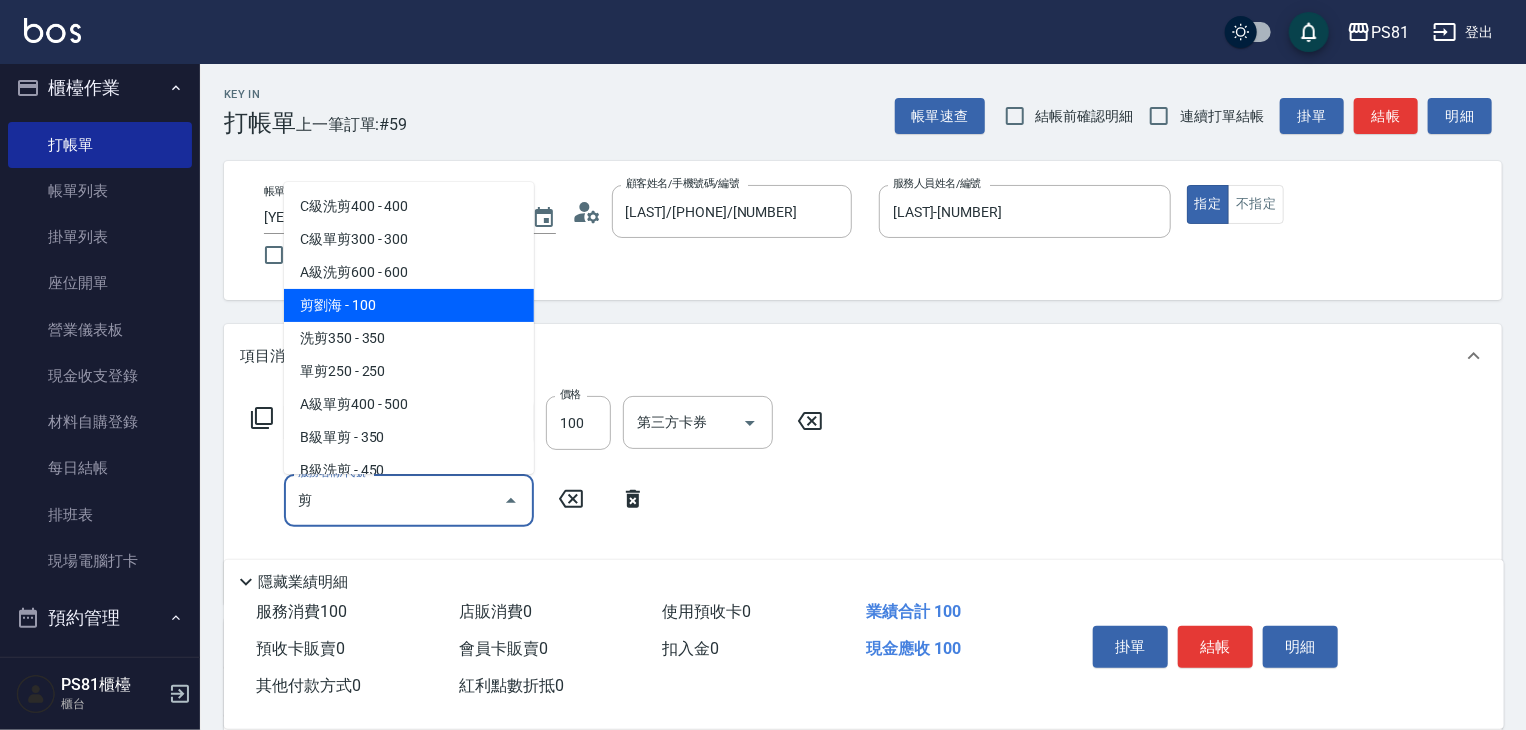 click on "剪劉海 - 100" at bounding box center [409, 305] 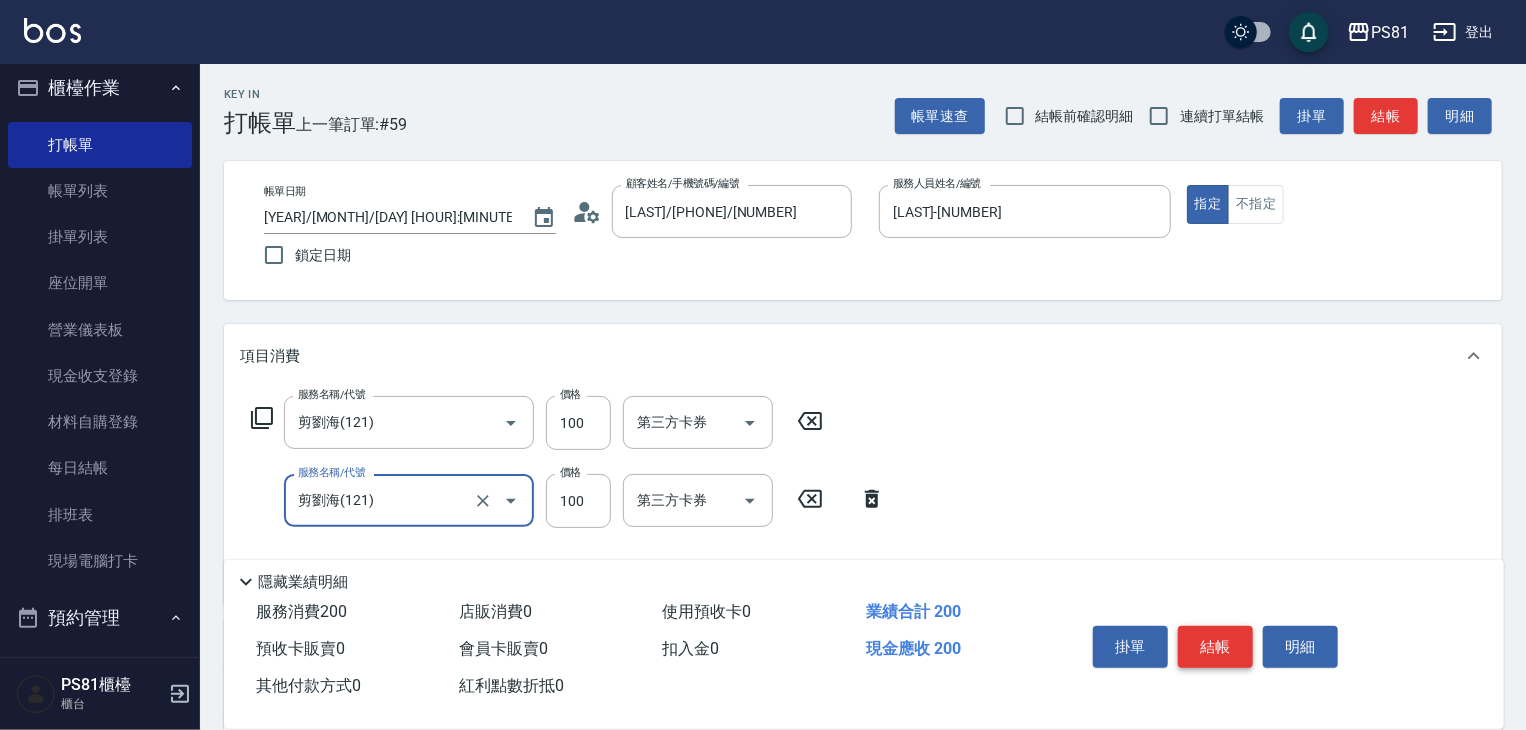 type on "剪劉海(121)" 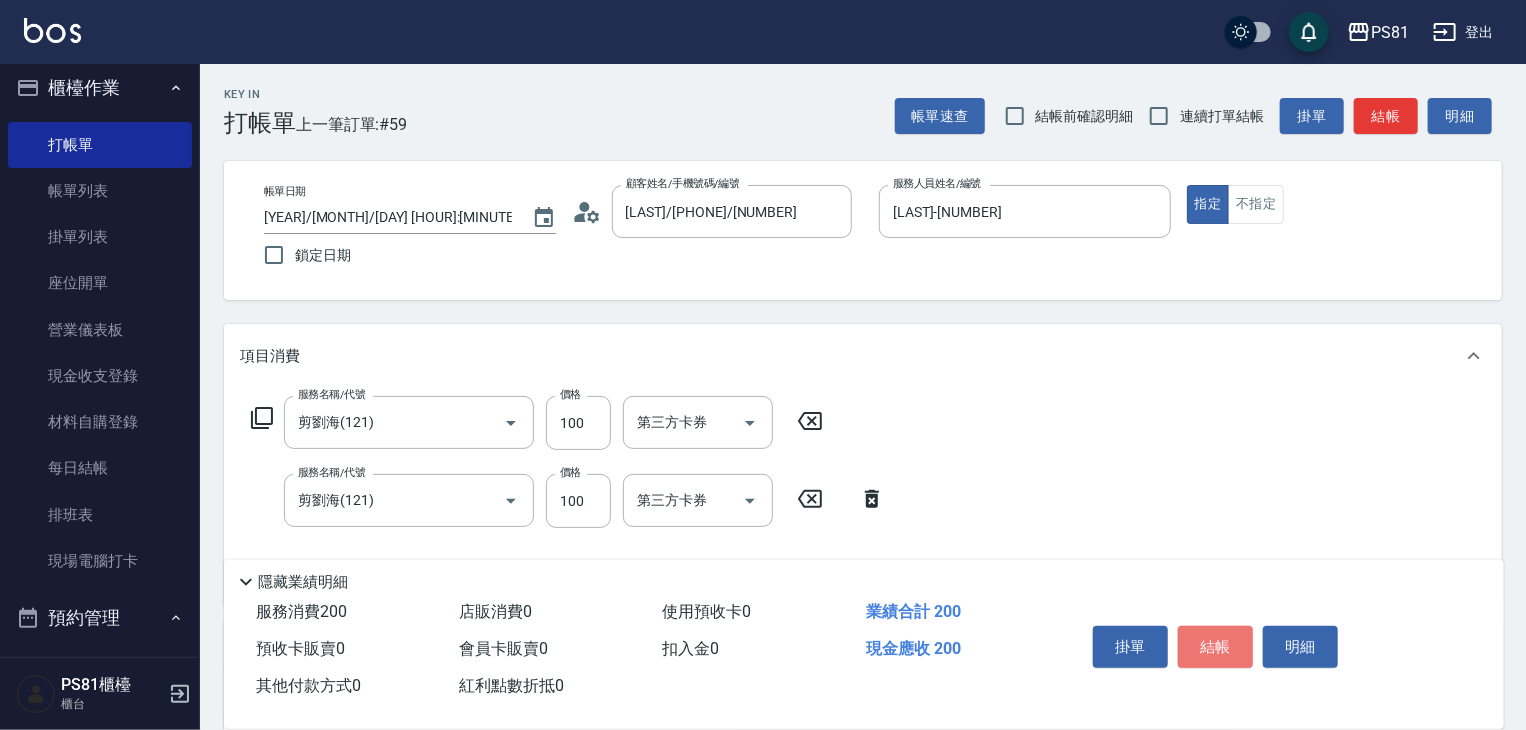 click on "結帳" at bounding box center [1215, 647] 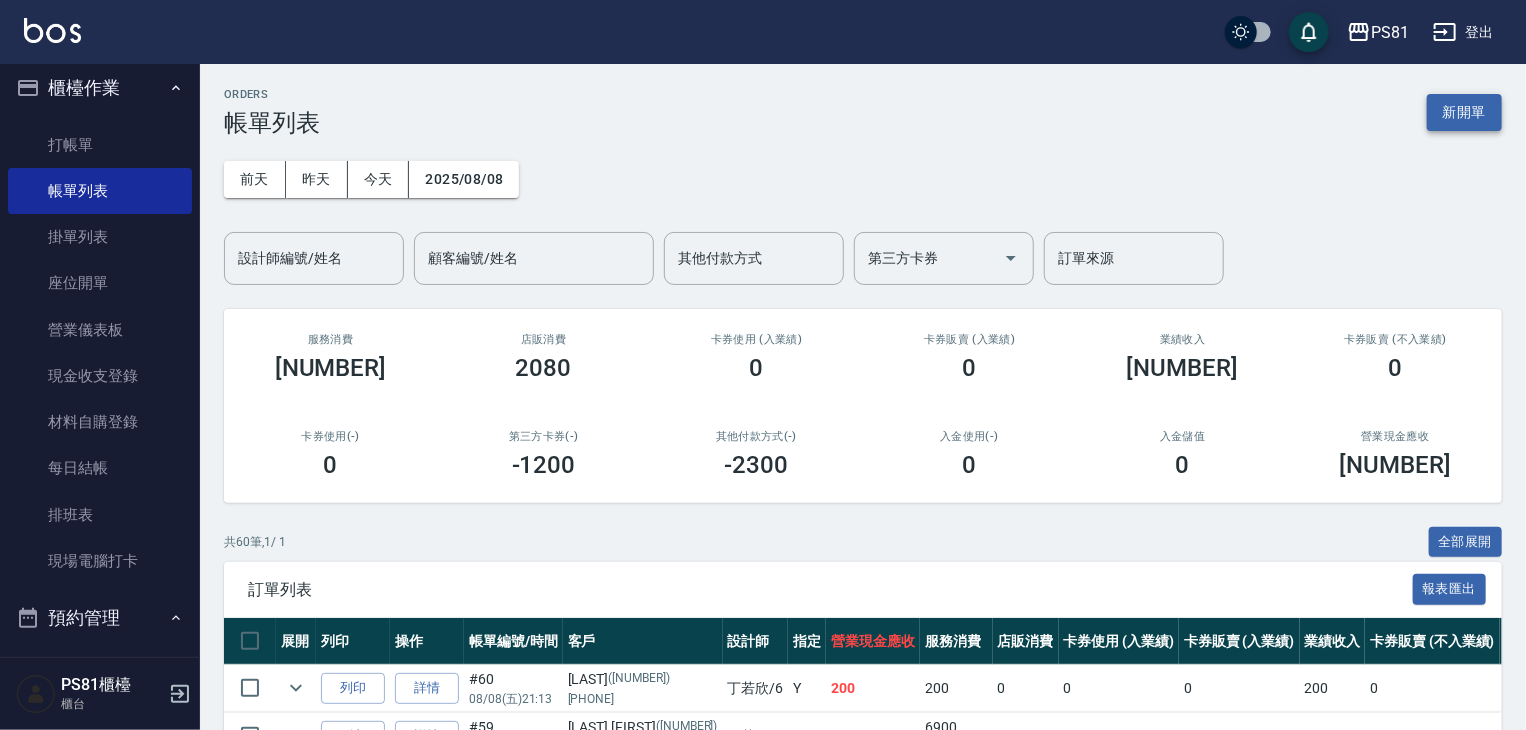click on "新開單" at bounding box center [1464, 112] 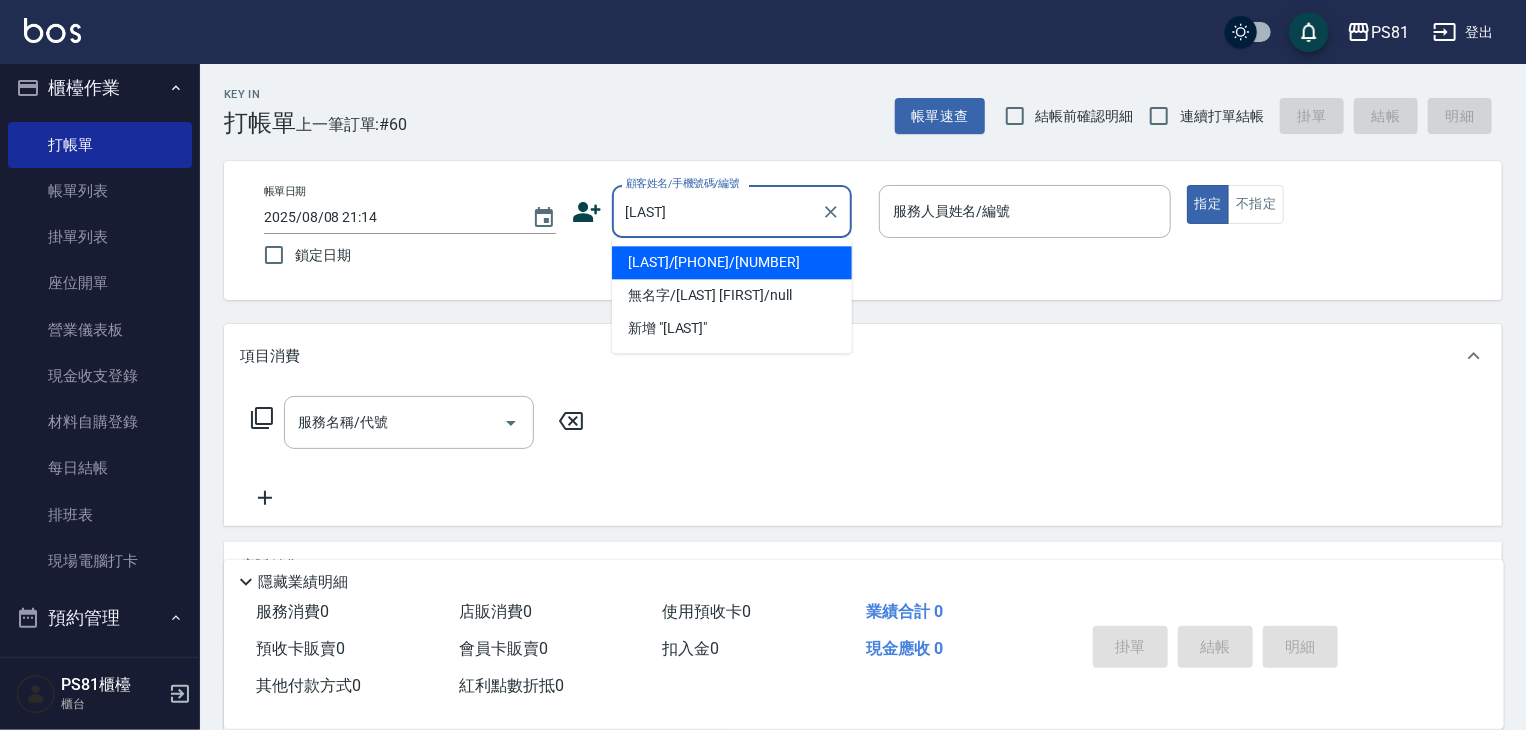 drag, startPoint x: 745, startPoint y: 248, endPoint x: 740, endPoint y: 265, distance: 17.720045 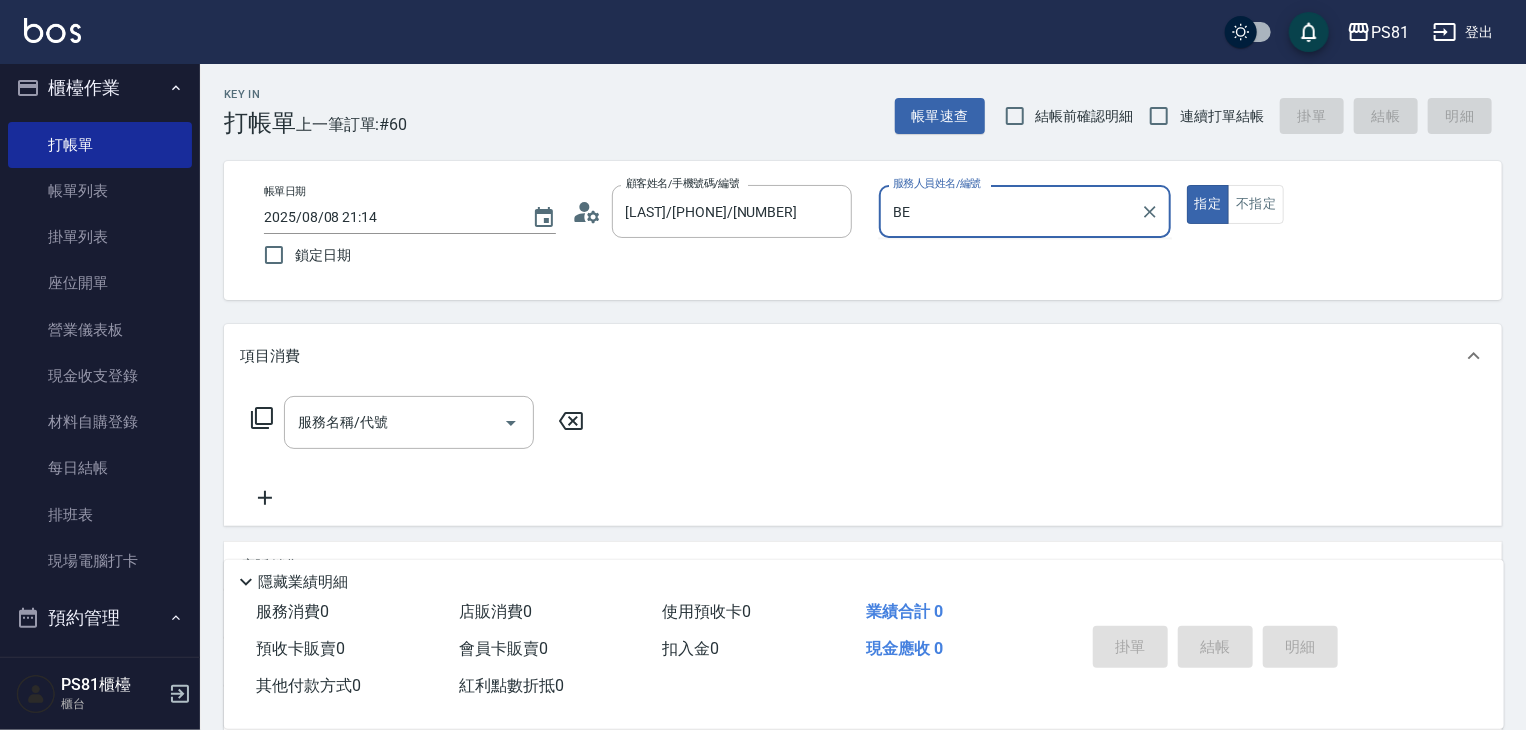 type on "B" 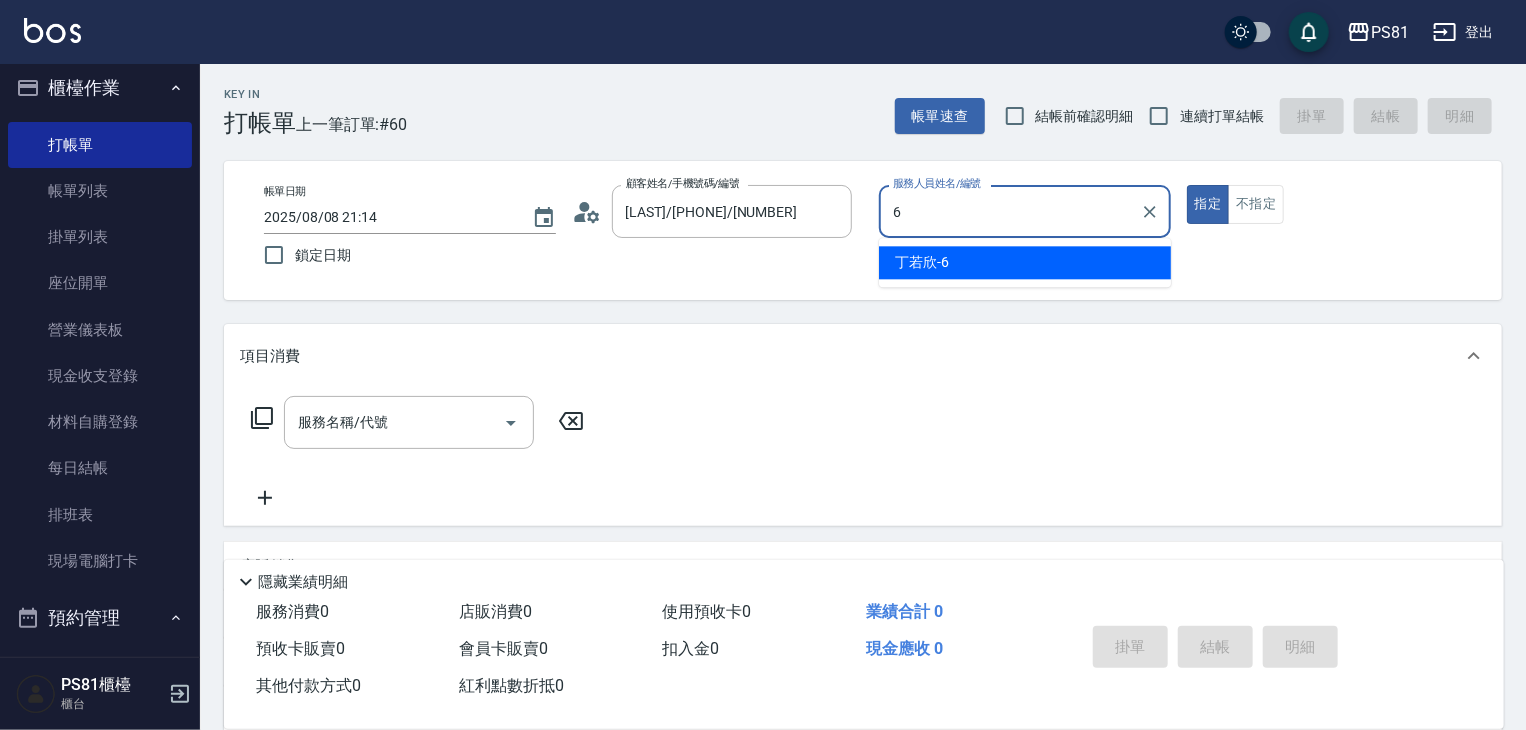 type on "[LAST]-[NUMBER]" 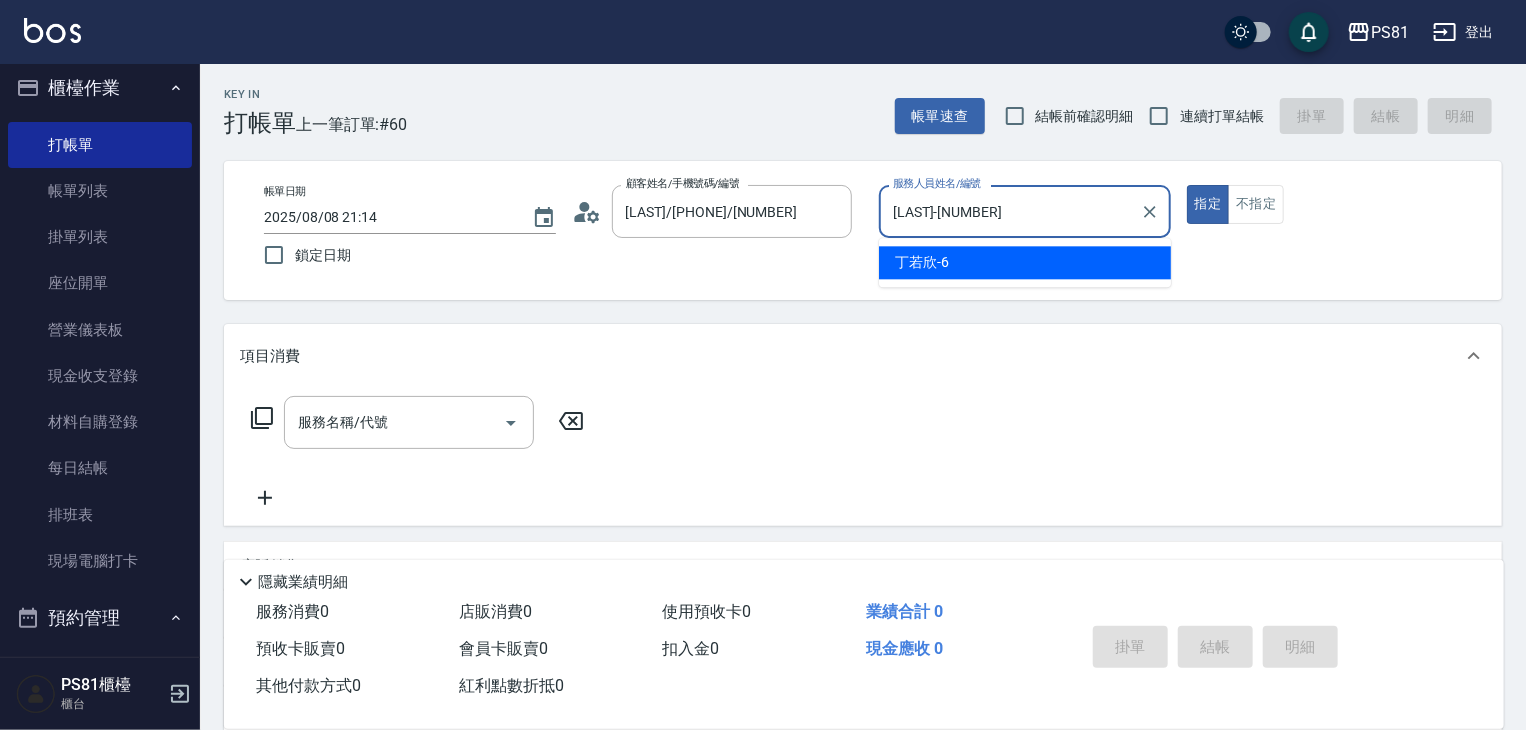 type on "true" 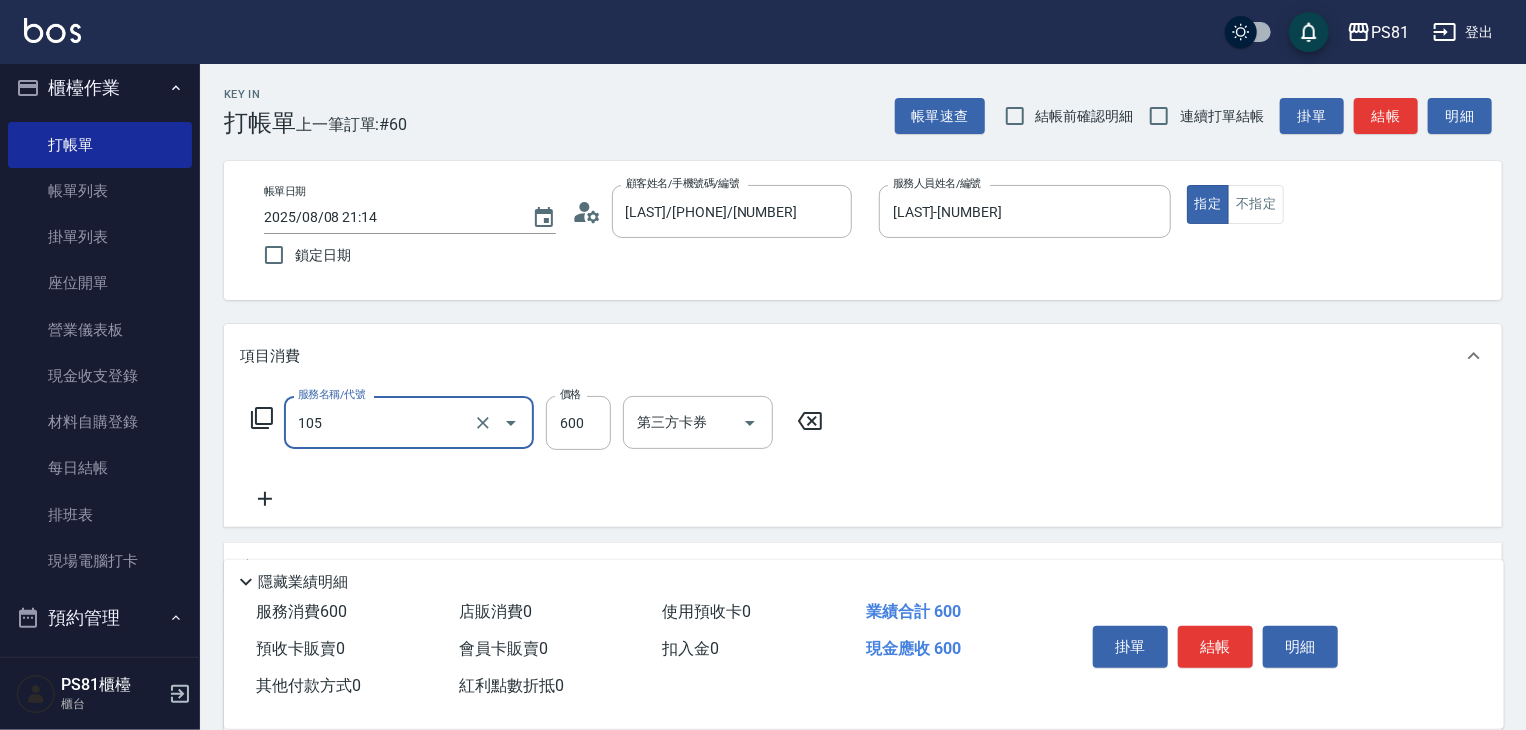 type on "A級洗剪600(105)" 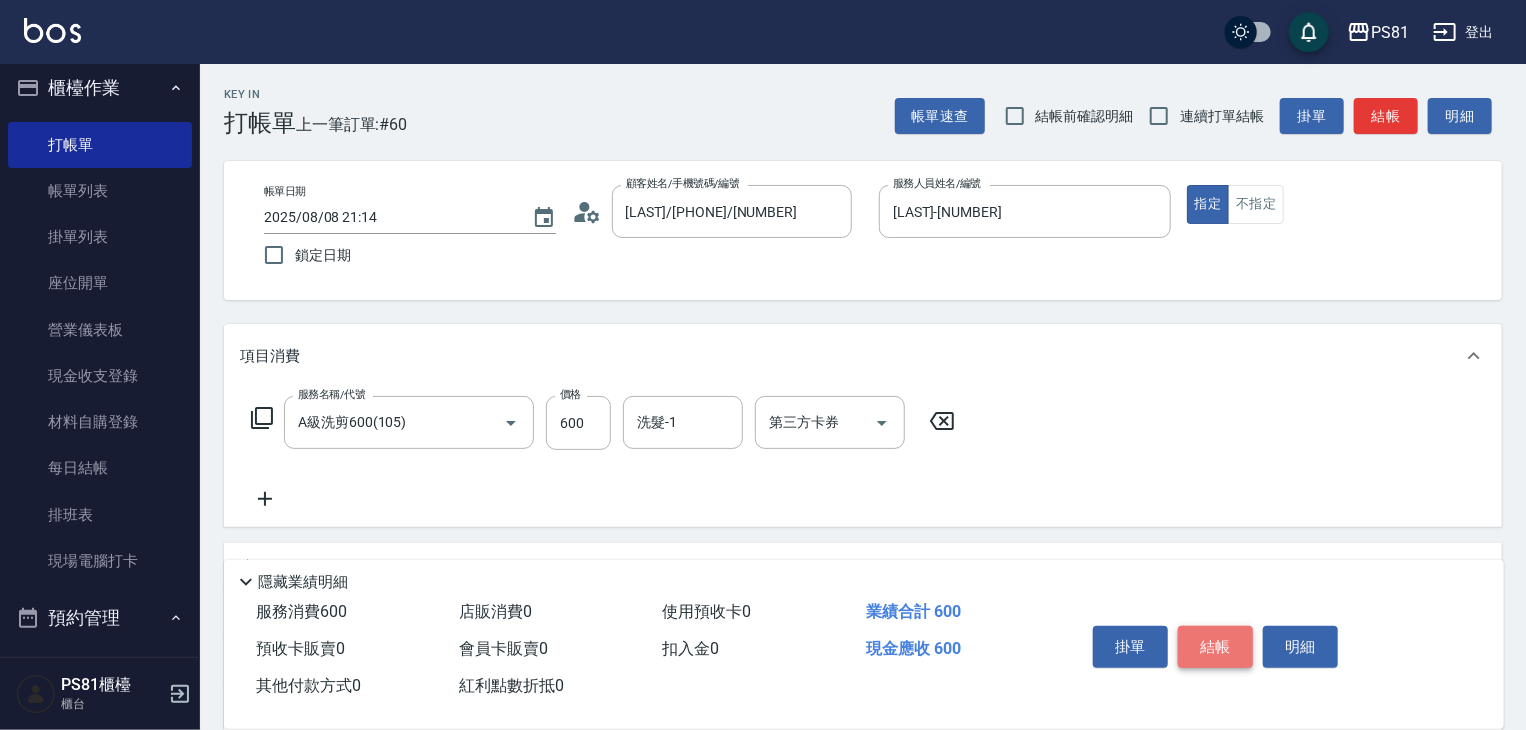 click on "結帳" at bounding box center [1215, 647] 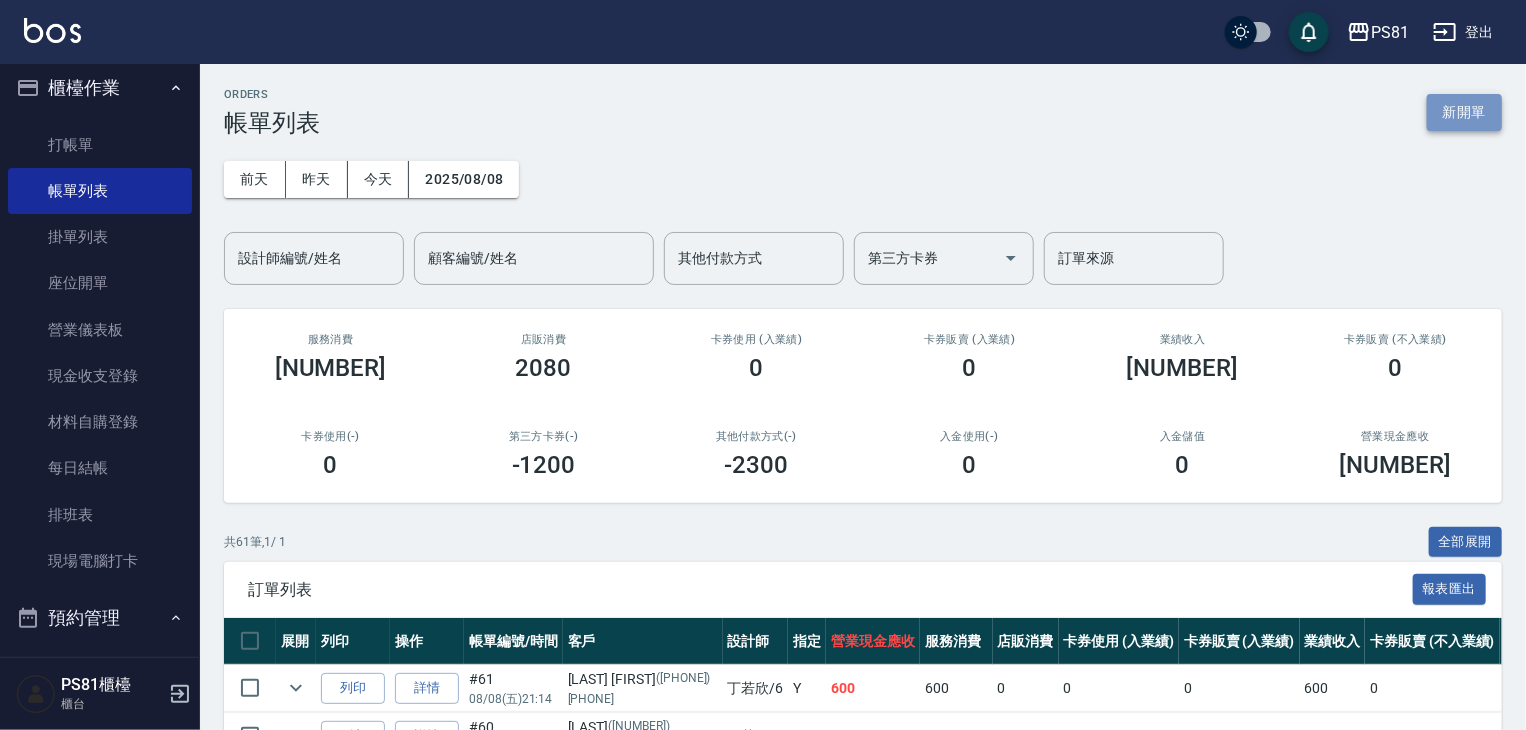 click on "新開單" at bounding box center [1464, 112] 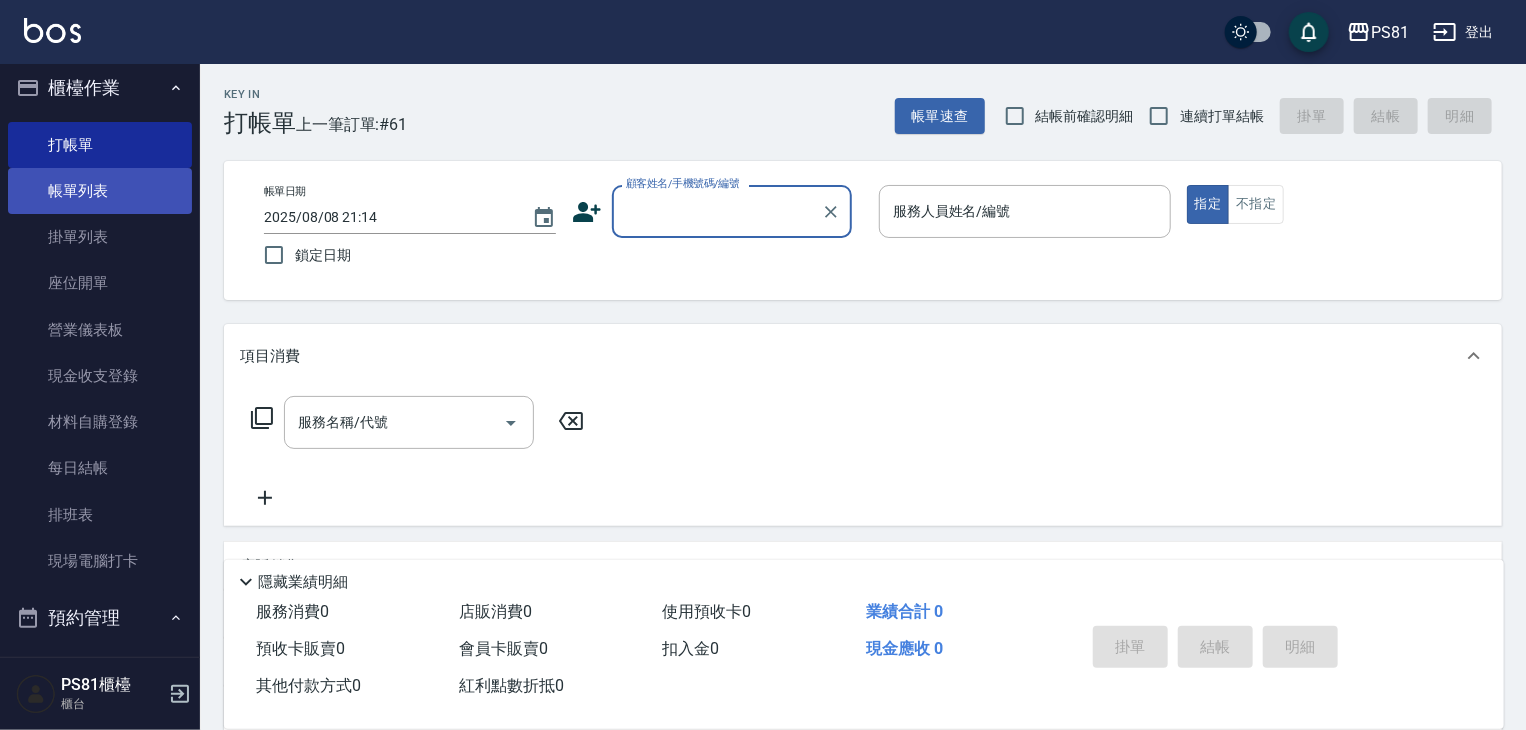 click on "帳單列表" at bounding box center [100, 191] 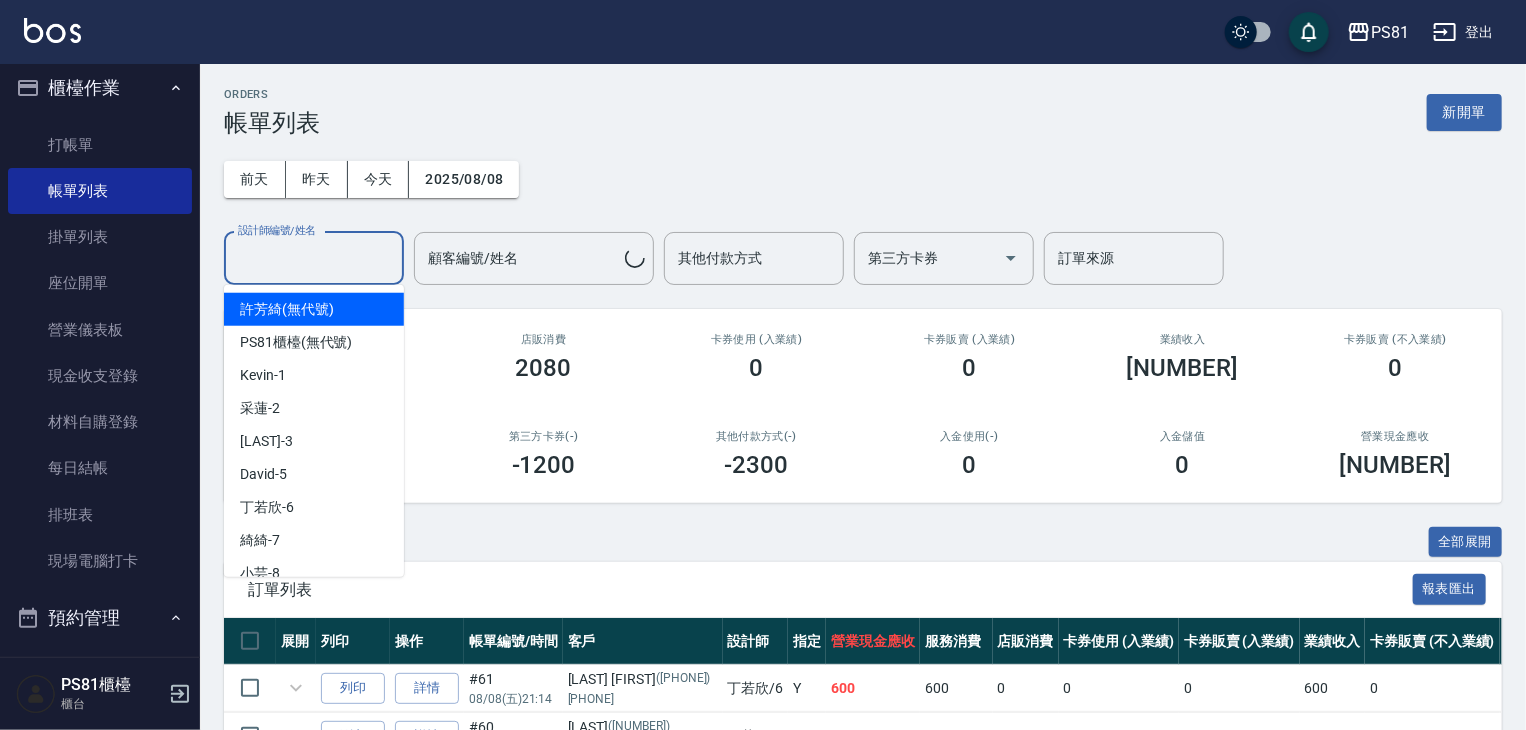 click on "設計師編號/姓名" at bounding box center (314, 258) 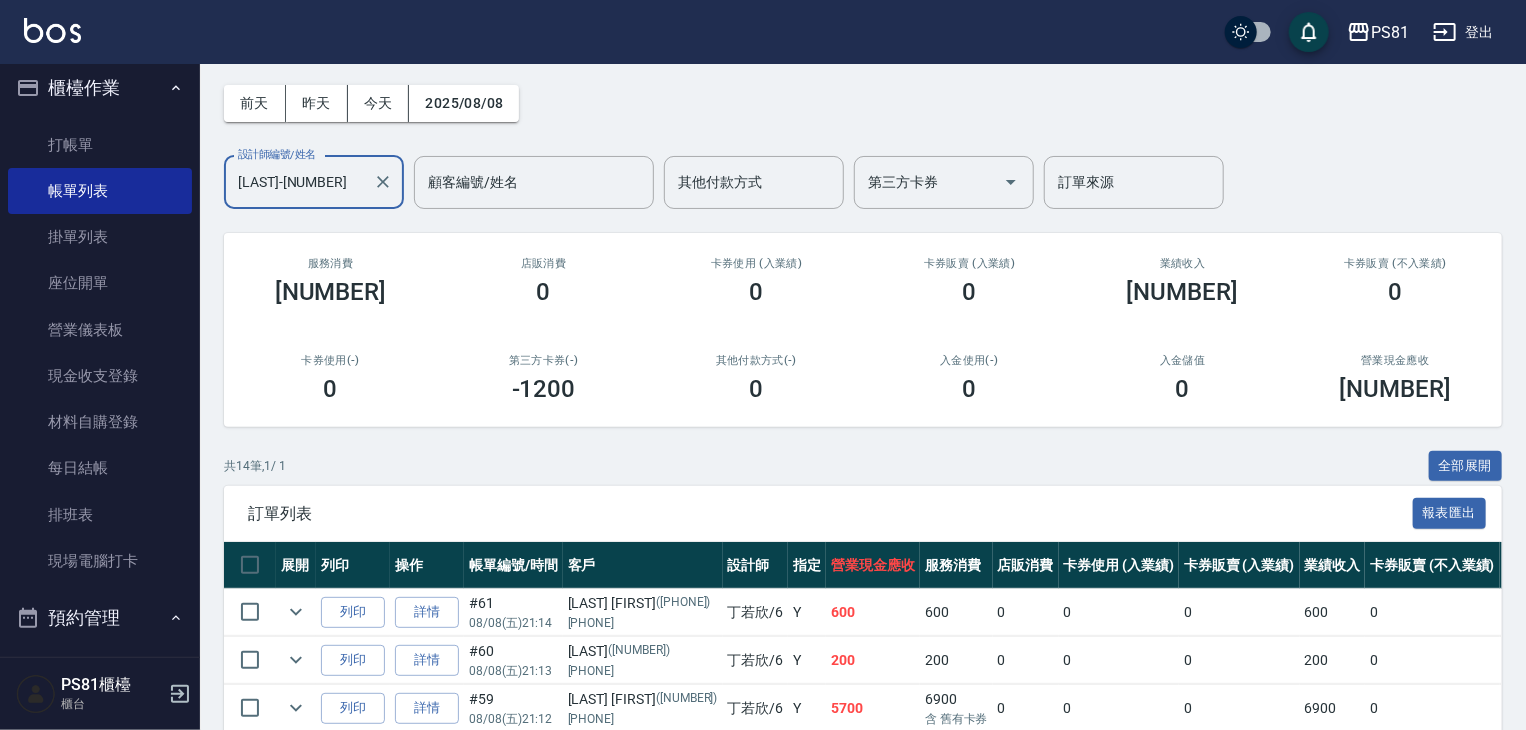 scroll, scrollTop: 0, scrollLeft: 0, axis: both 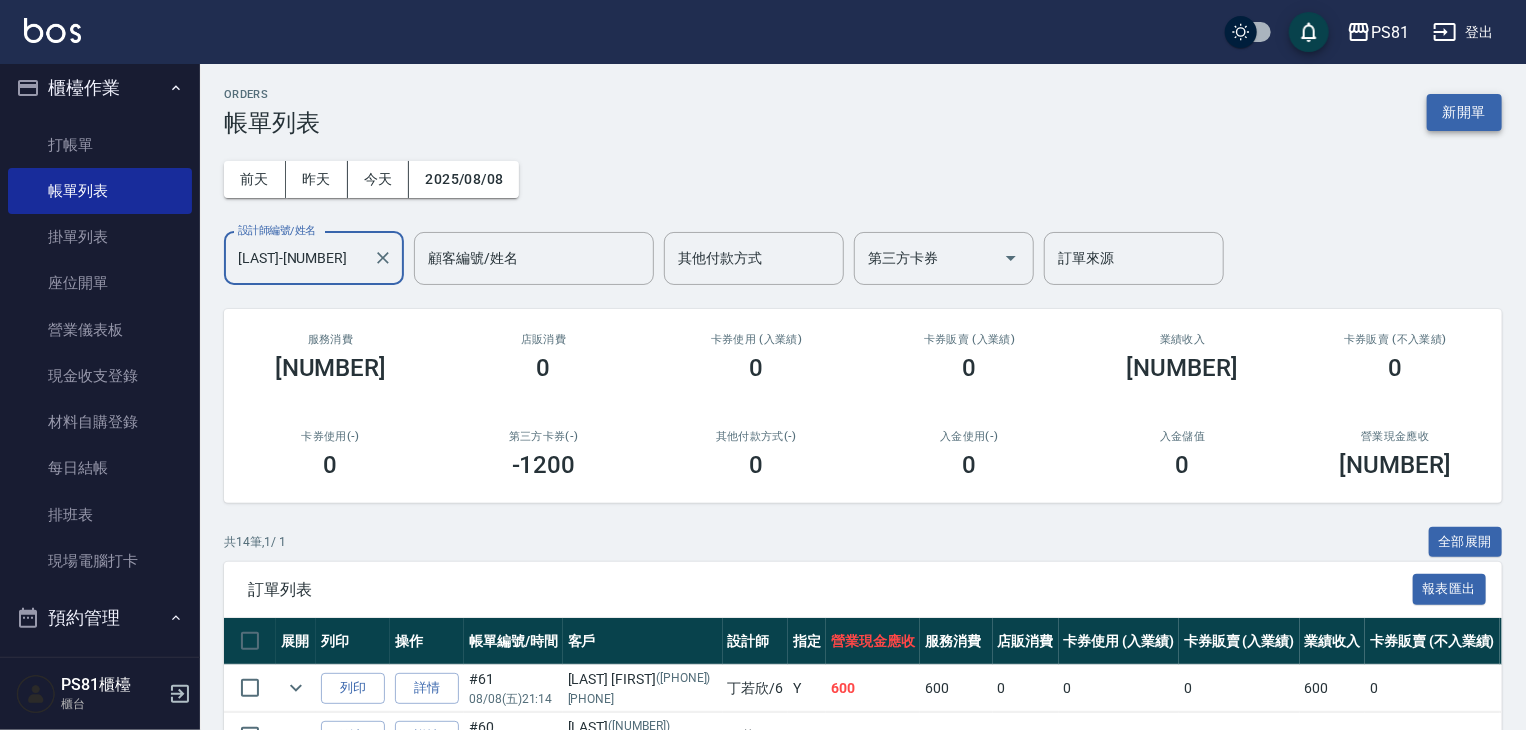 type on "[LAST]-[NUMBER]" 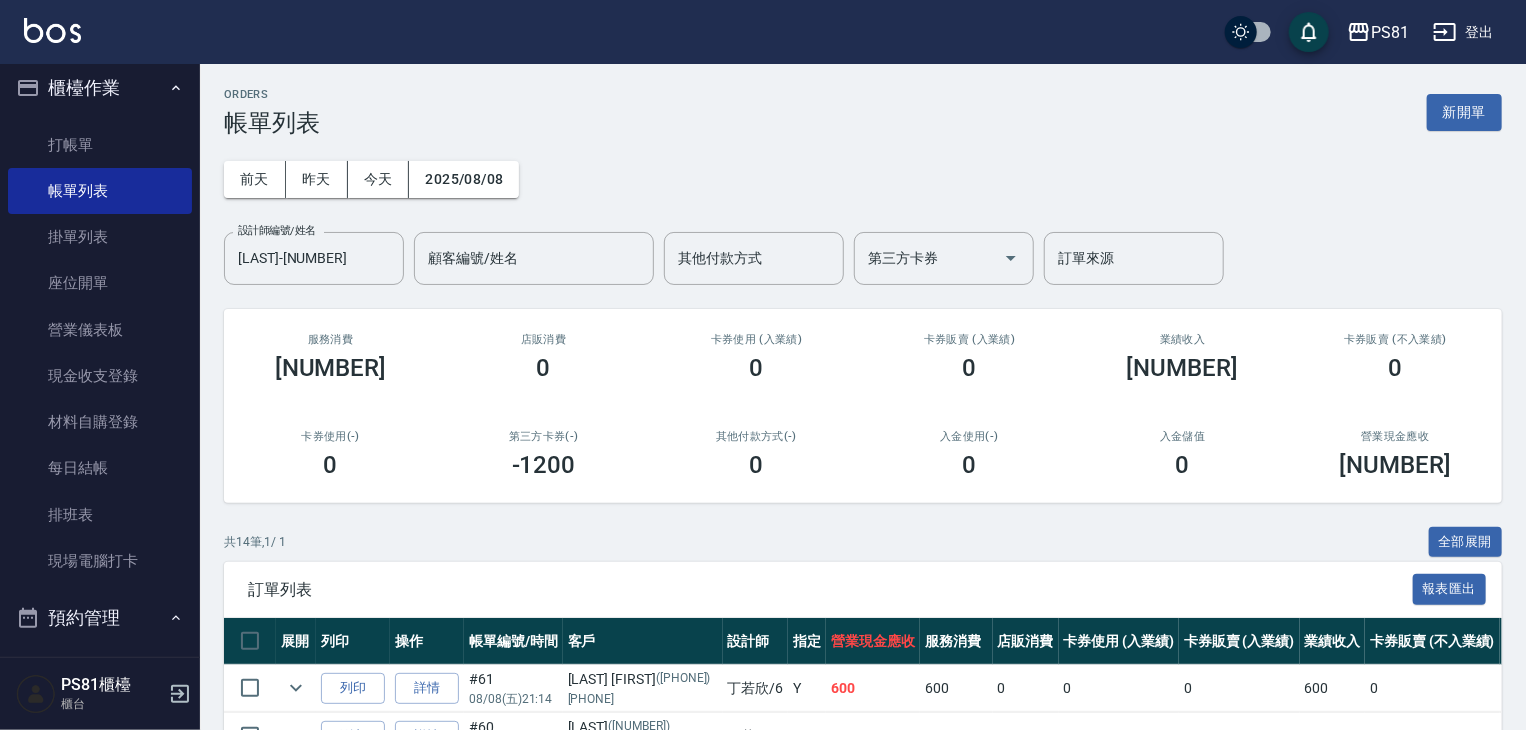 click on "新開單" at bounding box center [1464, 112] 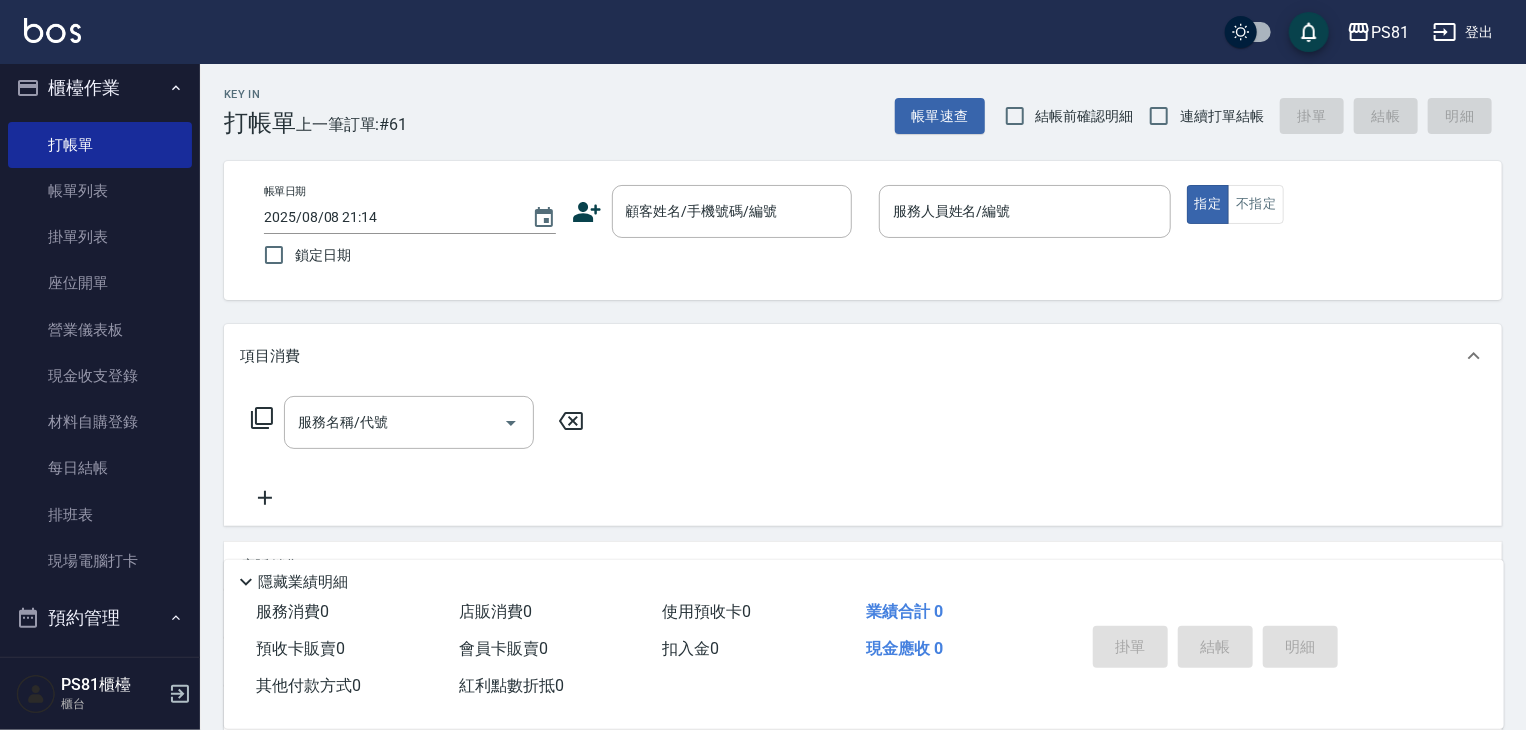 click 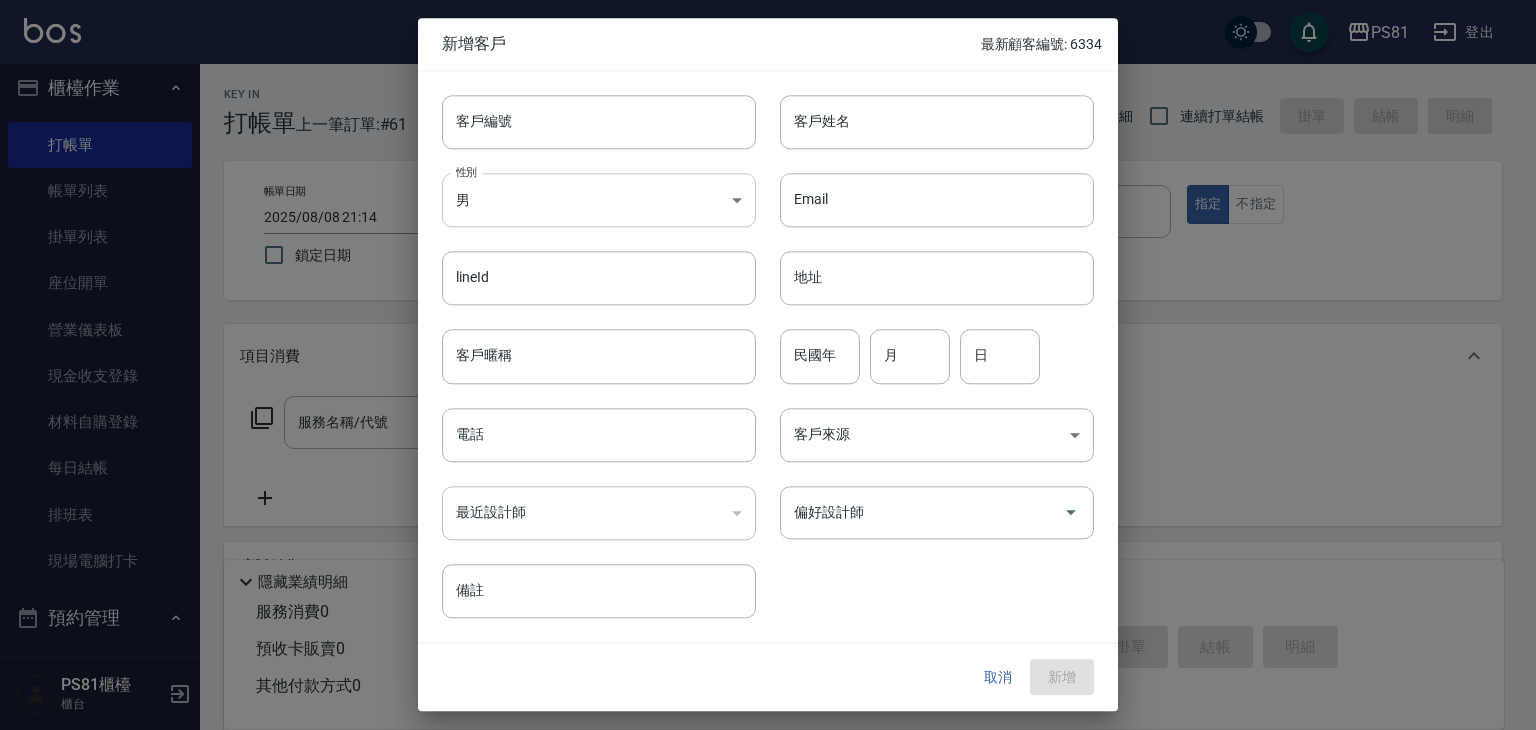 click on "PS81 登出 櫃檯作業 打帳單 帳單列表 掛單列表 座位開單 營業儀表板 現金收支登錄 材料自購登錄 每日結帳 排班表 現場電腦打卡 預約管理 預約管理 單日預約紀錄 單週預約紀錄 報表及分析 報表目錄 店家日報表 互助日報表 互助排行榜 全店業績分析表 設計師日報表 設計師業績分析表 設計師業績月報表 設計師排行榜 每日收支明細 收支分類明細表 客戶管理 客戶列表 卡券管理 入金管理 員工及薪資 員工列表 商品管理 商品分類設定 商品列表 資料設定 服務分類設定 服務項目設定 系統參數設定 收支科目設定 PS81櫃檯 櫃台 Key In 打帳單 上一筆訂單:#61 帳單速查 結帳前確認明細 連續打單結帳 掛單 結帳 明細 帳單日期 2025/08/08 21:14 鎖定日期 顧客姓名/手機號碼/編號 顧客姓名/手機號碼/編號 服務人員姓名/編號 服務人員姓名/編號 指定 不指定 項目消費 服務名稱/代號 備註" at bounding box center [768, 486] 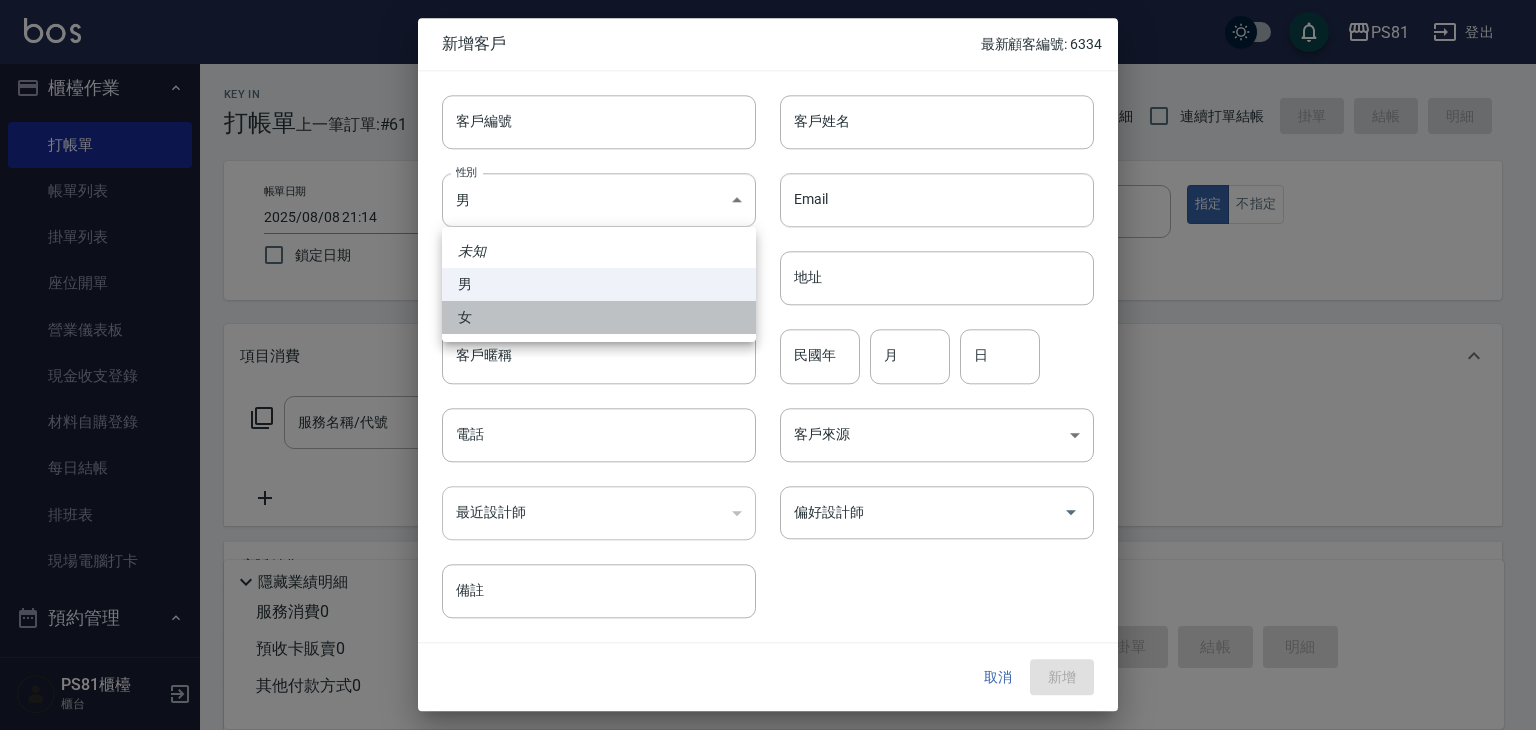 click on "女" at bounding box center (599, 317) 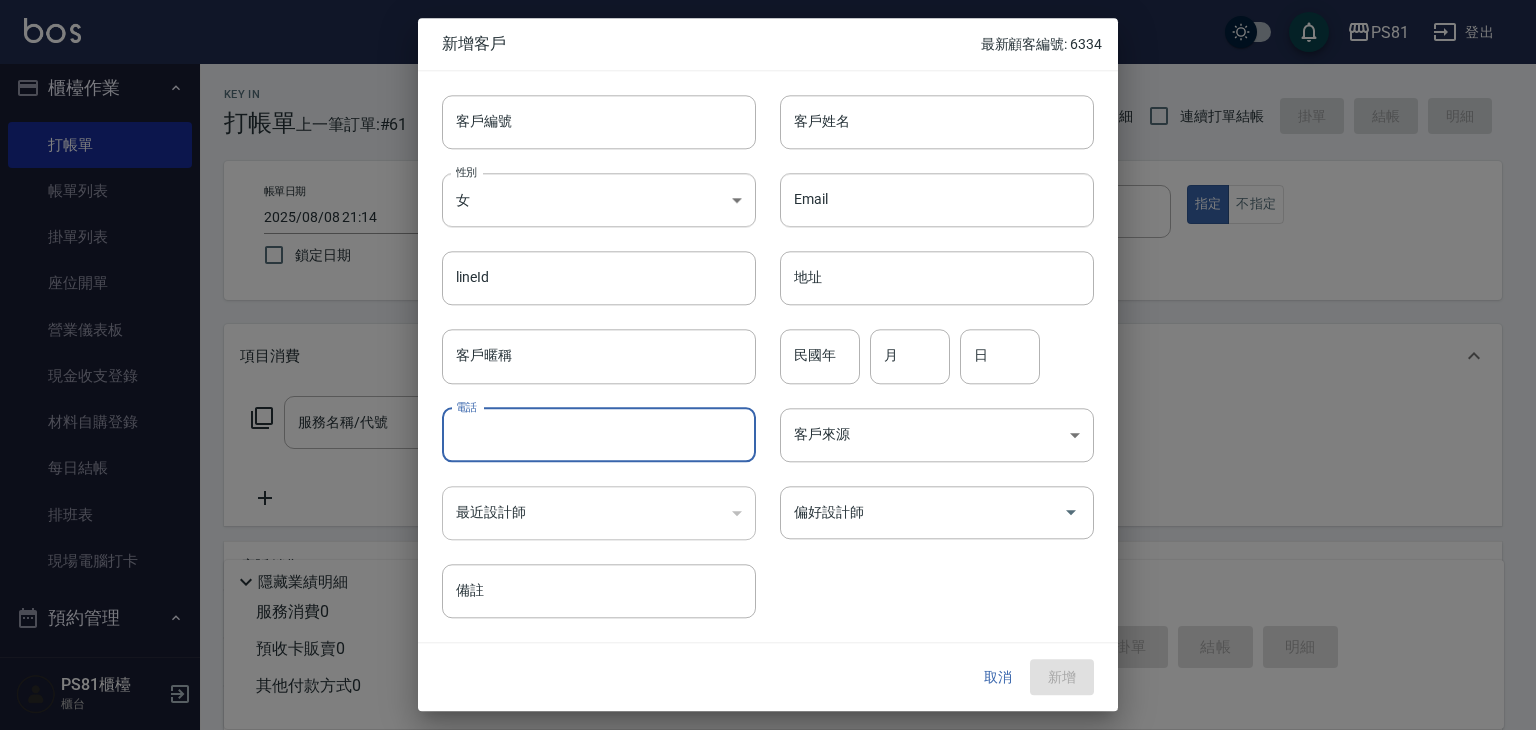 click on "電話" at bounding box center [599, 435] 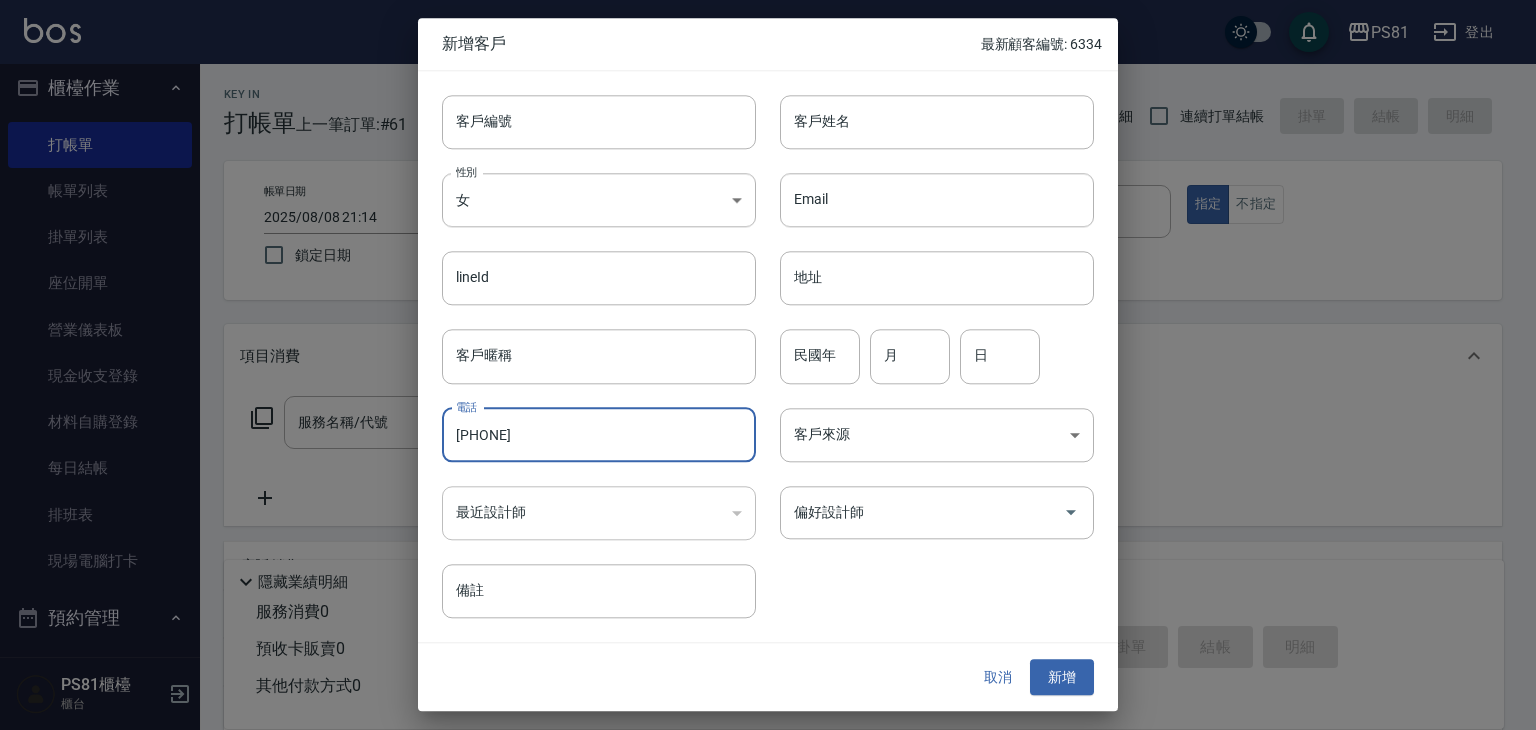 click on "[PHONE]" at bounding box center (599, 435) 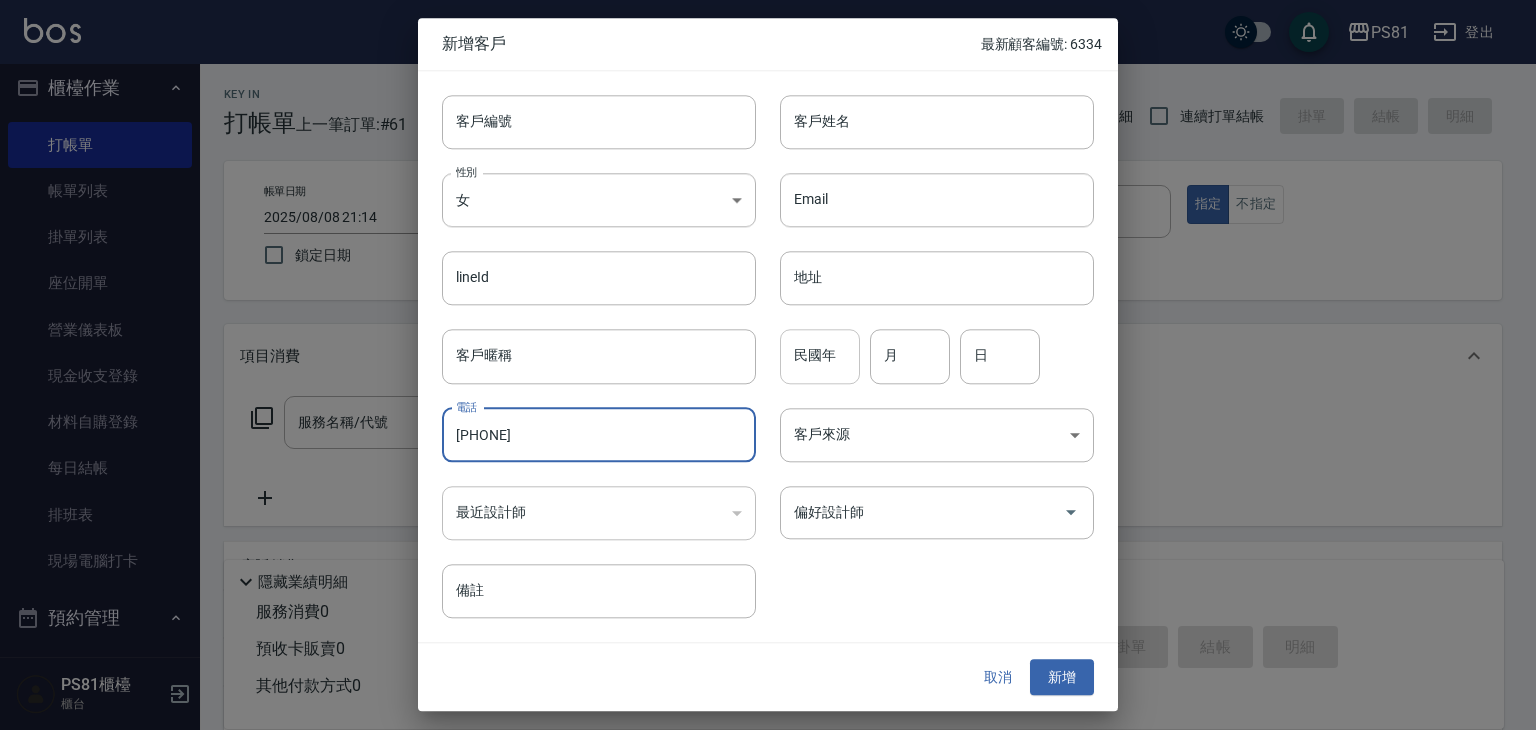 click on "民國年" at bounding box center (820, 357) 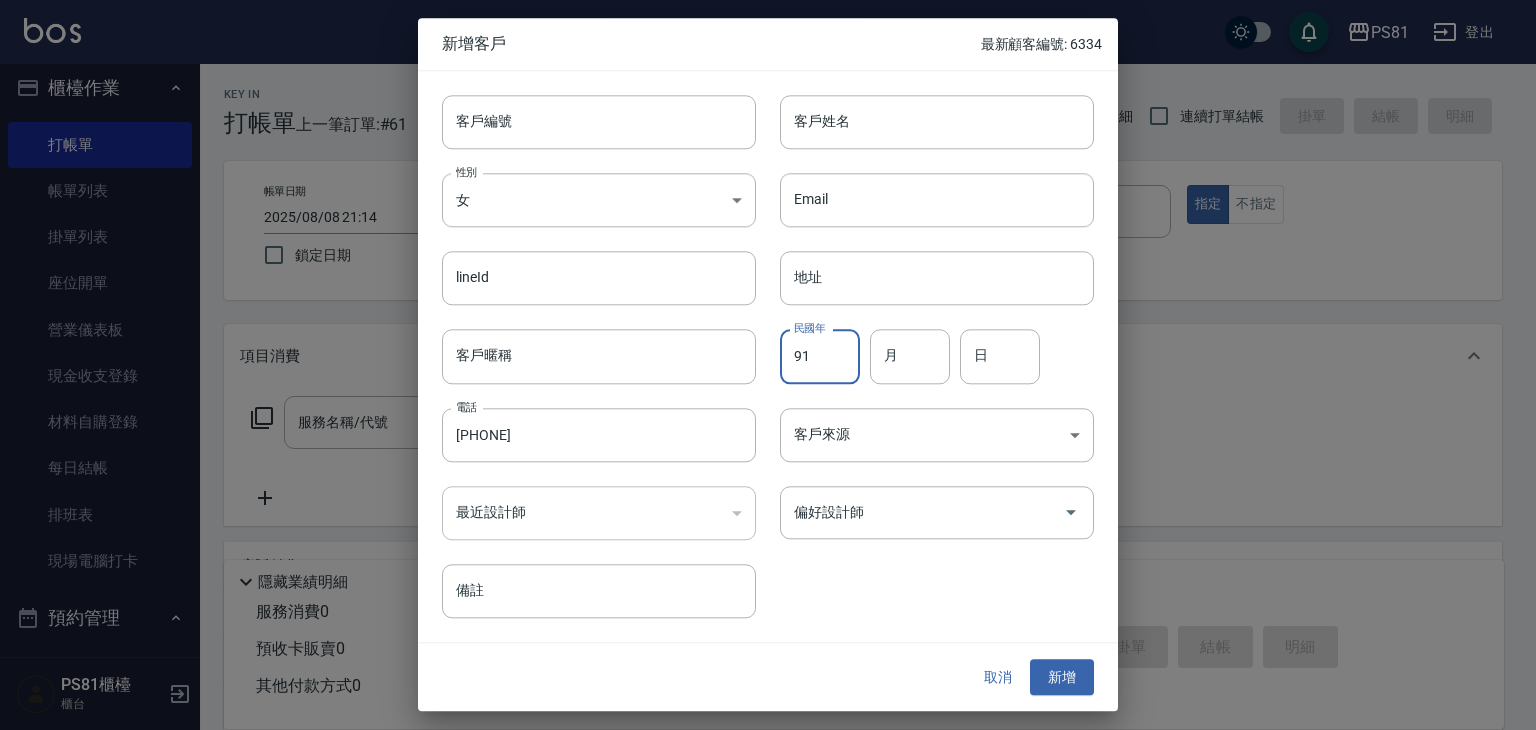 type on "91" 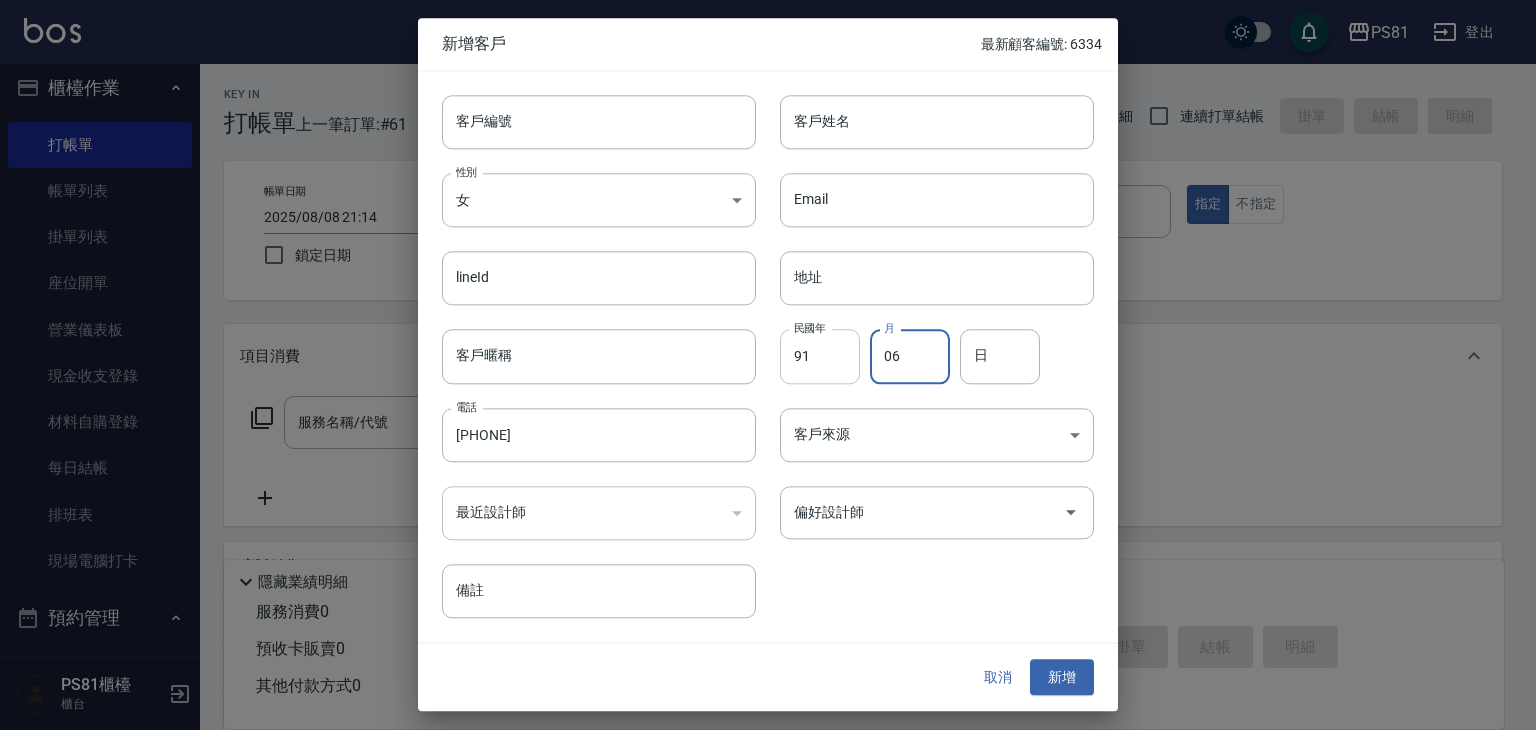 type on "06" 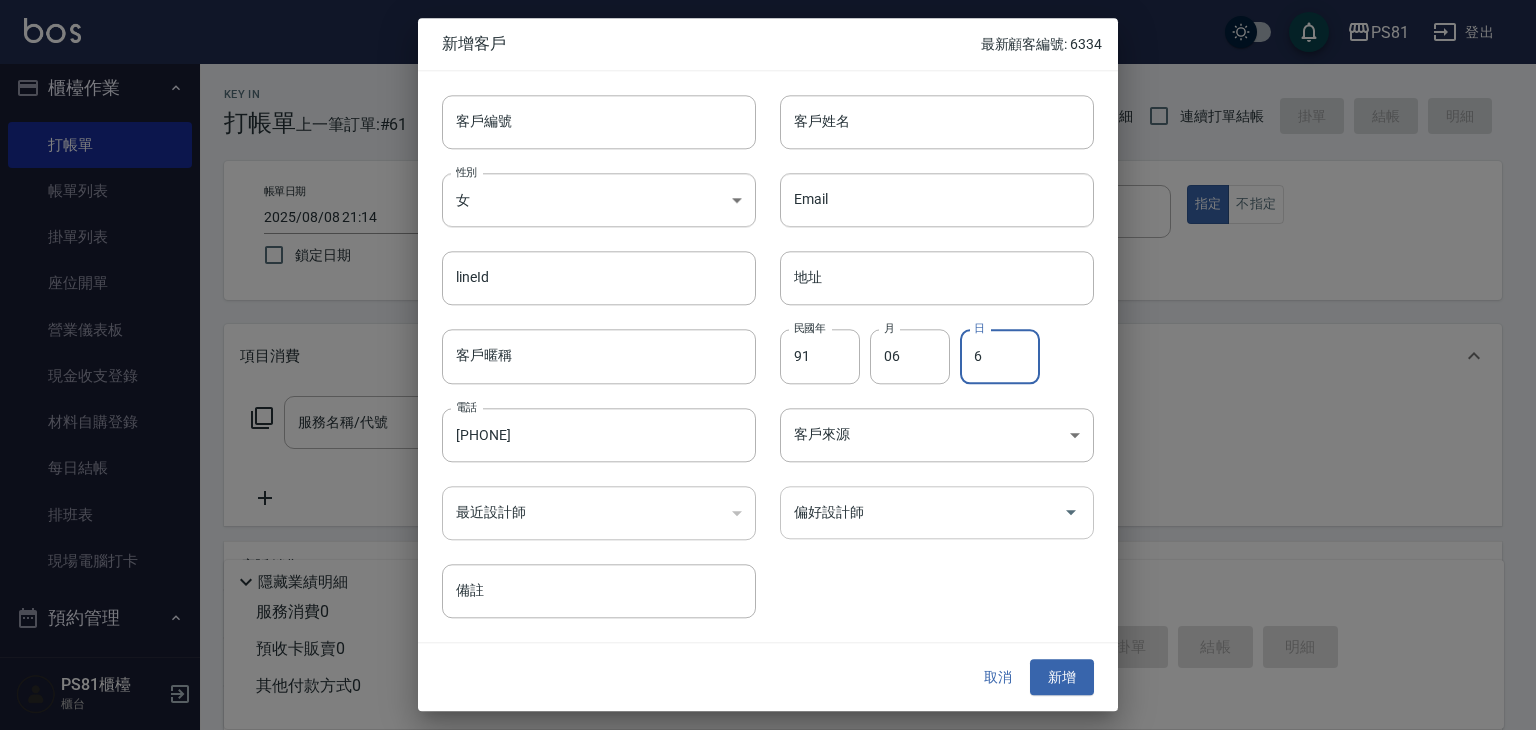 type on "6" 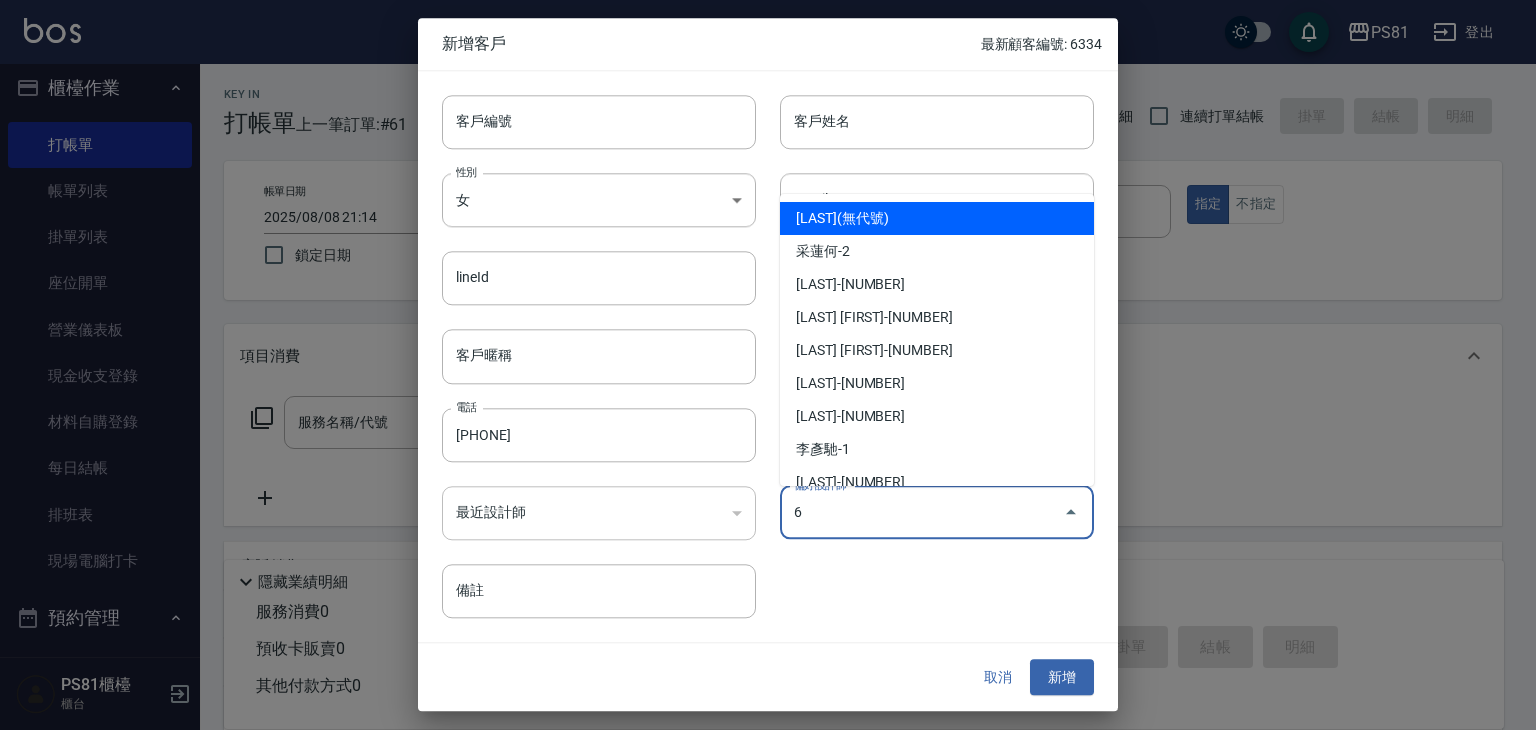 type on "[LAST] [FIRST]" 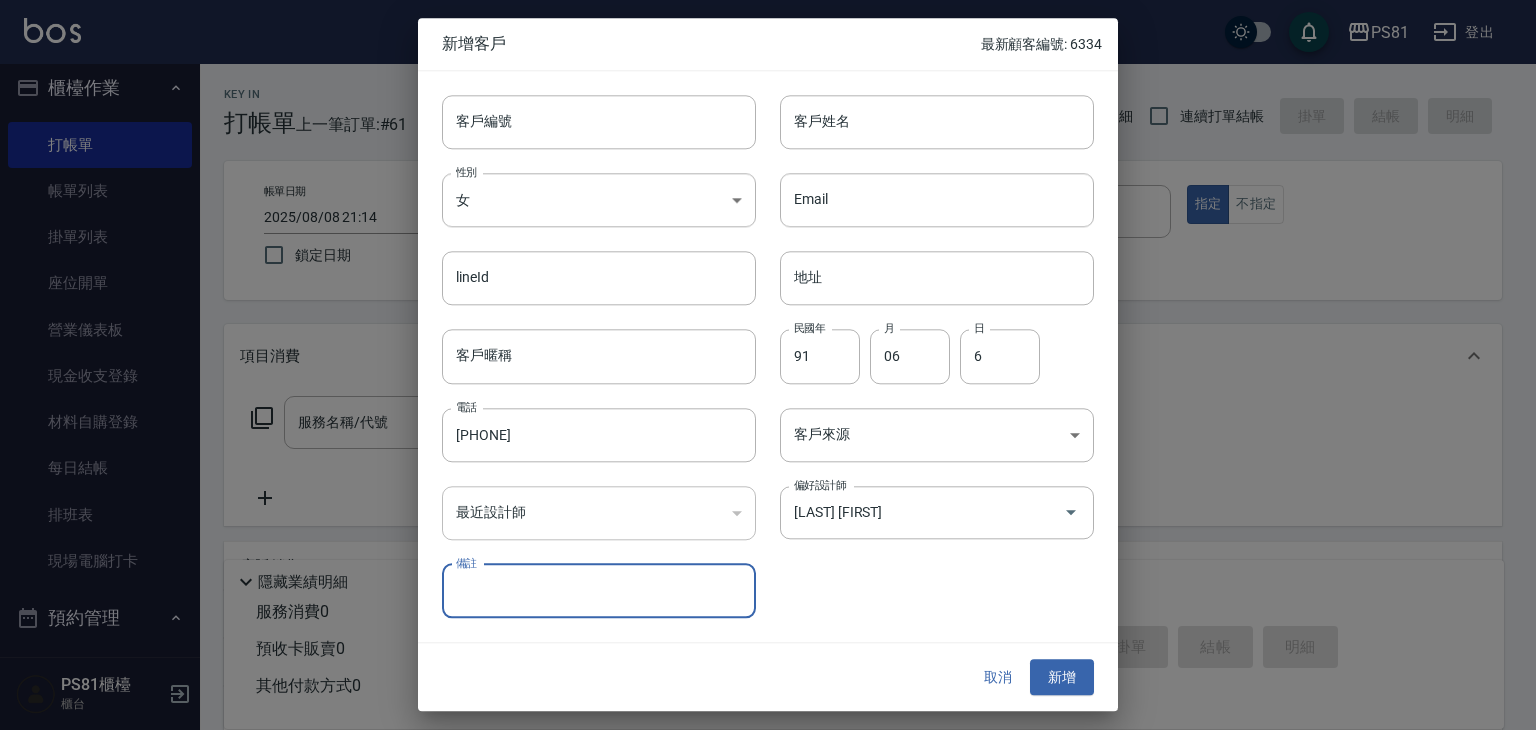 click on "客戶姓名" at bounding box center (937, 122) 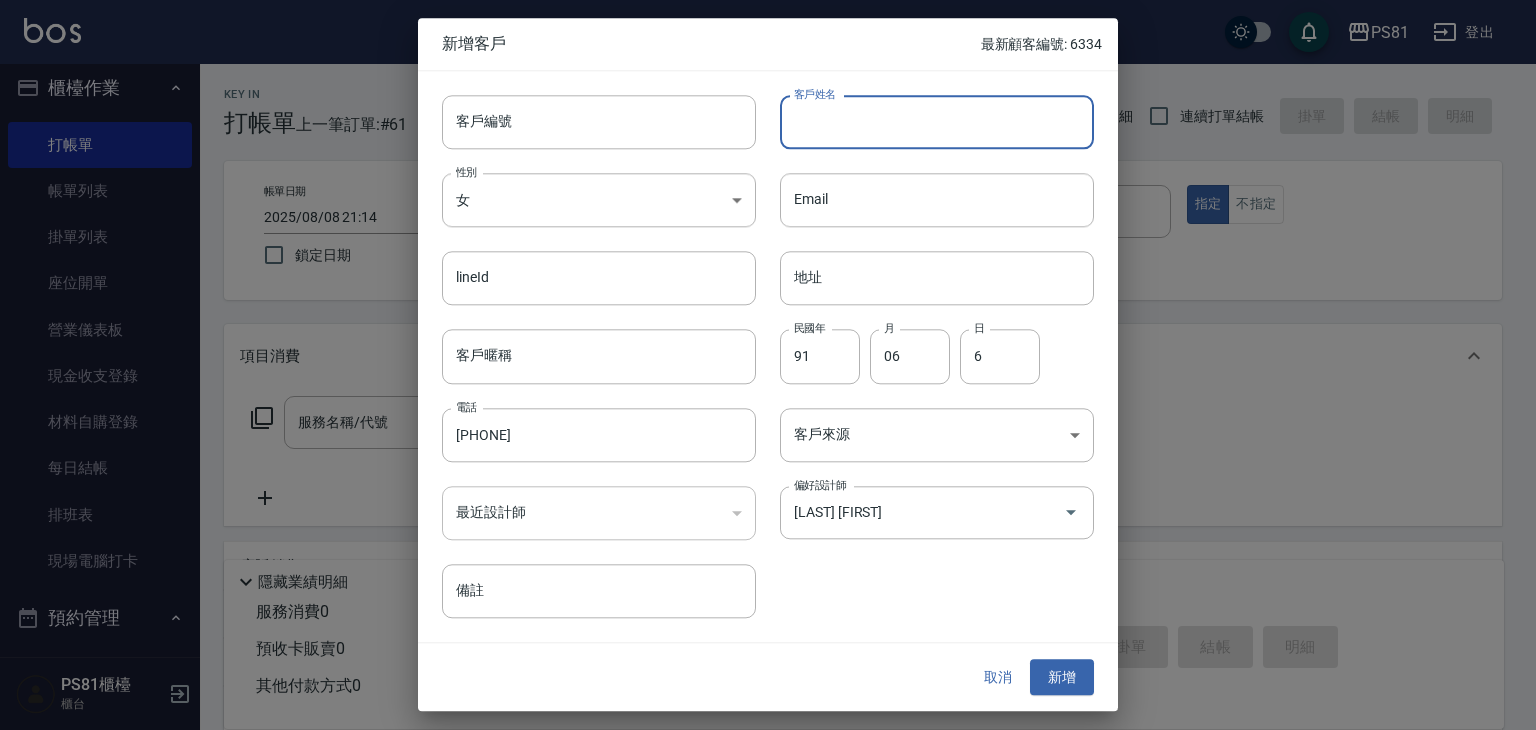 type on "ㄎ" 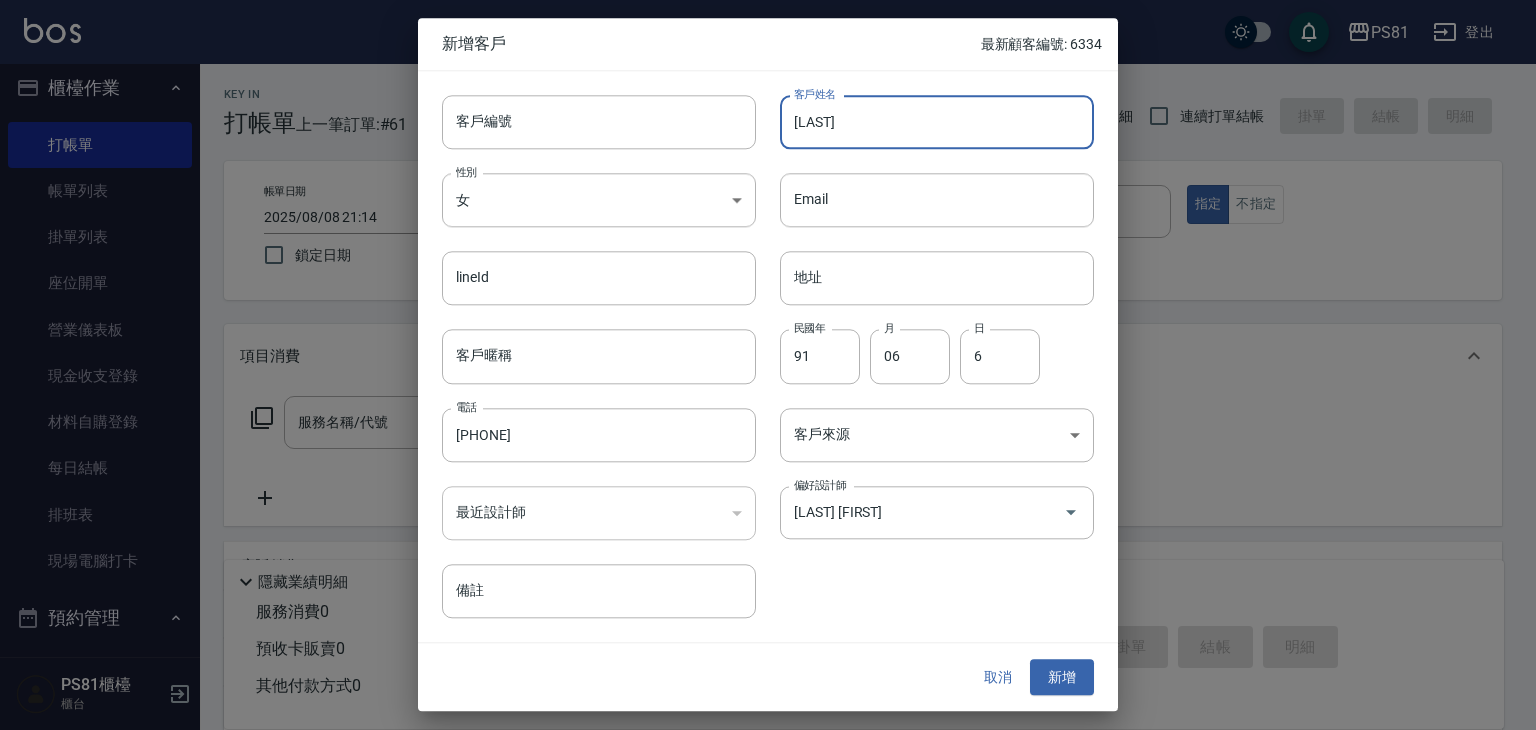 click on "[LAST]" at bounding box center [937, 122] 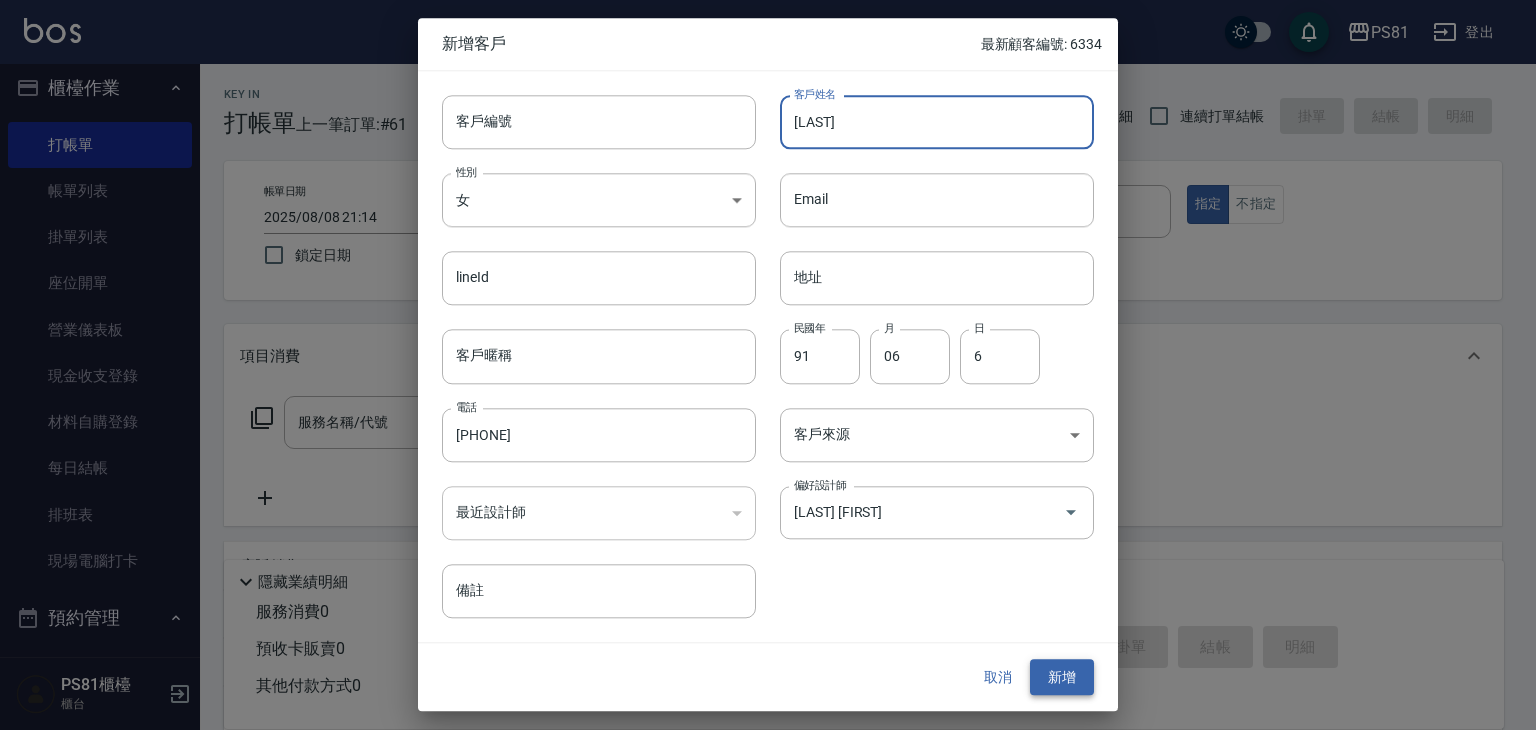 type on "[LAST]" 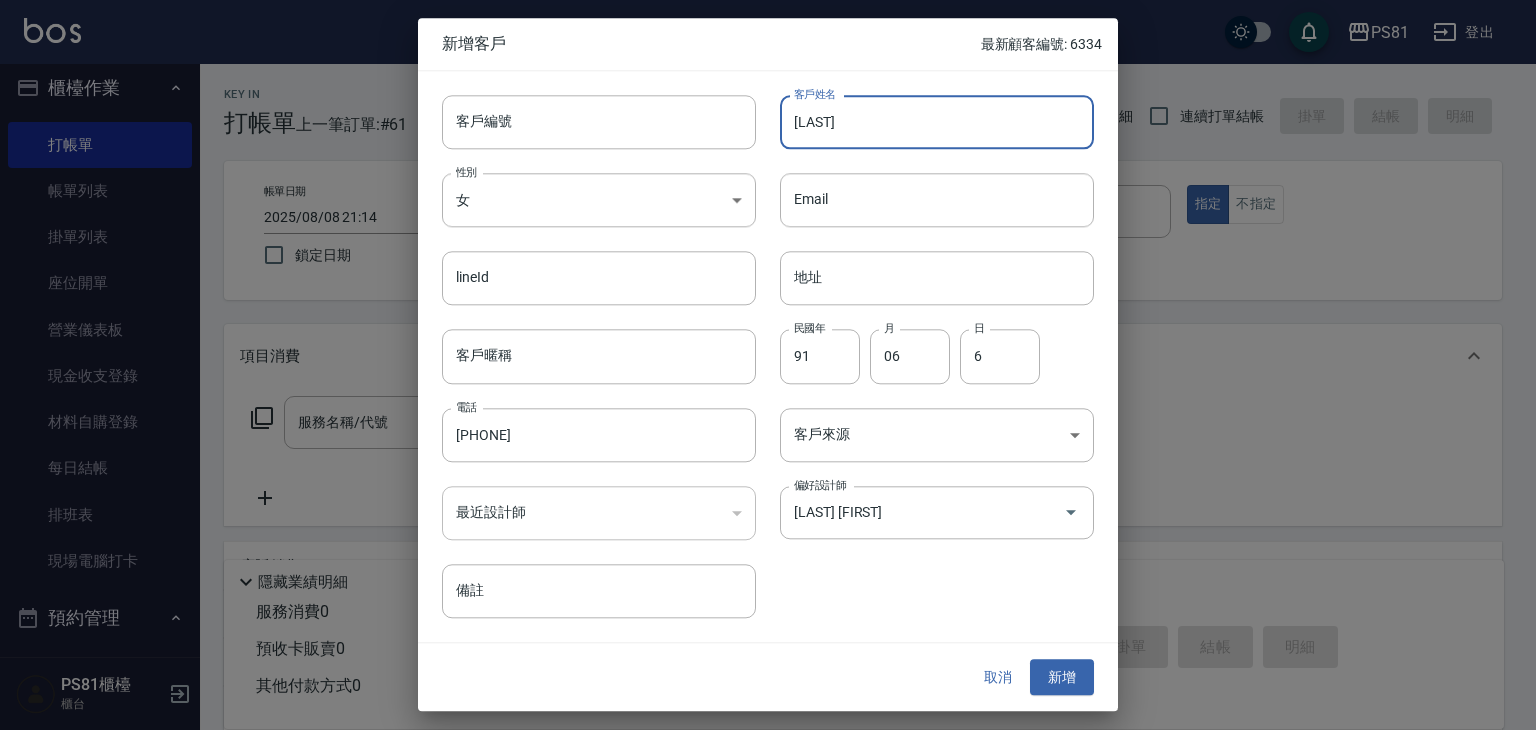 drag, startPoint x: 1062, startPoint y: 681, endPoint x: 1051, endPoint y: 671, distance: 14.866069 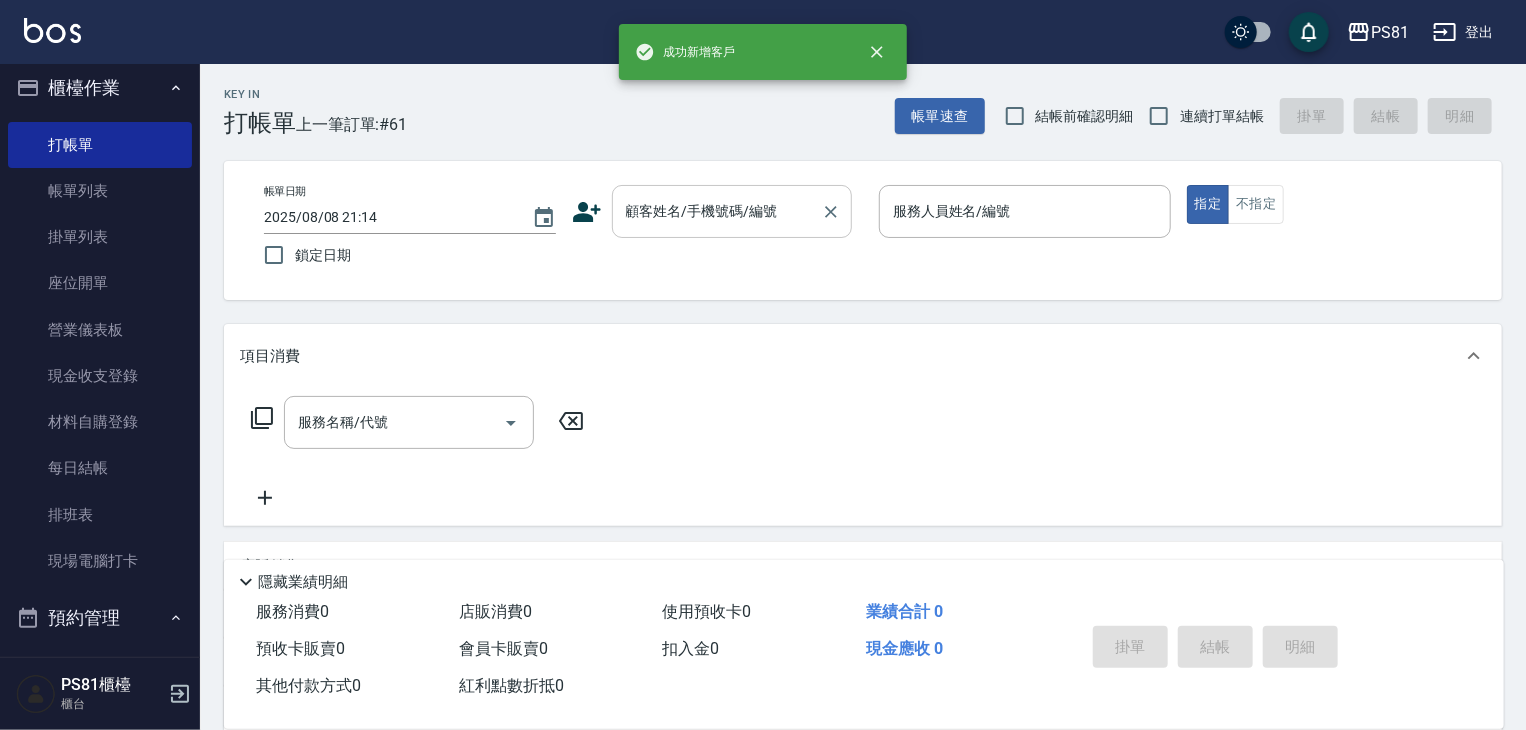 click on "顧客姓名/手機號碼/編號" at bounding box center [717, 211] 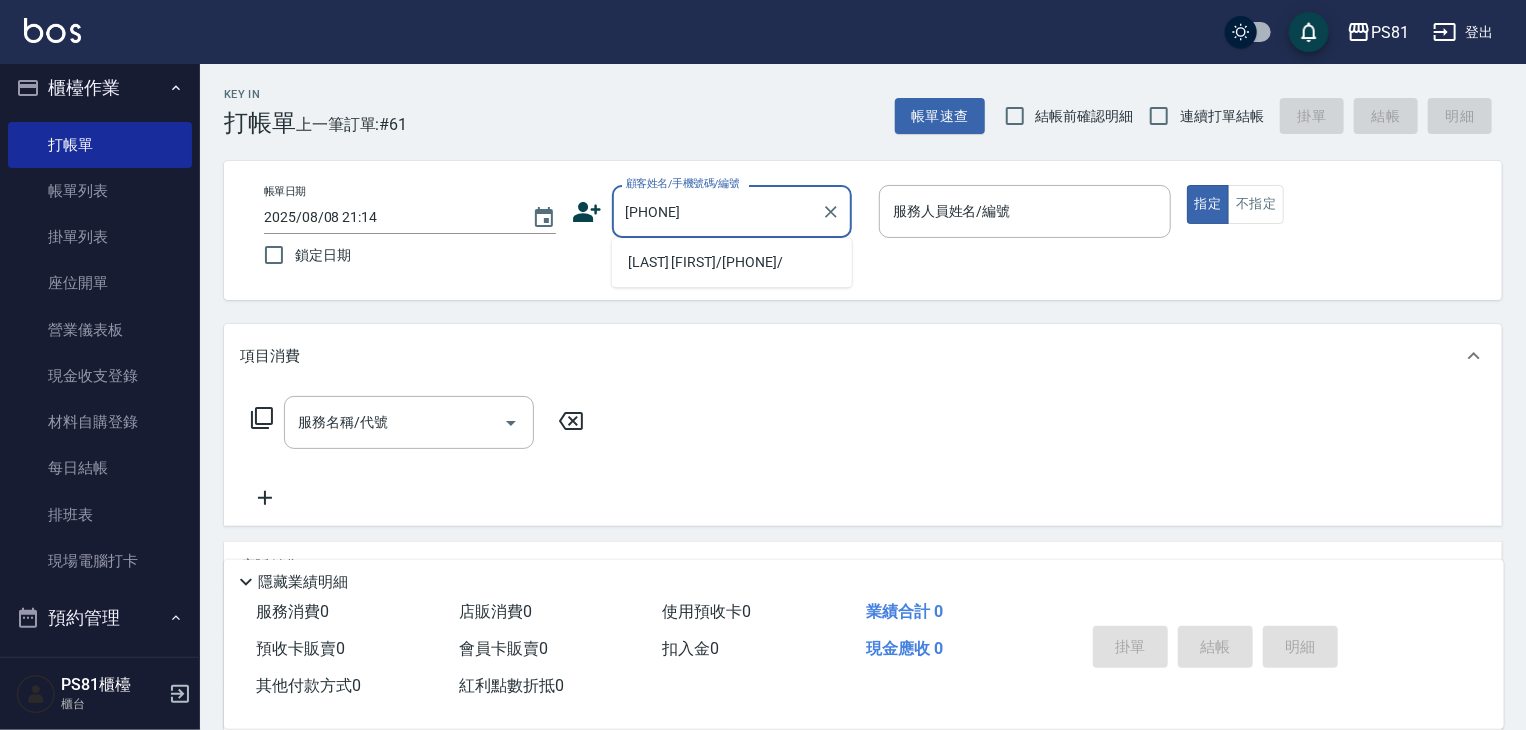 click on "[LAST] [FIRST]/[PHONE]/" at bounding box center [732, 262] 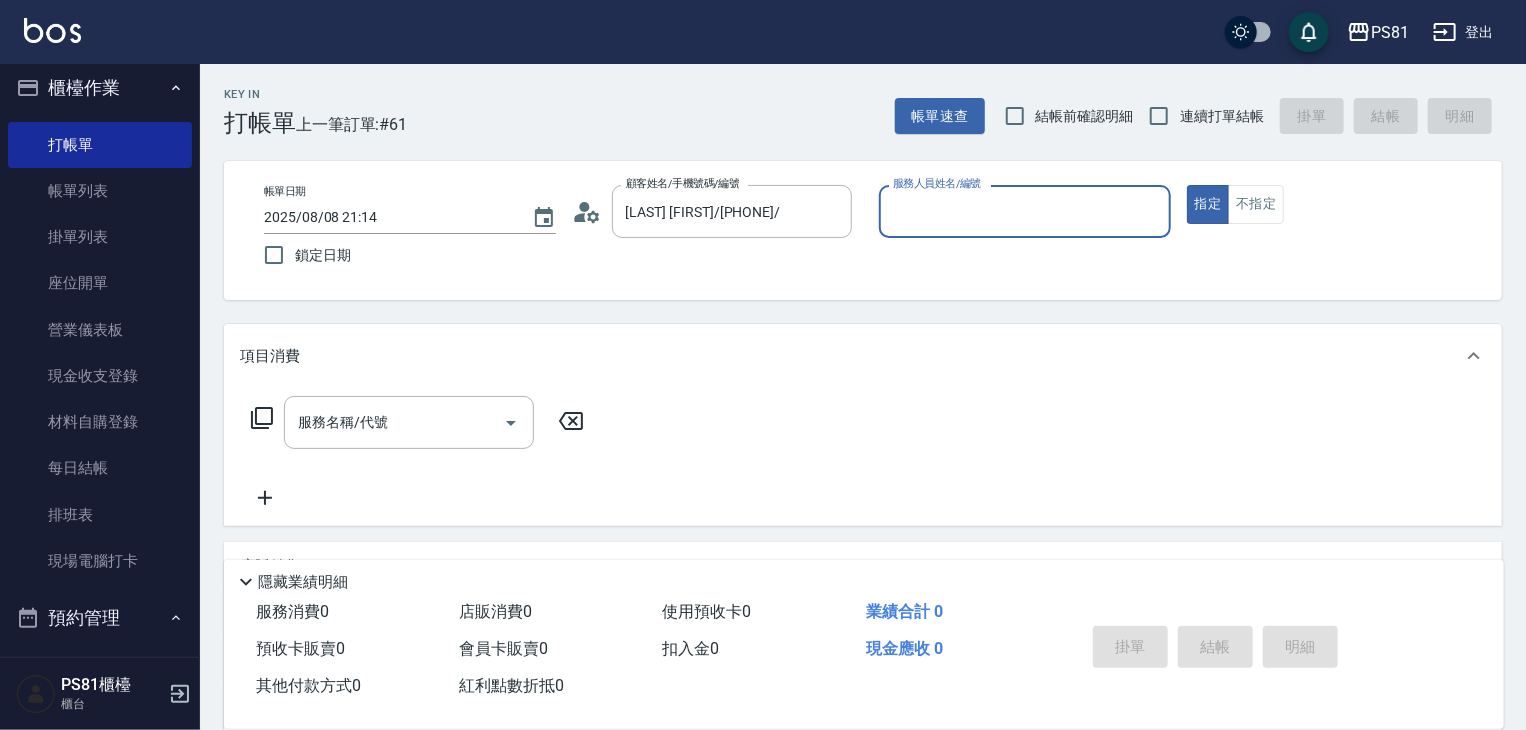 type on "[LAST]-[NUMBER]" 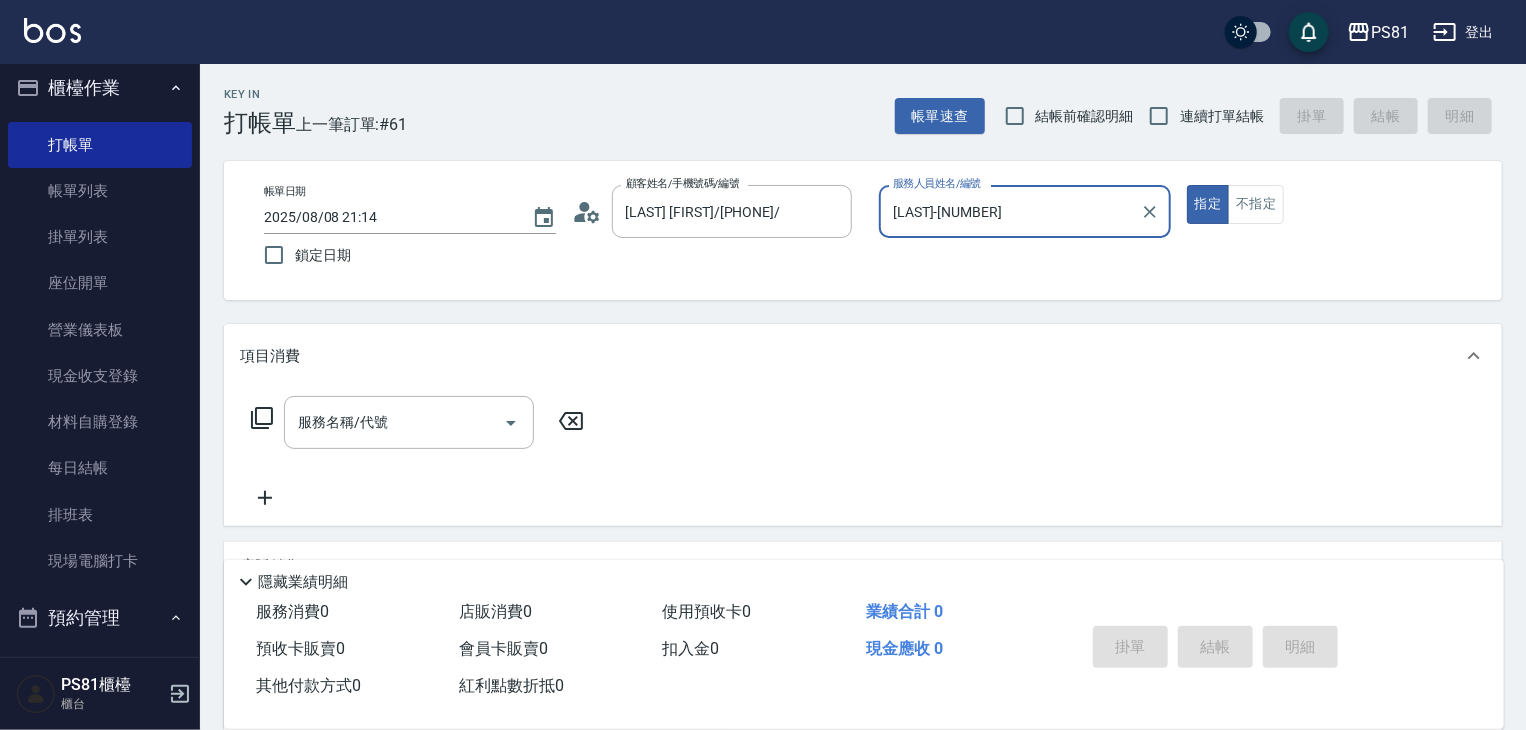 click on "指定" at bounding box center [1208, 204] 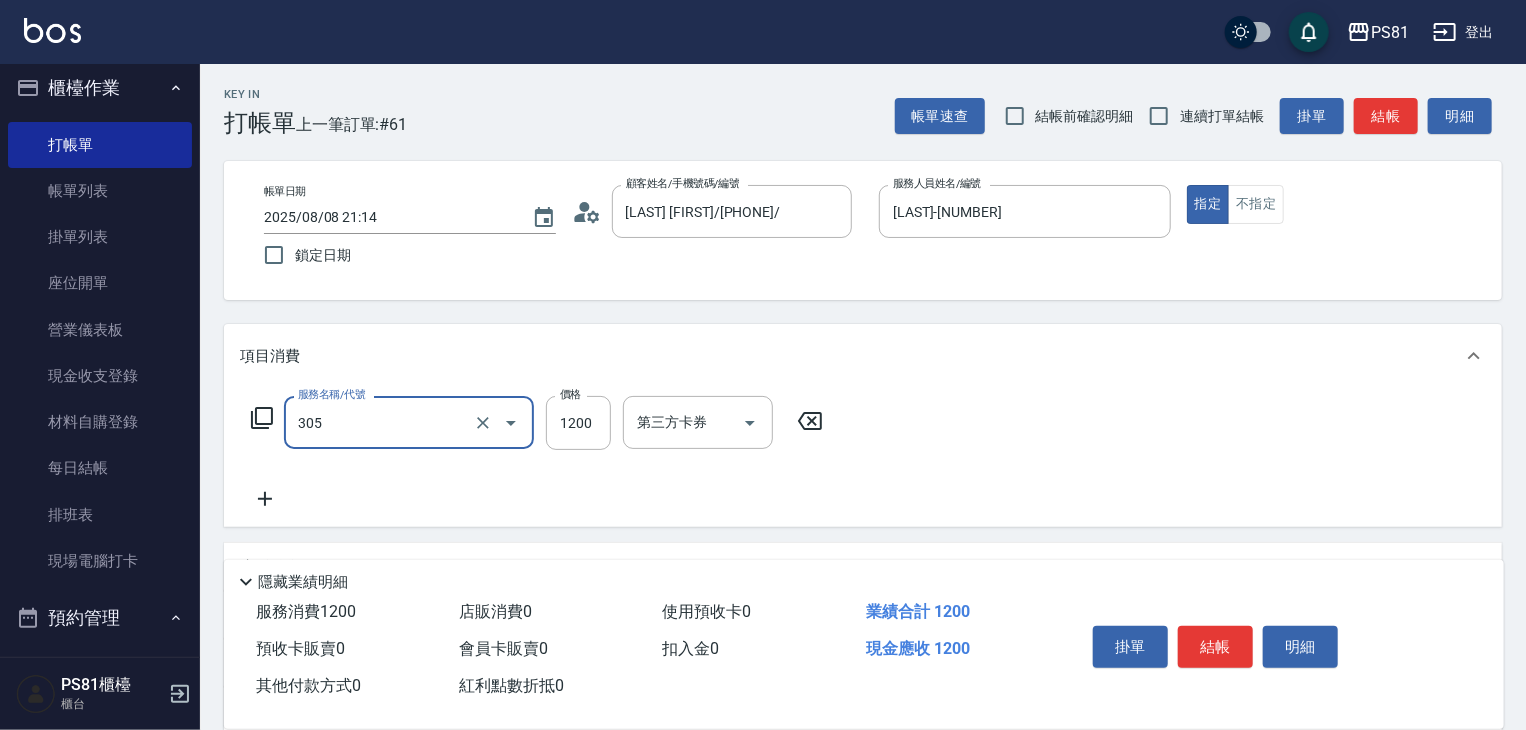 type on "基本離子燙(305)" 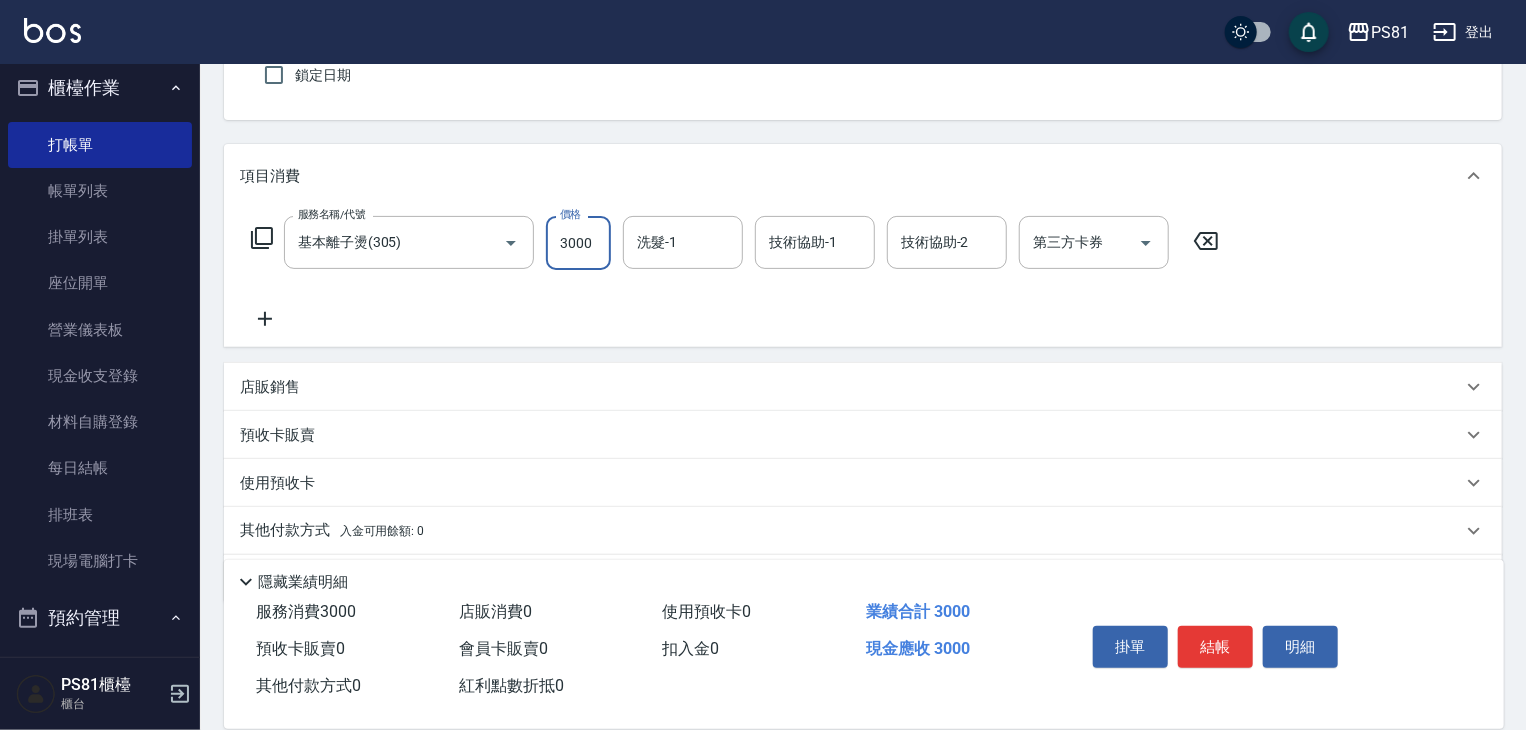 scroll, scrollTop: 244, scrollLeft: 0, axis: vertical 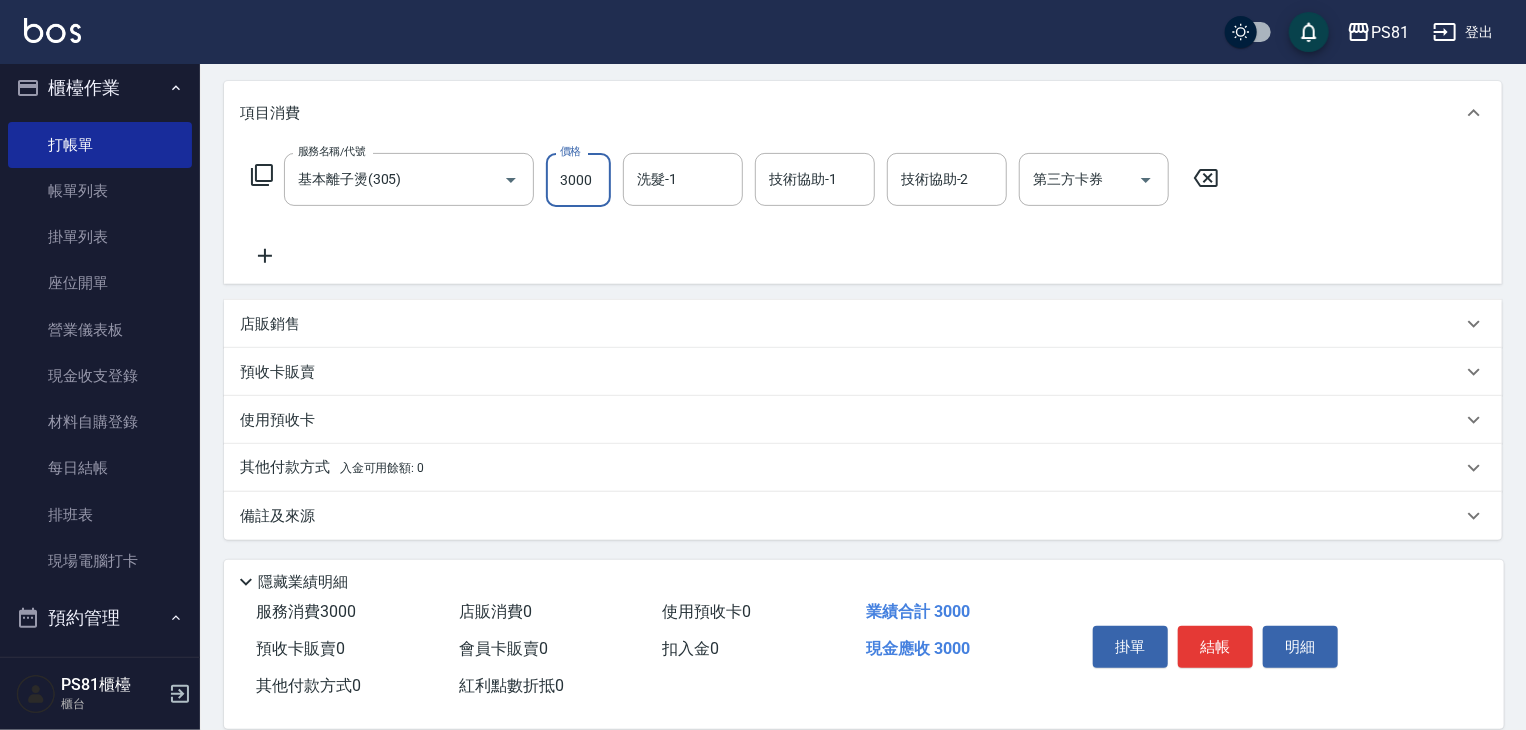 type on "3000" 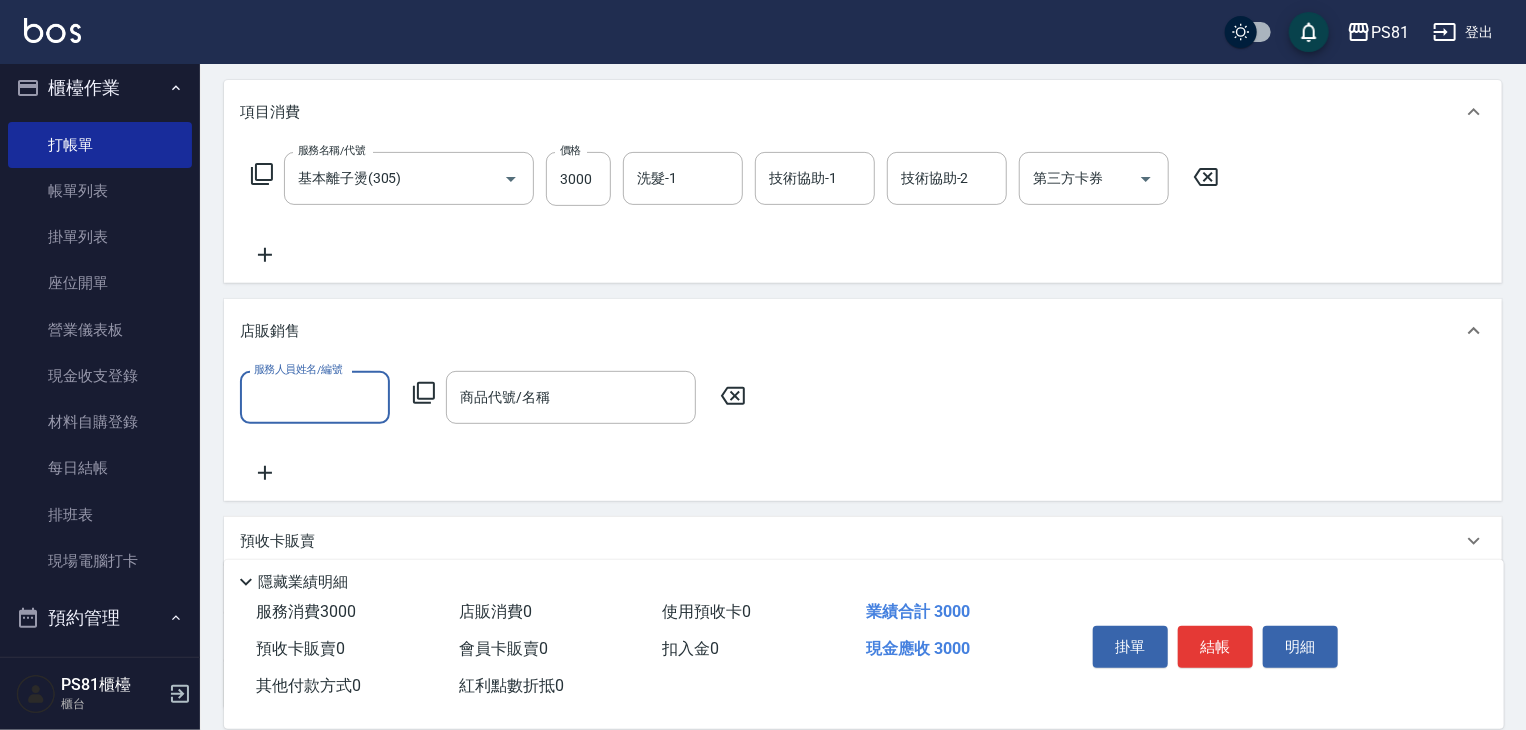 scroll, scrollTop: 0, scrollLeft: 0, axis: both 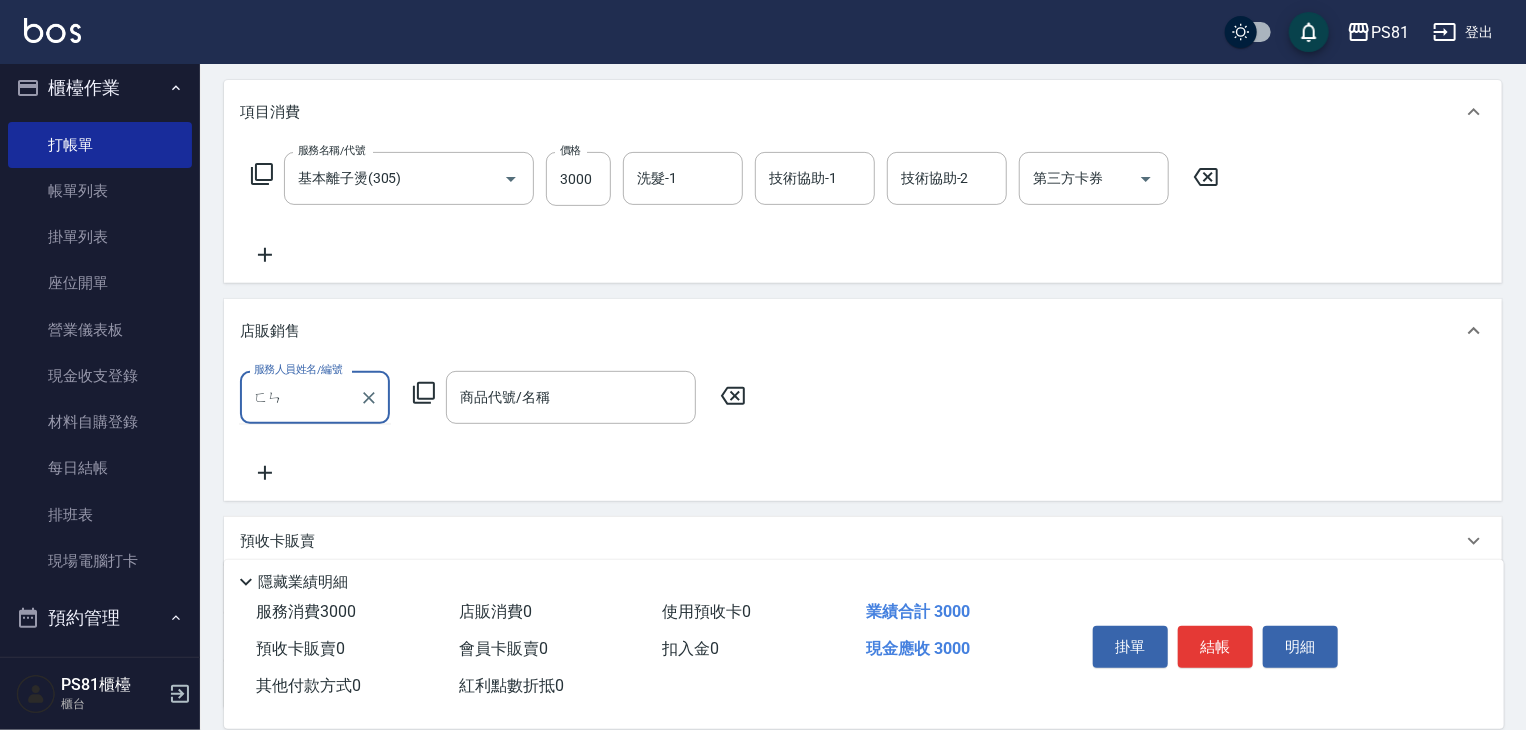type on "ㄈ" 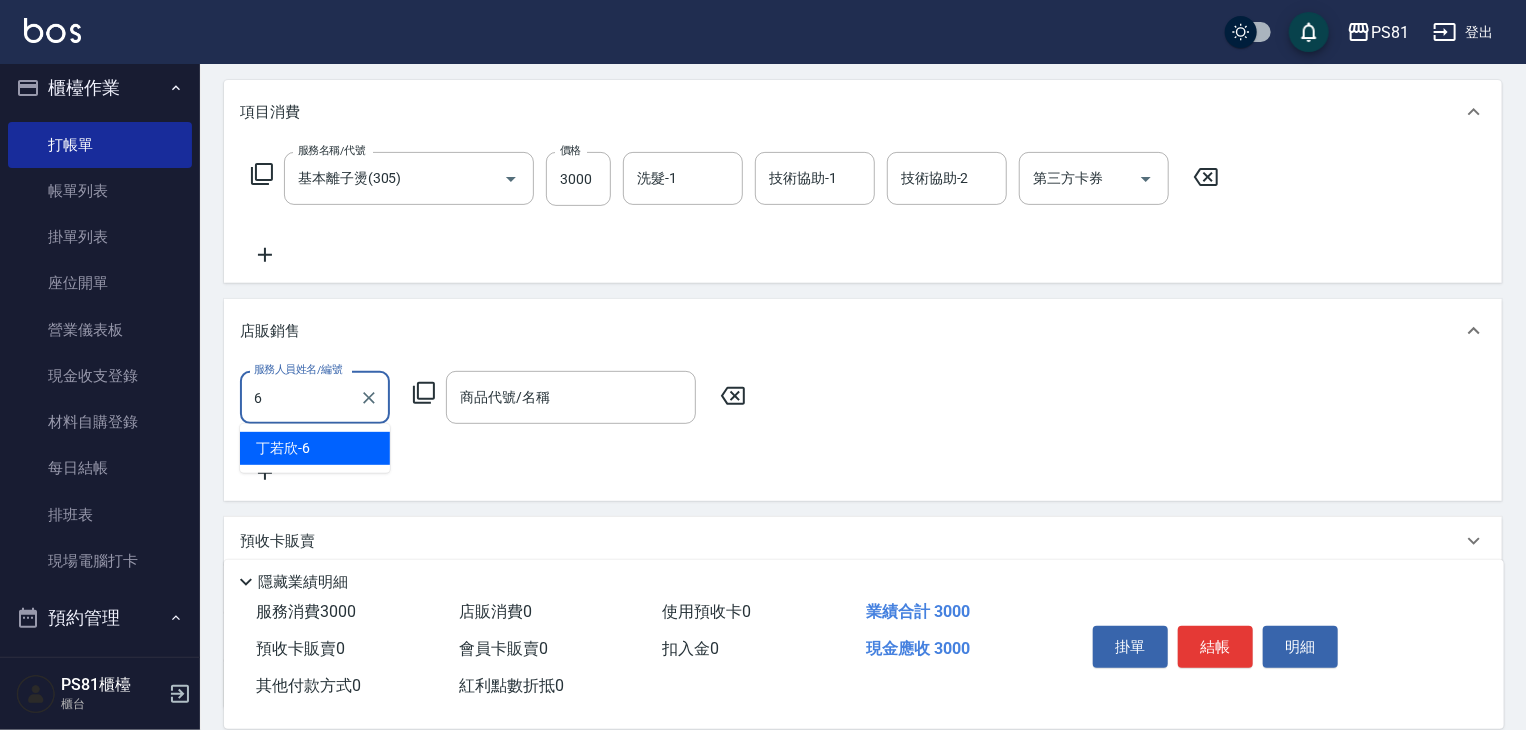 type on "[LAST]-[NUMBER]" 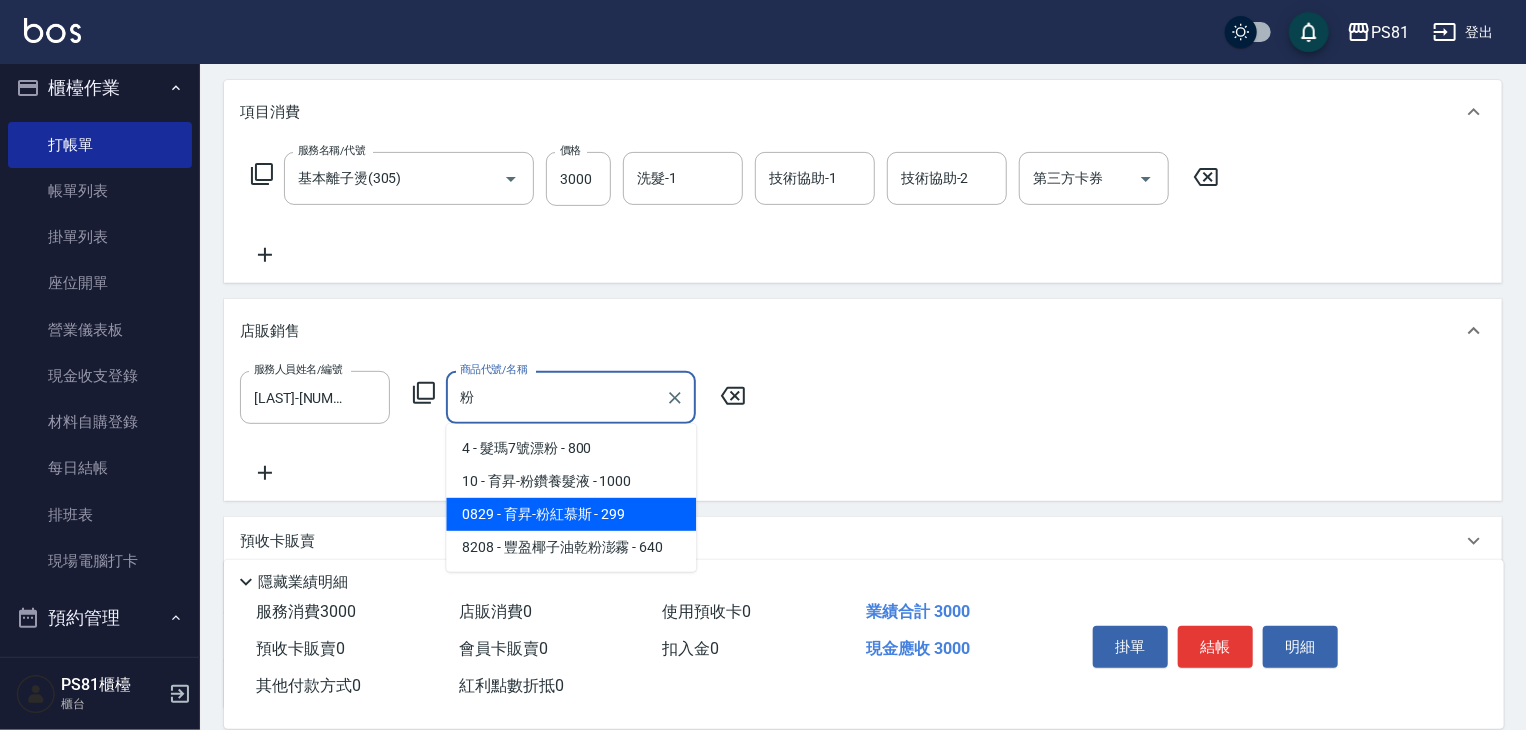 click on "0829 - 育昇-粉紅慕斯 - 299" at bounding box center (571, 514) 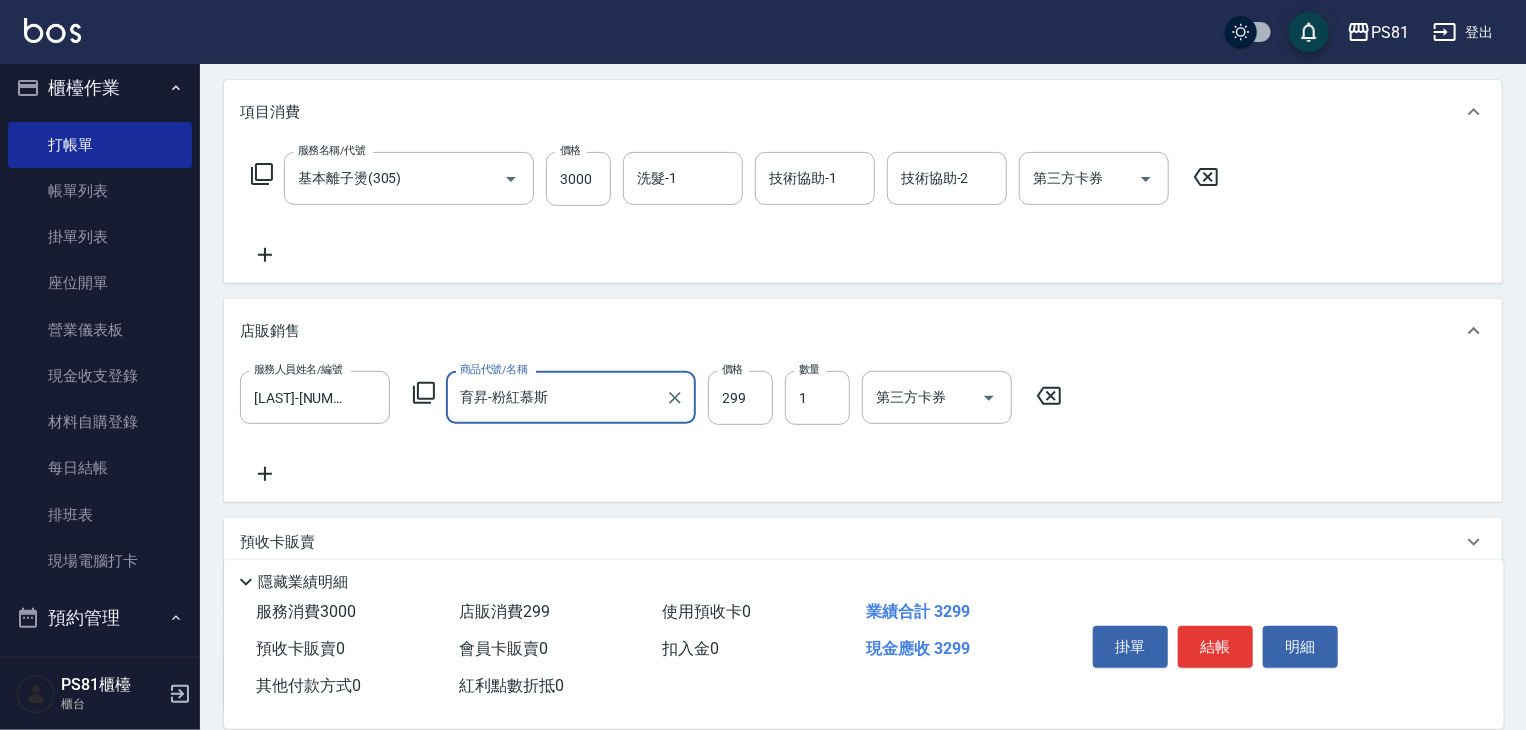 click on "育昇-粉紅慕斯" at bounding box center [556, 397] 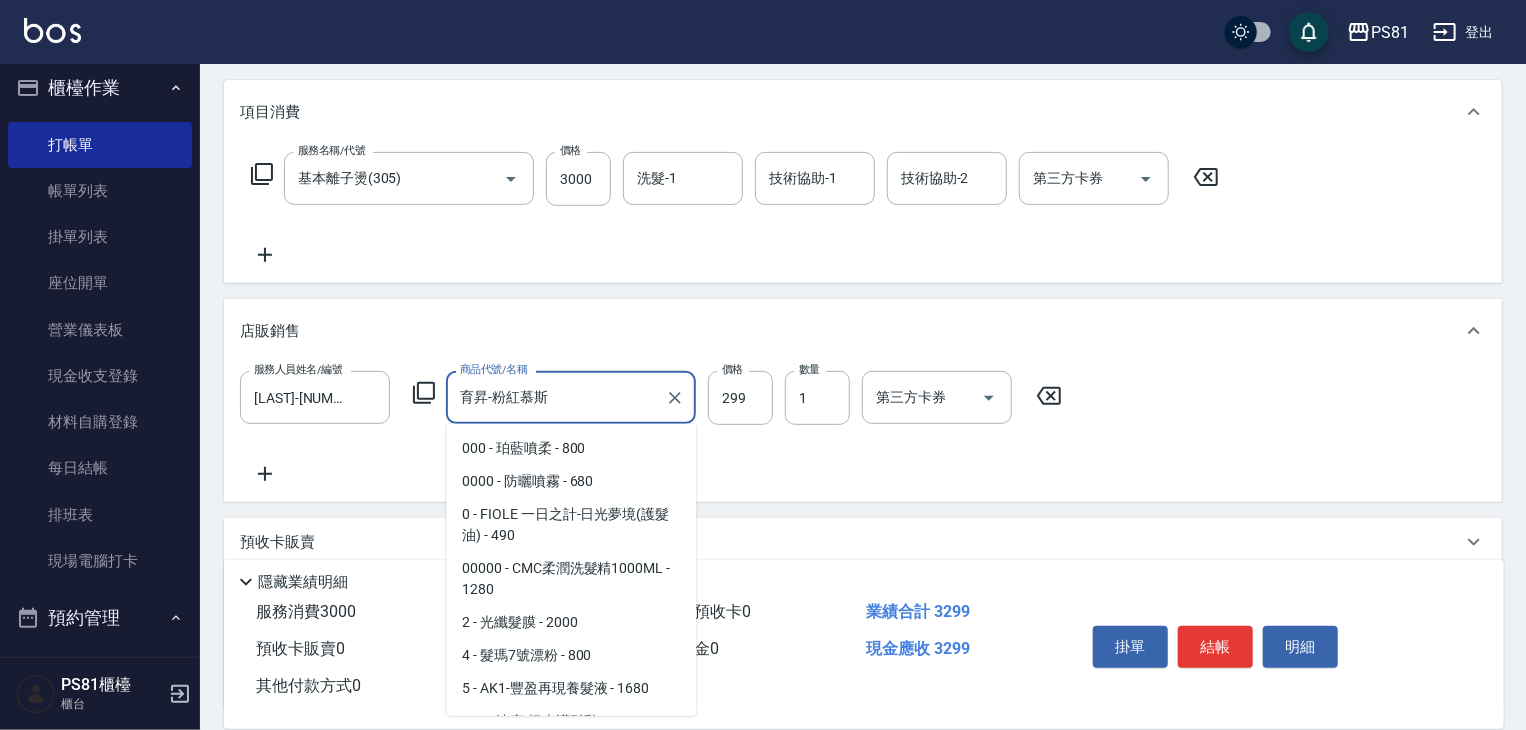 click on "育昇-粉紅慕斯" at bounding box center (556, 397) 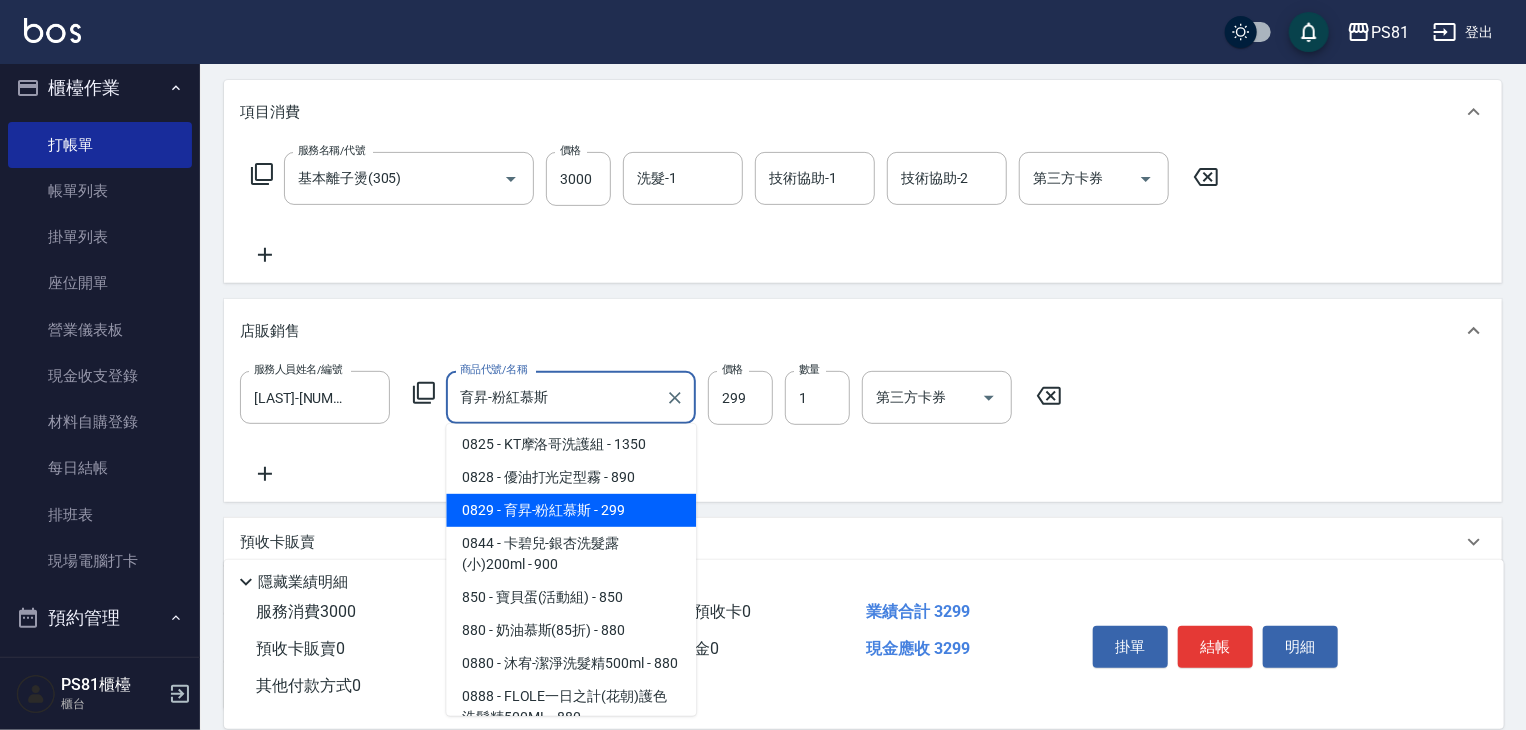 click on "育昇-粉紅慕斯" at bounding box center (556, 397) 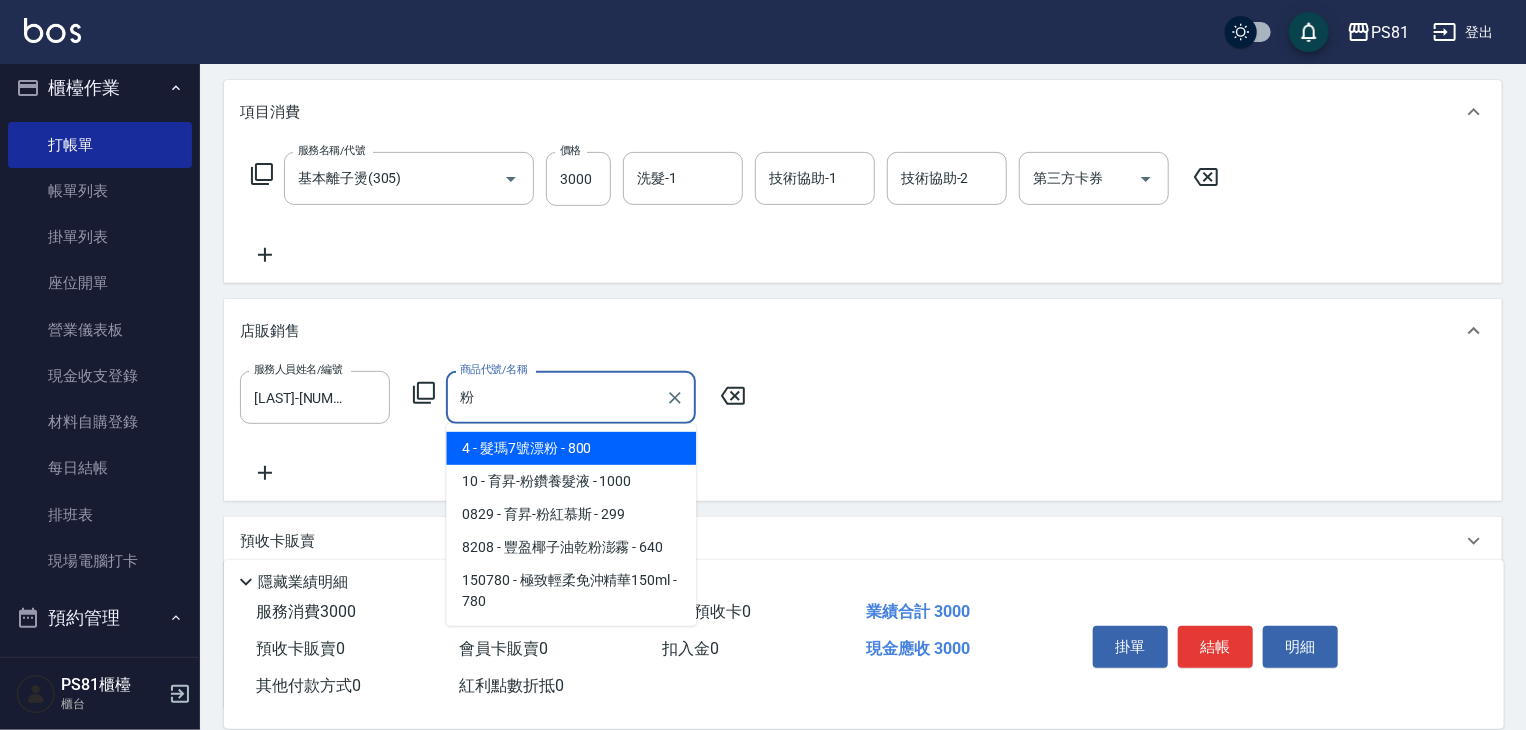 click on "10 - 育昇-粉鑽養髮液 - 1000" at bounding box center (571, 481) 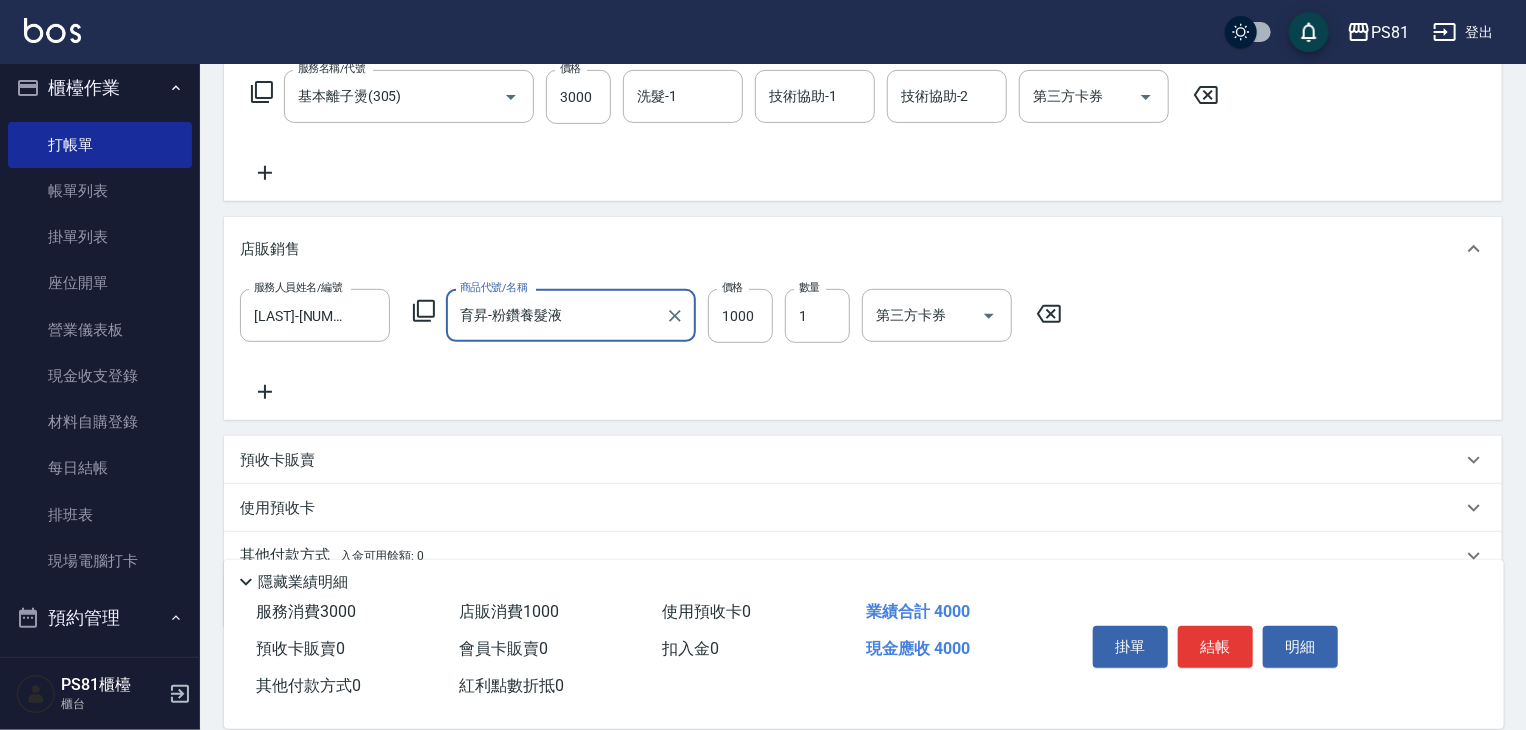 scroll, scrollTop: 414, scrollLeft: 0, axis: vertical 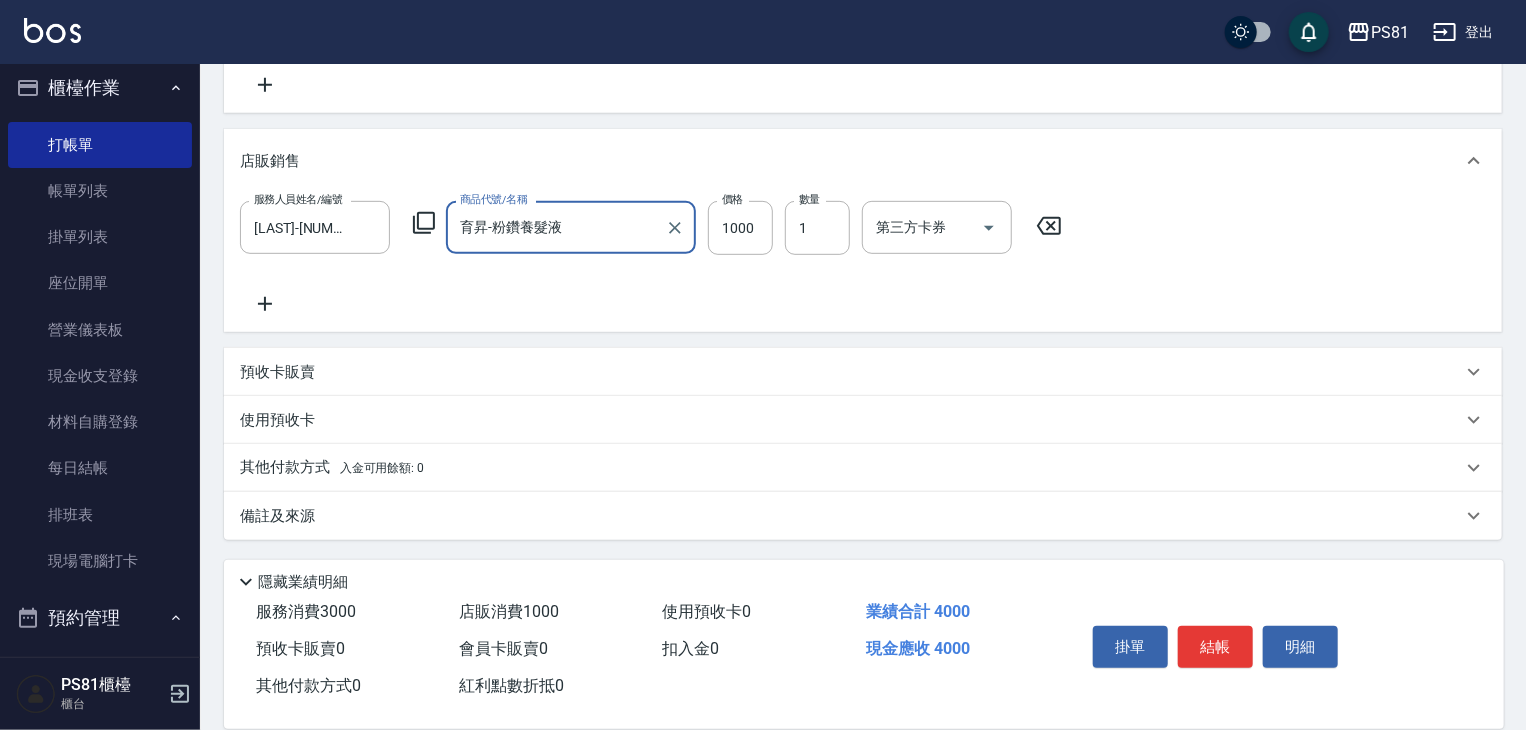 type on "育昇-粉鑽養髮液" 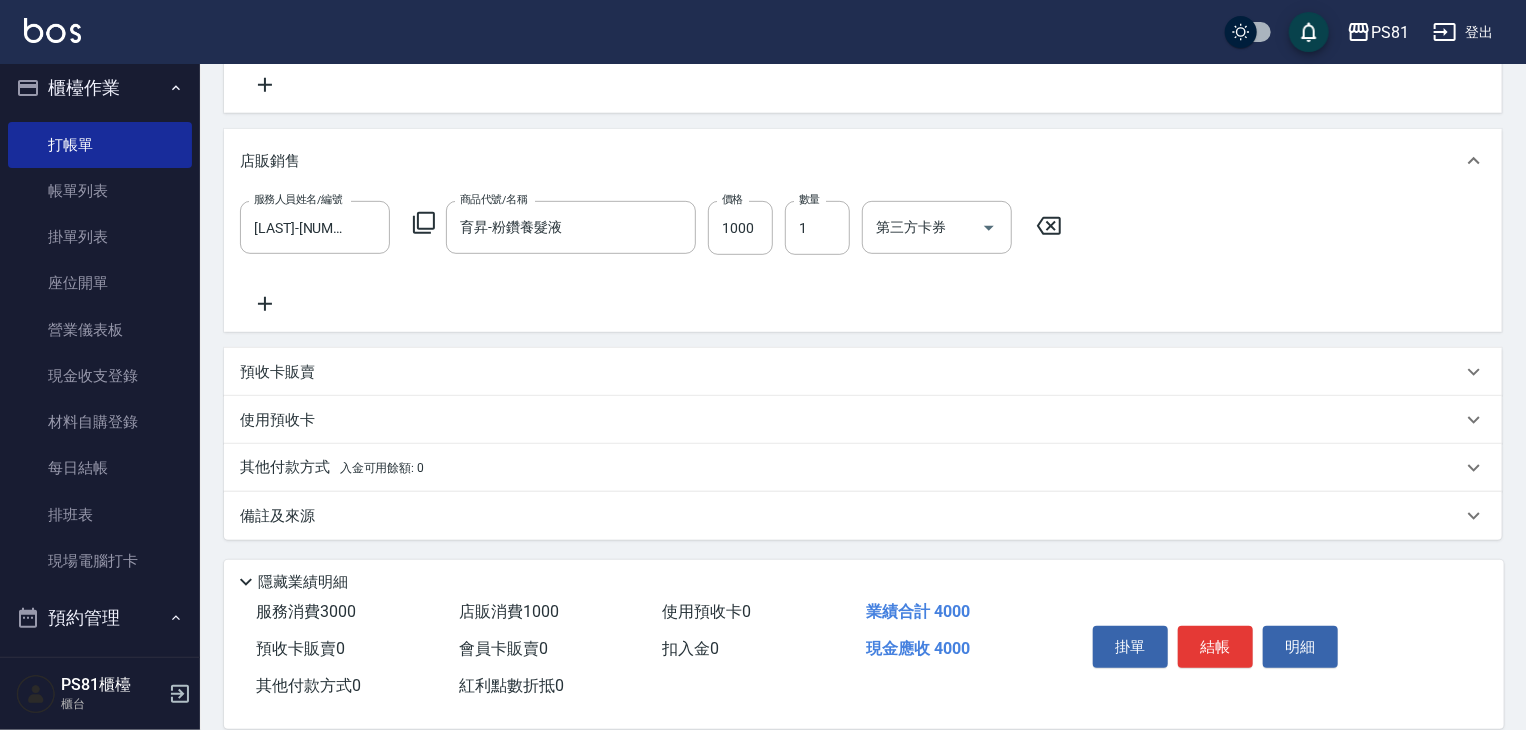 click on "其他付款方式 入金可用餘額: 0" at bounding box center (851, 468) 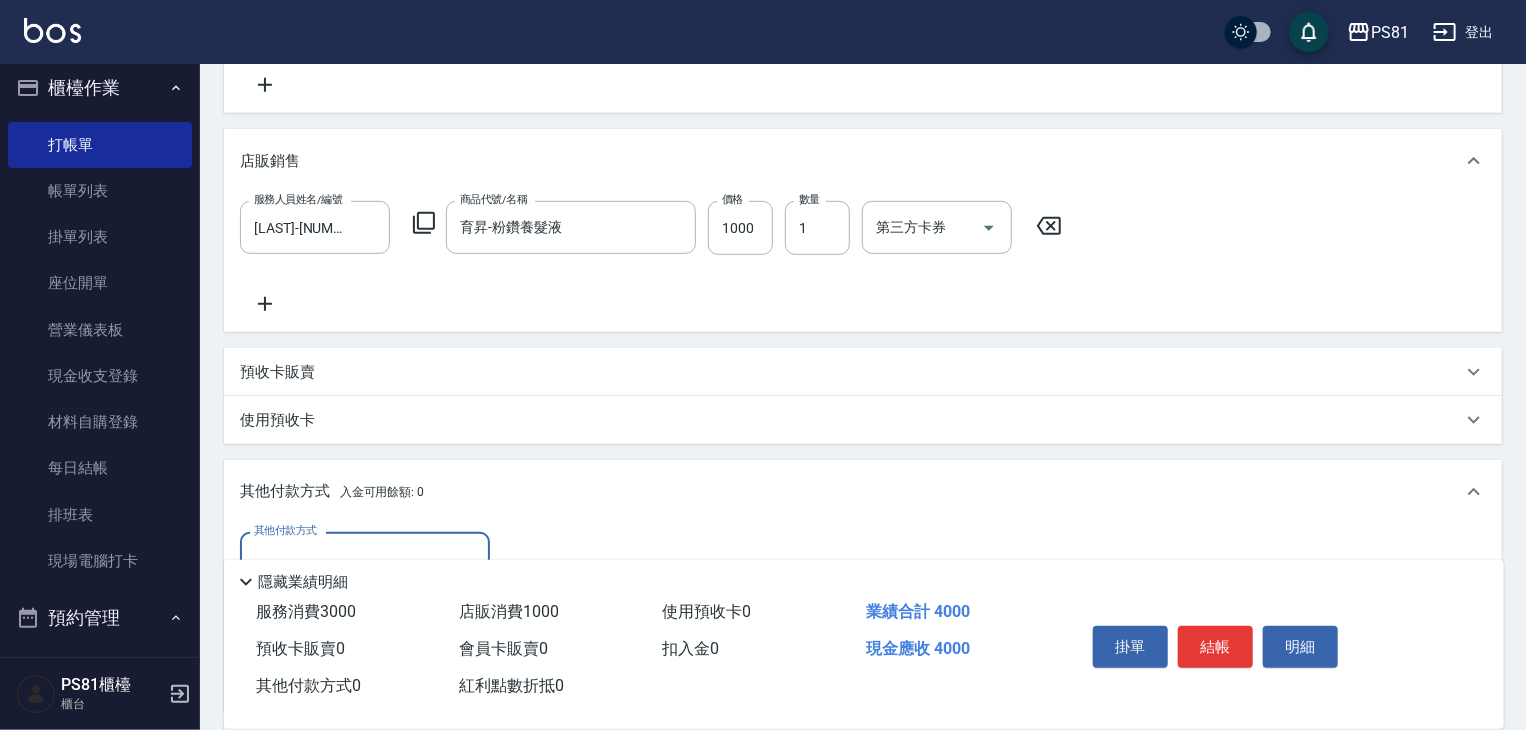 scroll, scrollTop: 0, scrollLeft: 0, axis: both 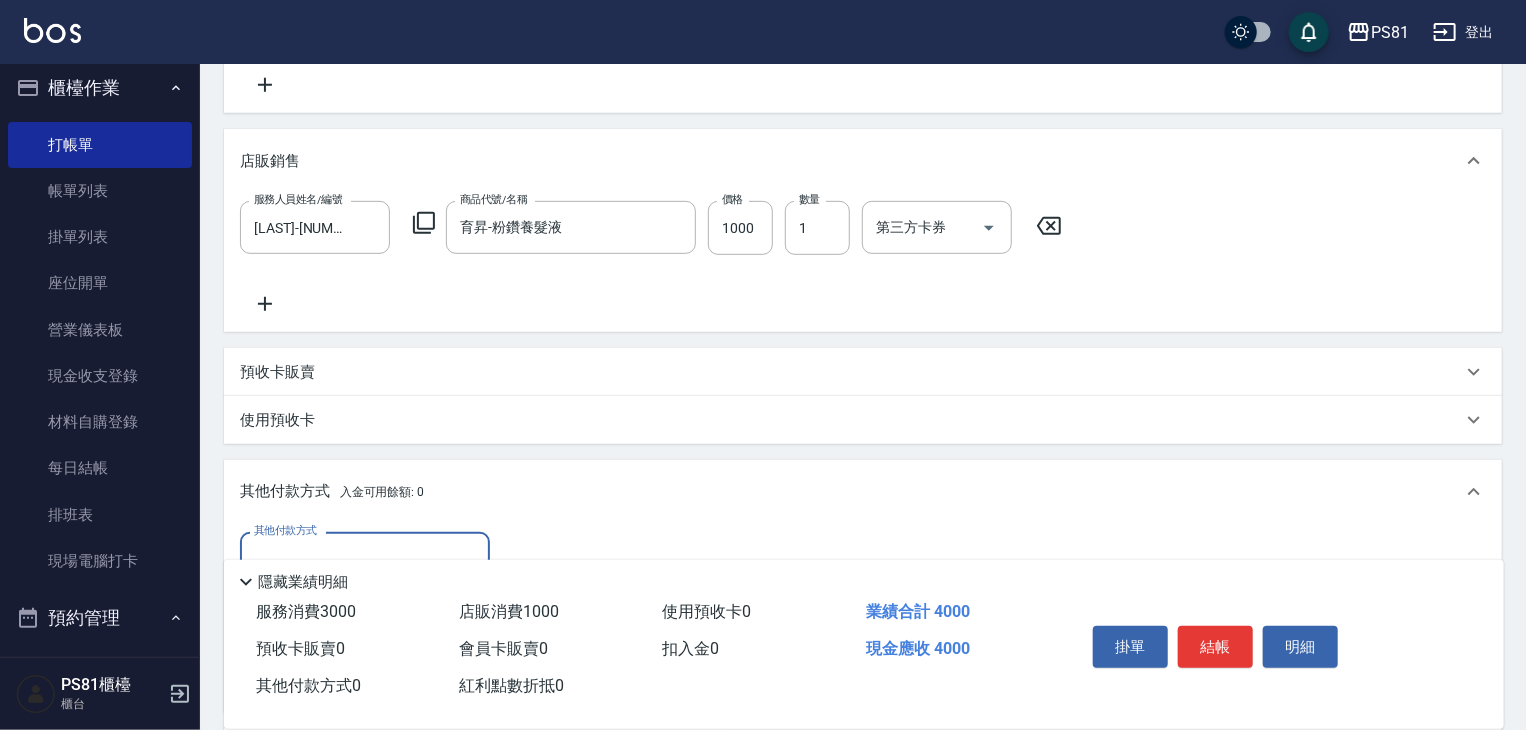 click on "其他付款方式" at bounding box center [365, 558] 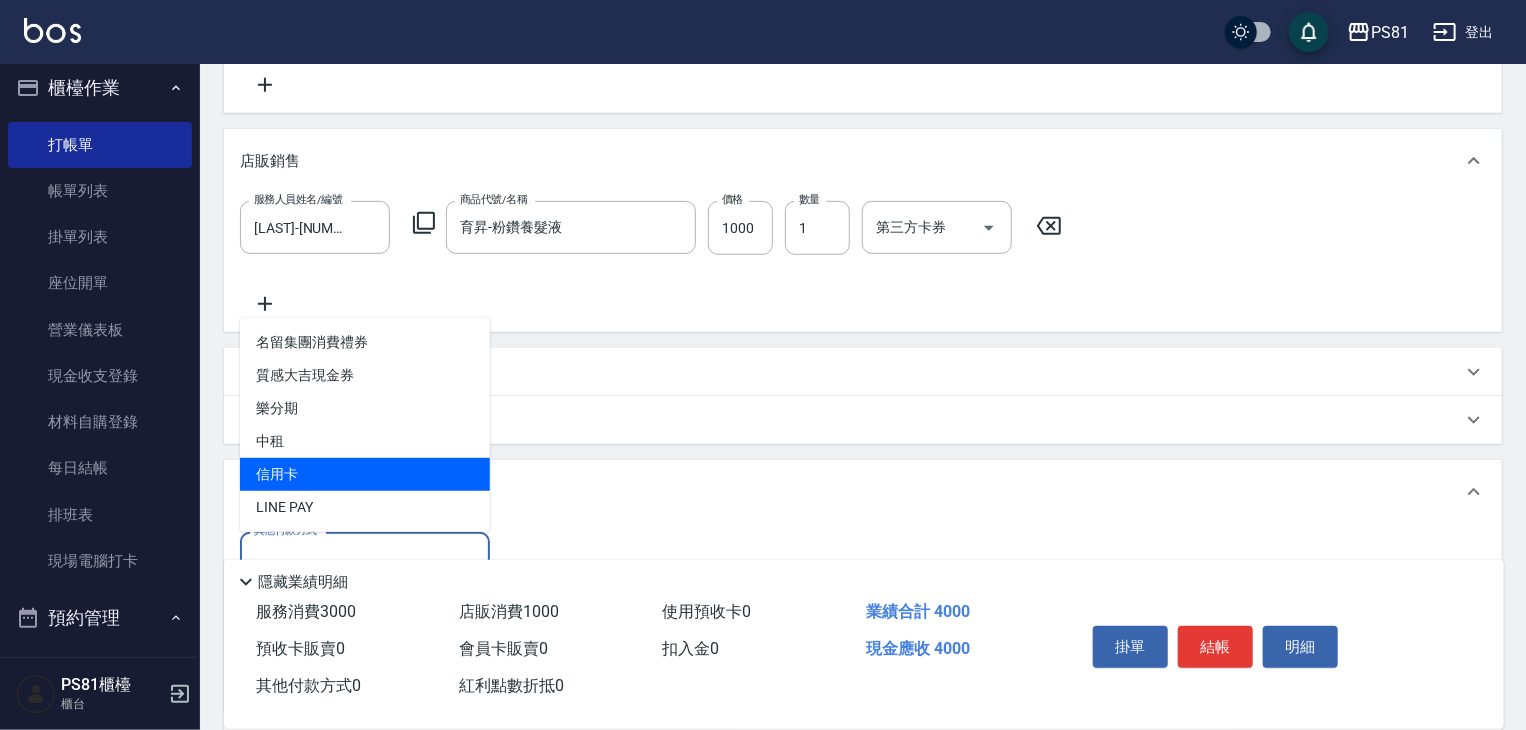 click on "信用卡" at bounding box center [365, 474] 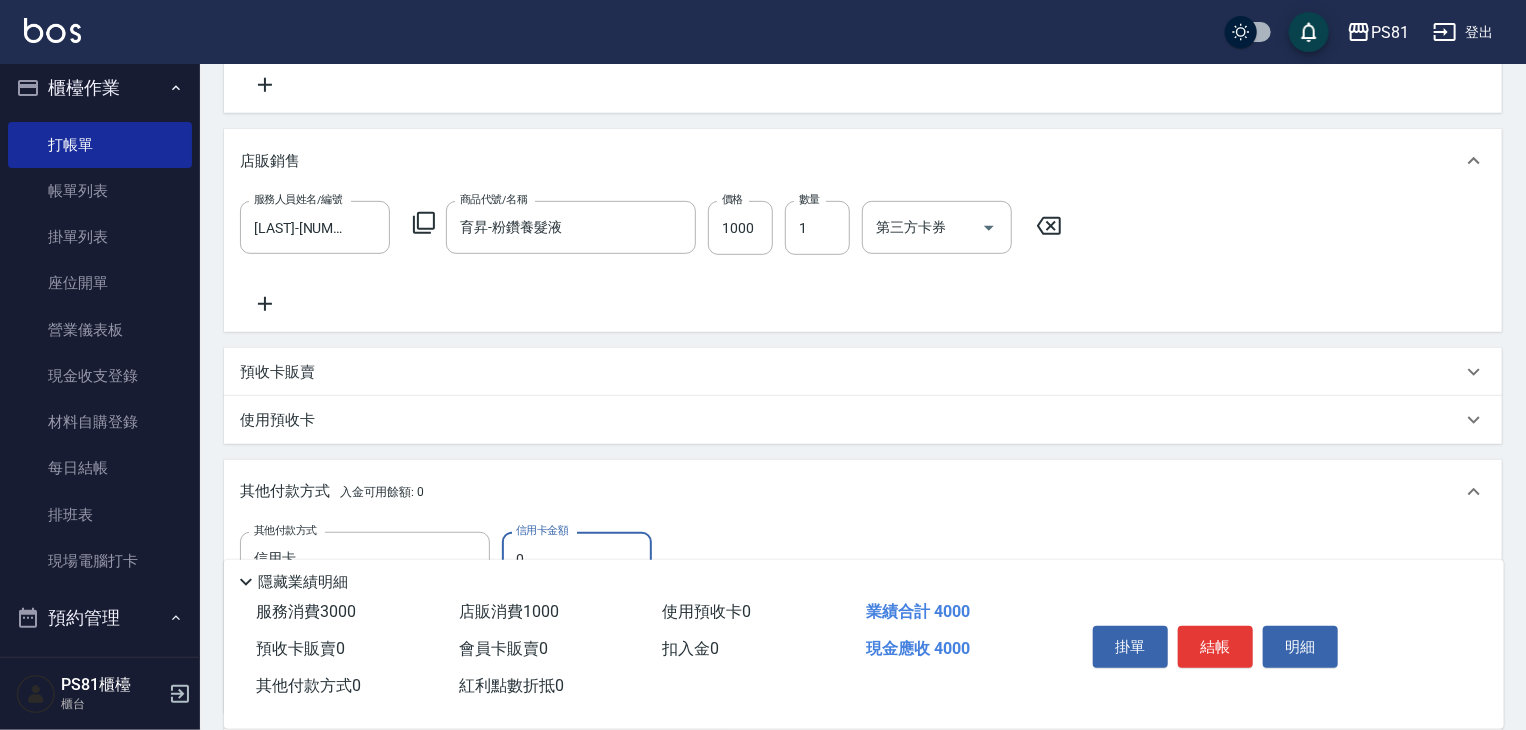 click on "0" at bounding box center [577, 559] 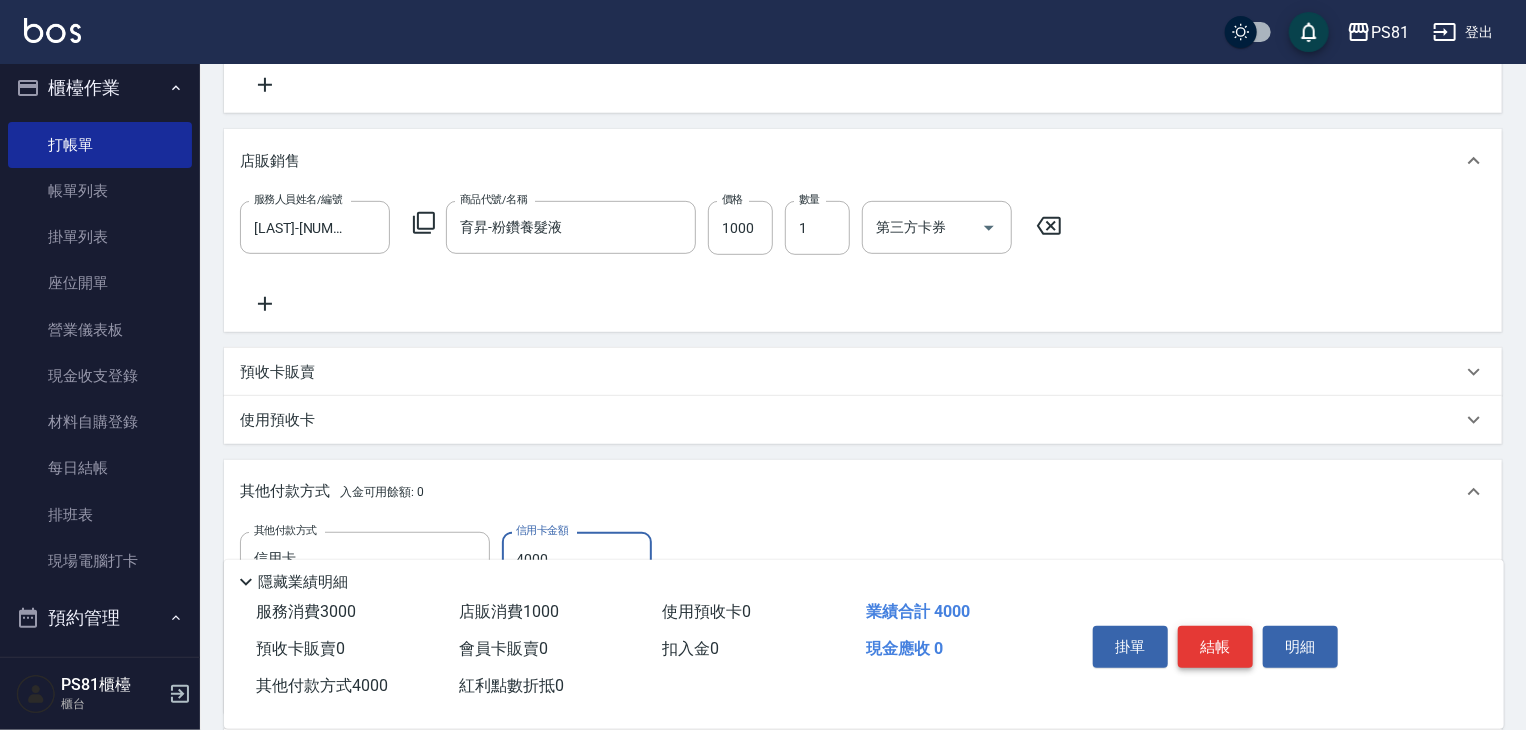 type on "4000" 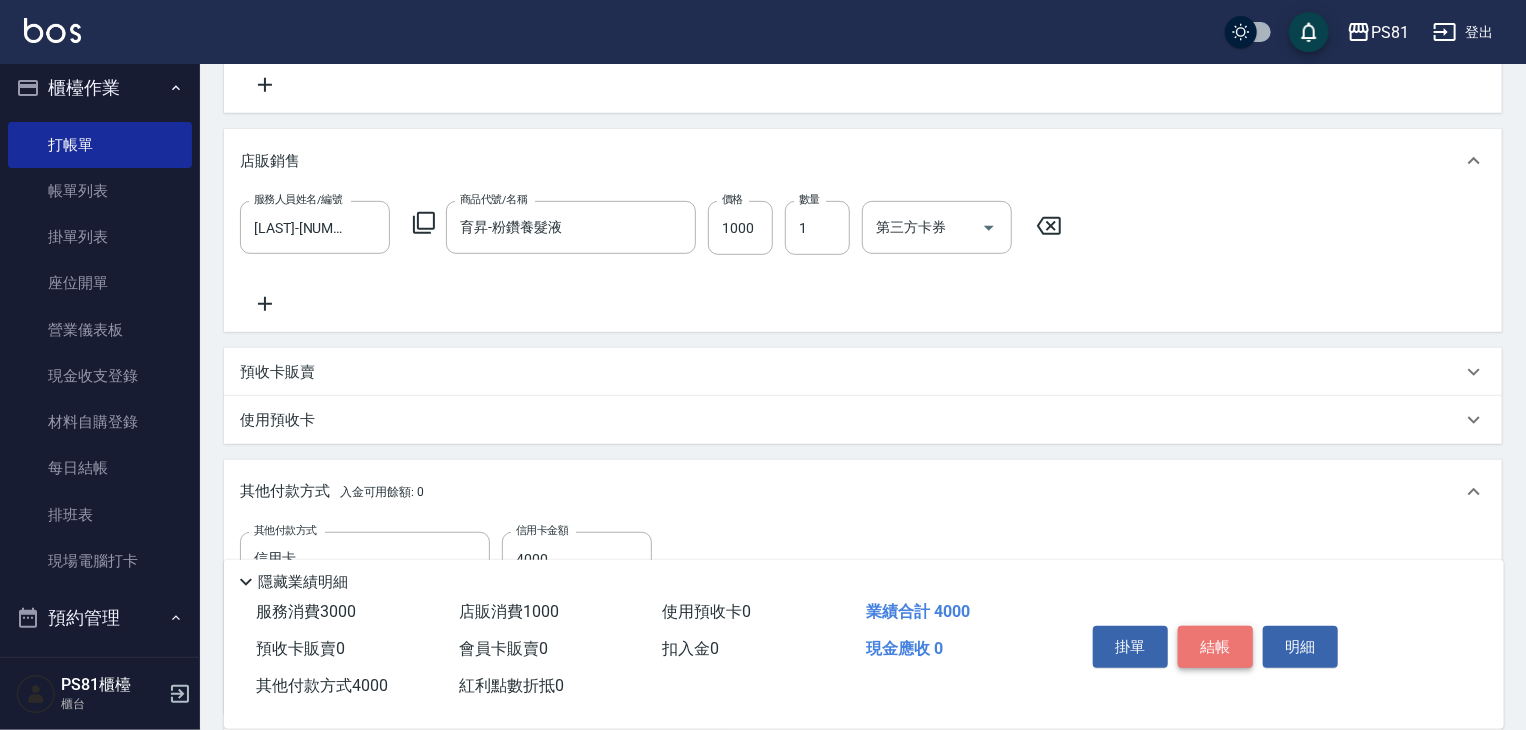 click on "結帳" at bounding box center [1215, 647] 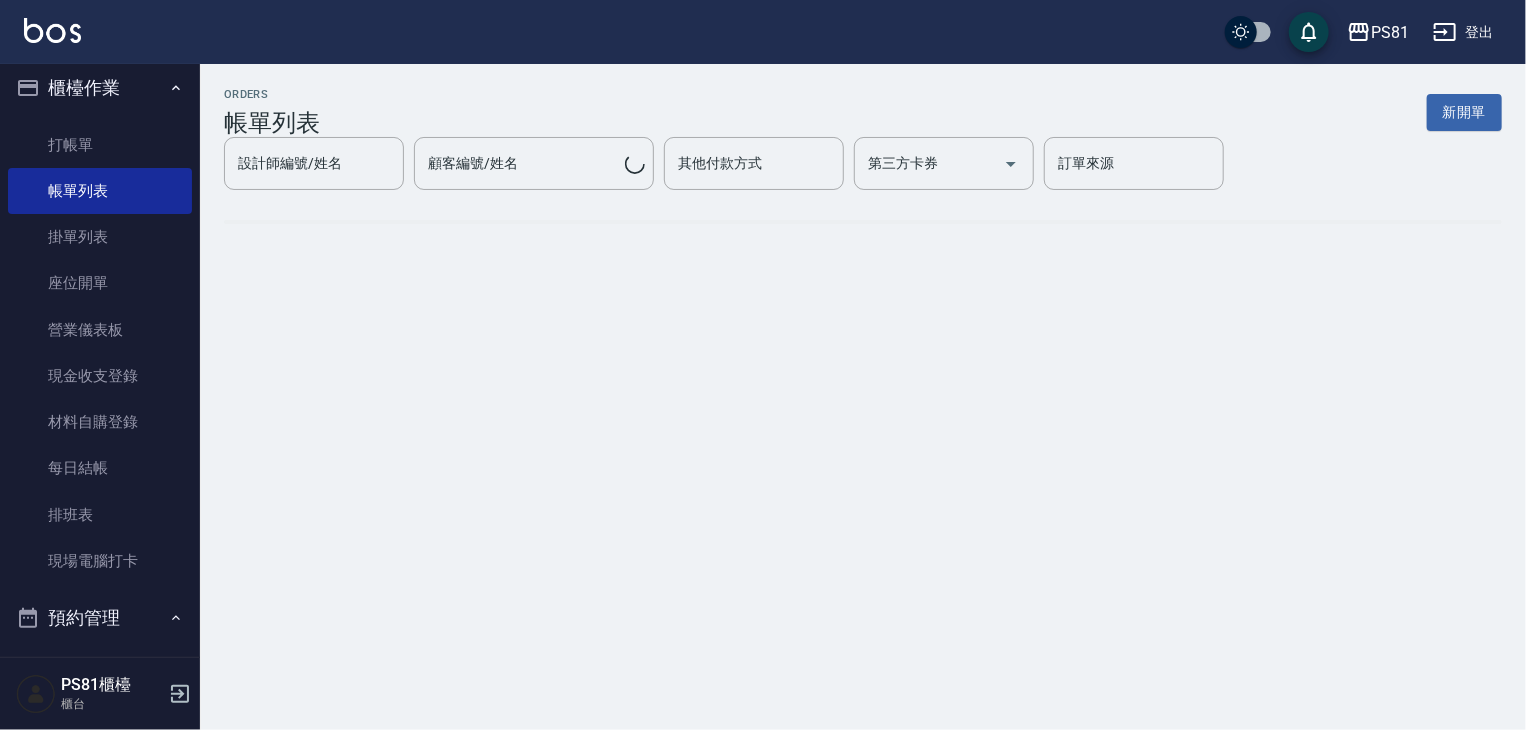 scroll, scrollTop: 0, scrollLeft: 0, axis: both 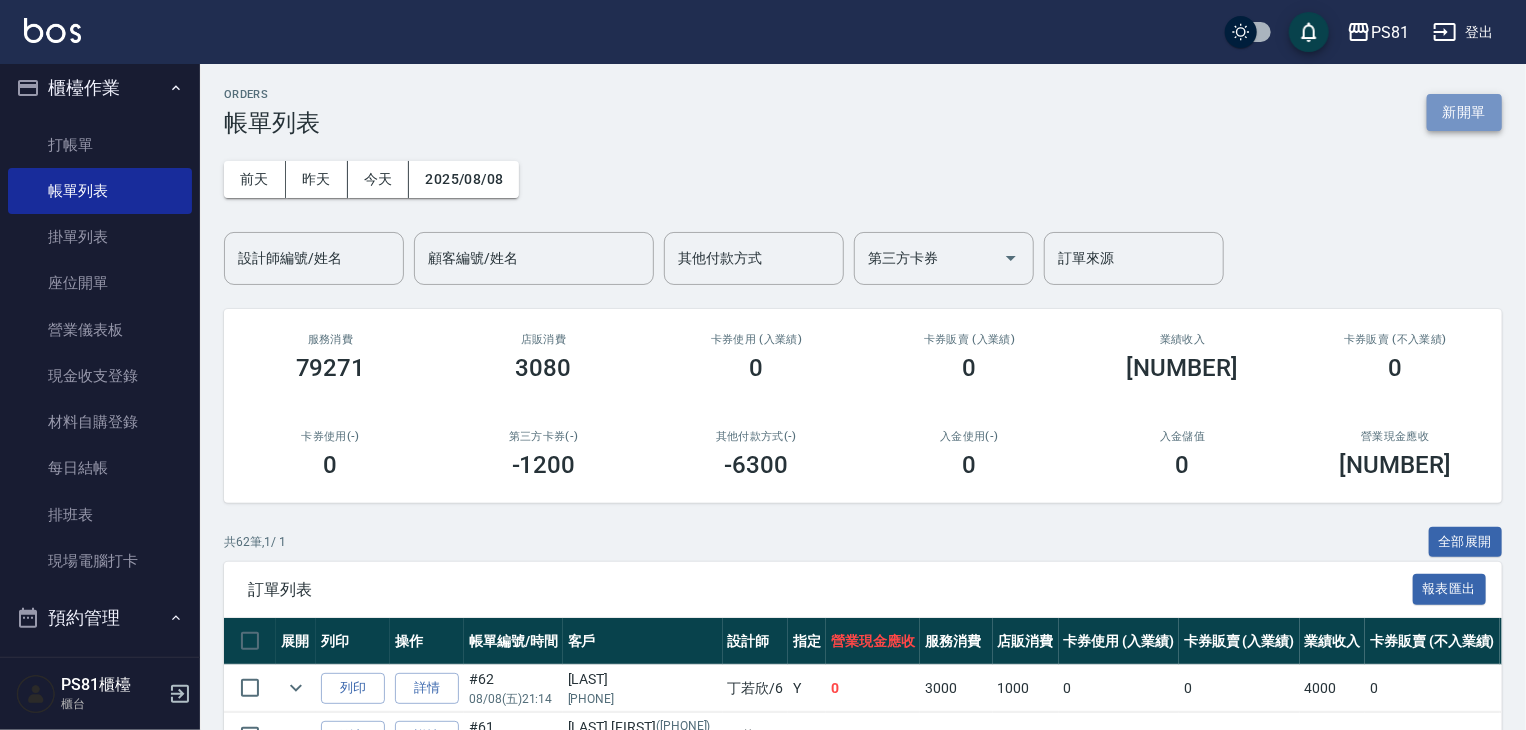 click on "新開單" at bounding box center [1464, 112] 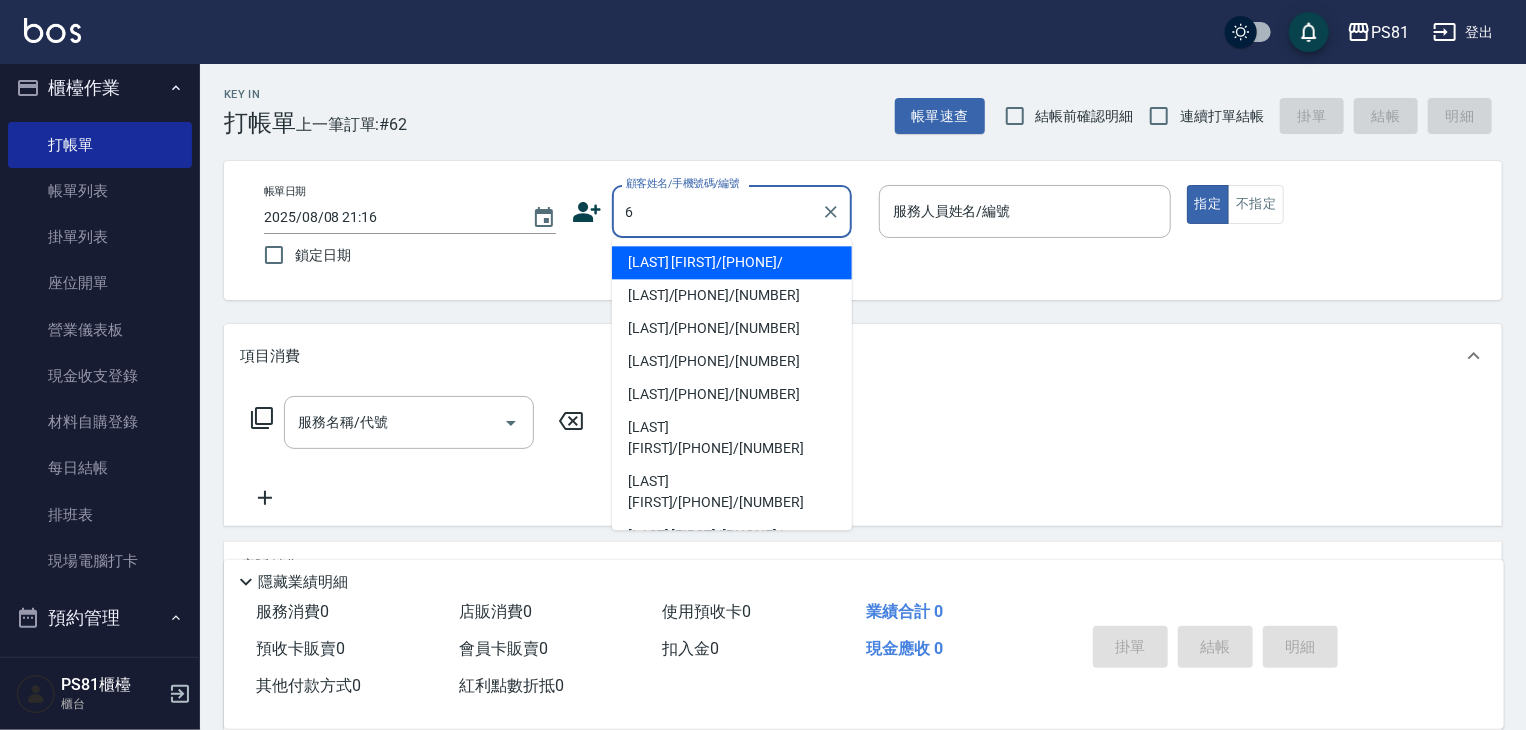 type on "[LAST] [FIRST]/[PHONE]/" 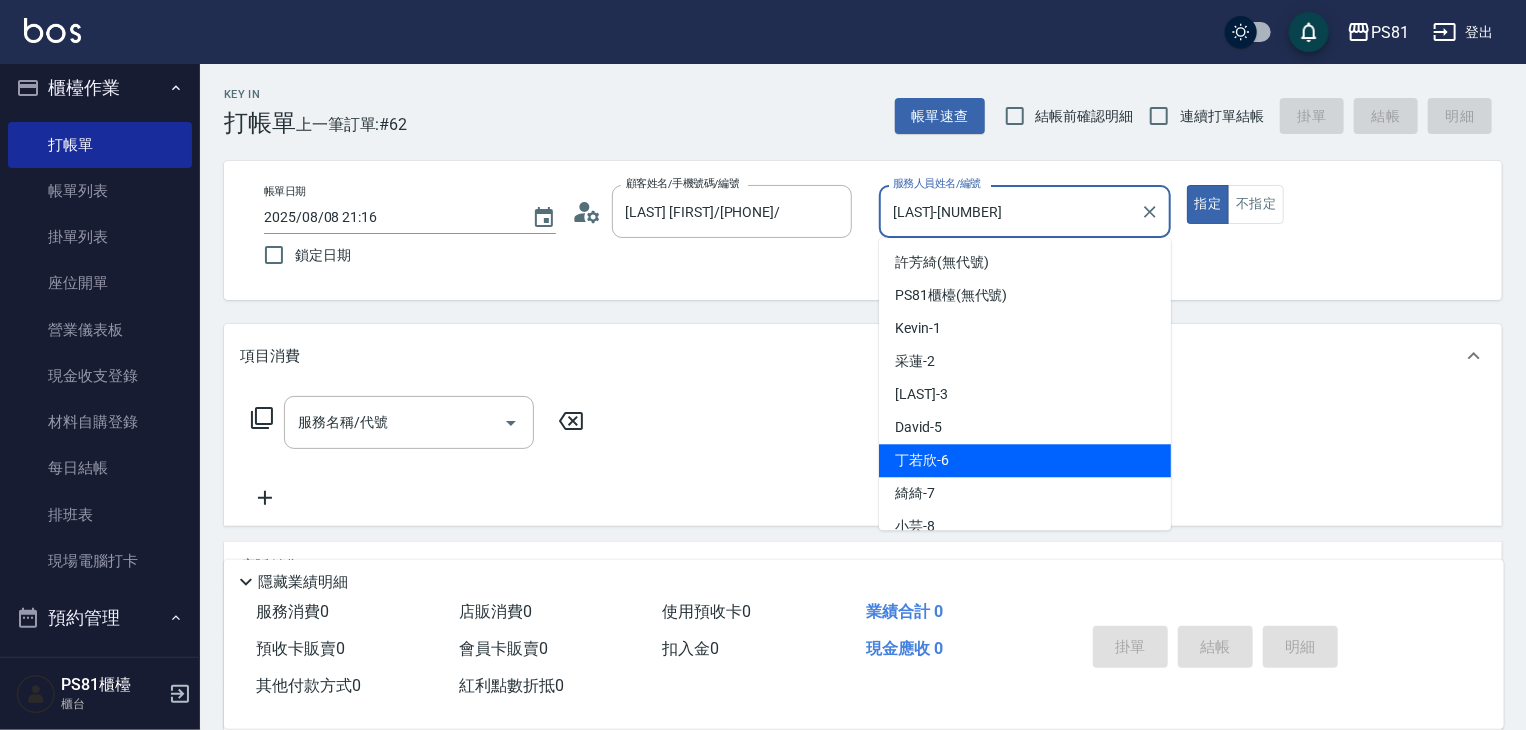 click on "[LAST]-[NUMBER]" at bounding box center (1010, 211) 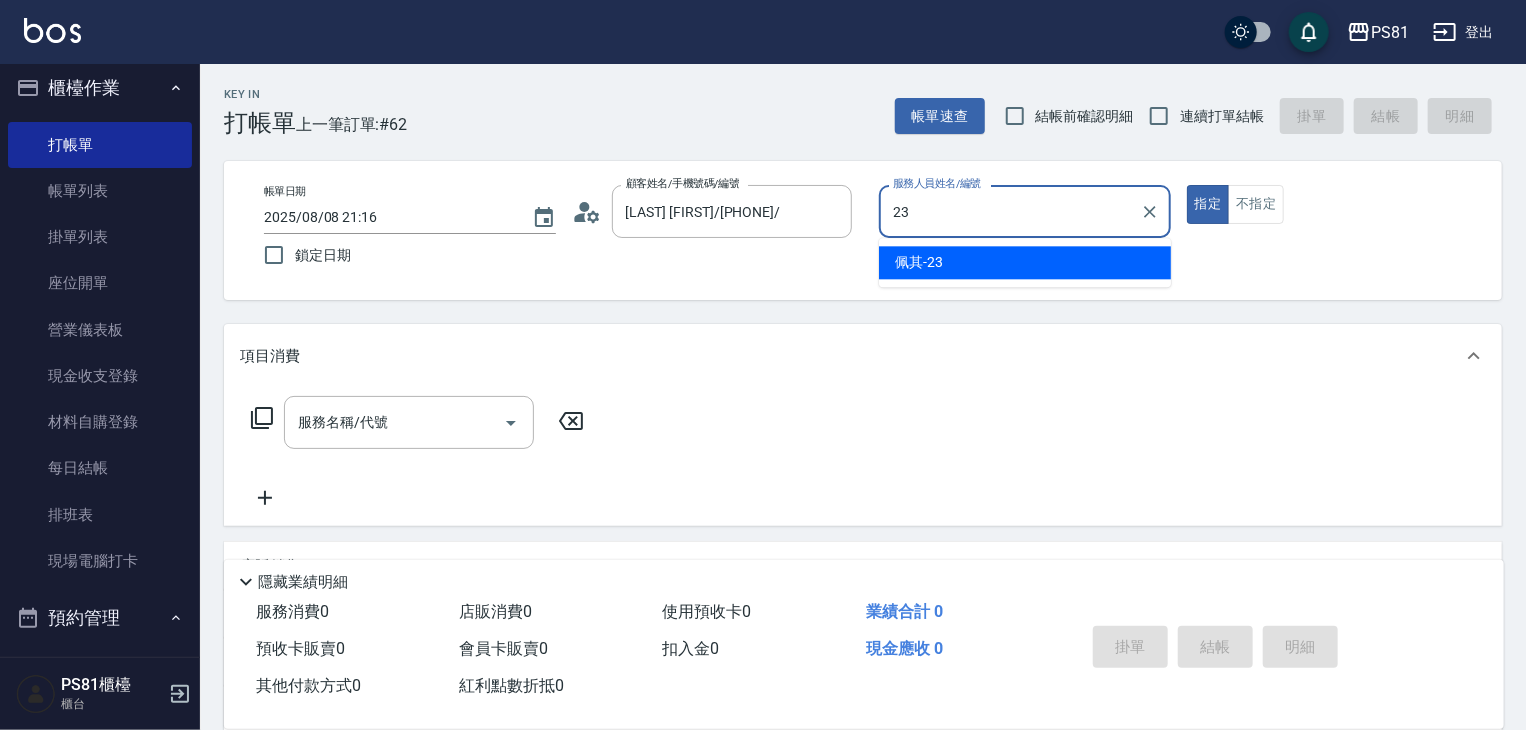 type on "2" 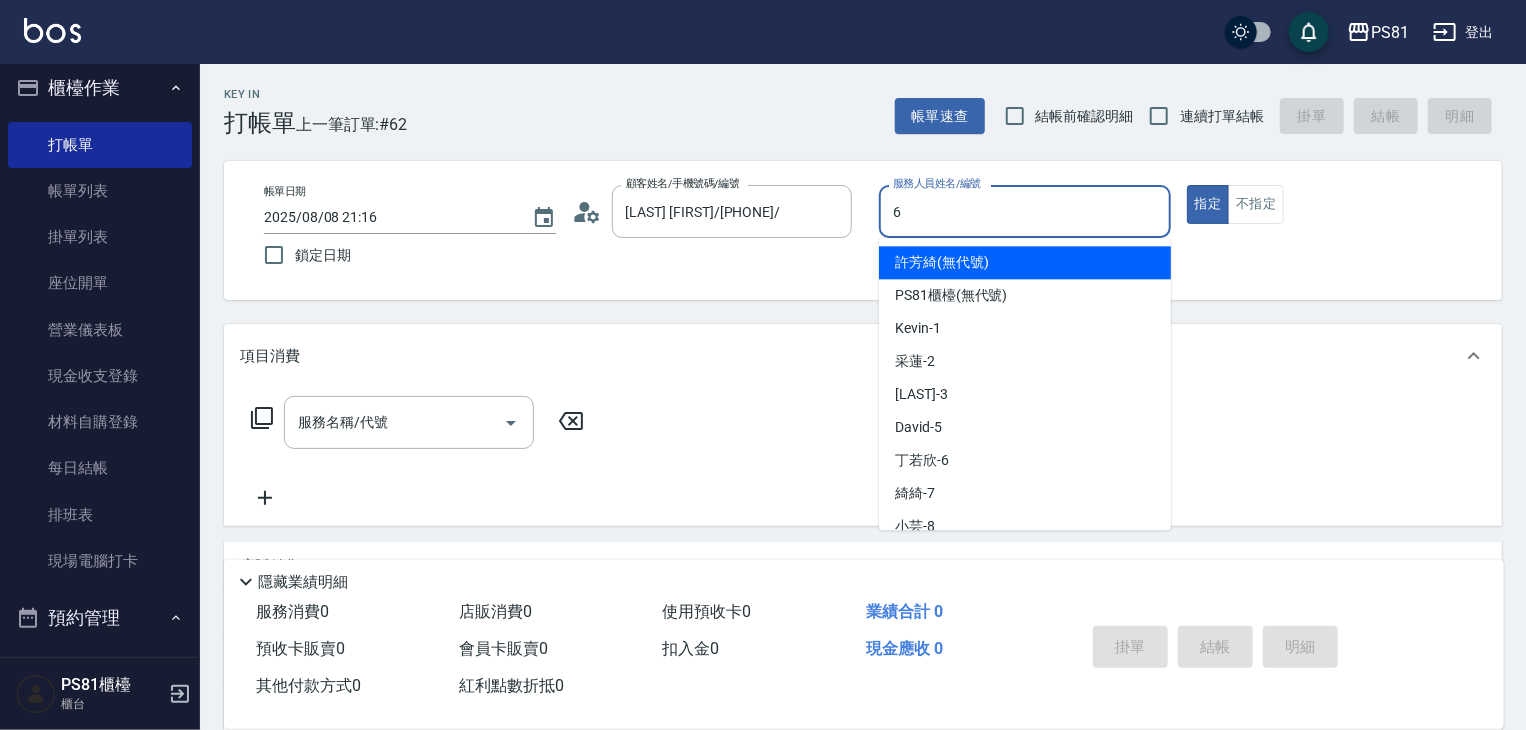 type on "[LAST]-[NUMBER]" 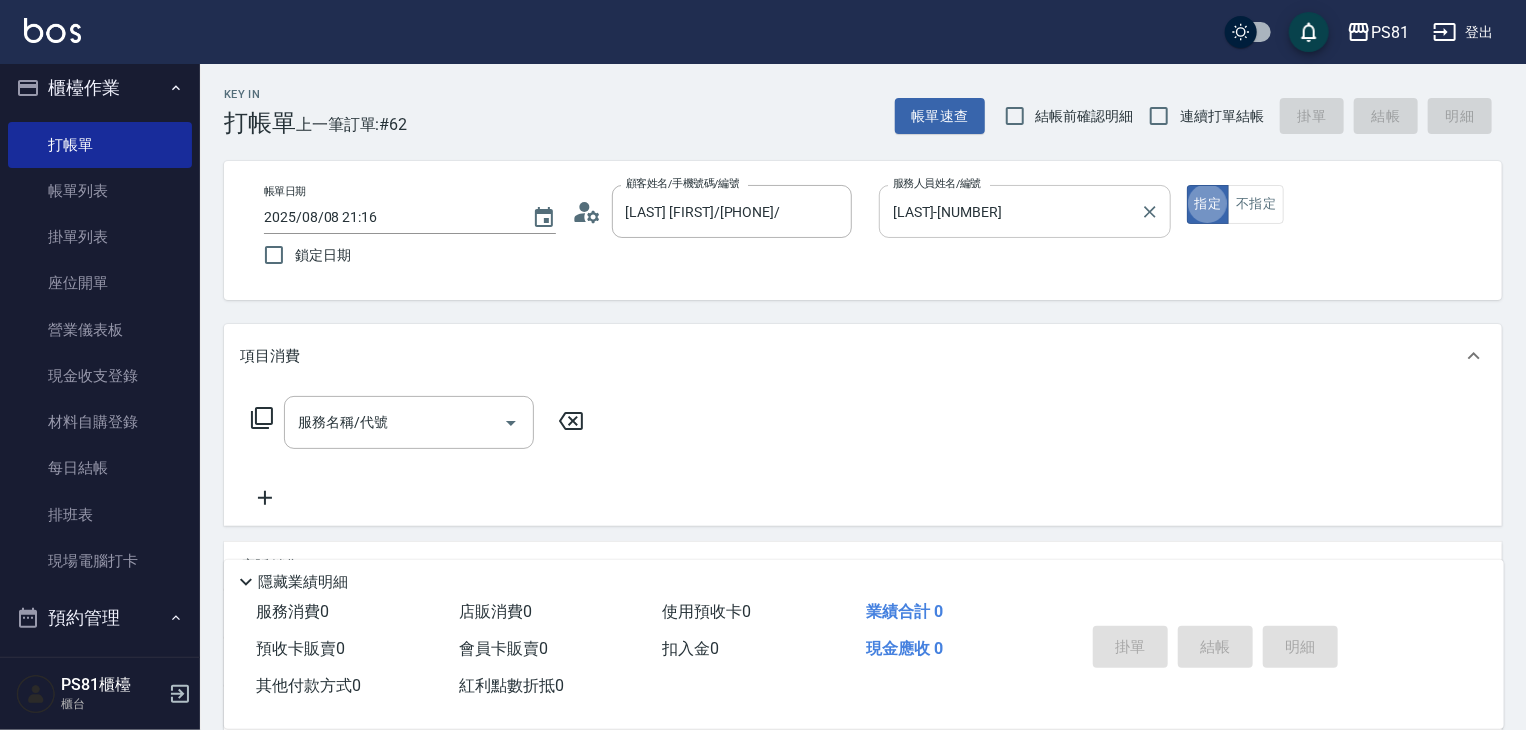 type on "true" 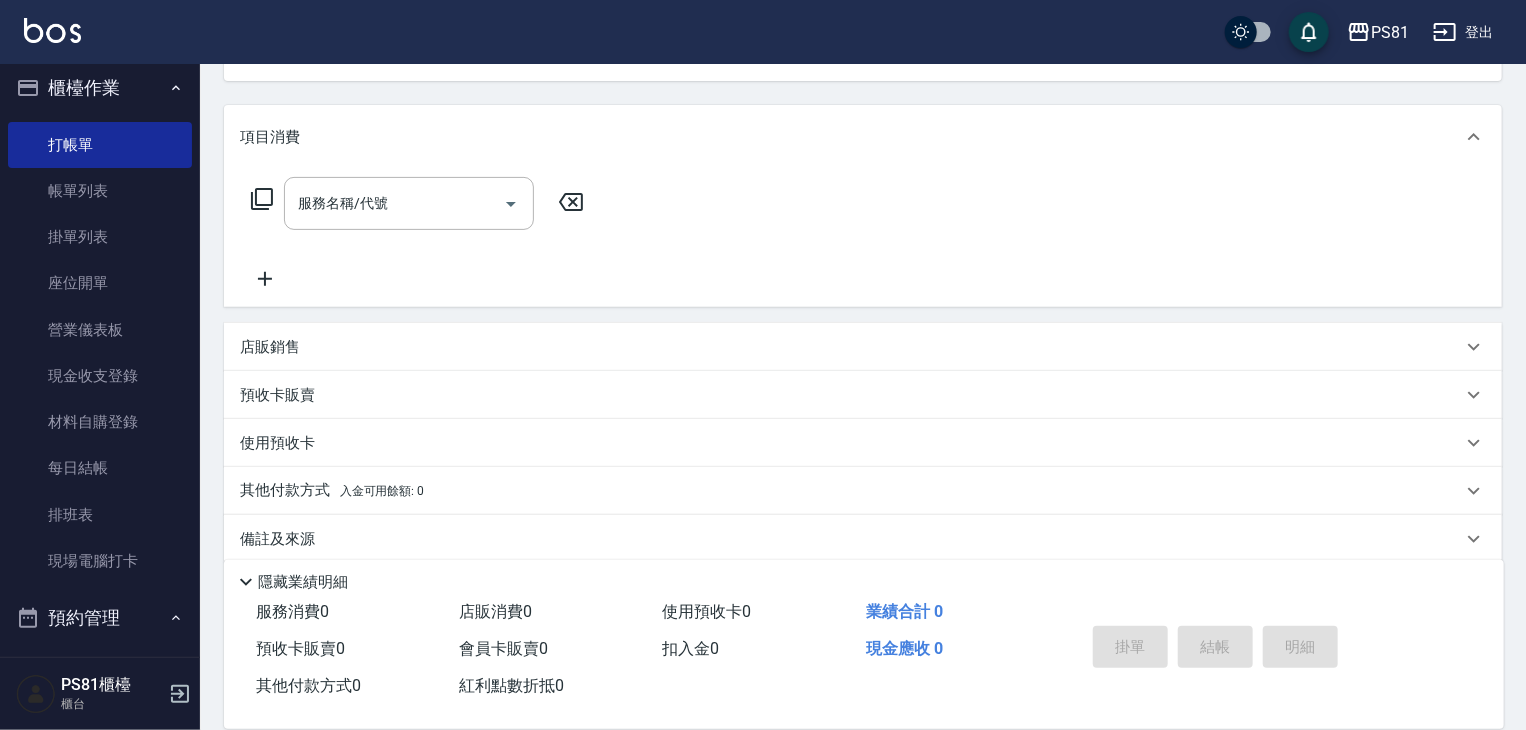 scroll, scrollTop: 242, scrollLeft: 0, axis: vertical 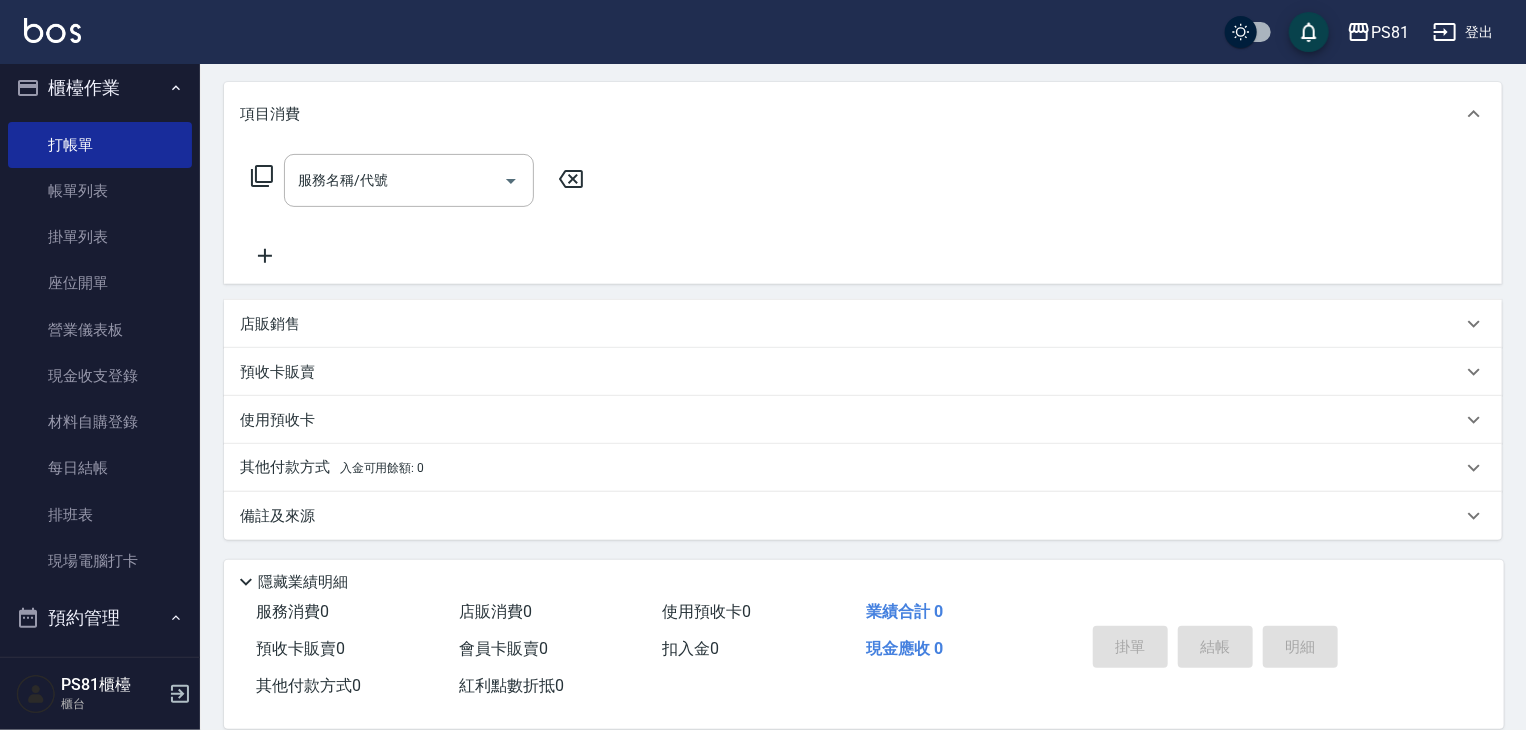click on "店販銷售" at bounding box center [851, 324] 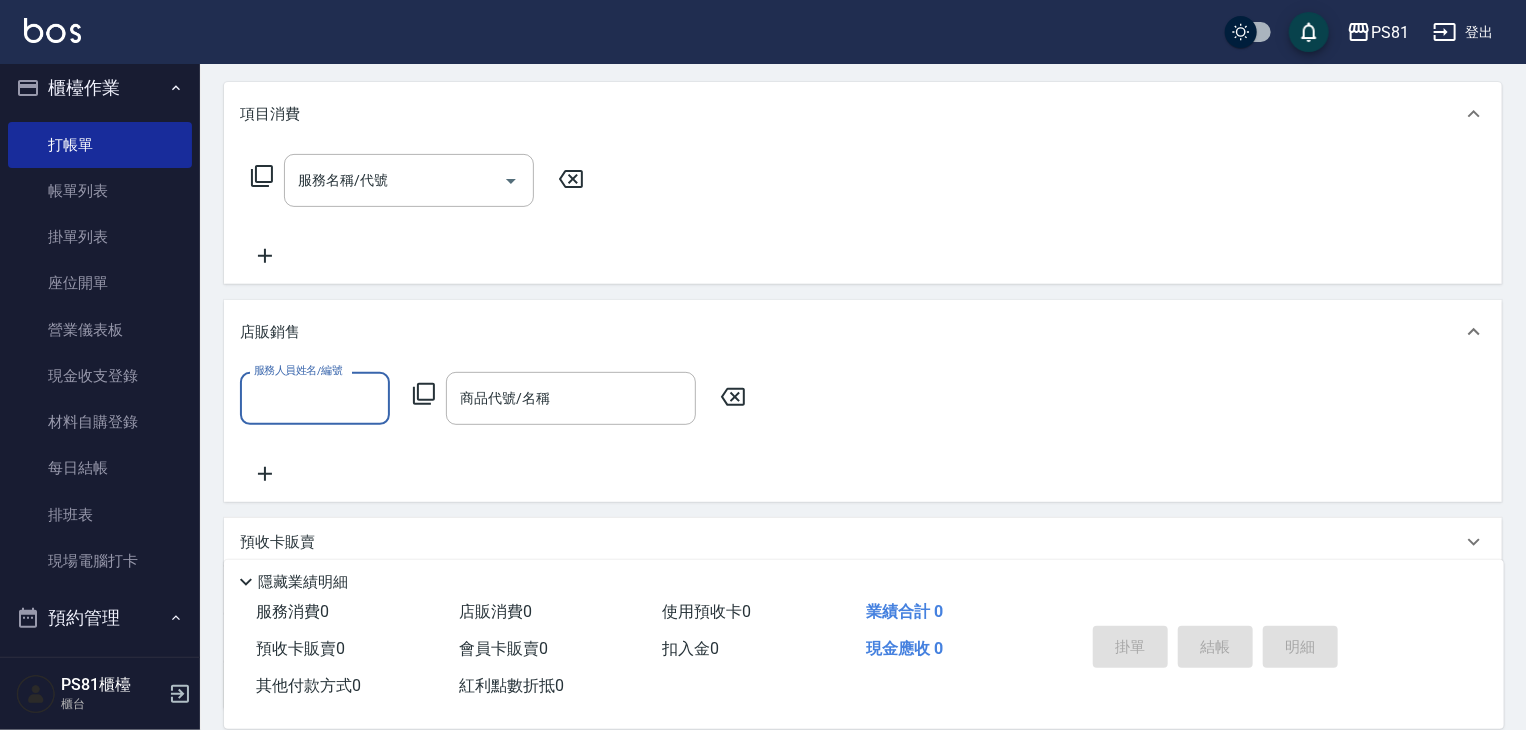 scroll, scrollTop: 0, scrollLeft: 0, axis: both 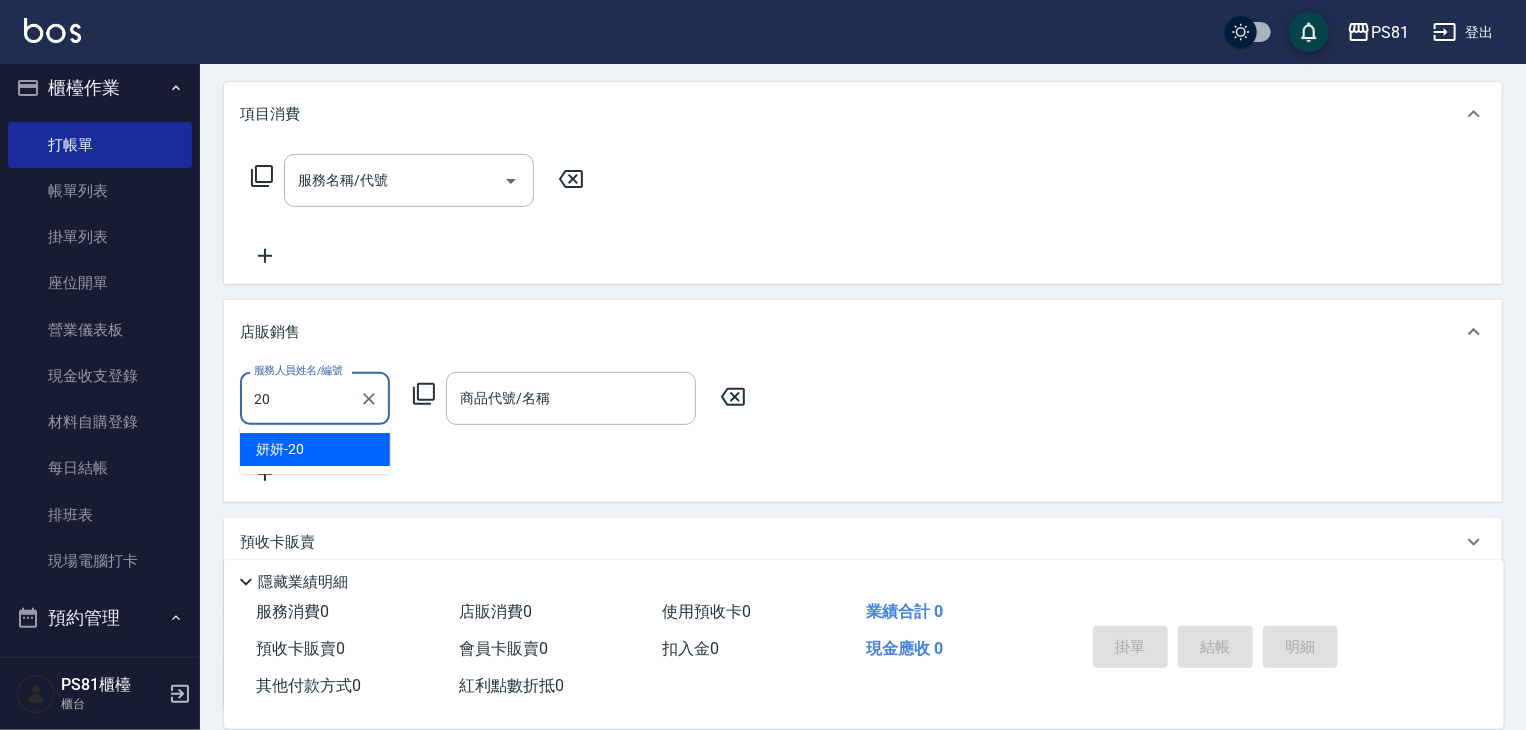 type on "妍妍-20" 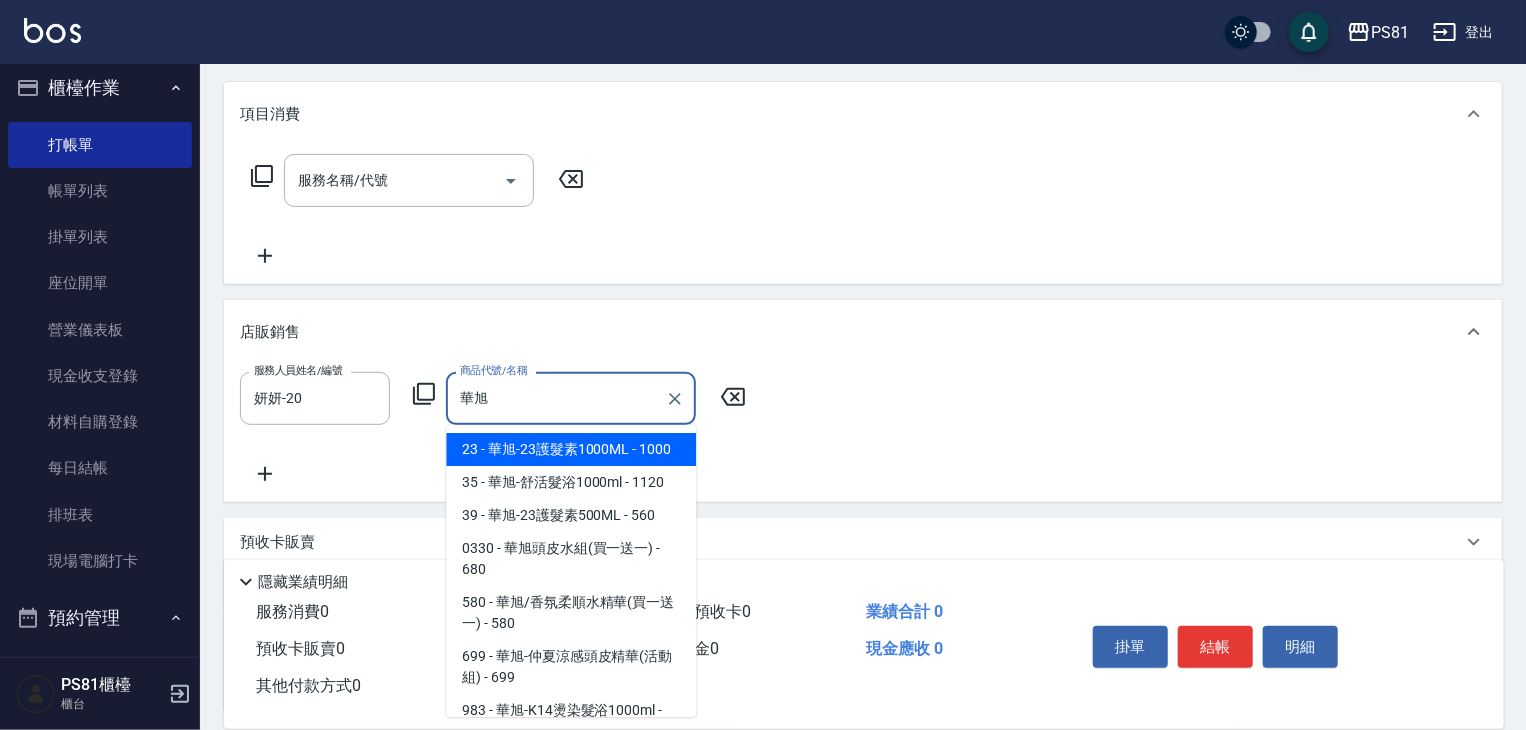 click on "35 - 華旭-舒活髮浴1000ml - 1120" at bounding box center (571, 482) 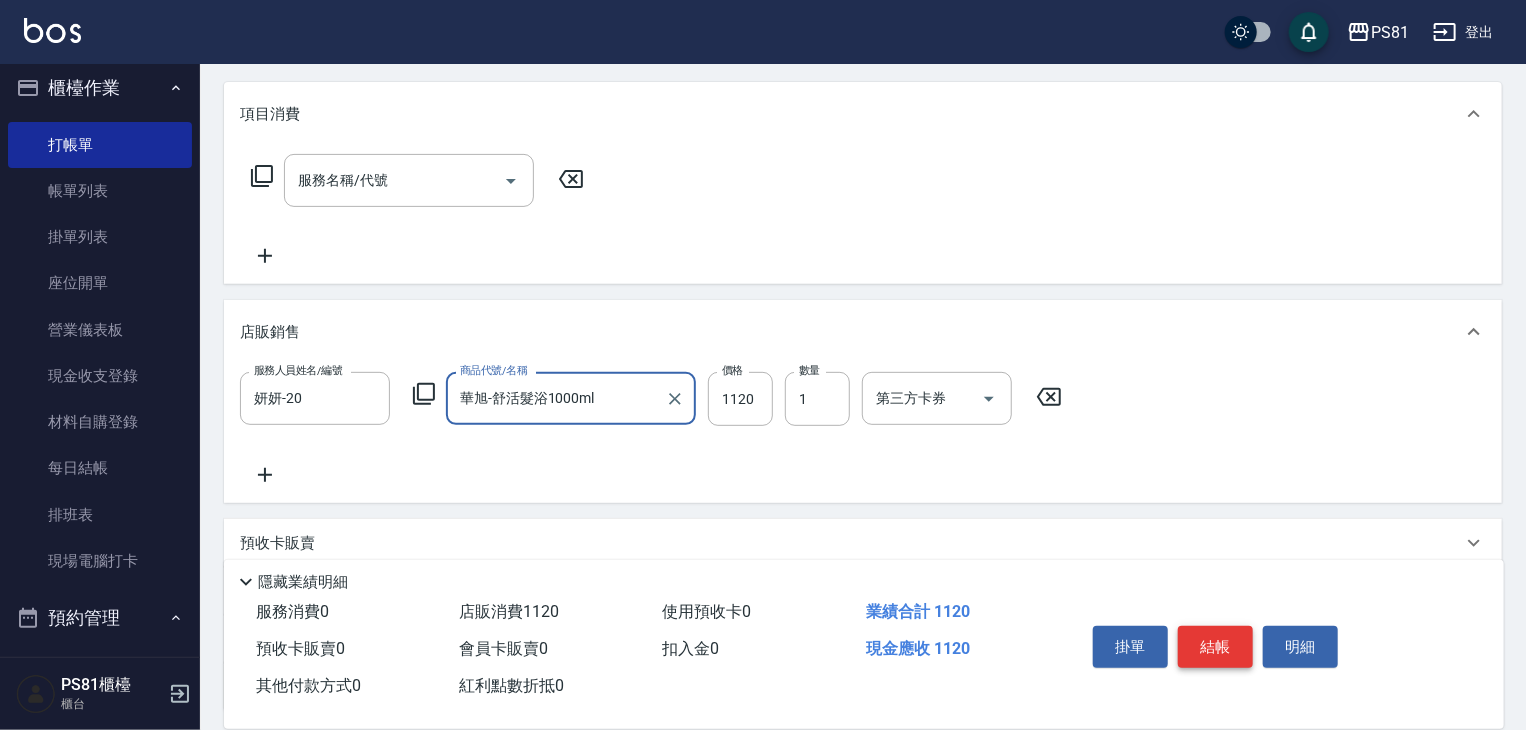 type on "華旭-舒活髮浴1000ml" 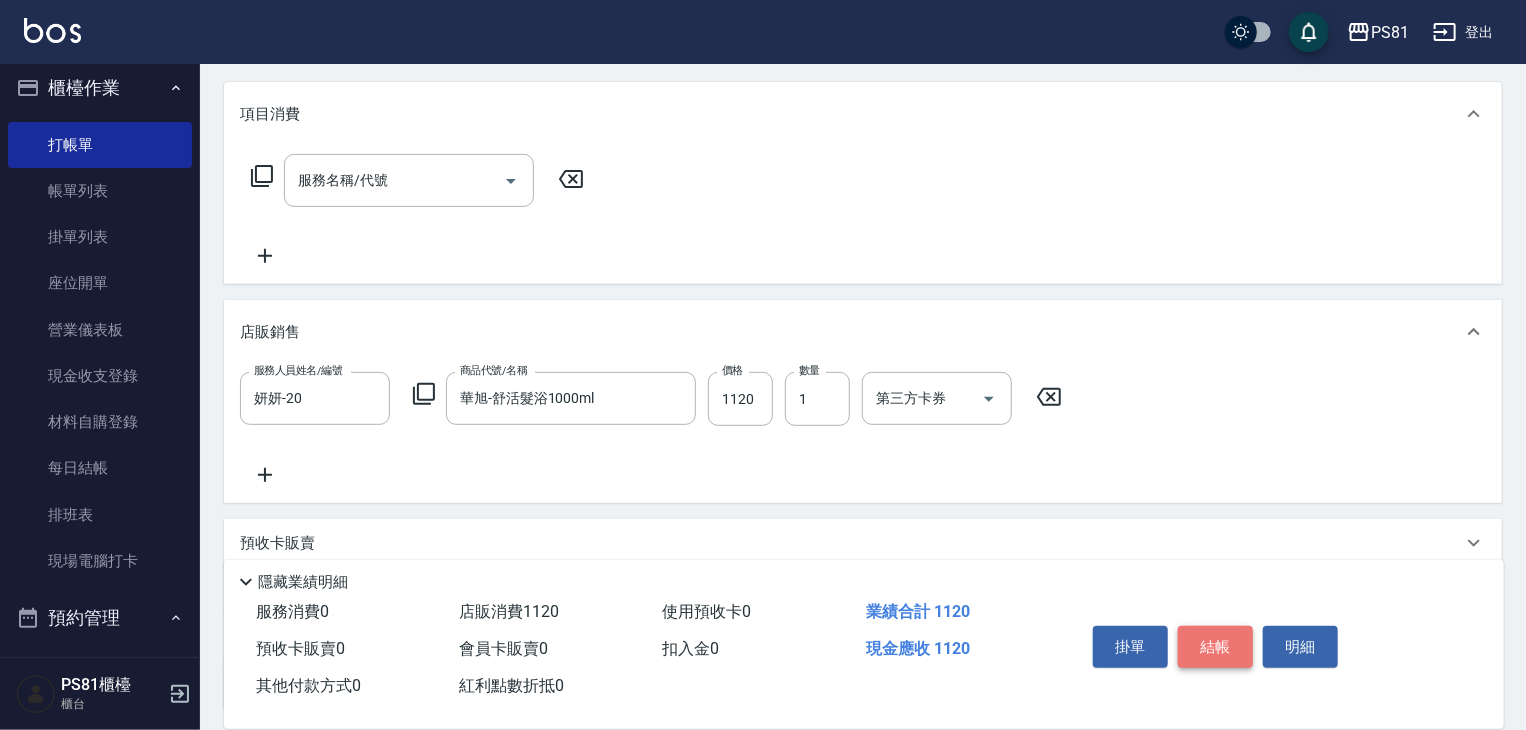 click on "結帳" at bounding box center (1215, 647) 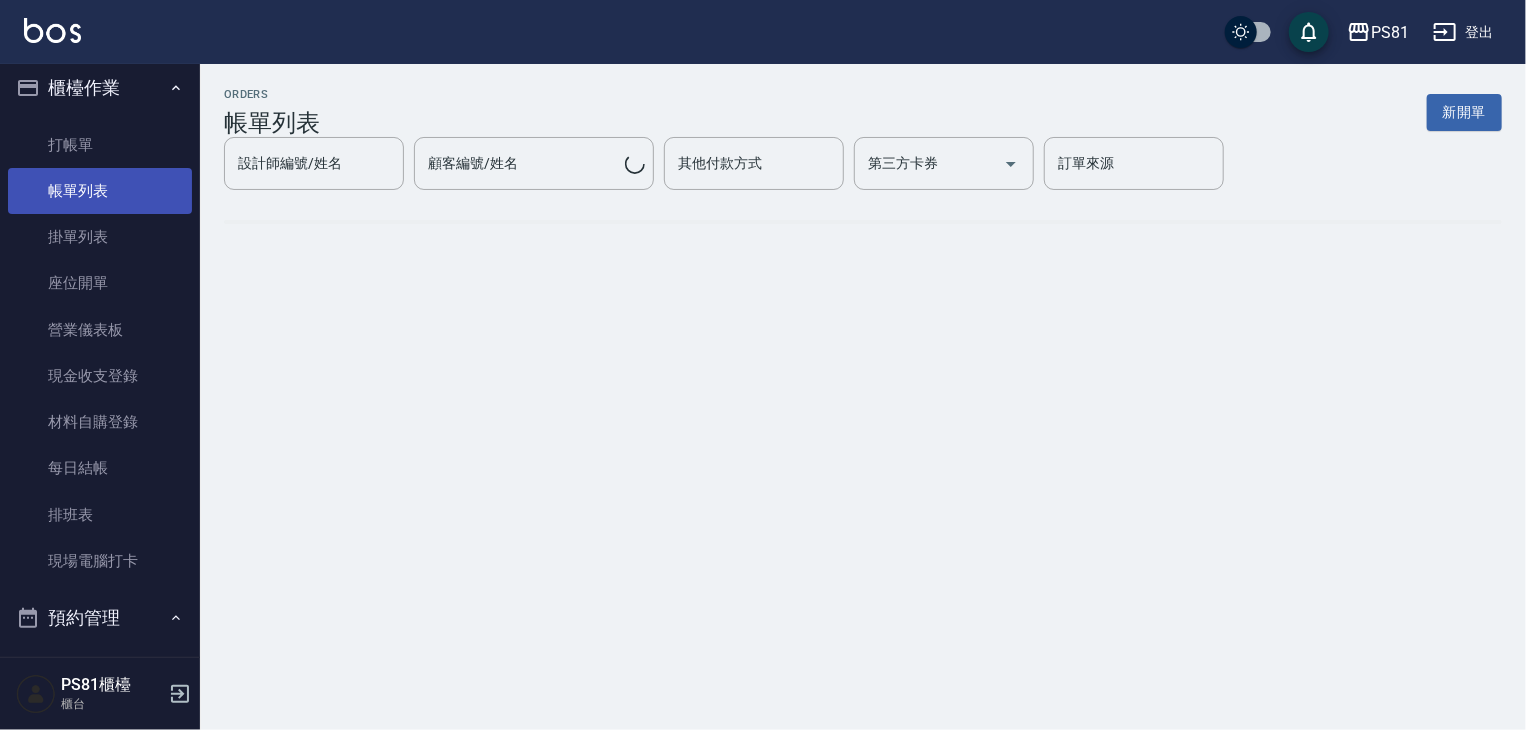 scroll, scrollTop: 0, scrollLeft: 0, axis: both 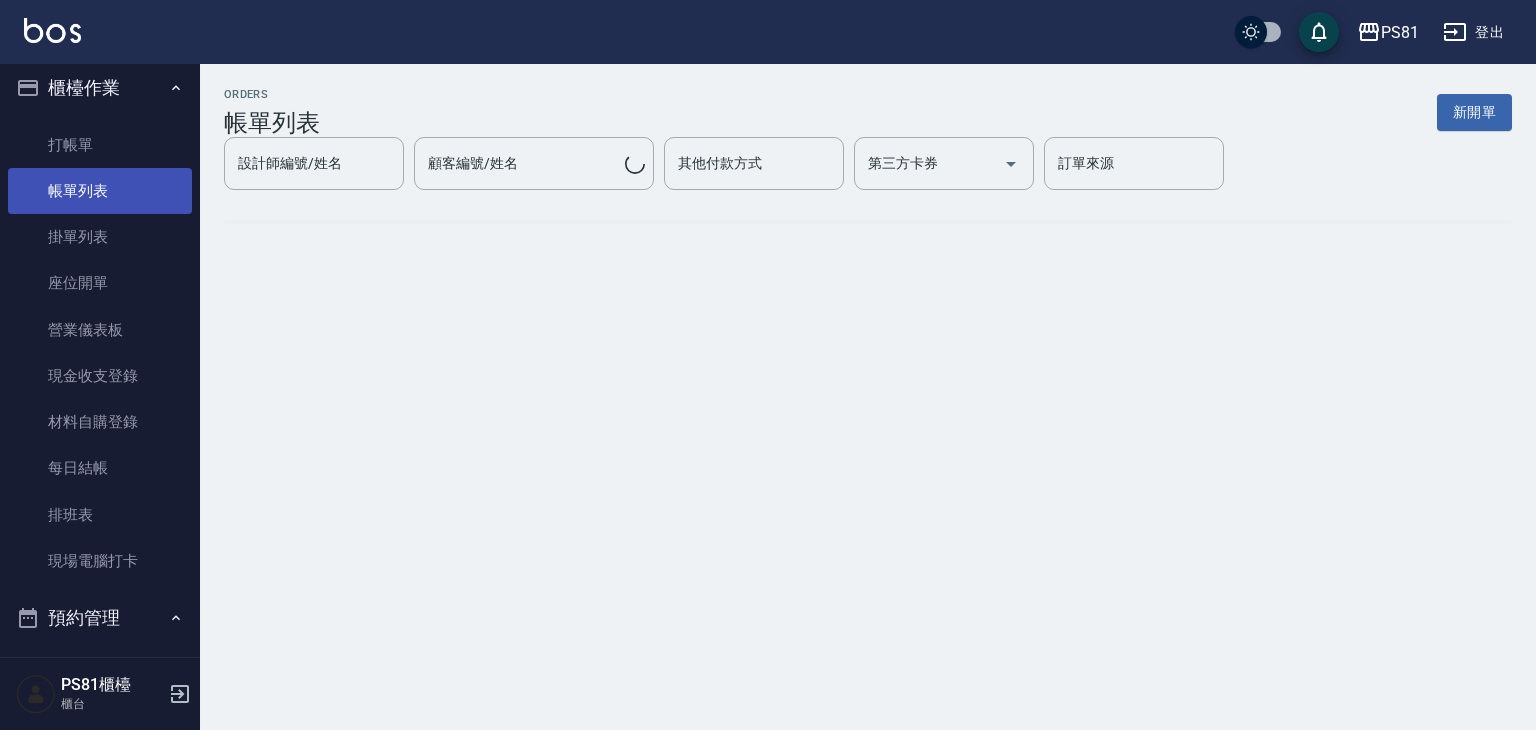 click on "帳單列表" at bounding box center (100, 191) 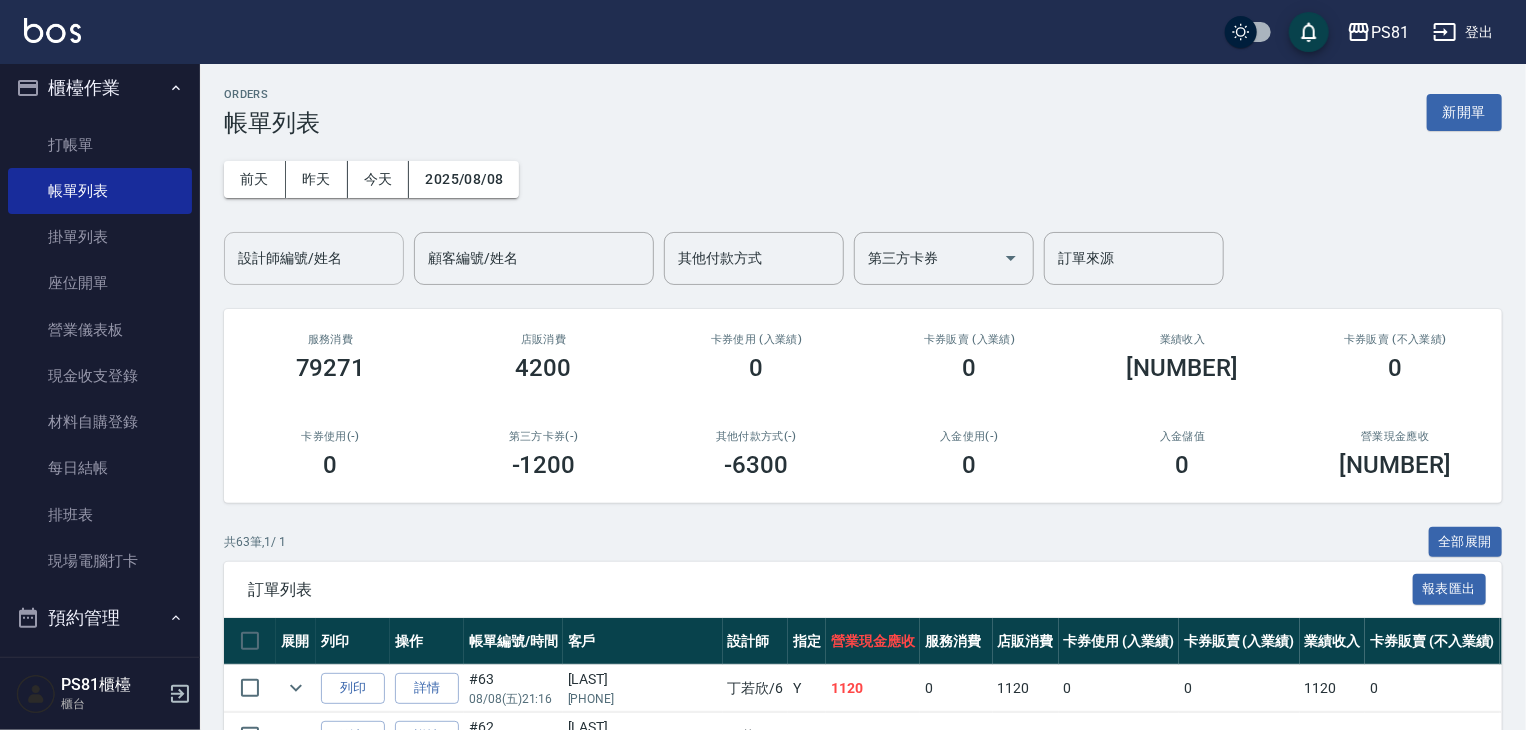 drag, startPoint x: 330, startPoint y: 263, endPoint x: 324, endPoint y: 280, distance: 18.027756 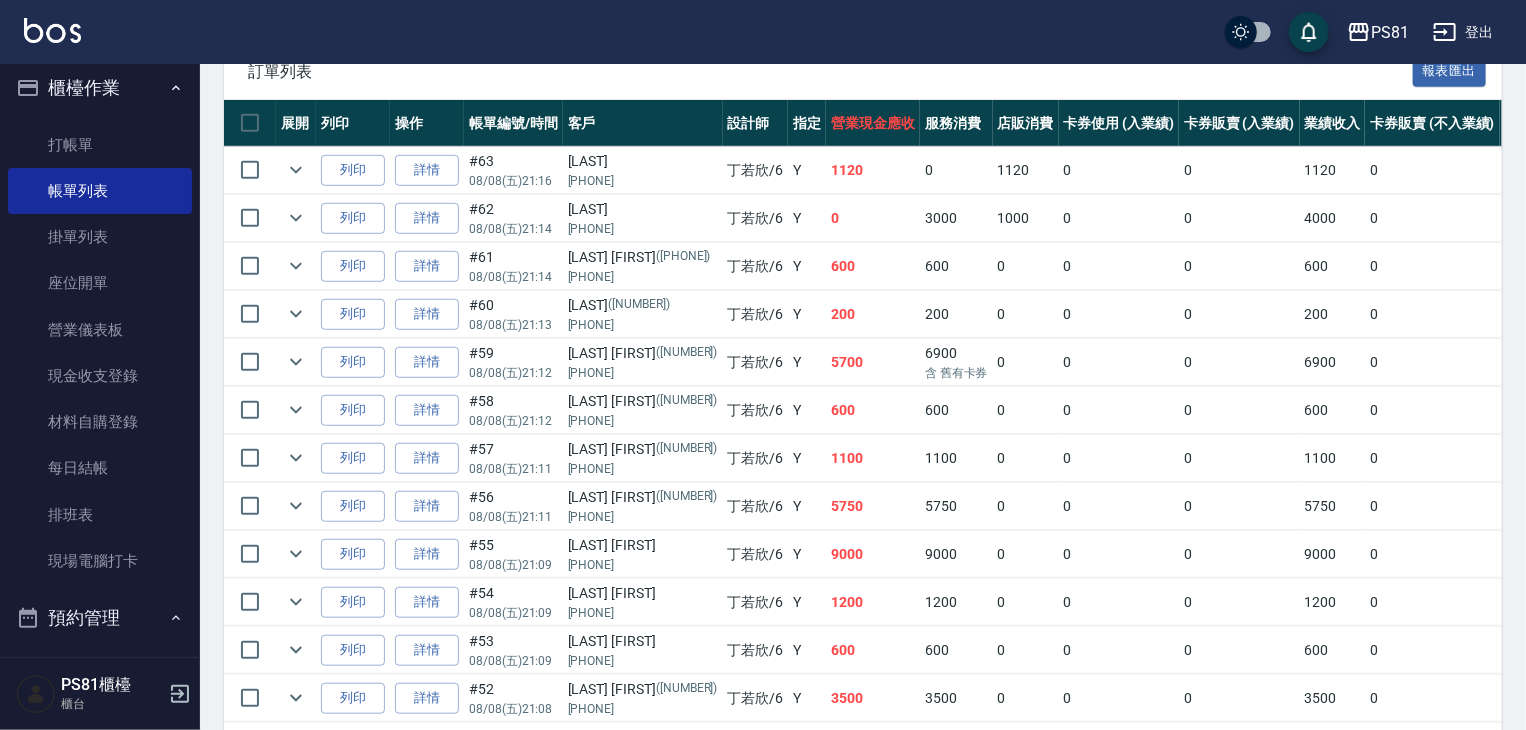 scroll, scrollTop: 790, scrollLeft: 0, axis: vertical 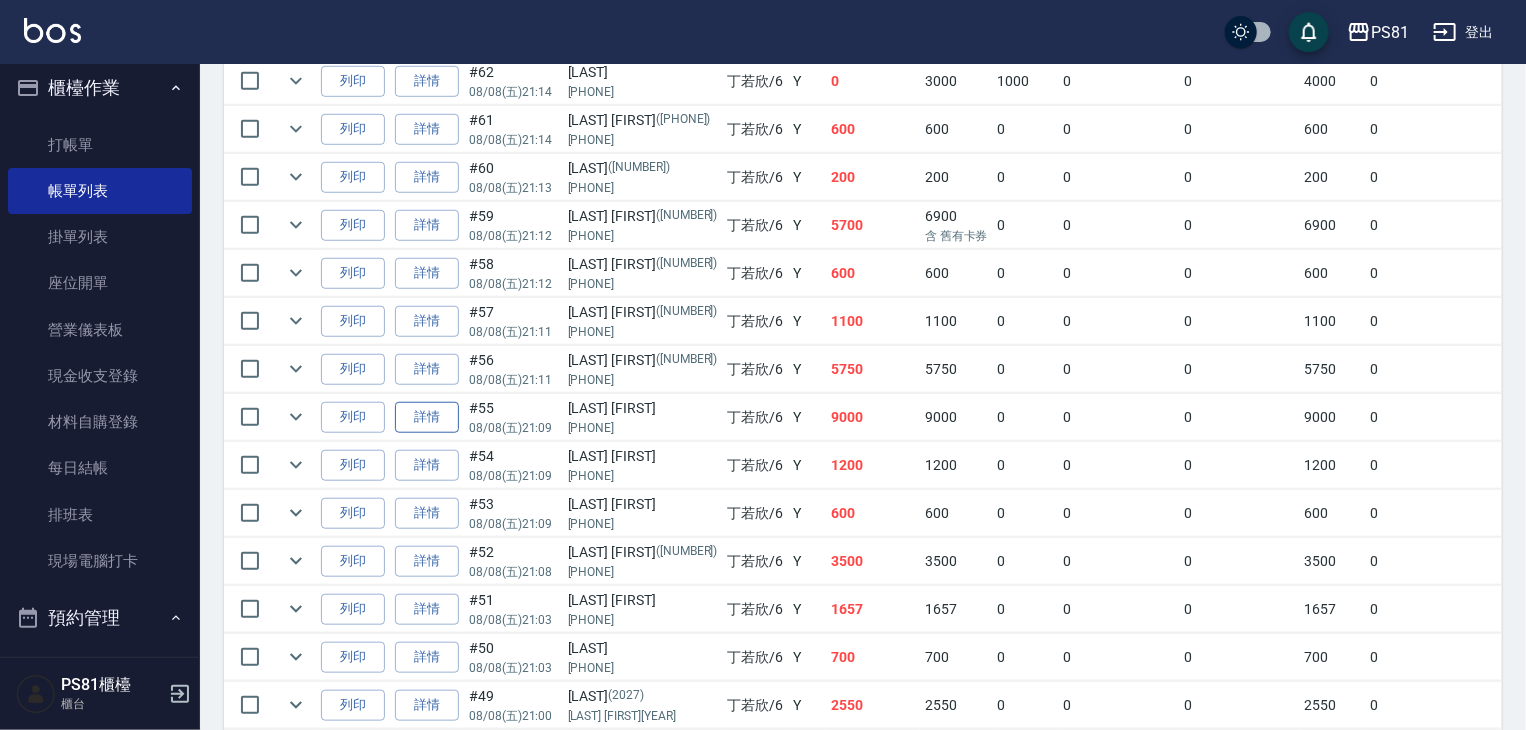 type on "[LAST]-[NUMBER]" 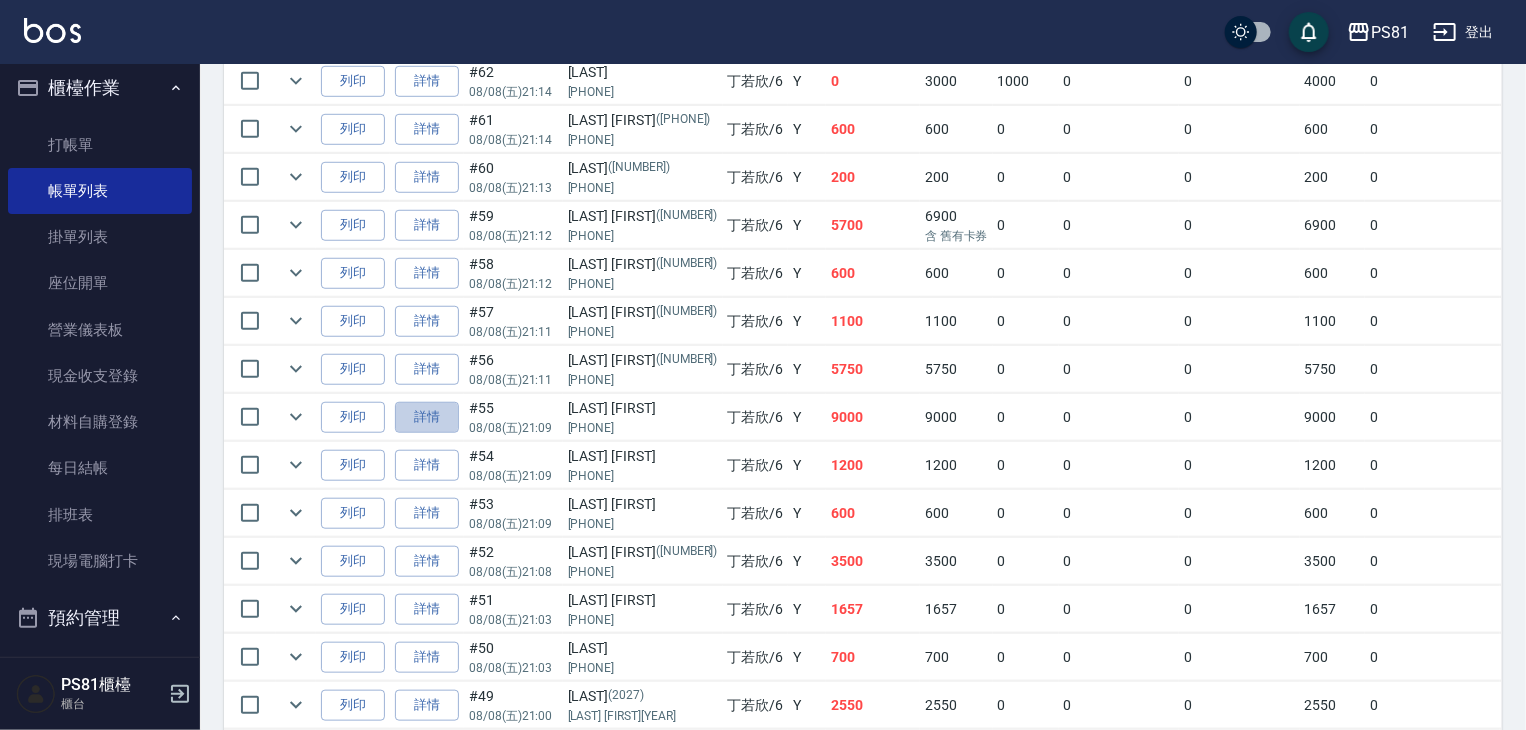 drag, startPoint x: 423, startPoint y: 417, endPoint x: 367, endPoint y: 438, distance: 59.808025 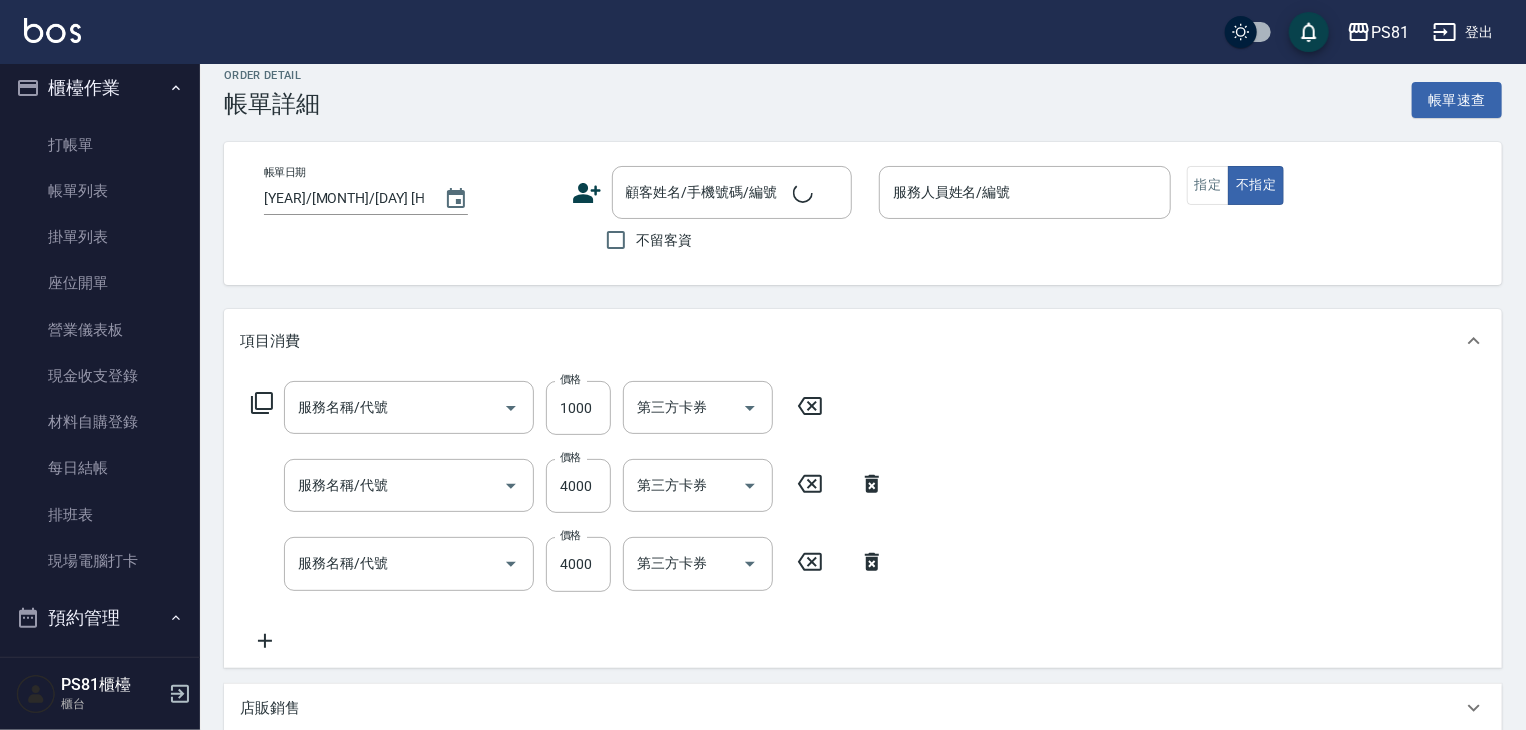 type on "2025/08/08 21:09" 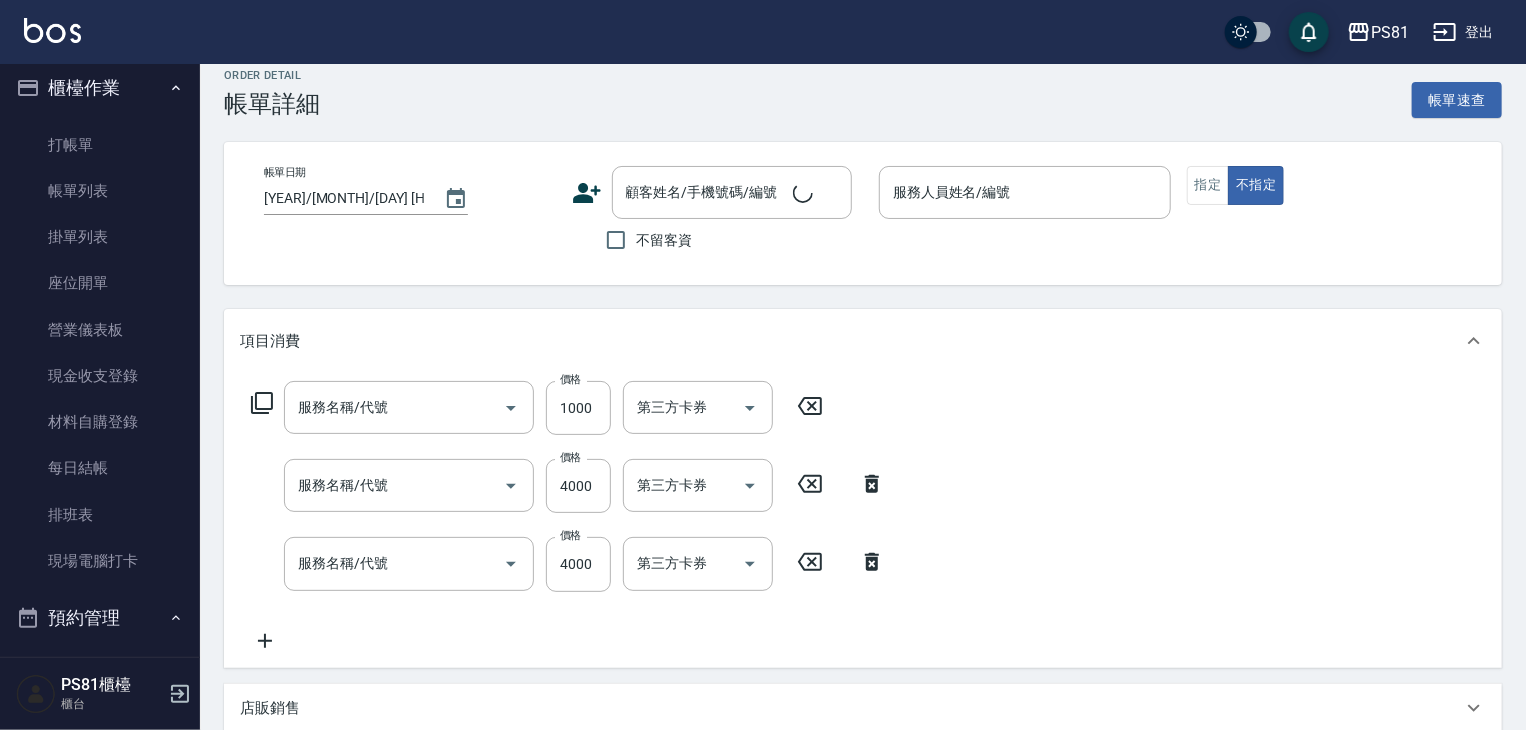 type on "[LAST]-[NUMBER]" 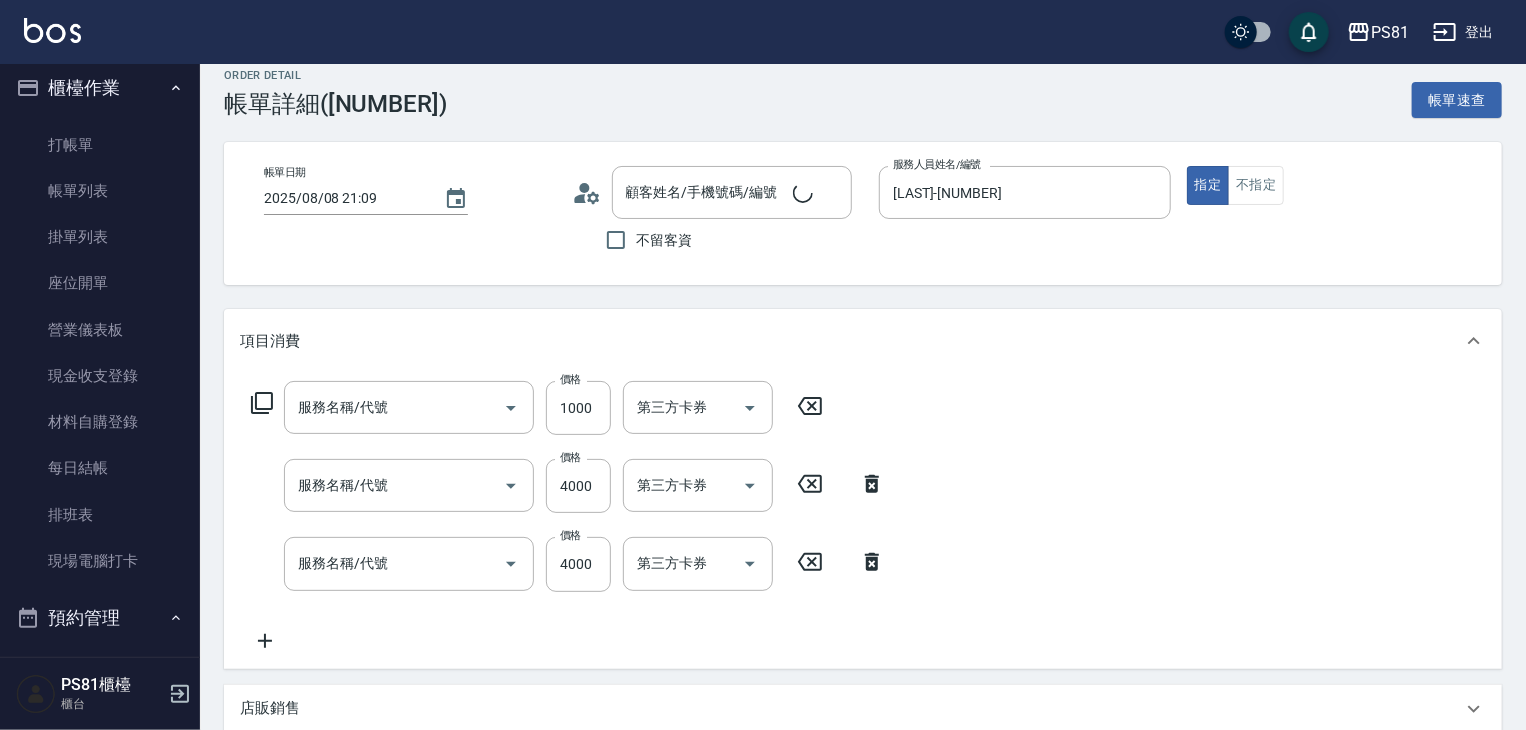 type on "[LAST] [FIRST]/[PHONE]/[NUMBER]" 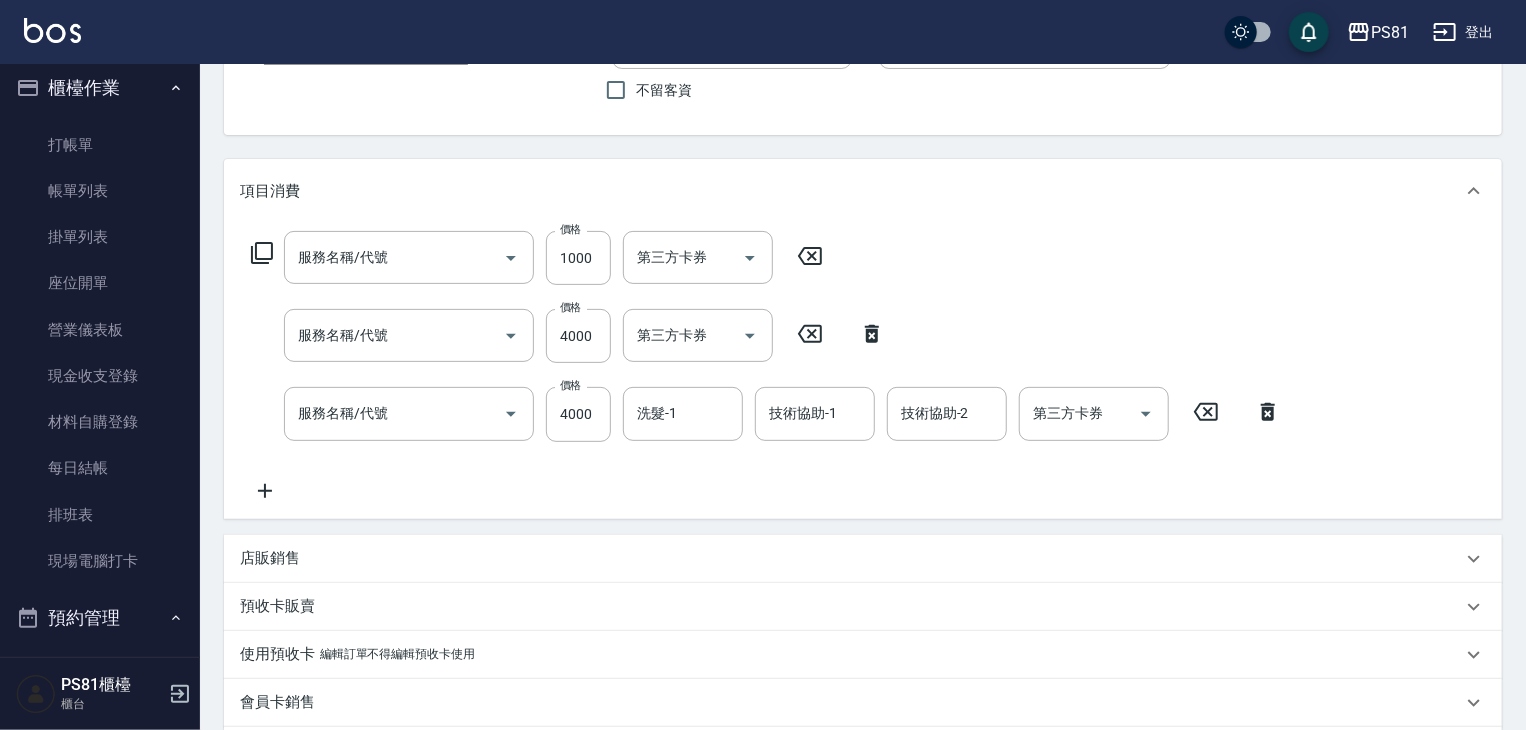 scroll, scrollTop: 308, scrollLeft: 0, axis: vertical 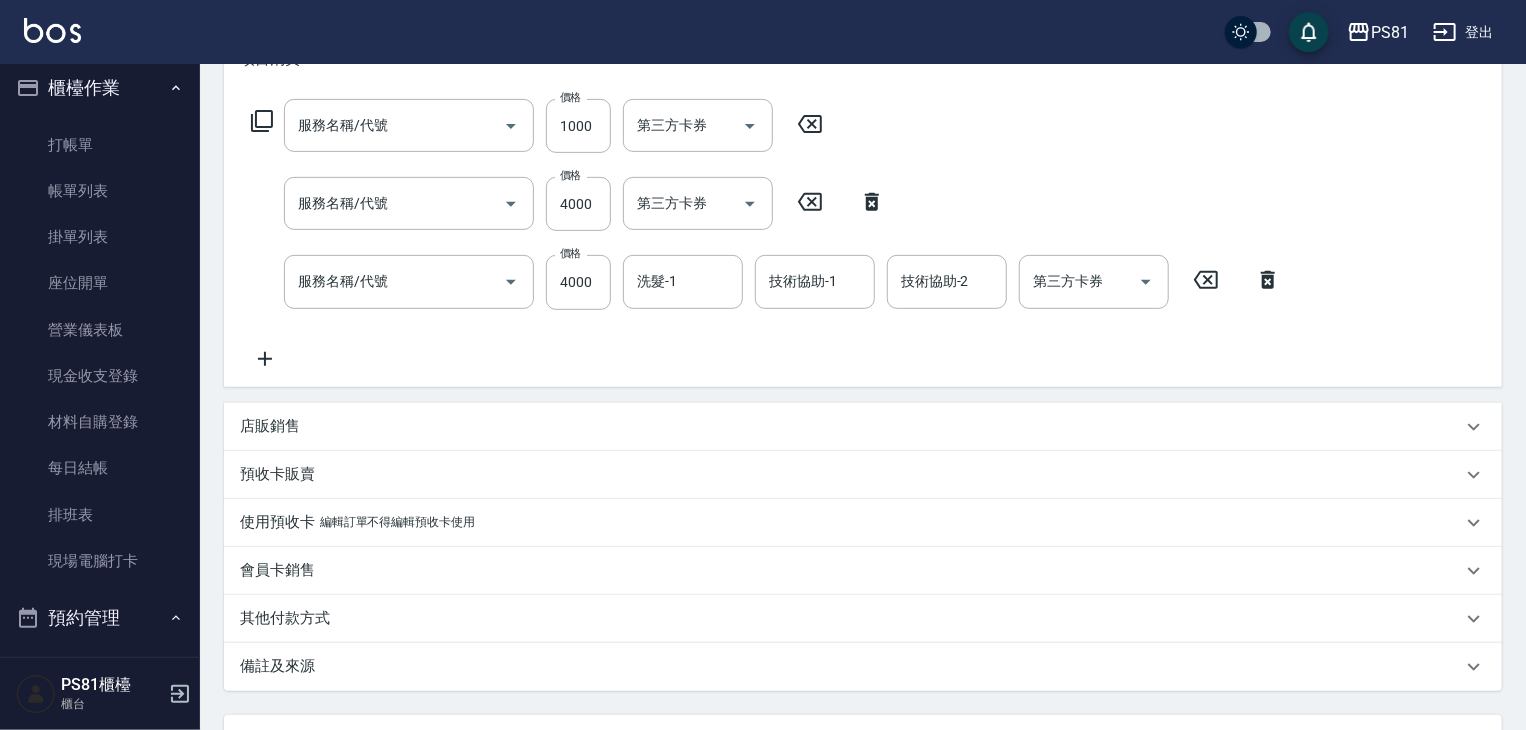 type on "基本離子燙(305)" 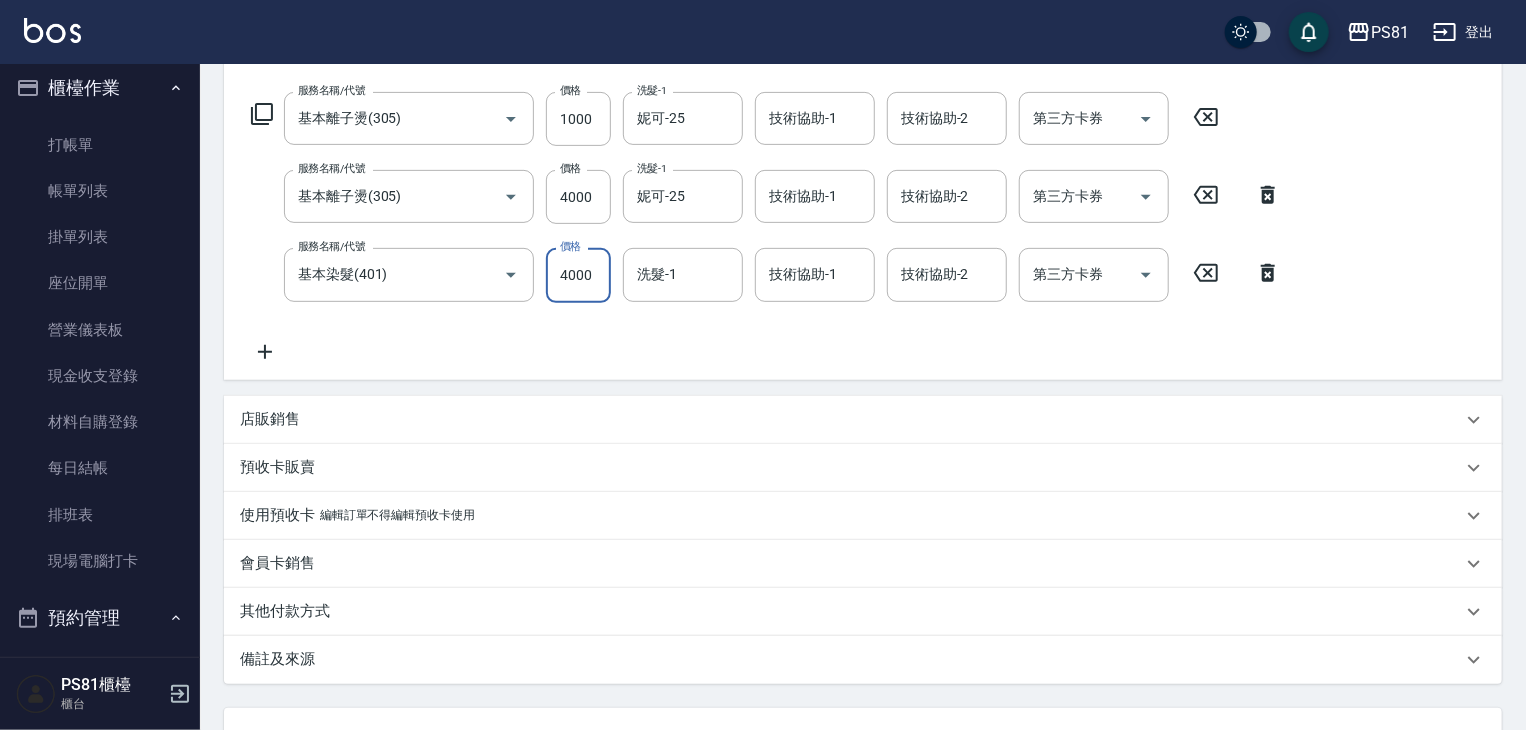 click on "4000" at bounding box center [578, 275] 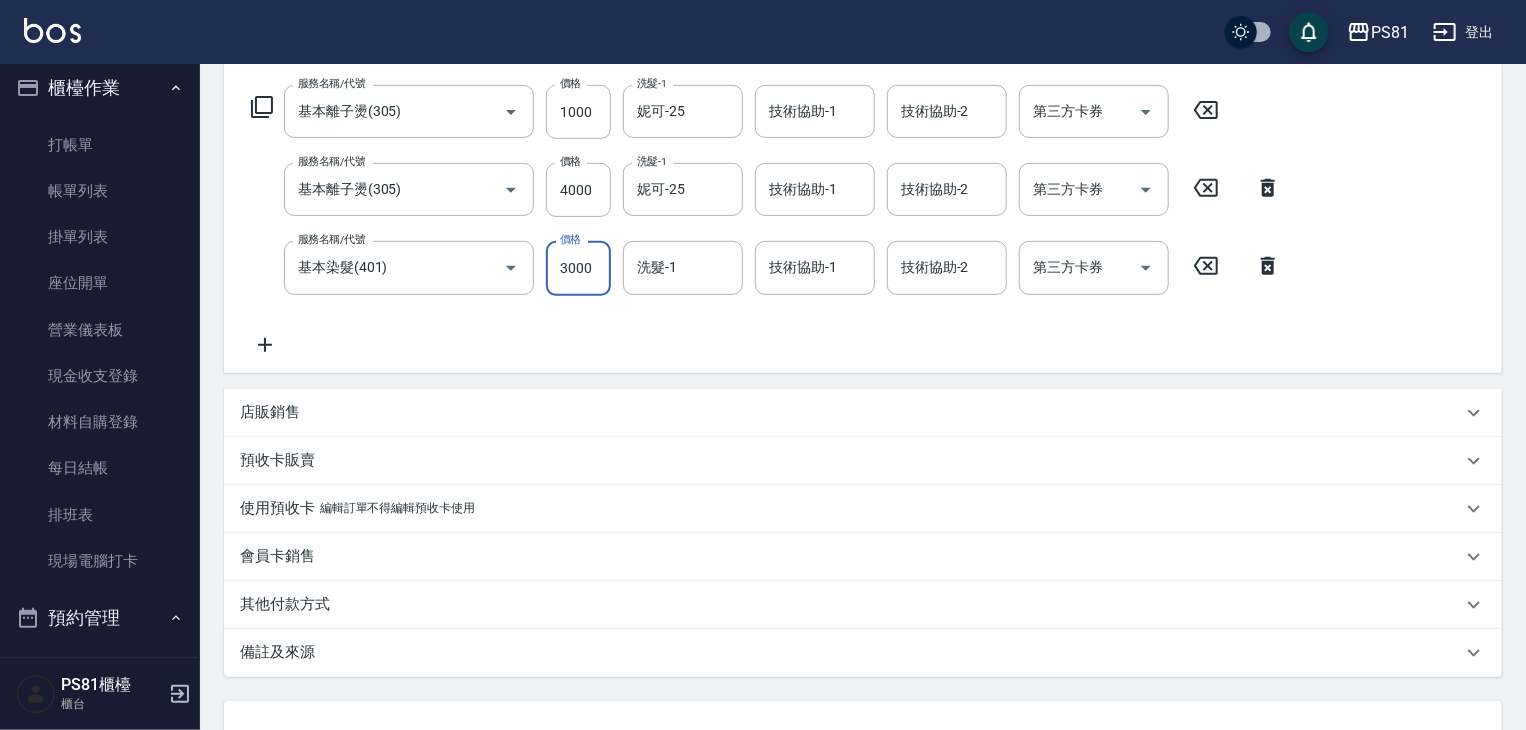 scroll, scrollTop: 289, scrollLeft: 0, axis: vertical 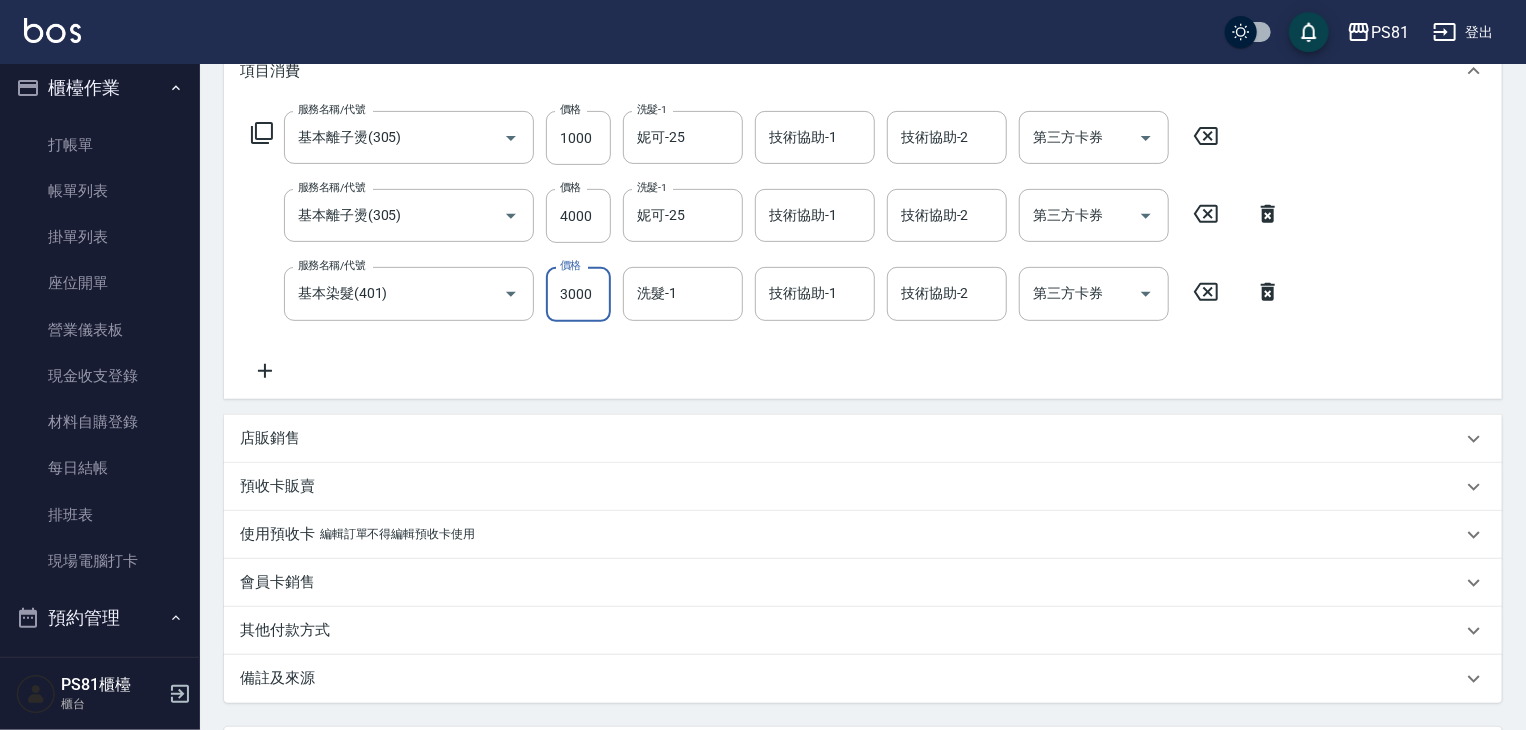 click on "3000" at bounding box center [578, 294] 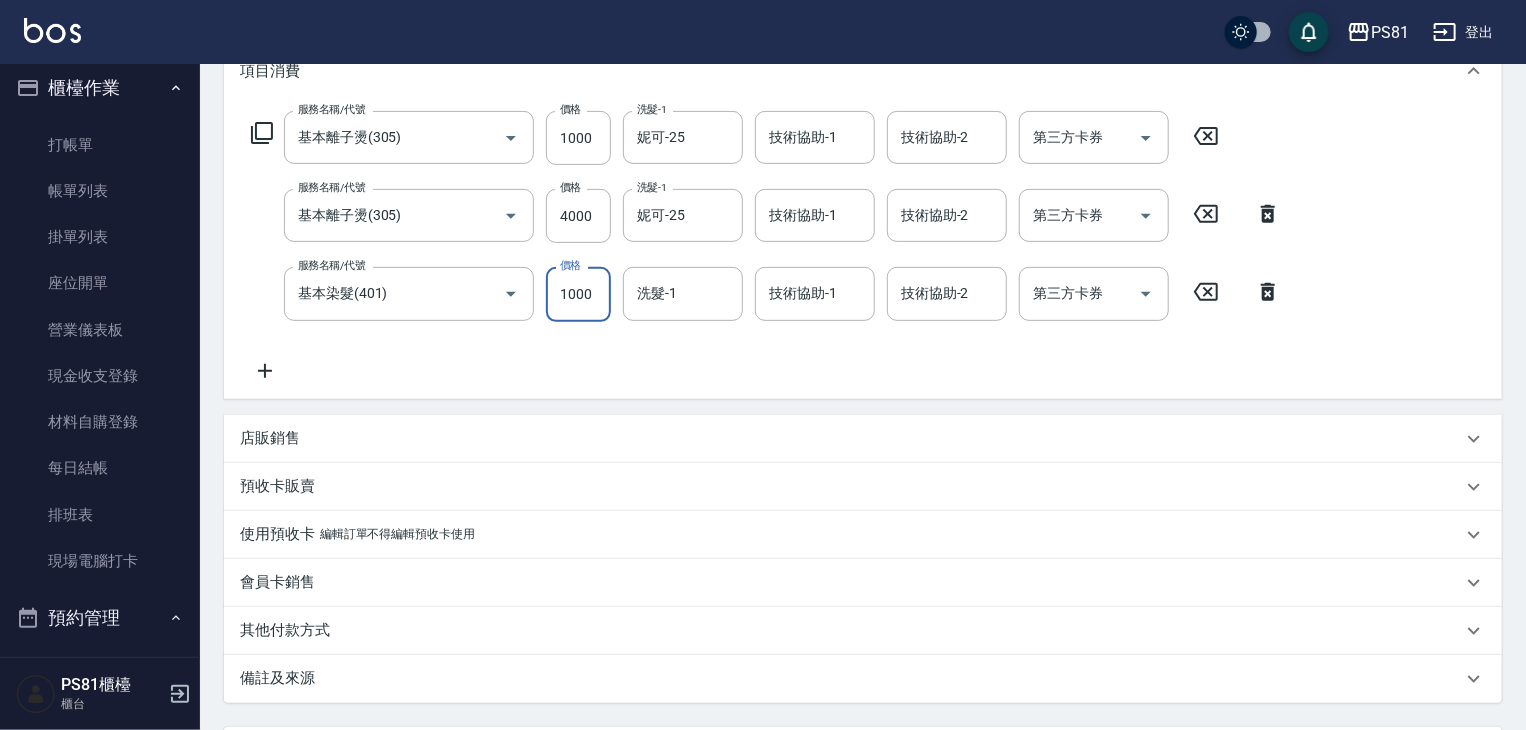 scroll, scrollTop: 475, scrollLeft: 0, axis: vertical 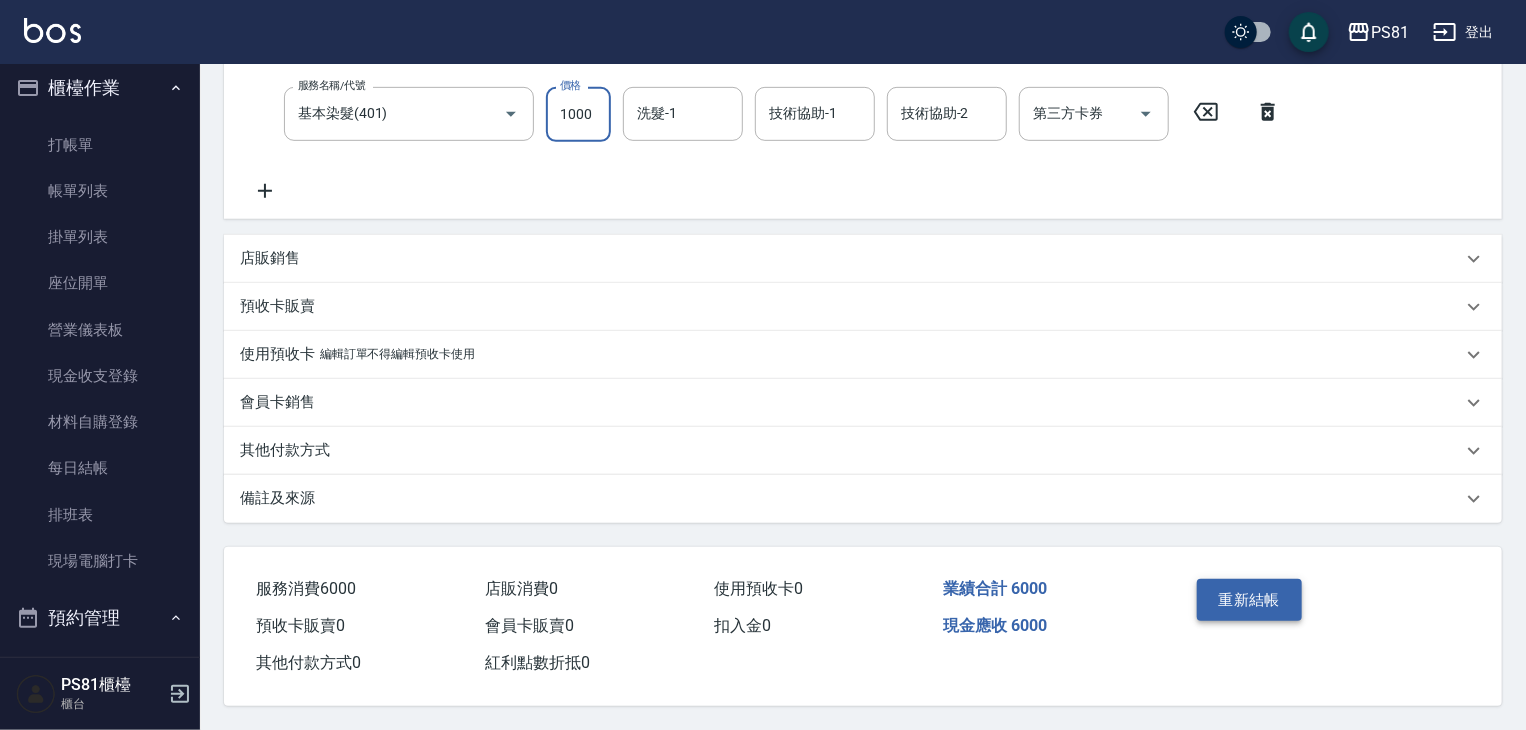 type on "1000" 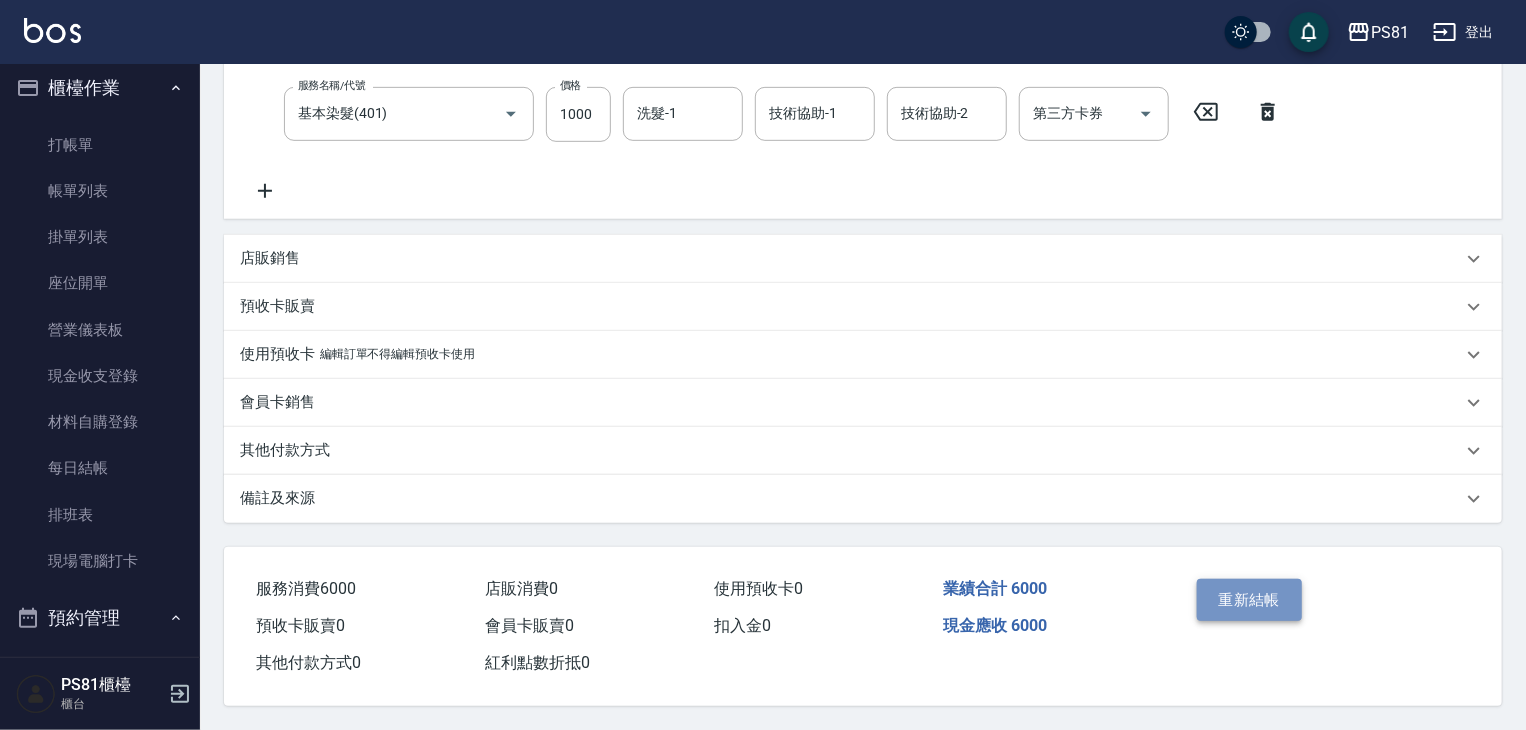 click on "重新結帳" at bounding box center [1250, 600] 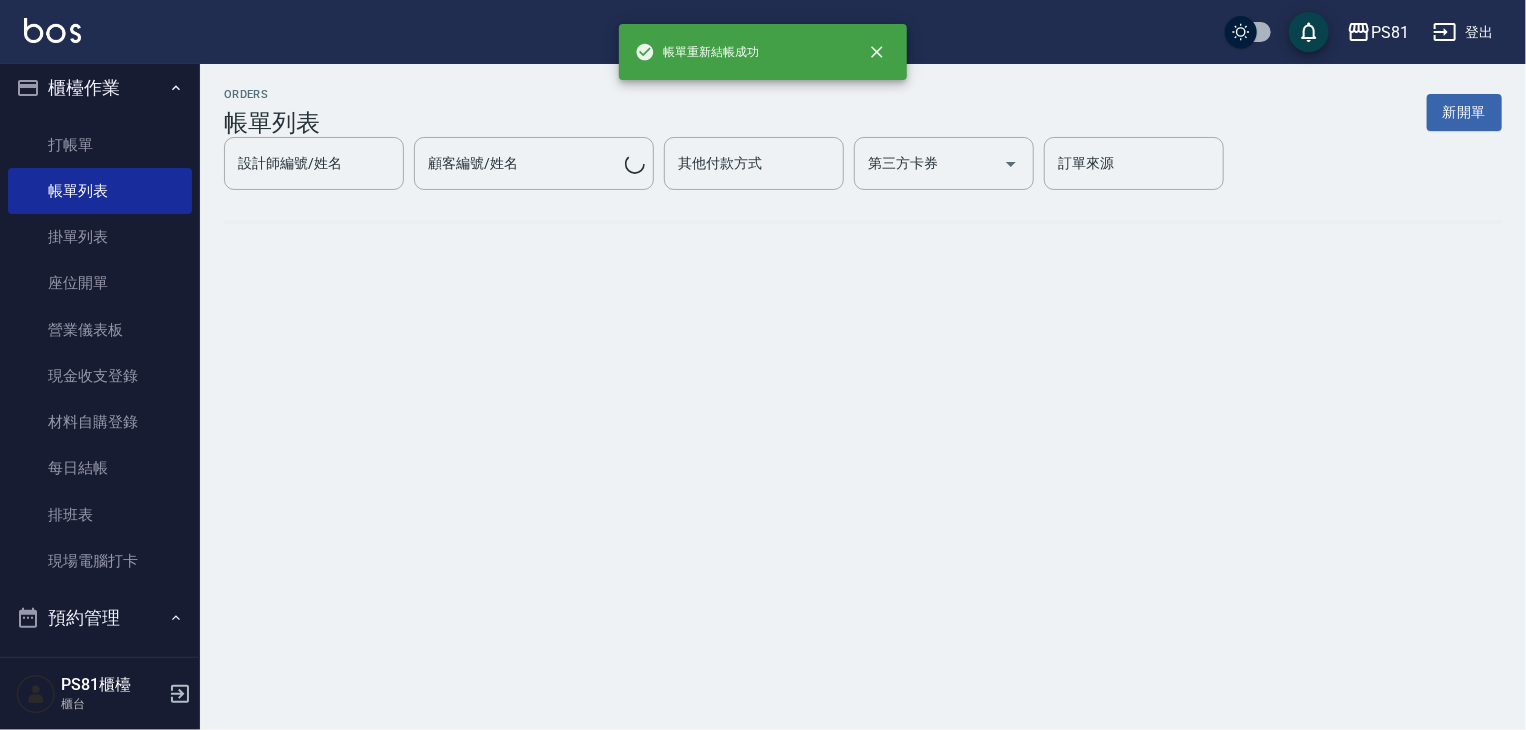 scroll, scrollTop: 0, scrollLeft: 0, axis: both 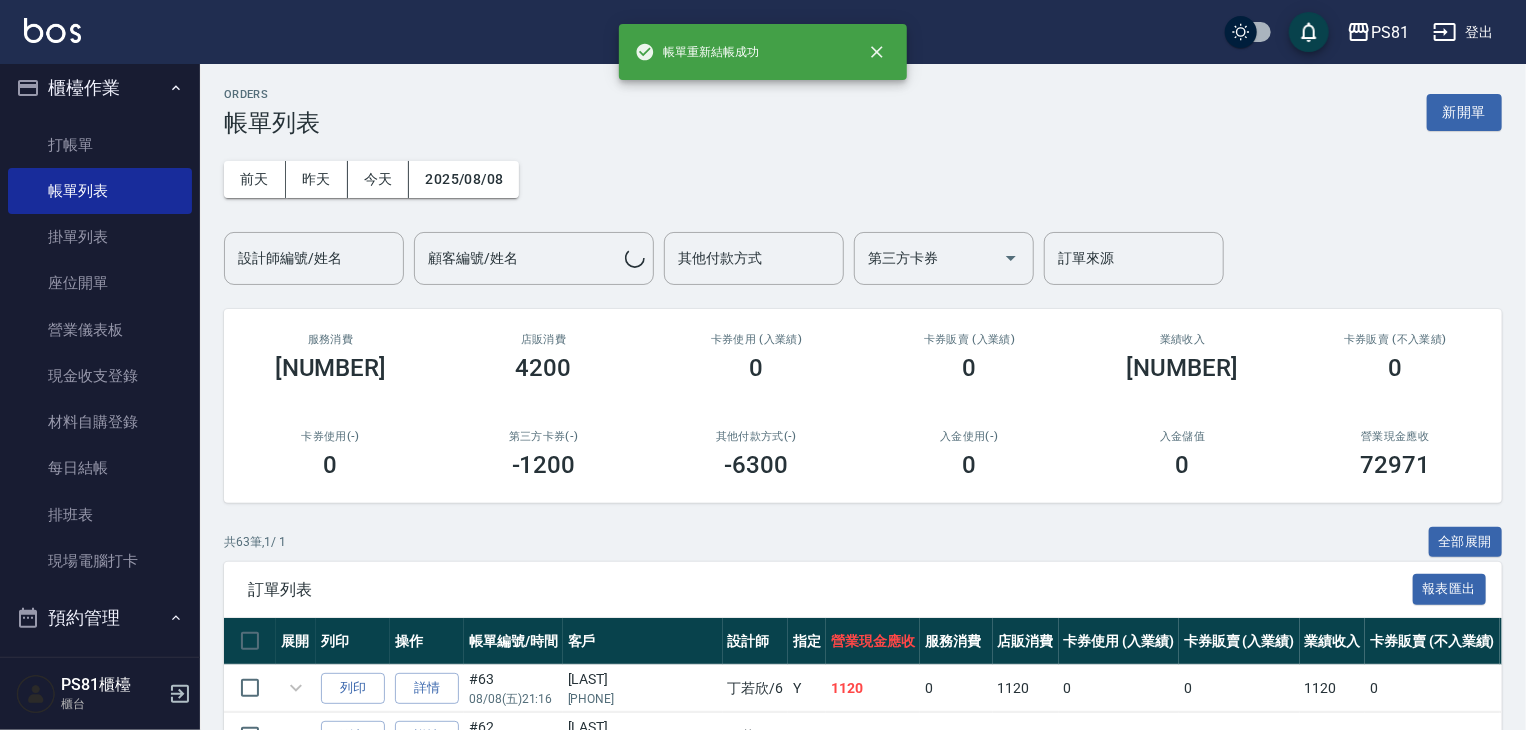 click on "設計師編號/姓名 設計師編號/姓名" at bounding box center (314, 258) 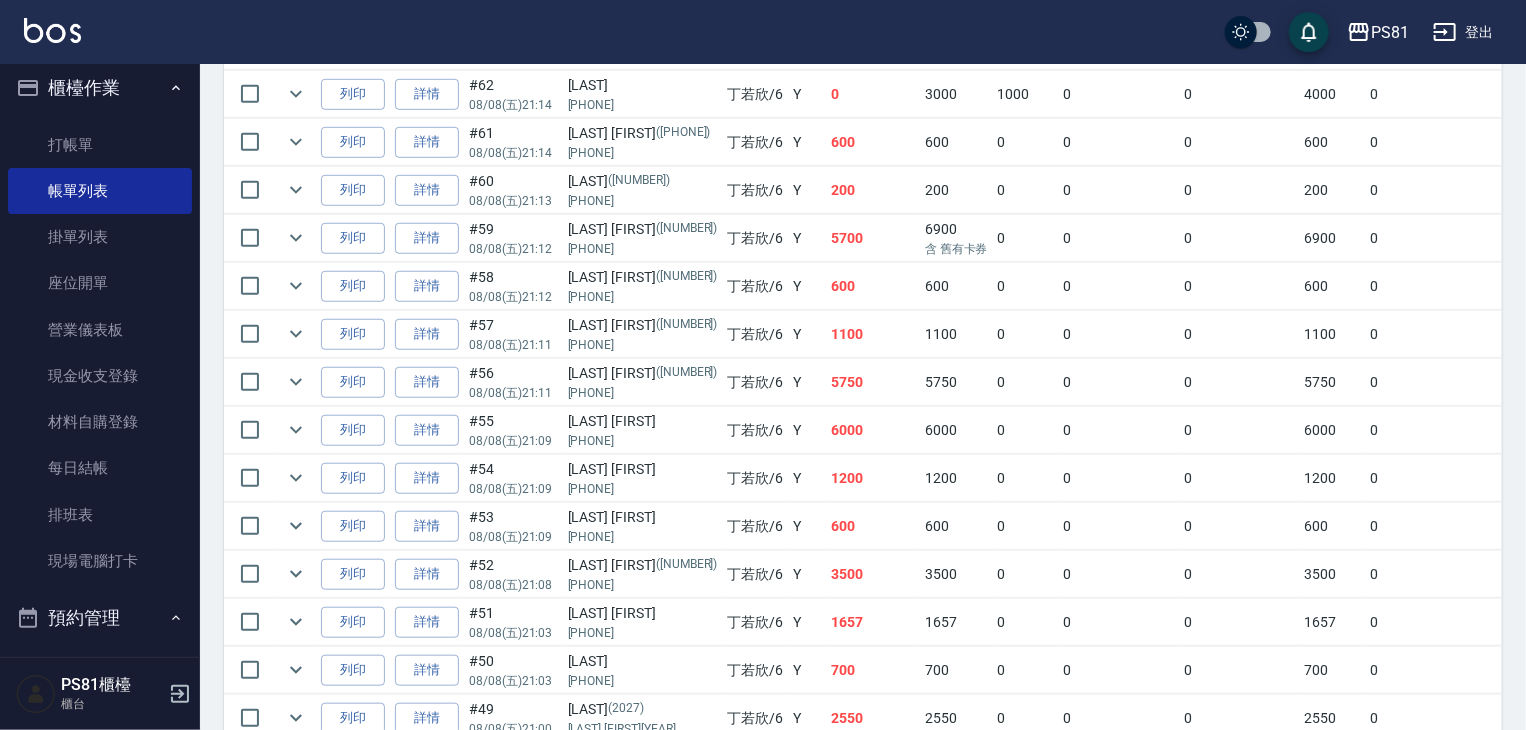 scroll, scrollTop: 643, scrollLeft: 0, axis: vertical 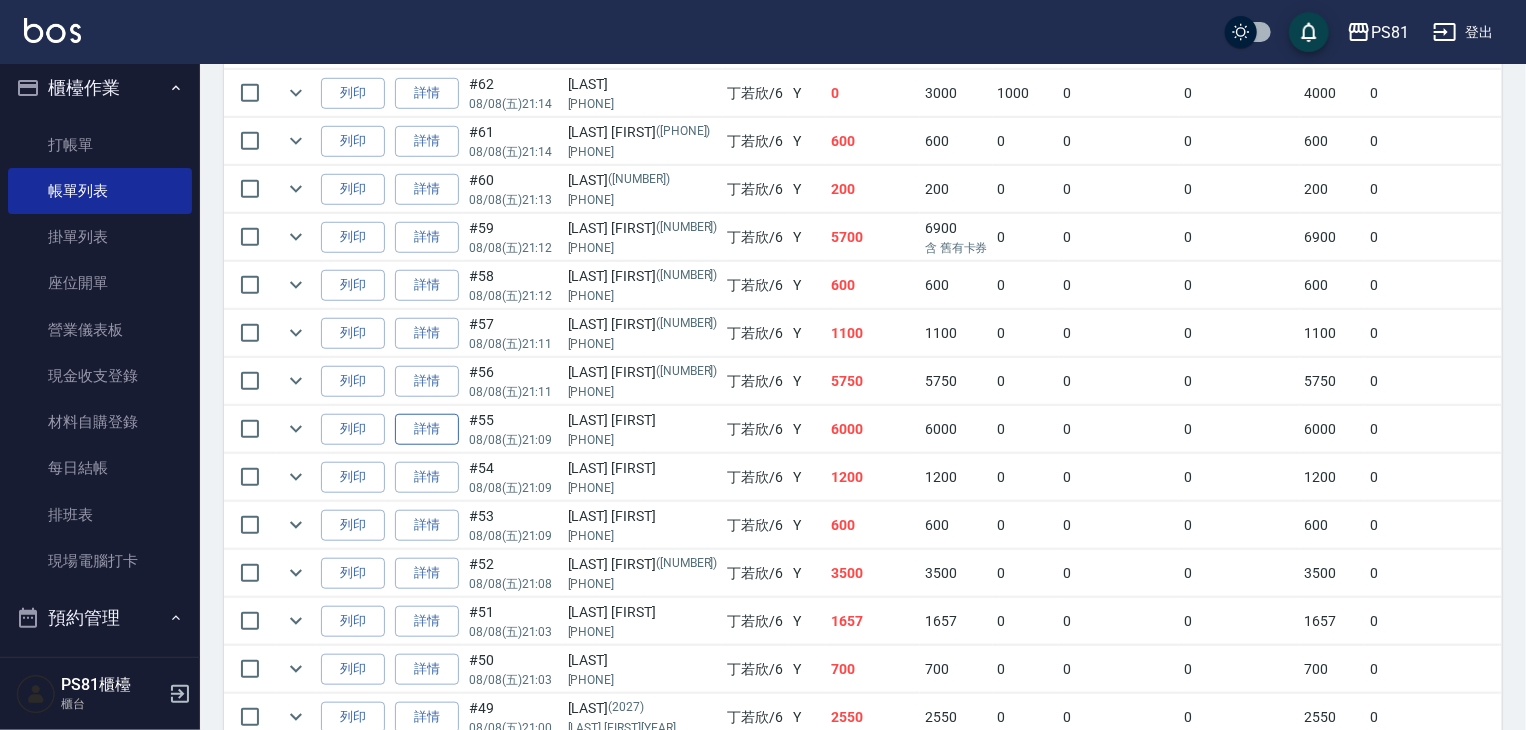 type on "[LAST]-[NUMBER]" 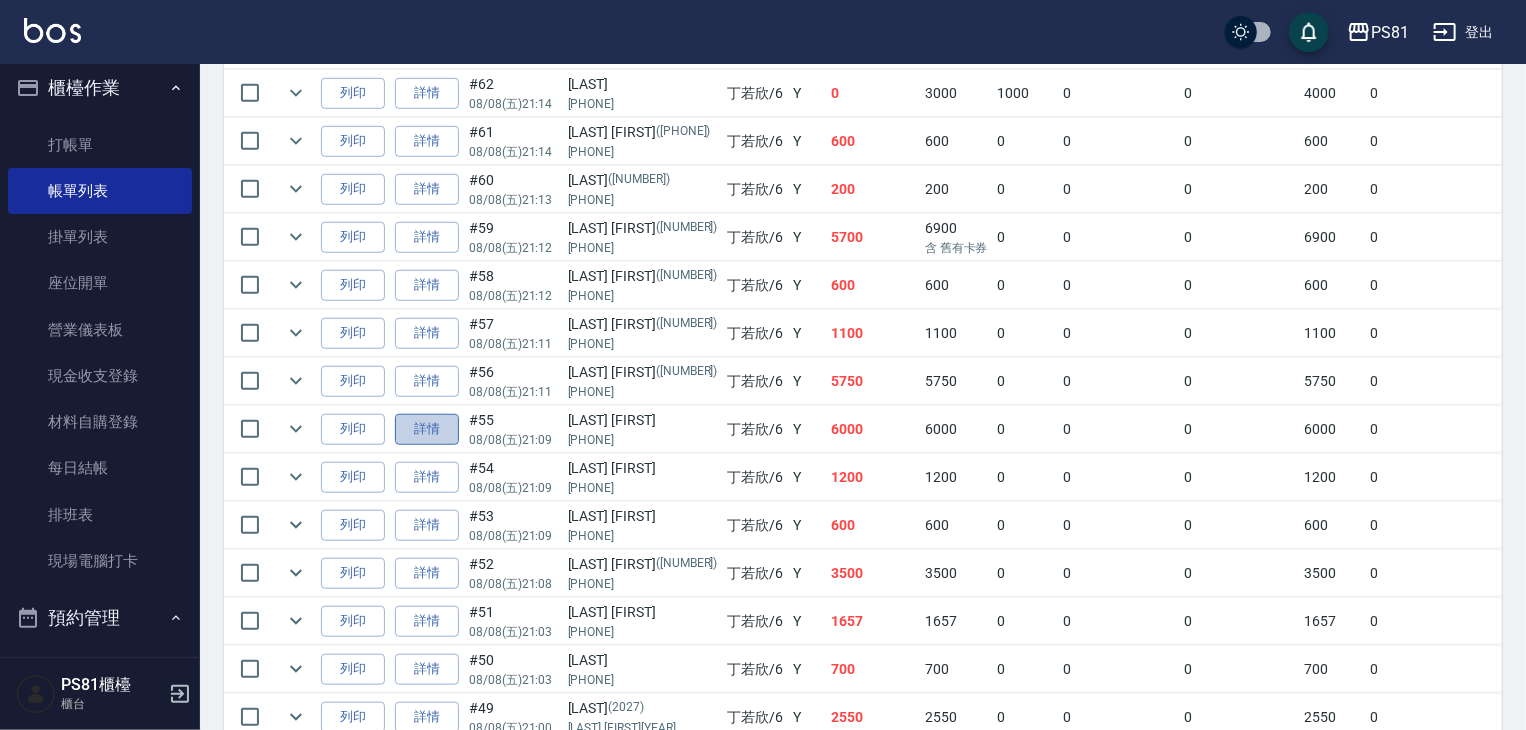 click on "詳情" at bounding box center (427, 429) 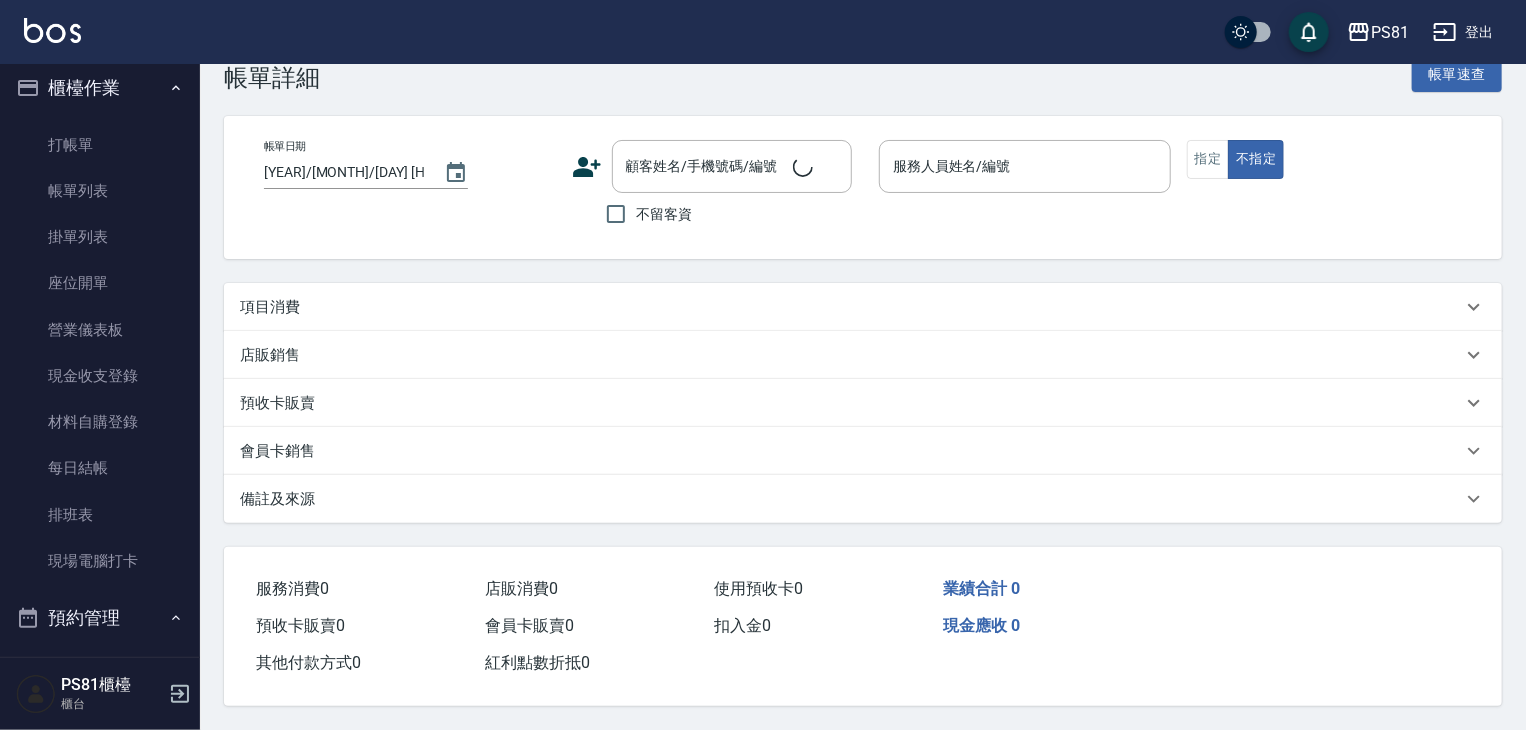 scroll, scrollTop: 0, scrollLeft: 0, axis: both 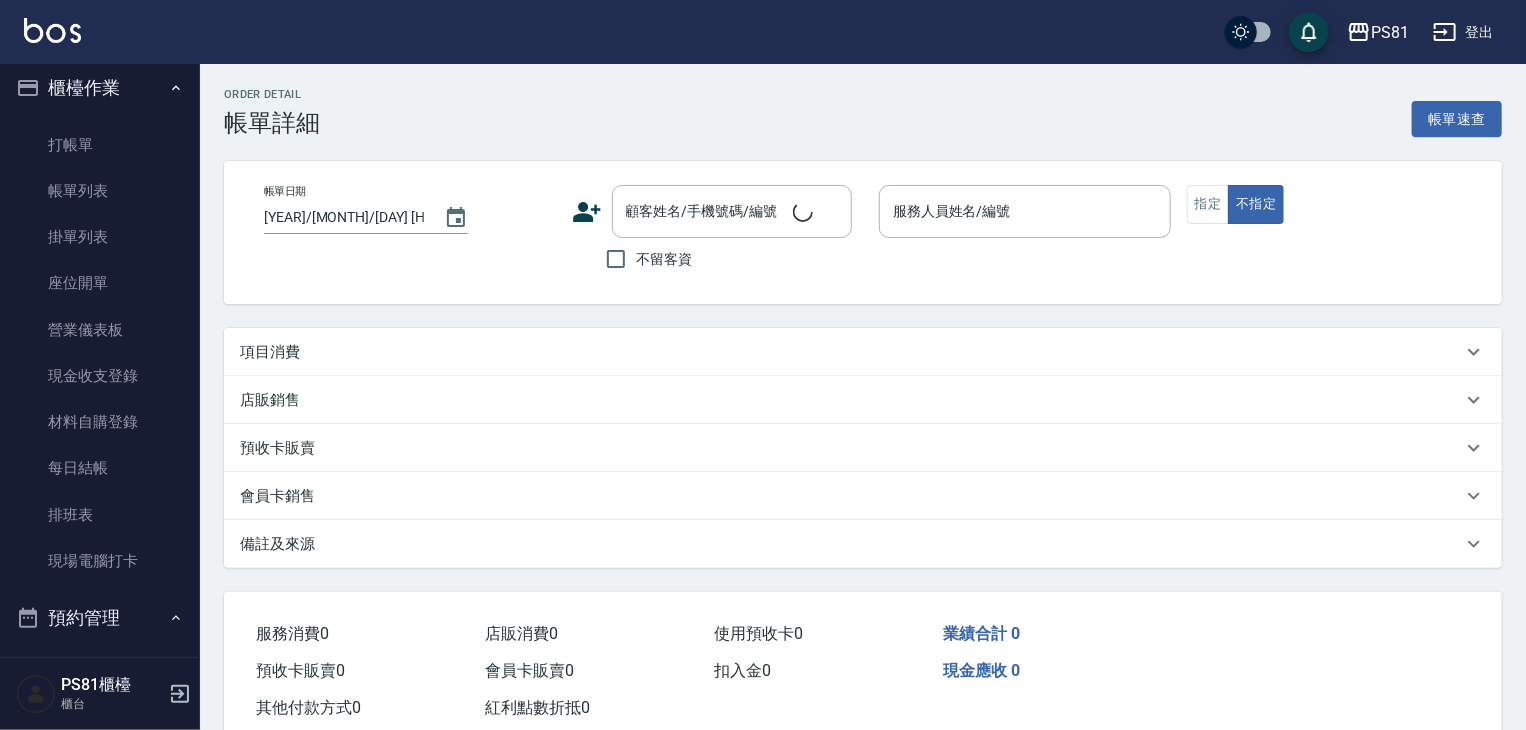 type on "2025/08/08 21:09" 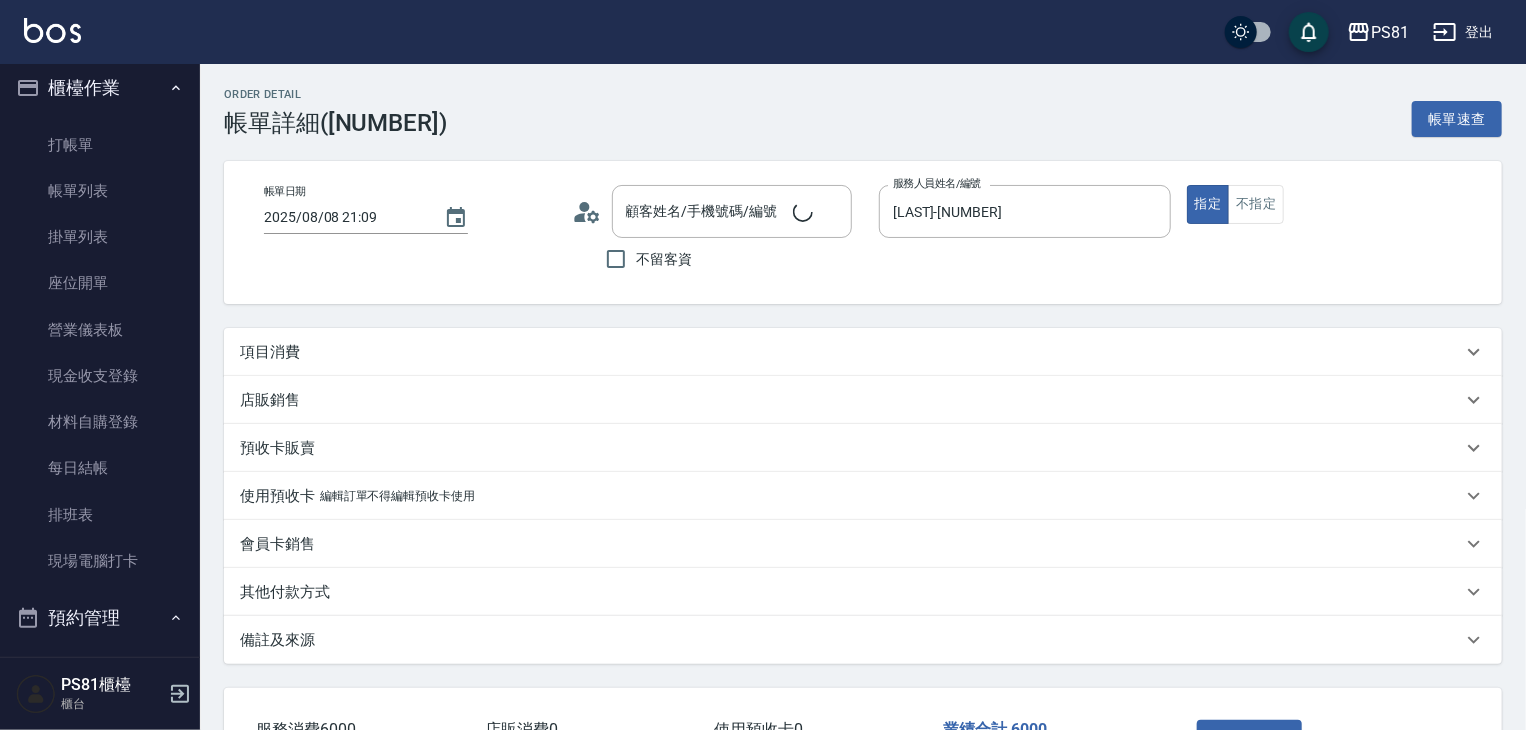 type on "[LAST] [FIRST]/[PHONE]/[NUMBER]" 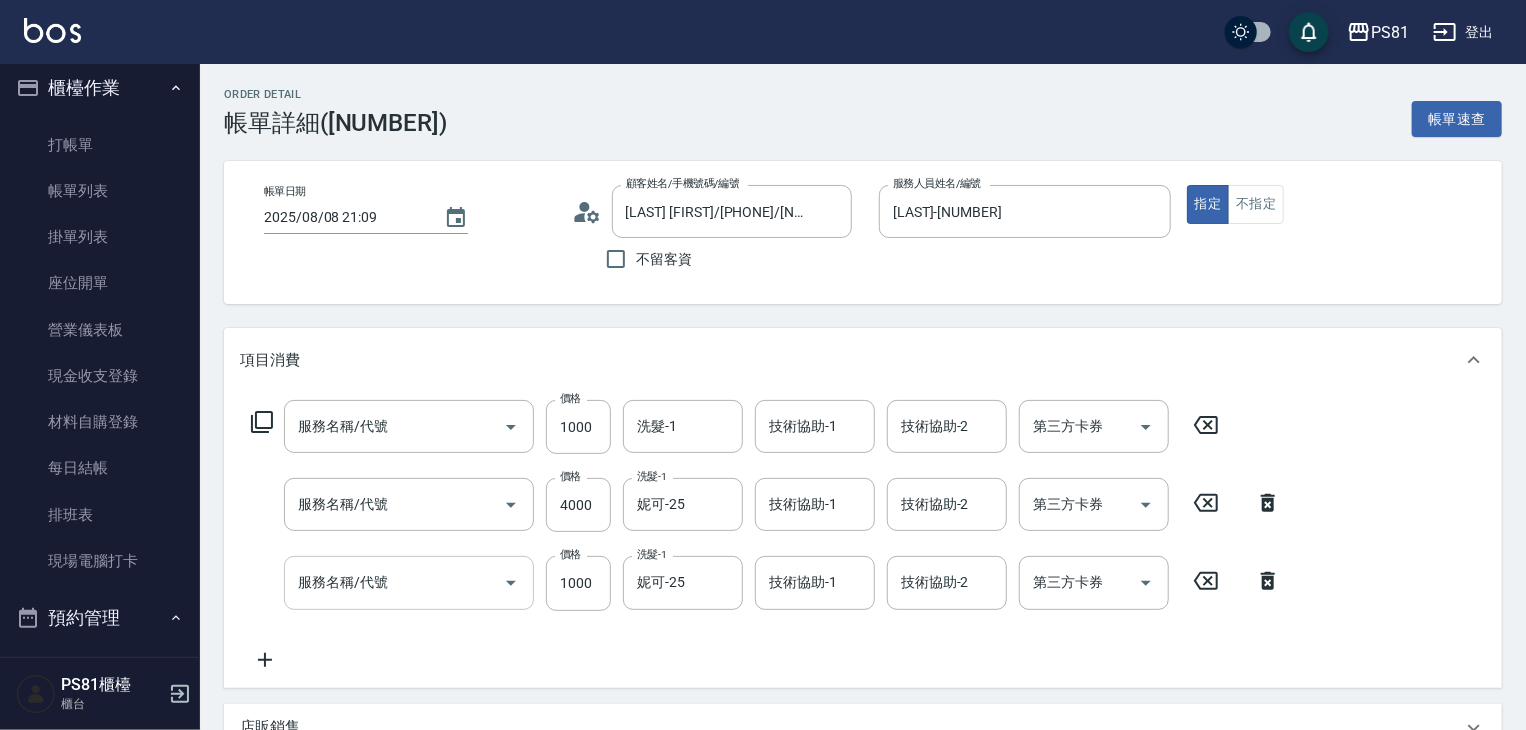type on "基本染髮(401)" 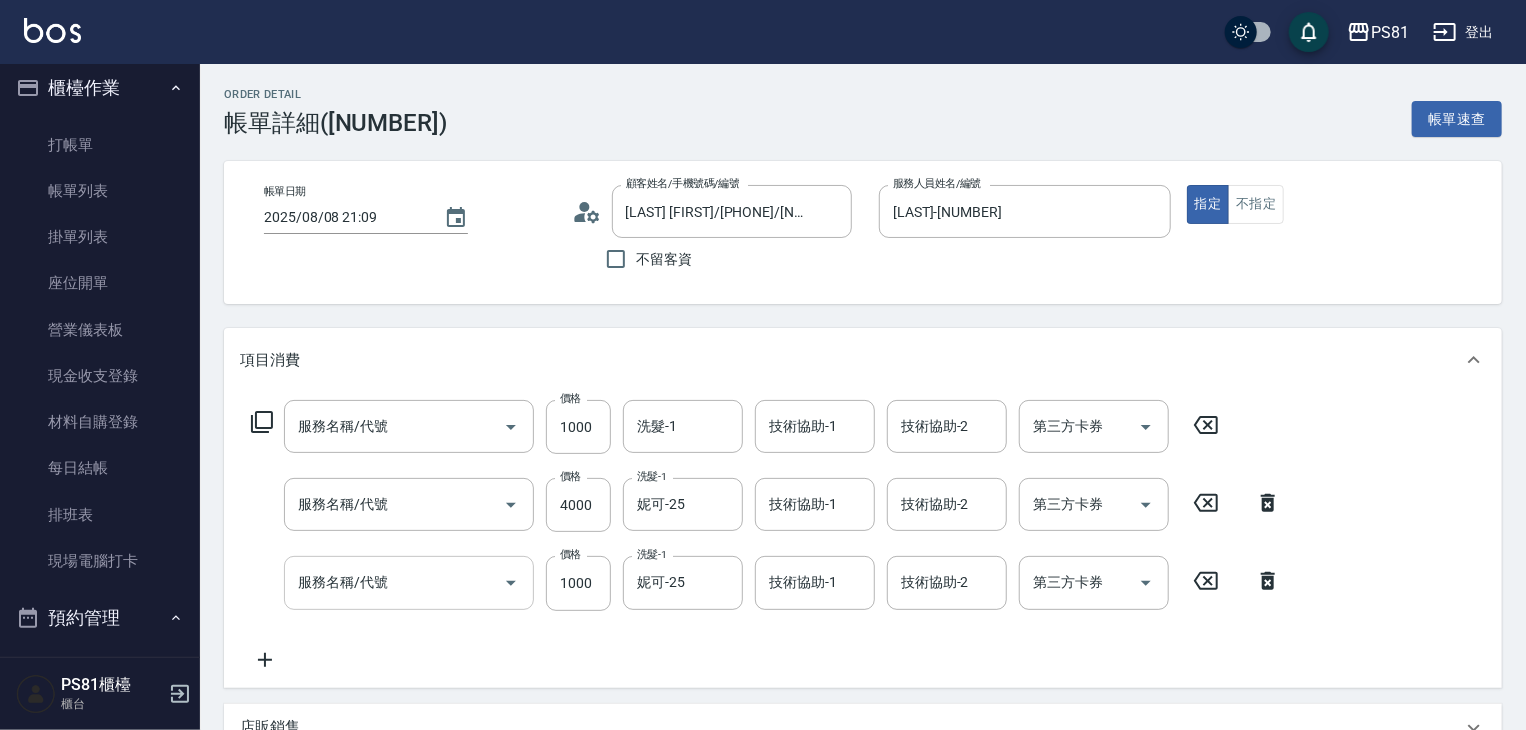 type on "基本離子燙(305)" 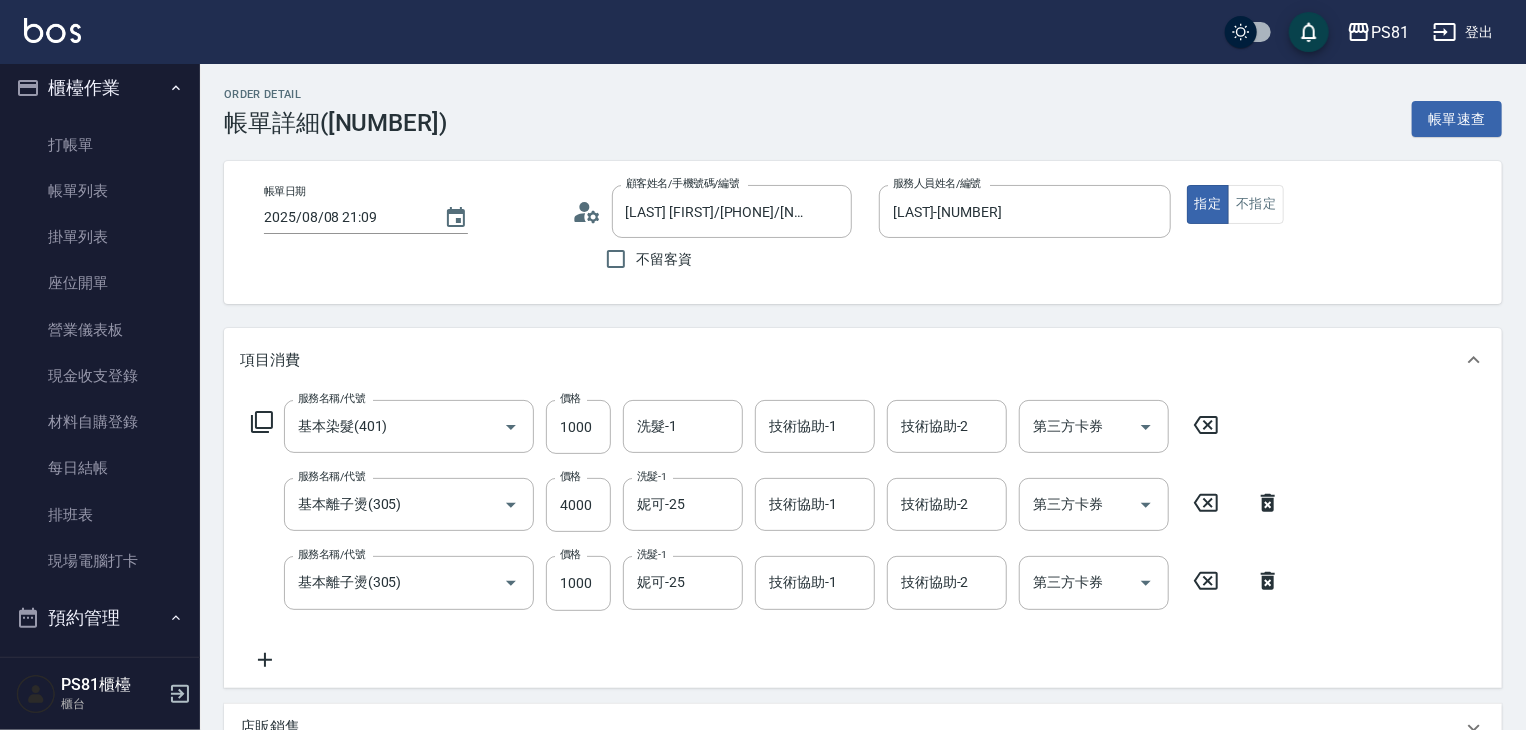 click 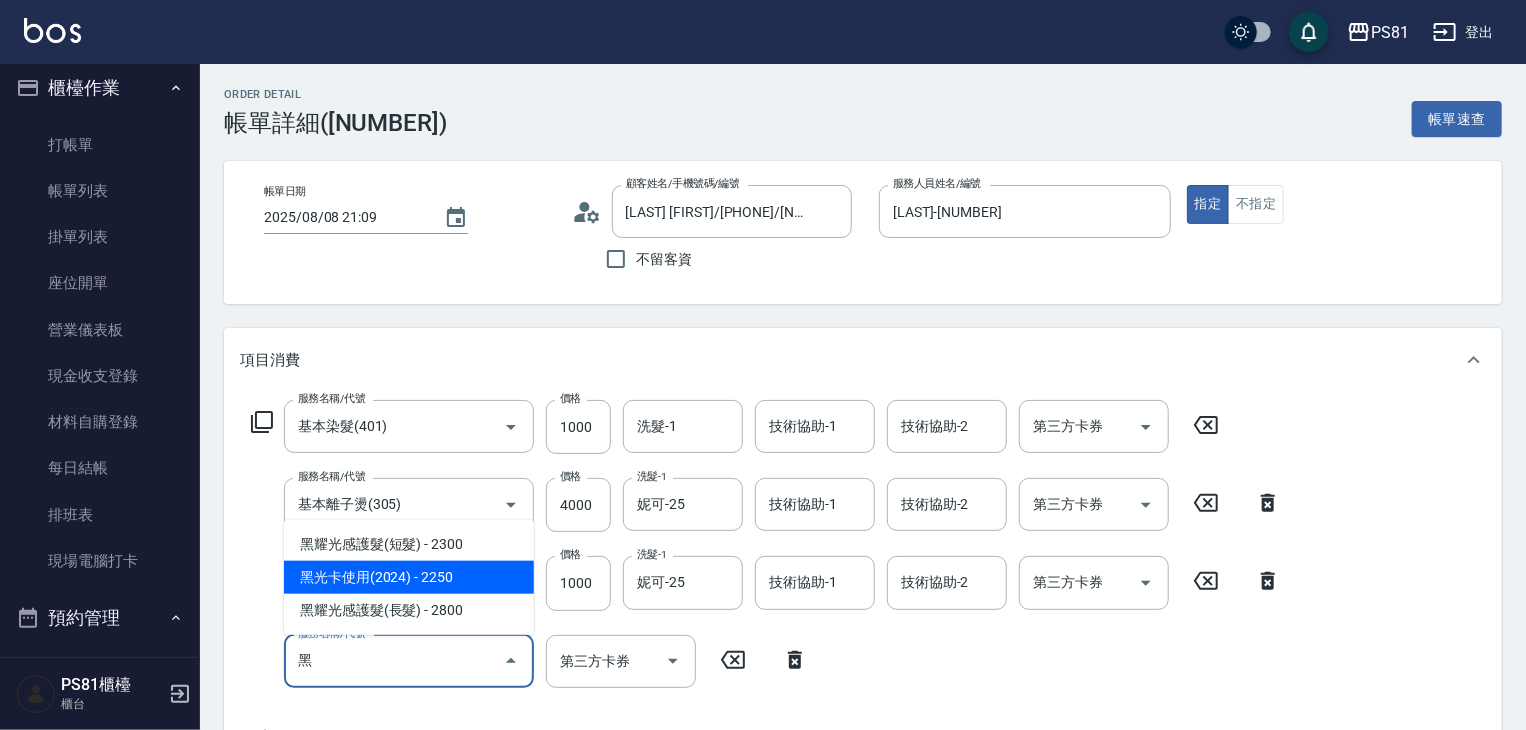 click on "黑光卡使用(2024) - 2250" at bounding box center (409, 577) 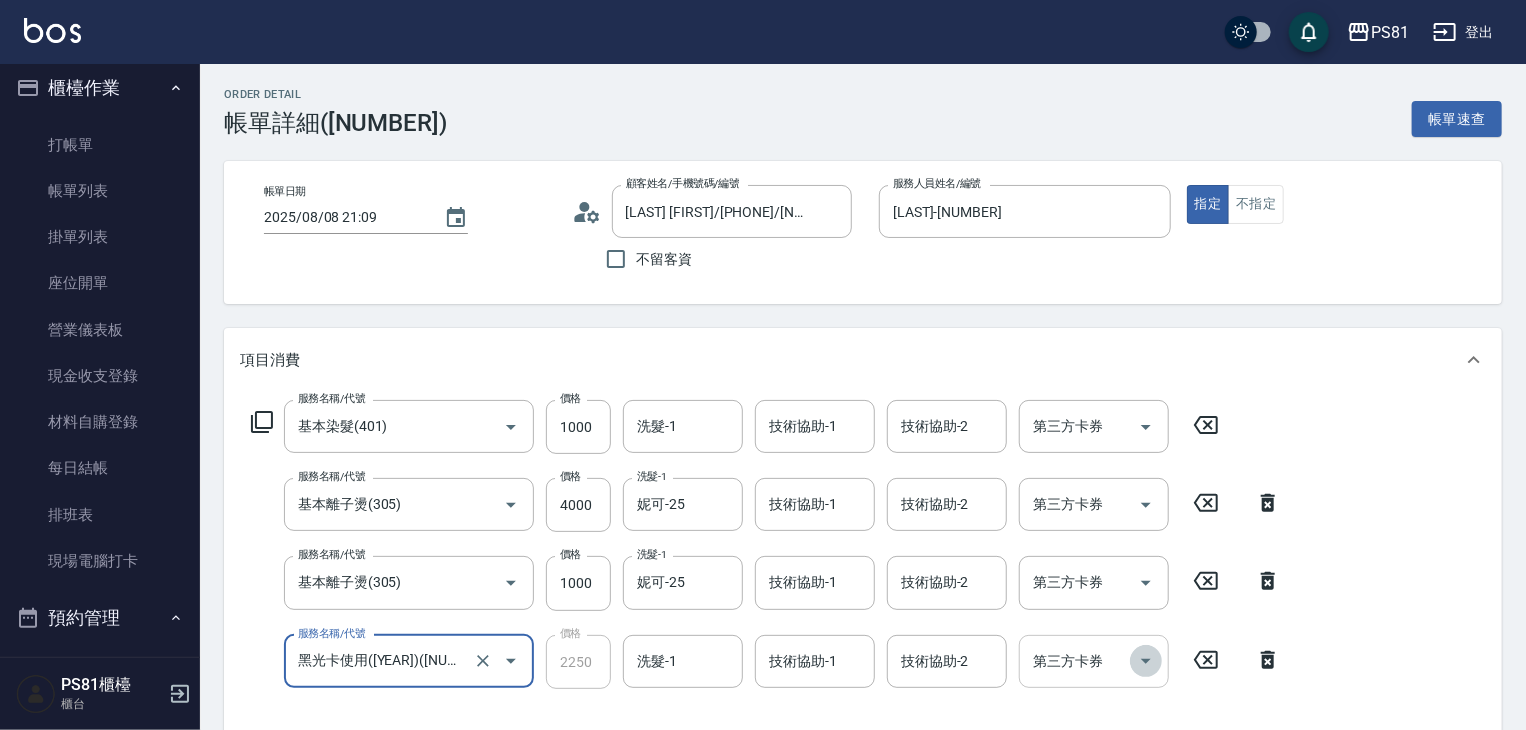 click 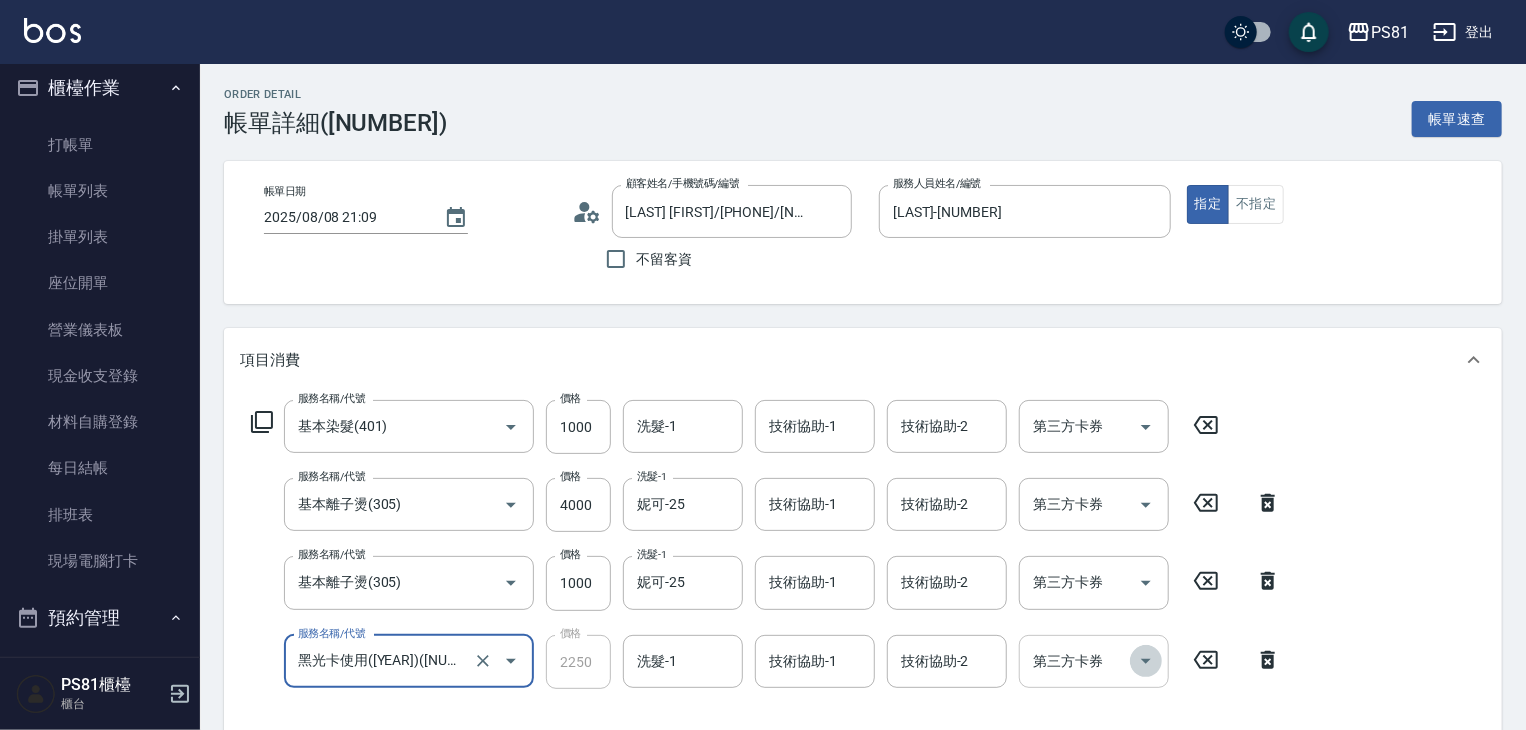 type on "黑光卡使用([YEAR])([NUMBER])" 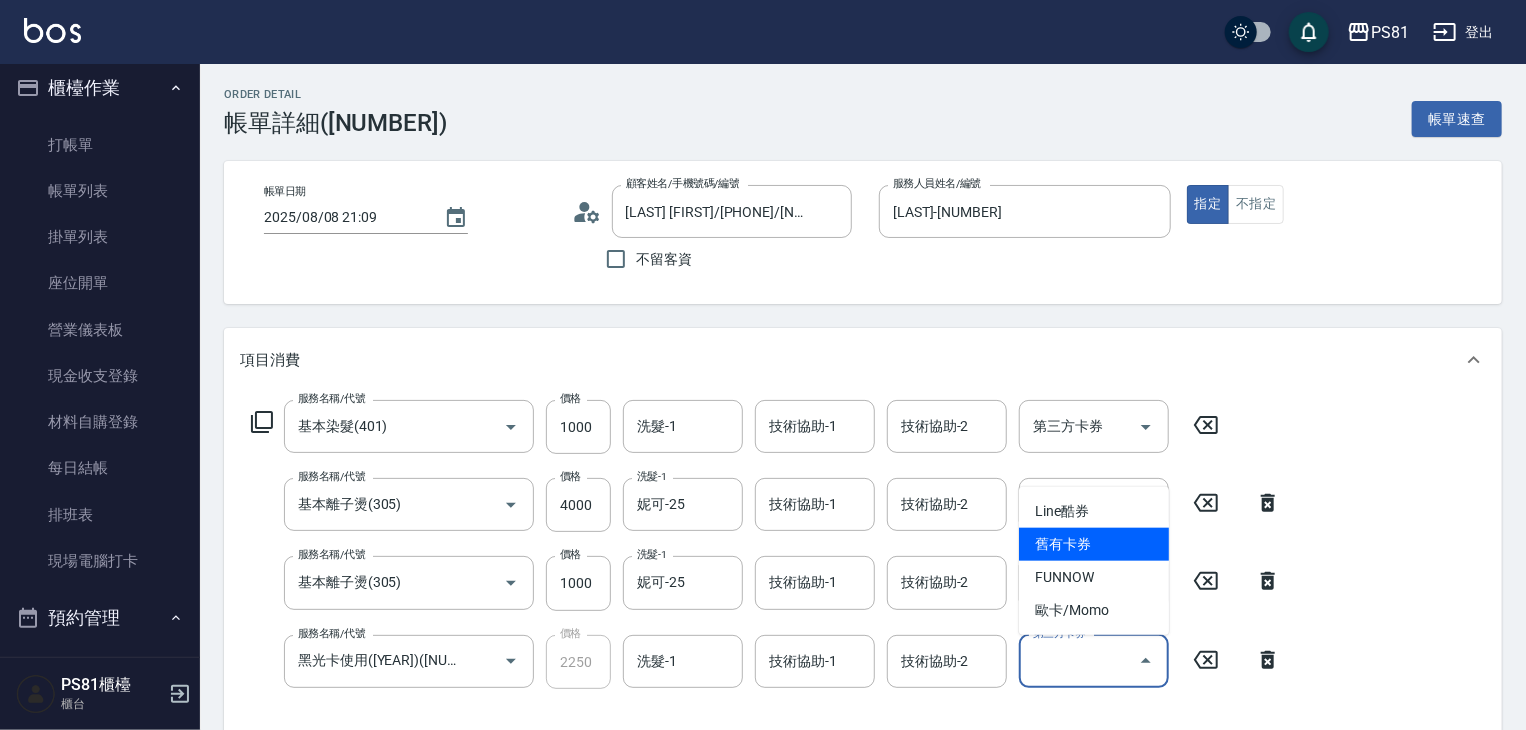 click on "舊有卡券" at bounding box center (1094, 544) 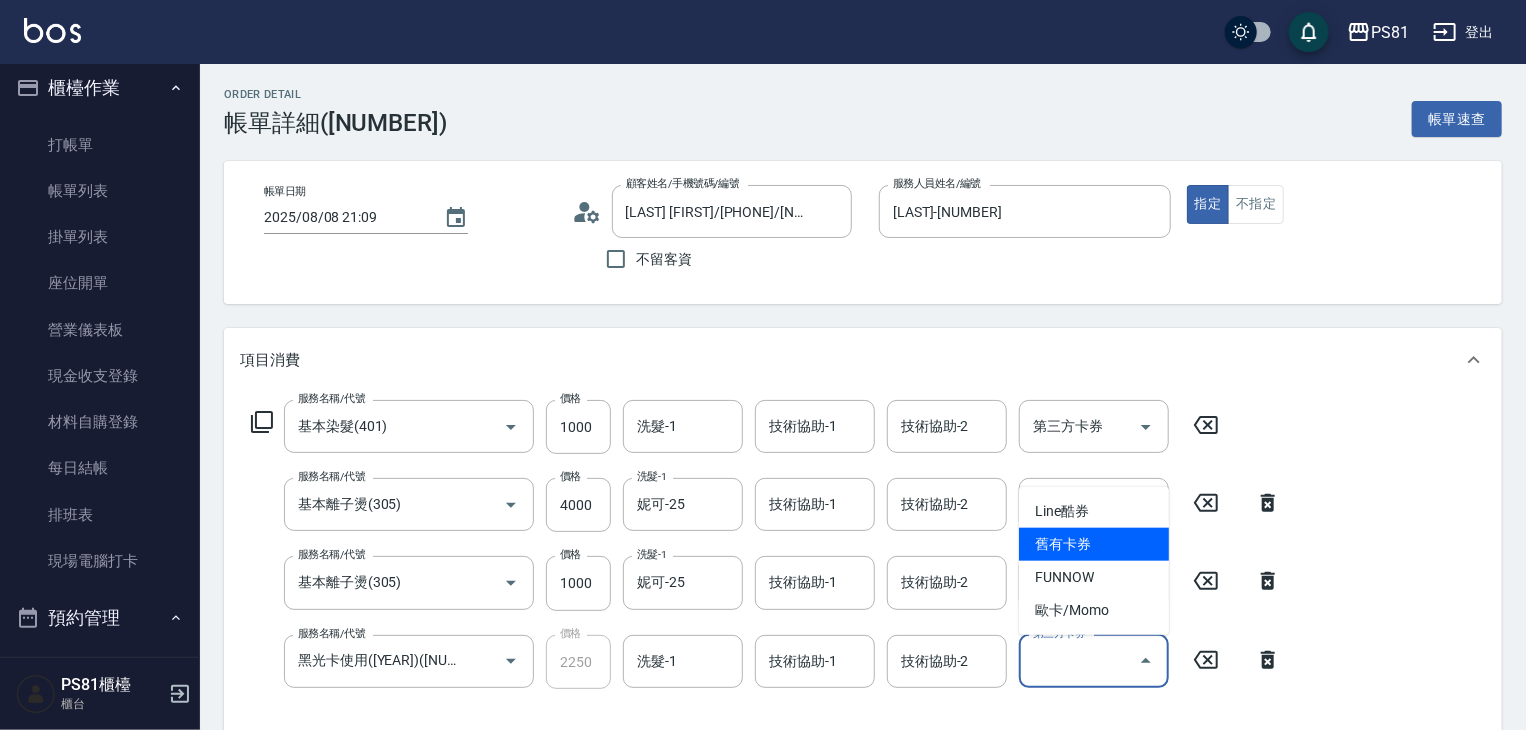 type on "舊有卡券" 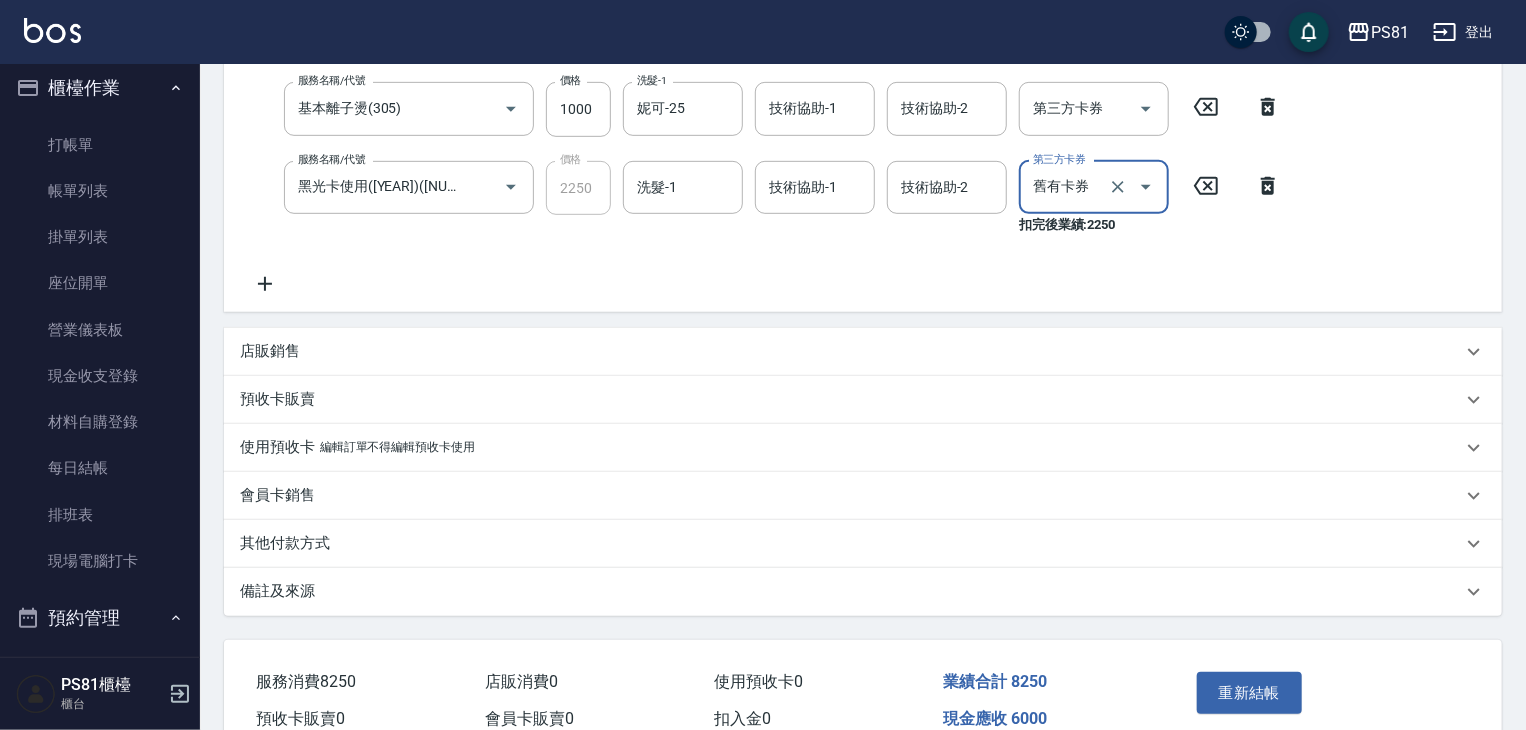 scroll, scrollTop: 490, scrollLeft: 0, axis: vertical 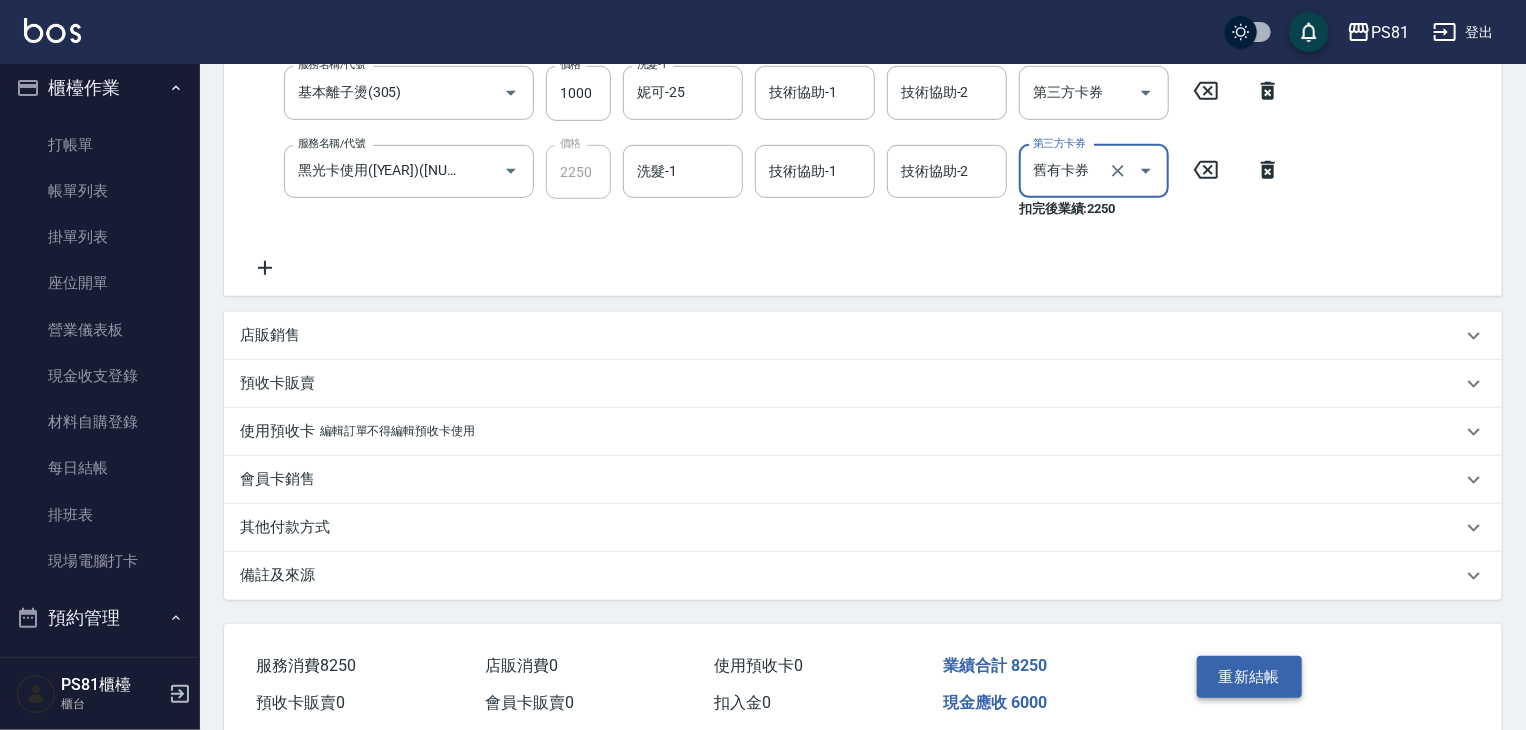 click on "重新結帳" at bounding box center [1250, 677] 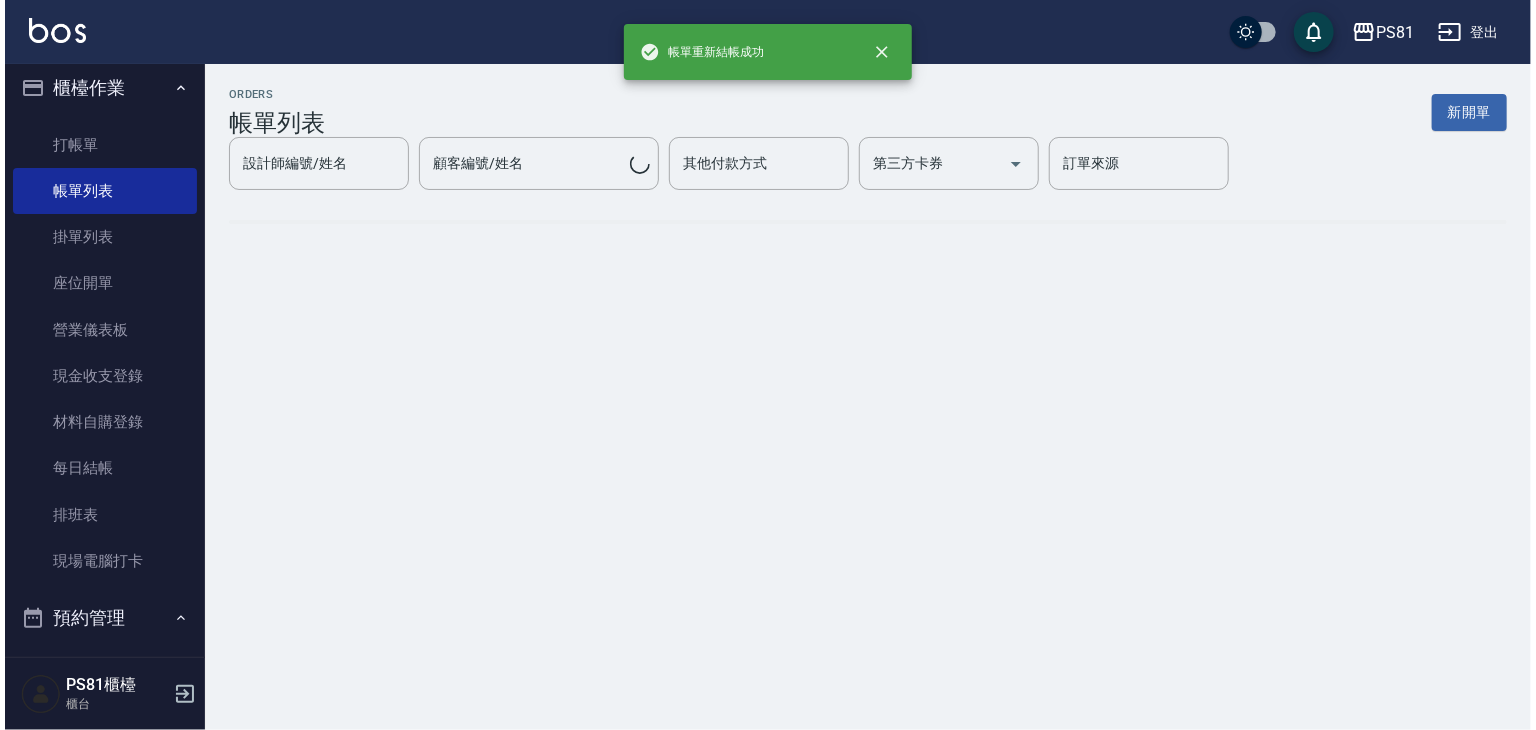 scroll, scrollTop: 0, scrollLeft: 0, axis: both 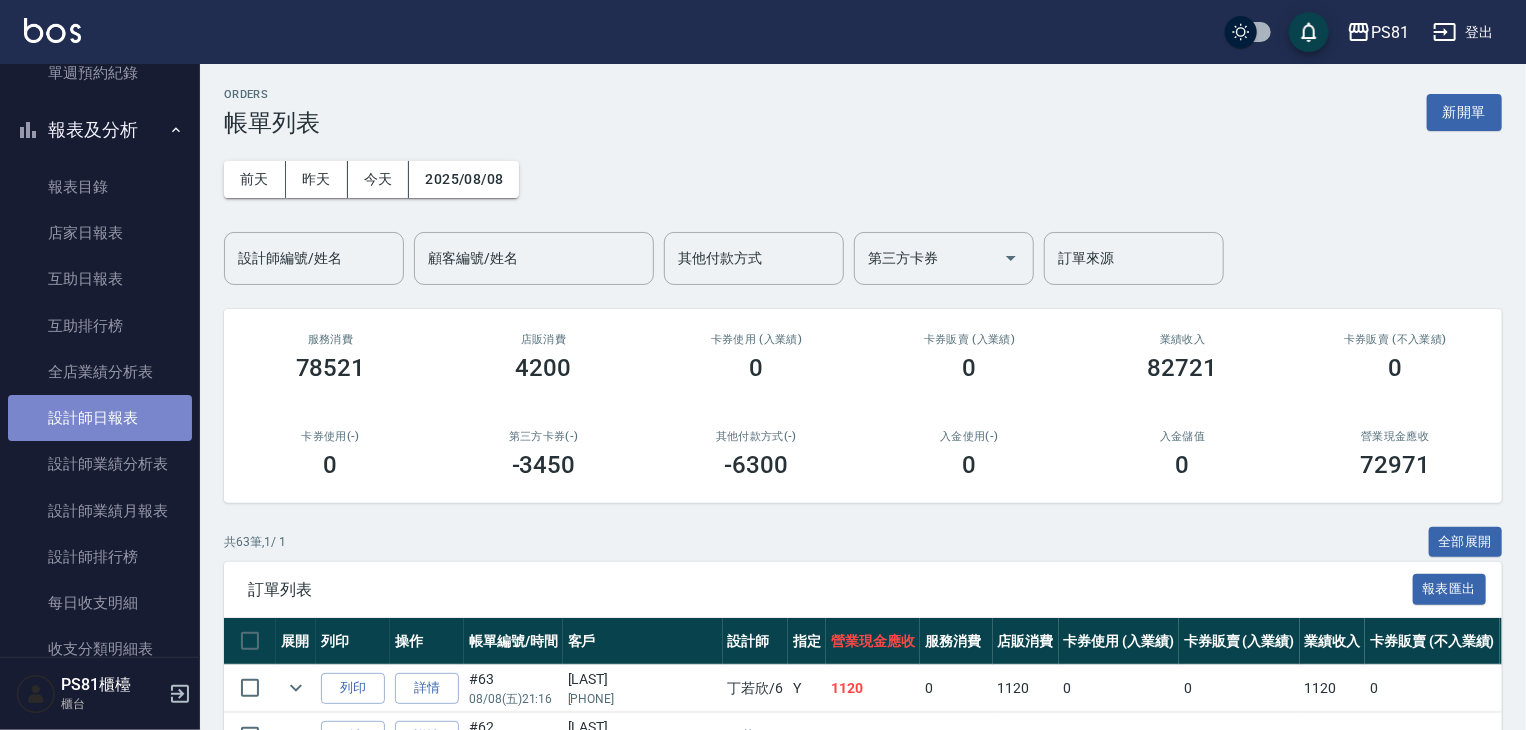 click on "設計師日報表" at bounding box center (100, 418) 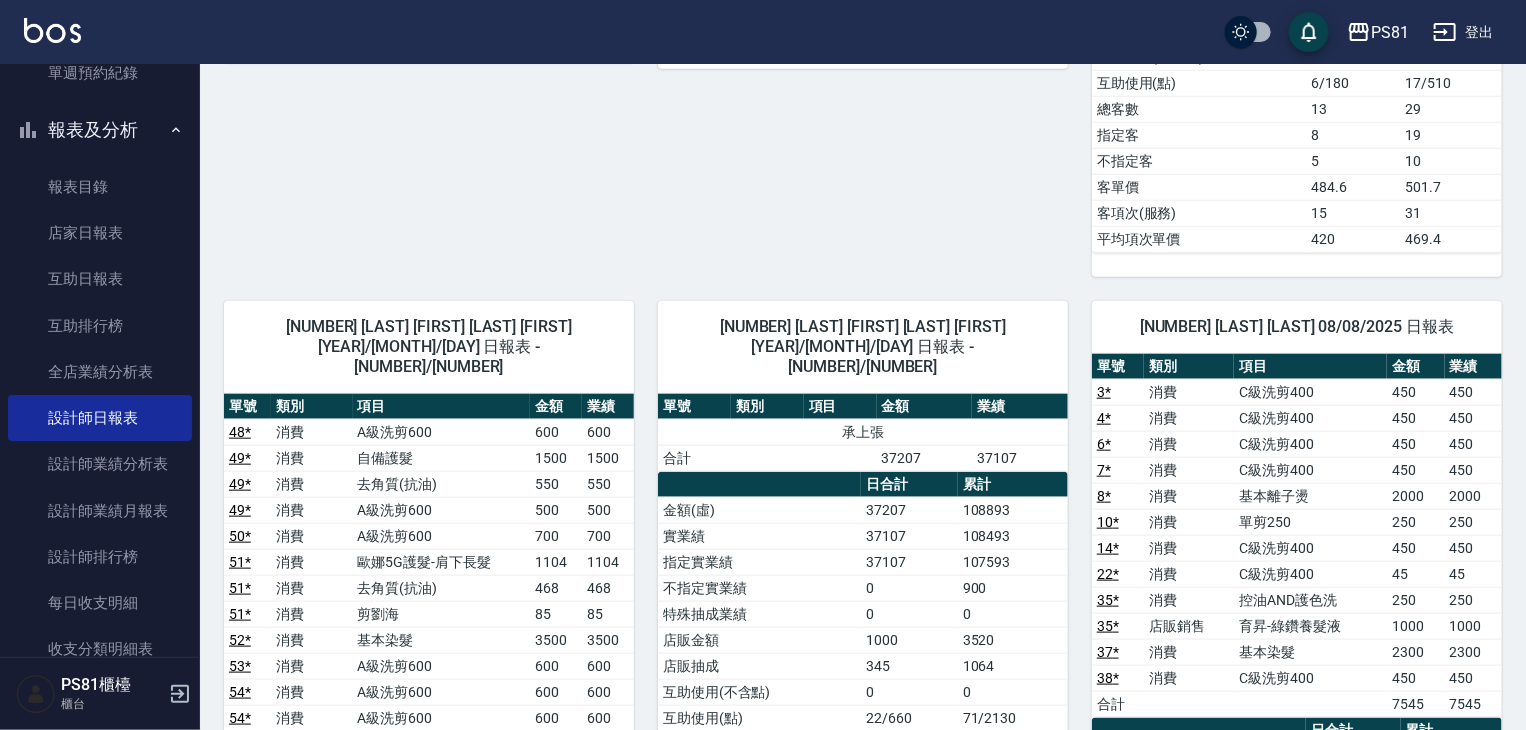 scroll, scrollTop: 884, scrollLeft: 0, axis: vertical 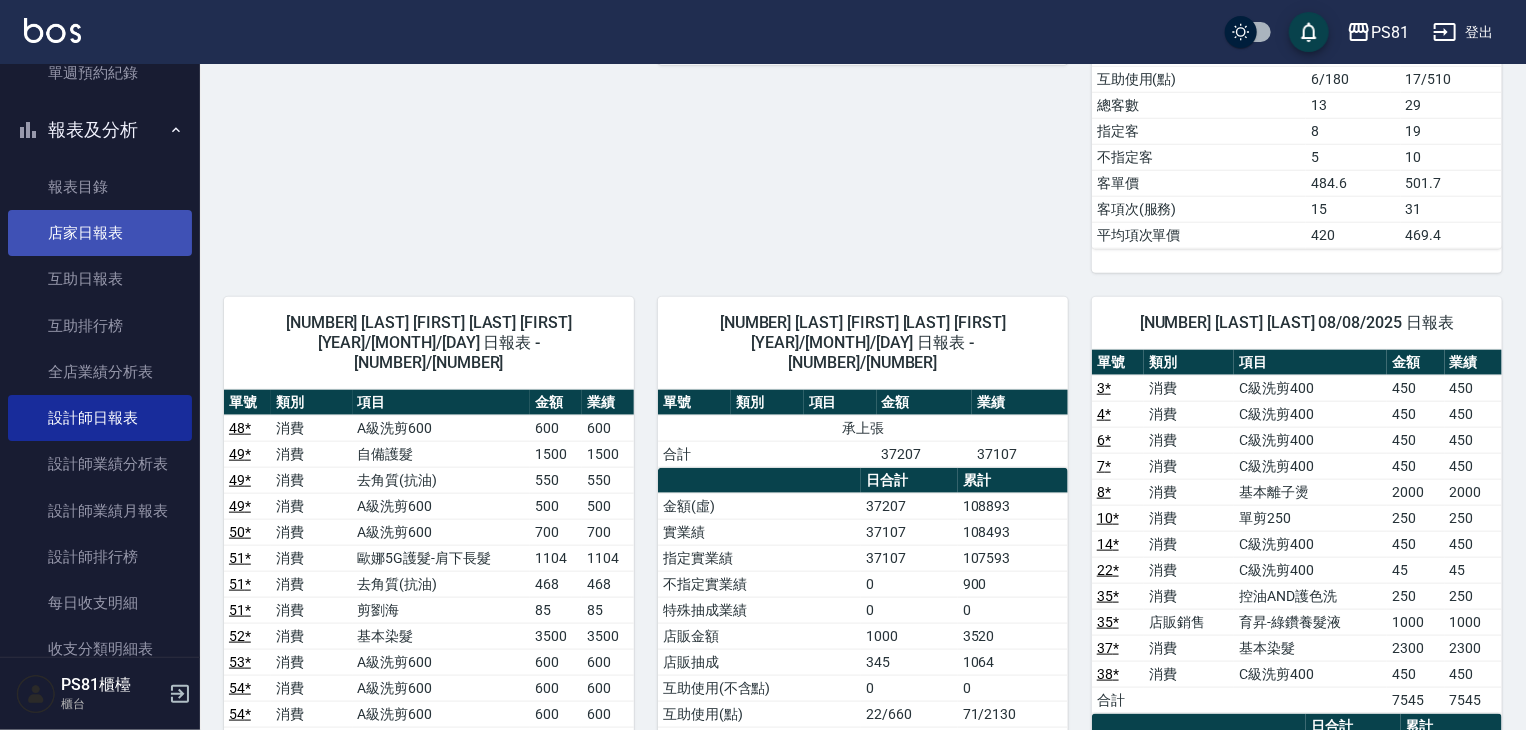 click on "店家日報表" at bounding box center [100, 233] 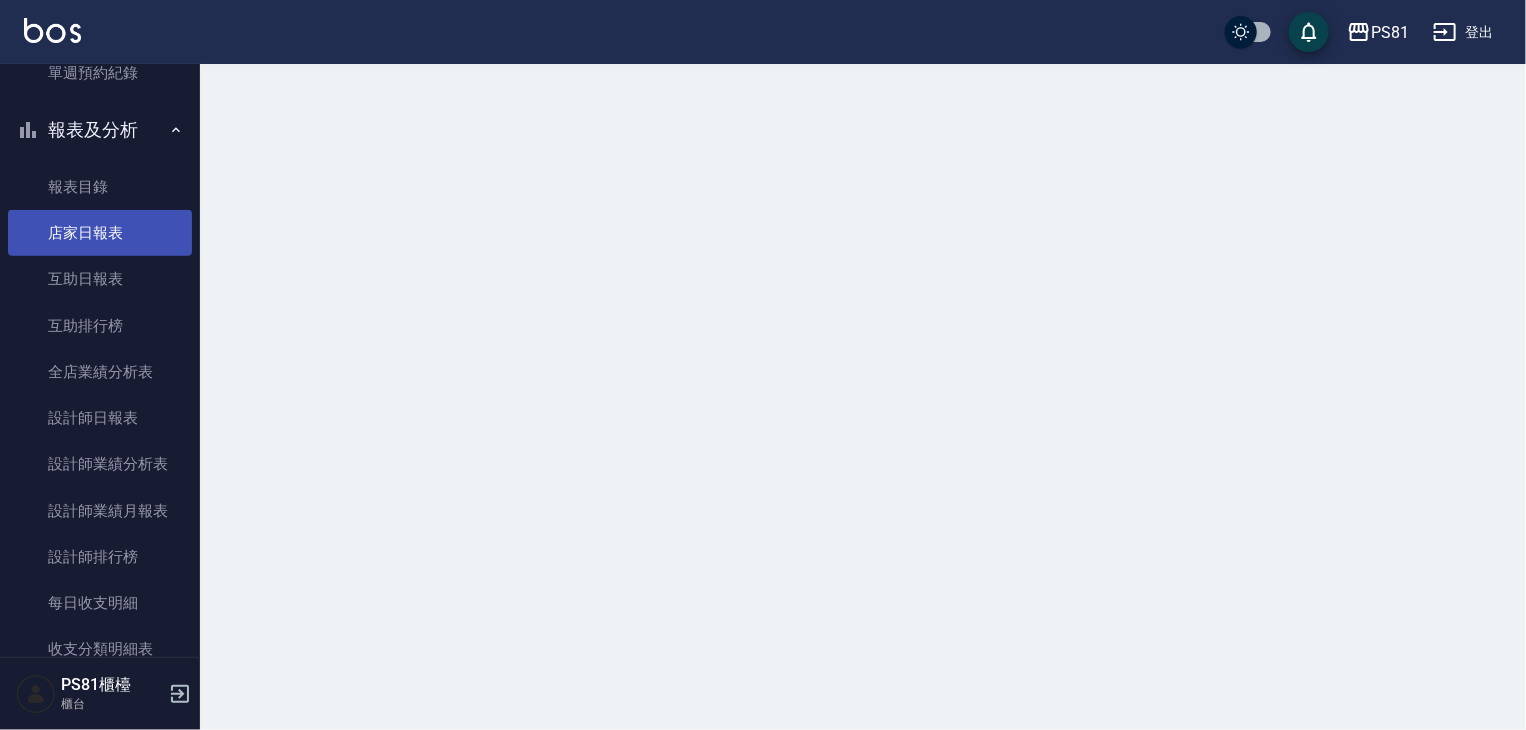 scroll, scrollTop: 0, scrollLeft: 0, axis: both 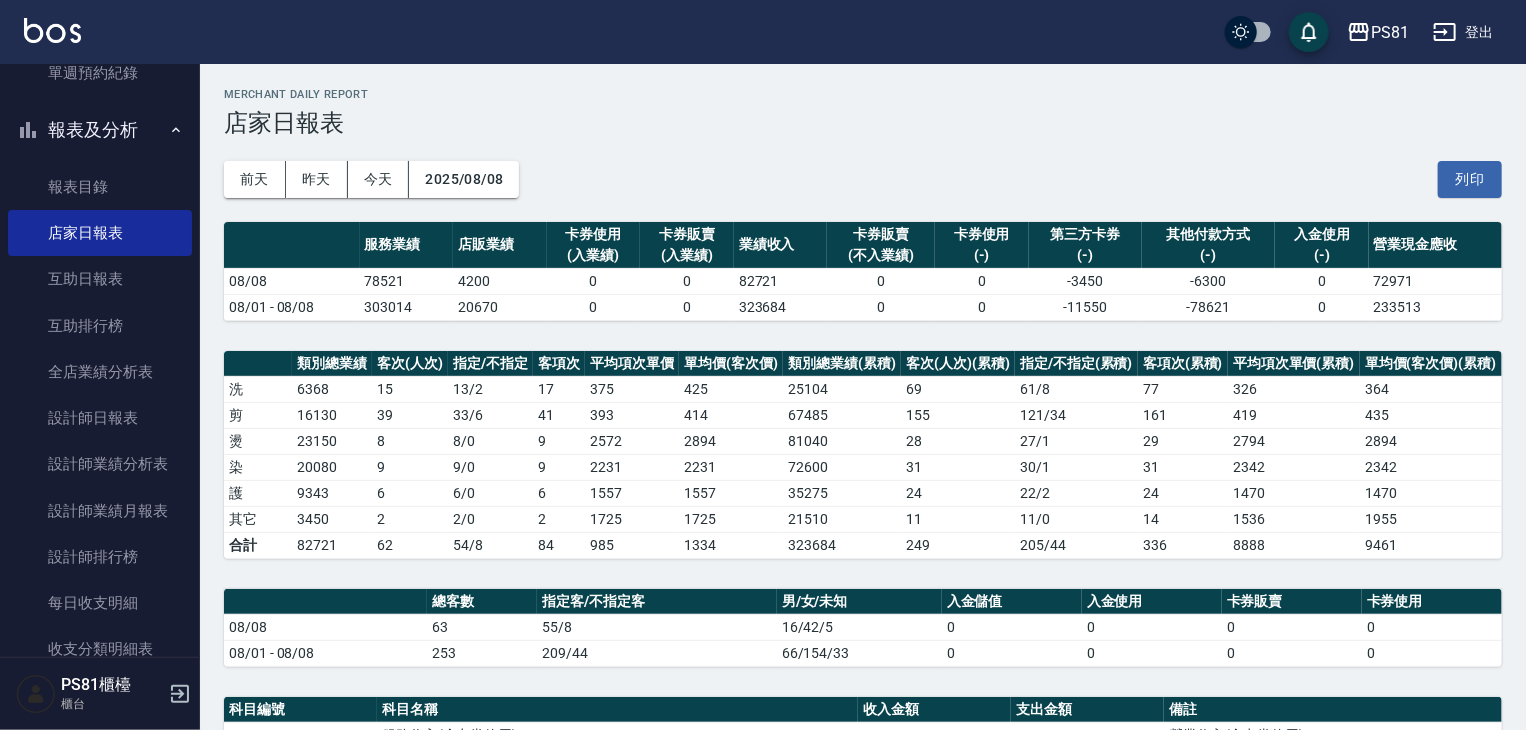 drag, startPoint x: 1520, startPoint y: 178, endPoint x: 1535, endPoint y: 212, distance: 37.161808 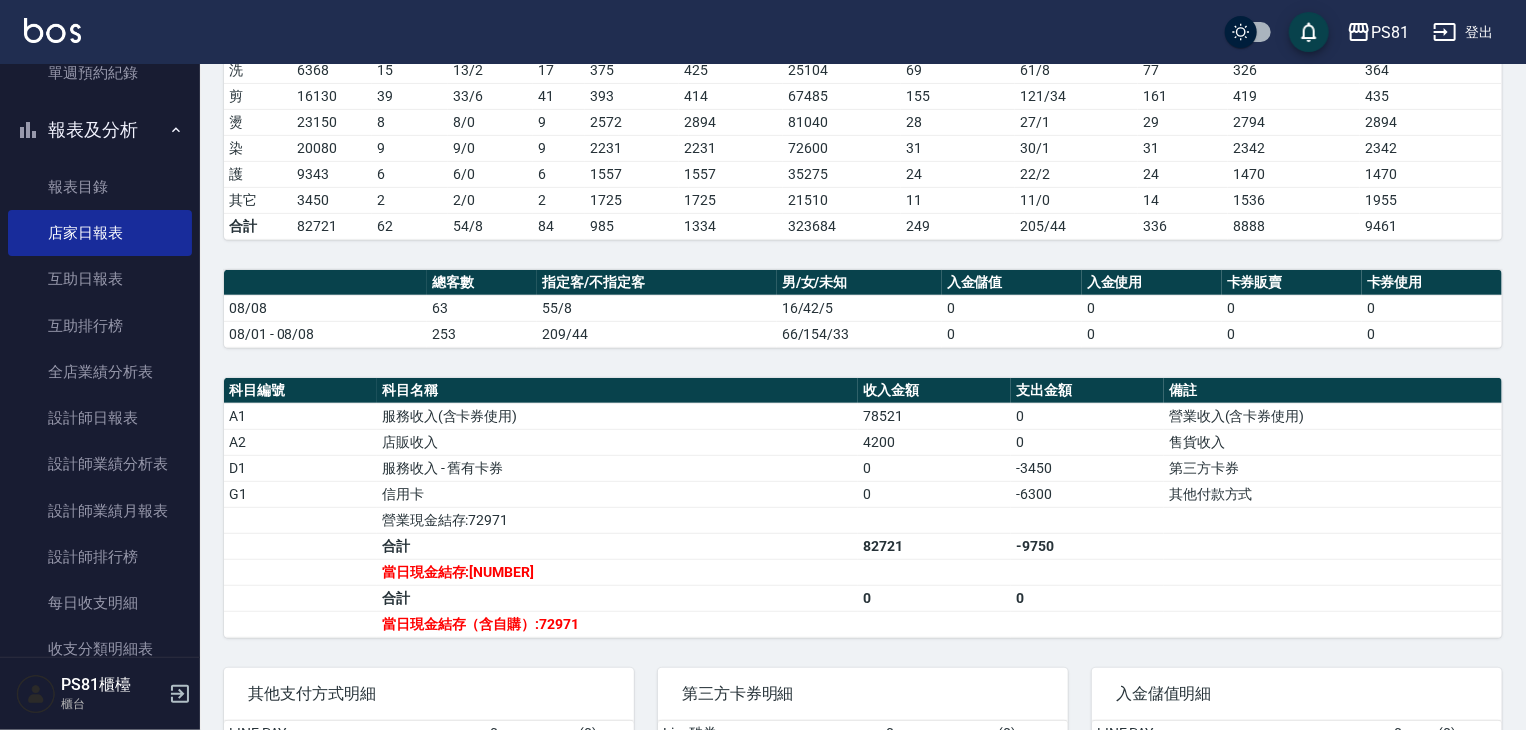 scroll, scrollTop: 428, scrollLeft: 0, axis: vertical 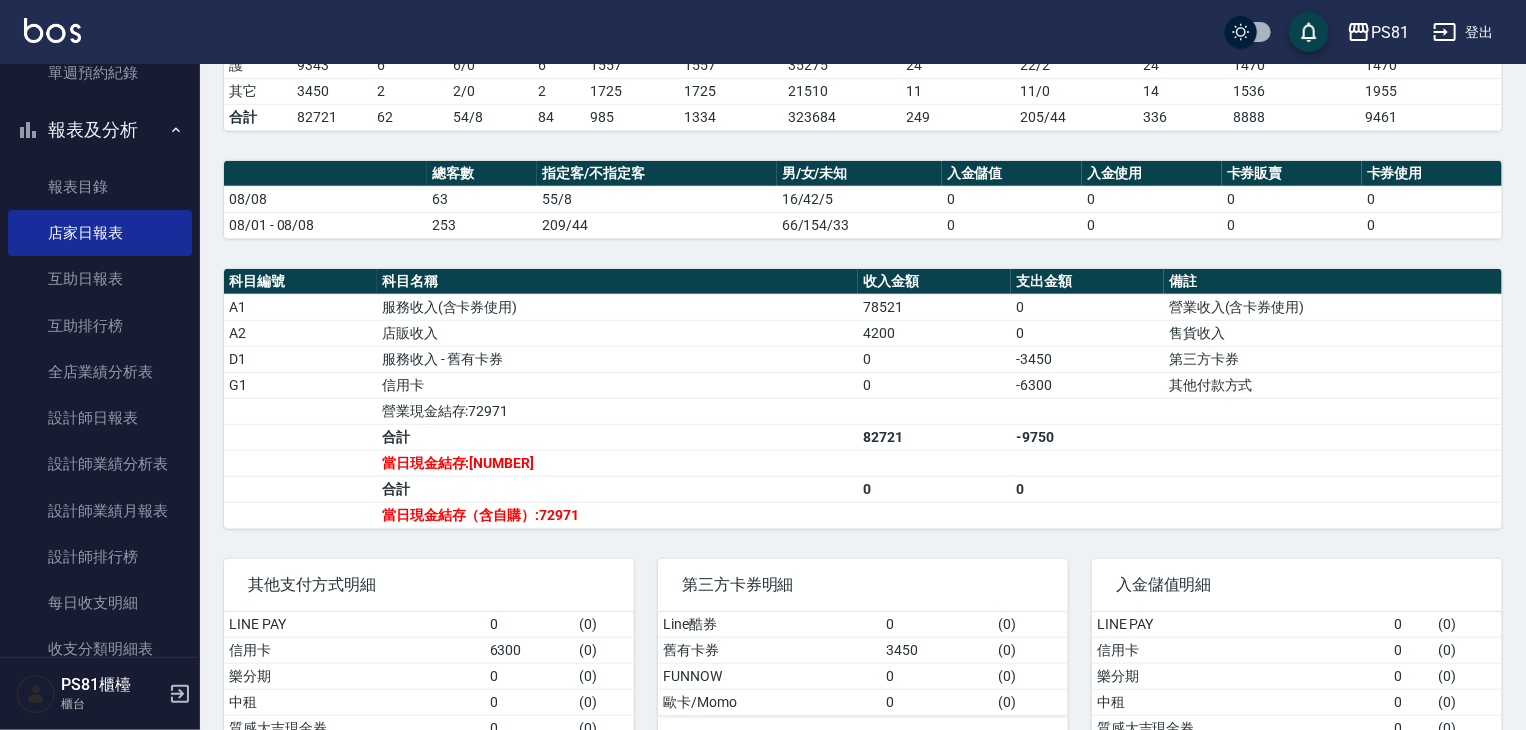 drag, startPoint x: 188, startPoint y: 389, endPoint x: 196, endPoint y: 409, distance: 21.540659 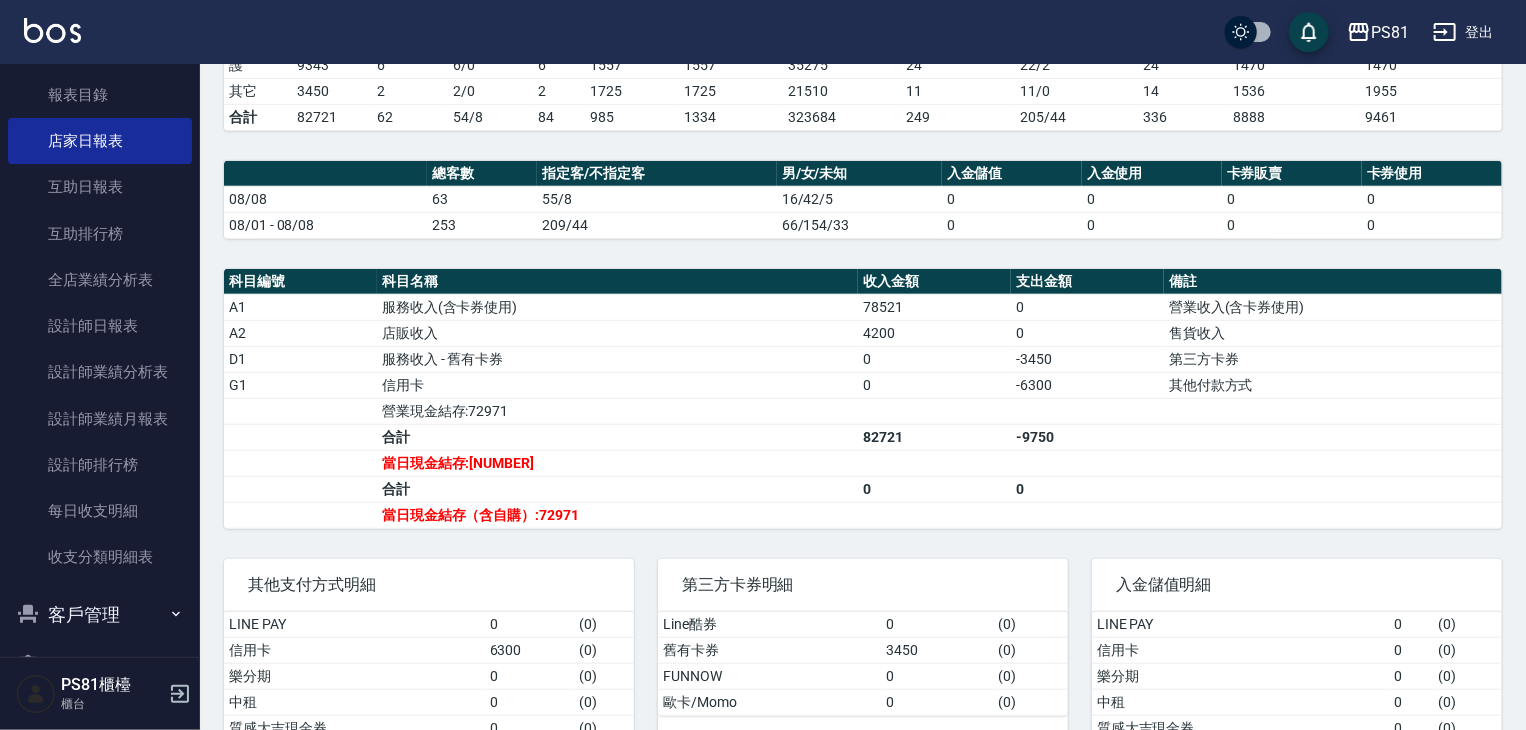 drag, startPoint x: 224, startPoint y: 435, endPoint x: 214, endPoint y: 443, distance: 12.806249 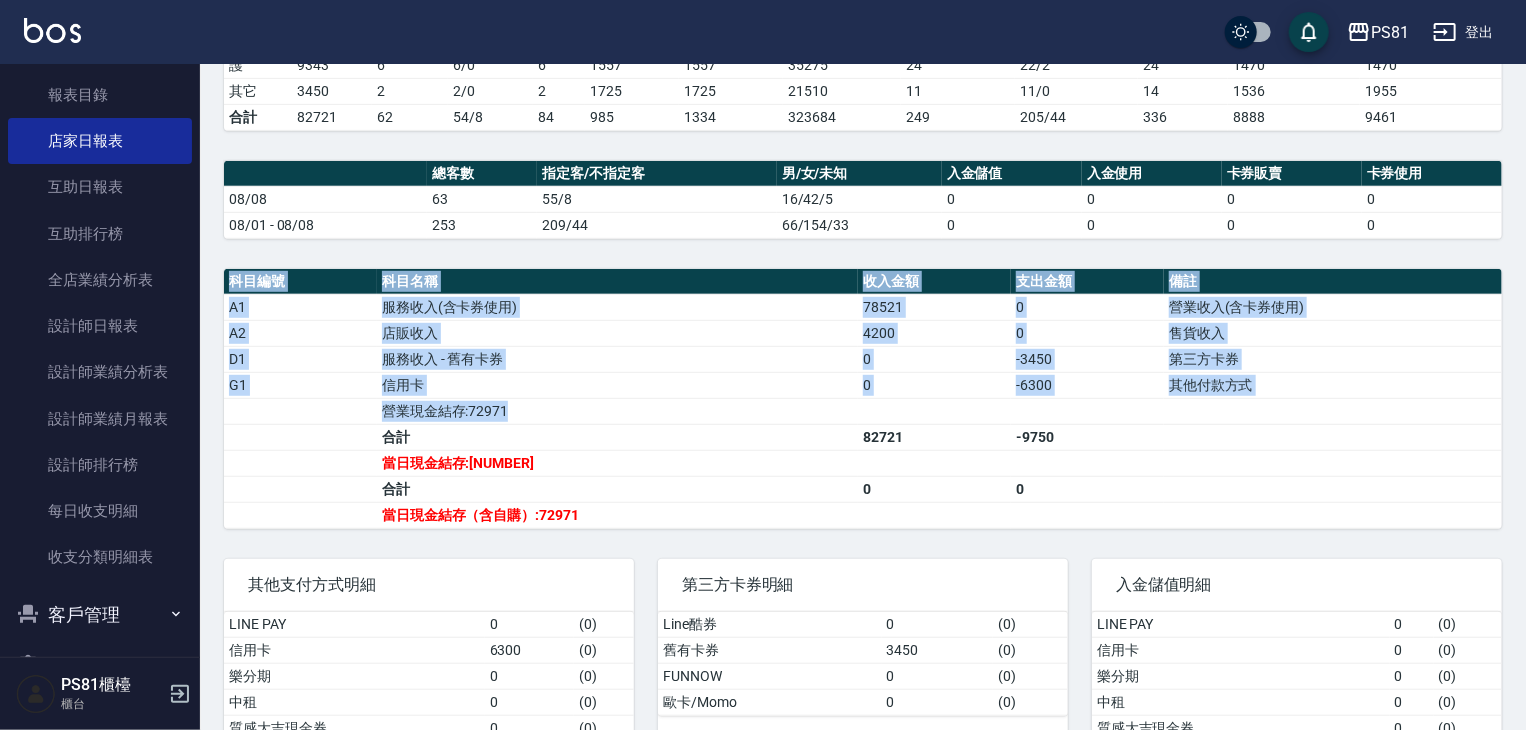 scroll, scrollTop: 957, scrollLeft: 0, axis: vertical 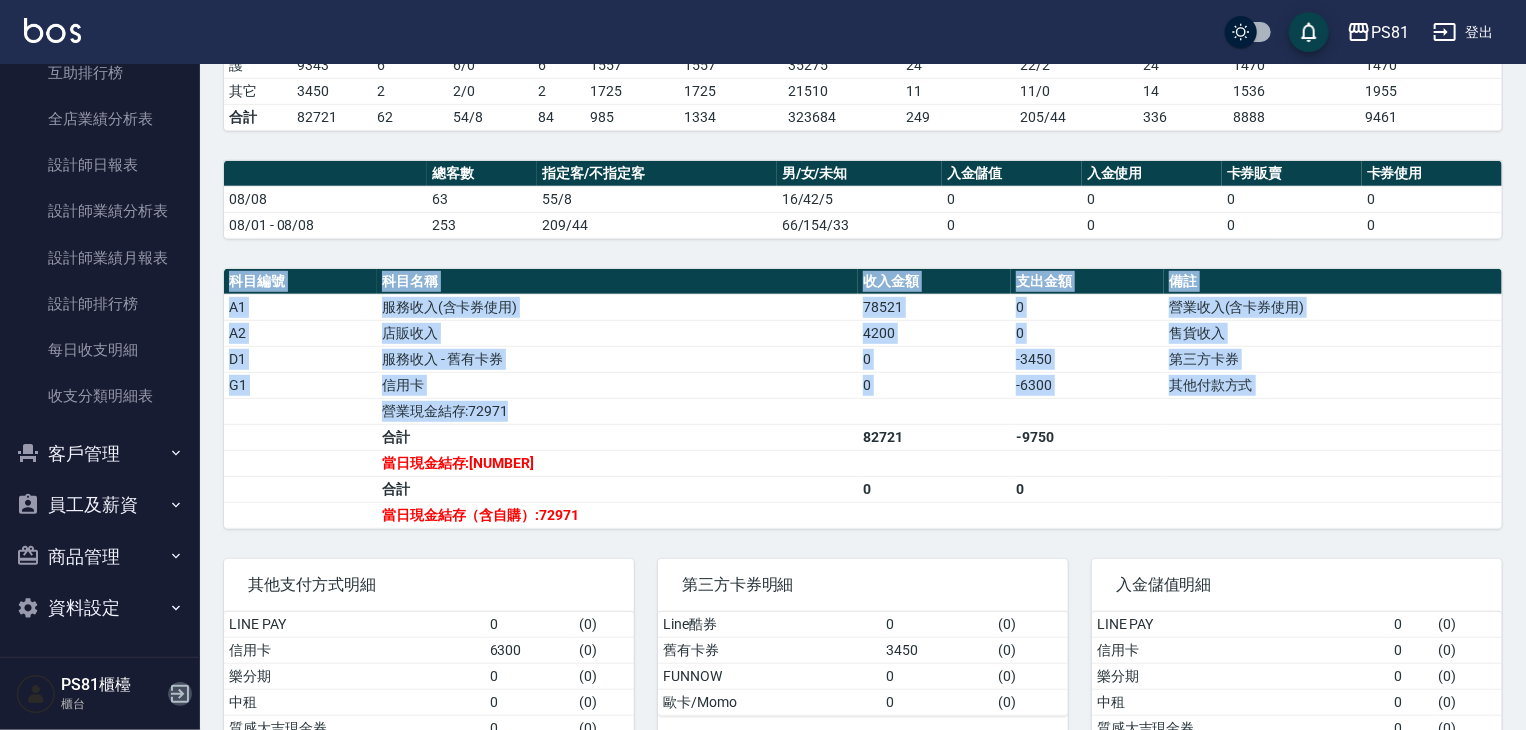 drag, startPoint x: 178, startPoint y: 700, endPoint x: 167, endPoint y: 699, distance: 11.045361 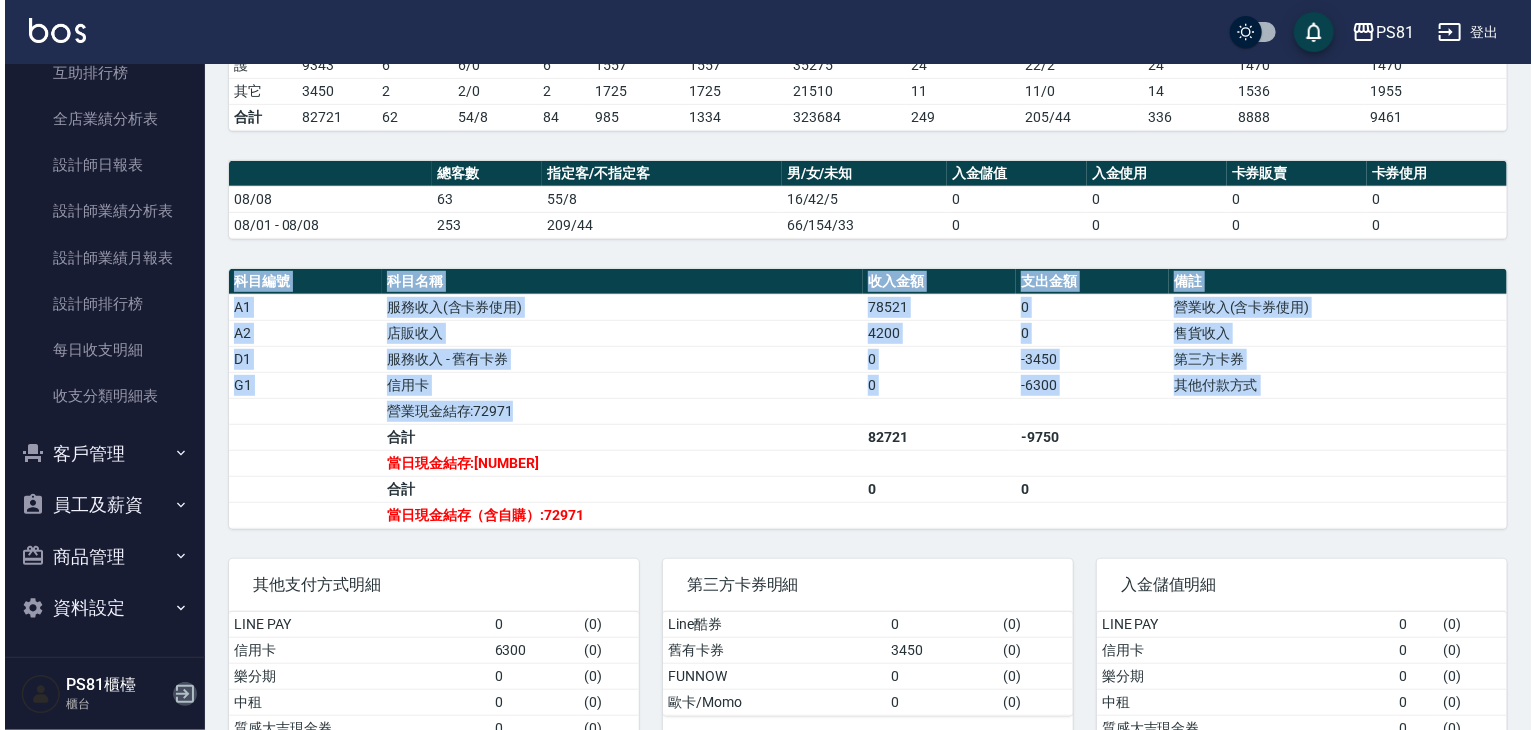 scroll, scrollTop: 0, scrollLeft: 0, axis: both 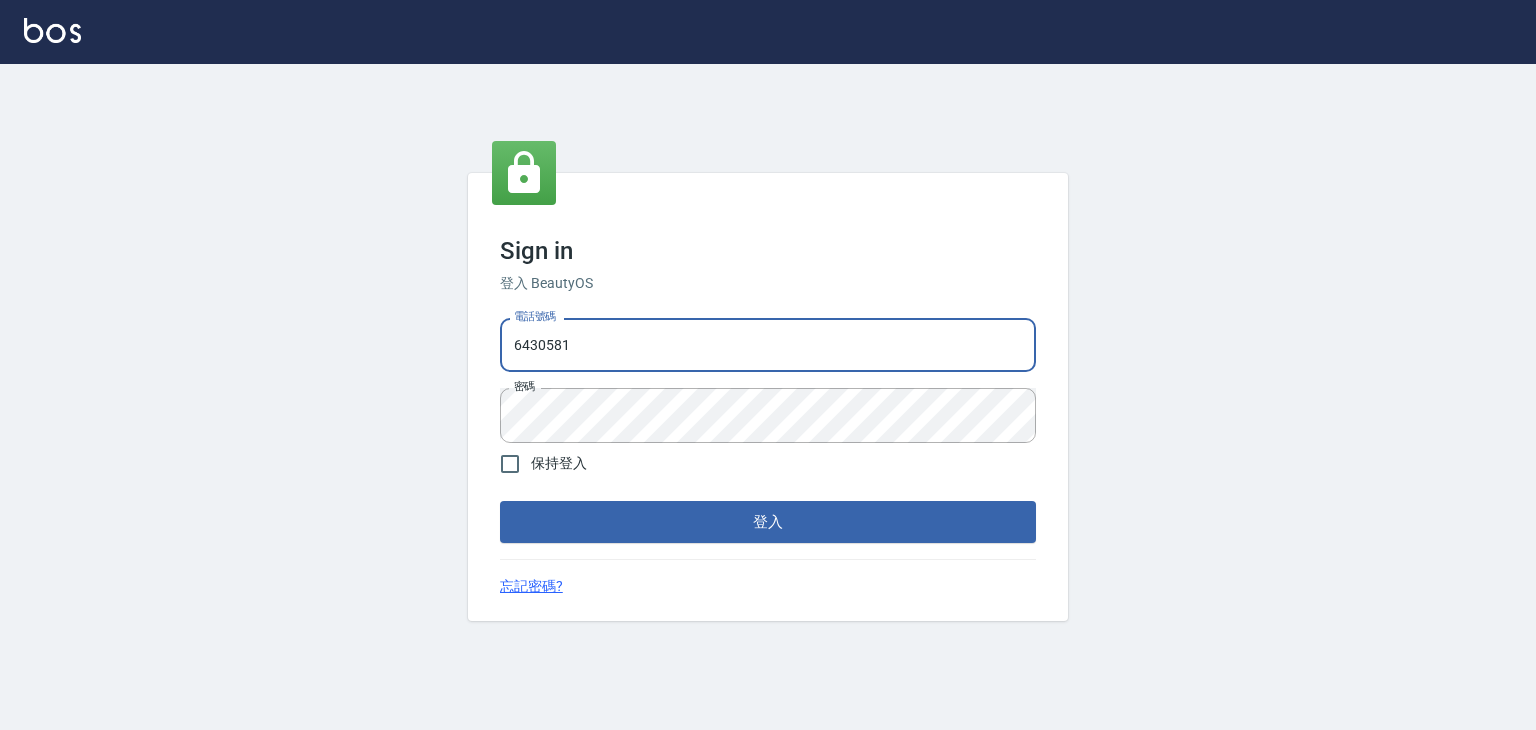 click on "6430581" at bounding box center [768, 345] 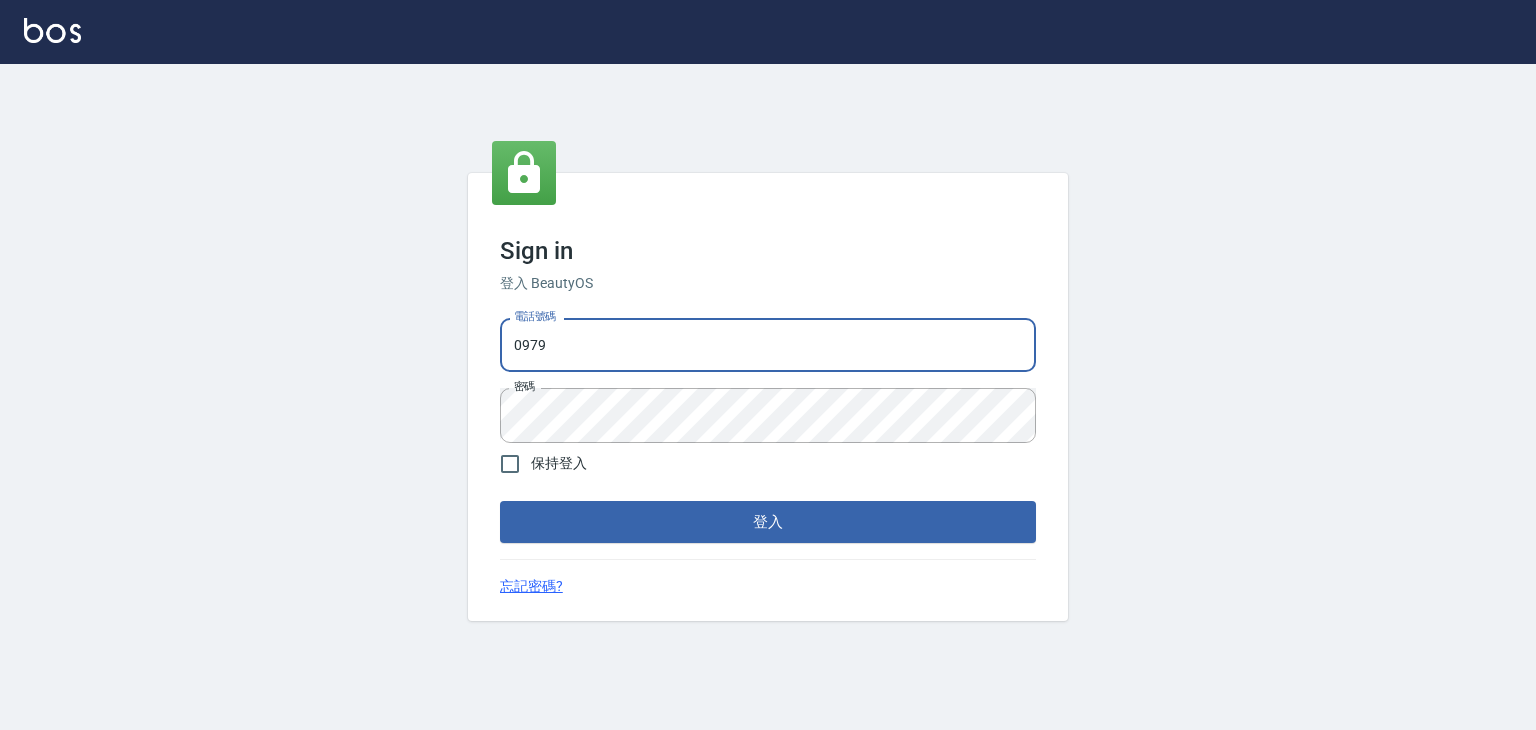type on "[PHONE]" 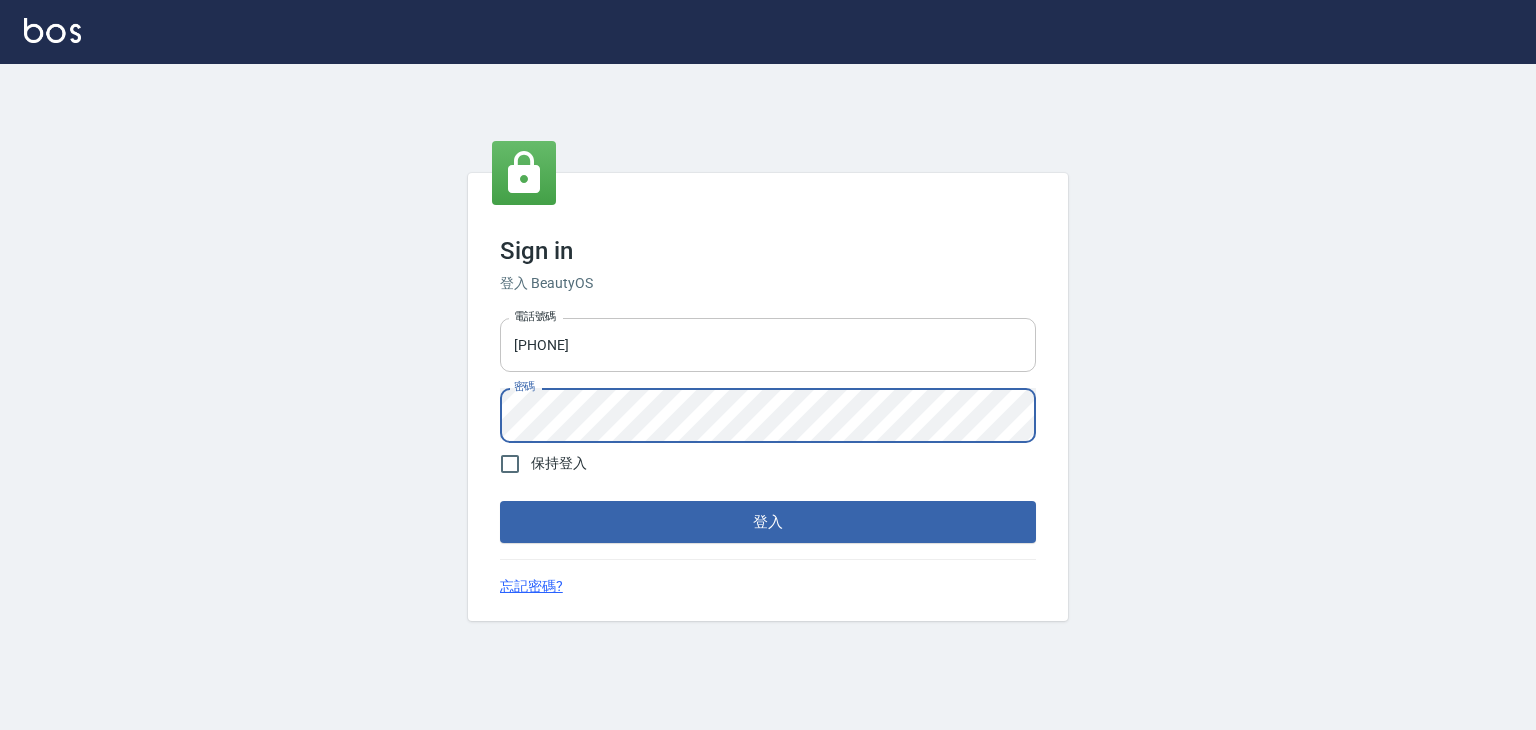 click on "登入" at bounding box center [768, 522] 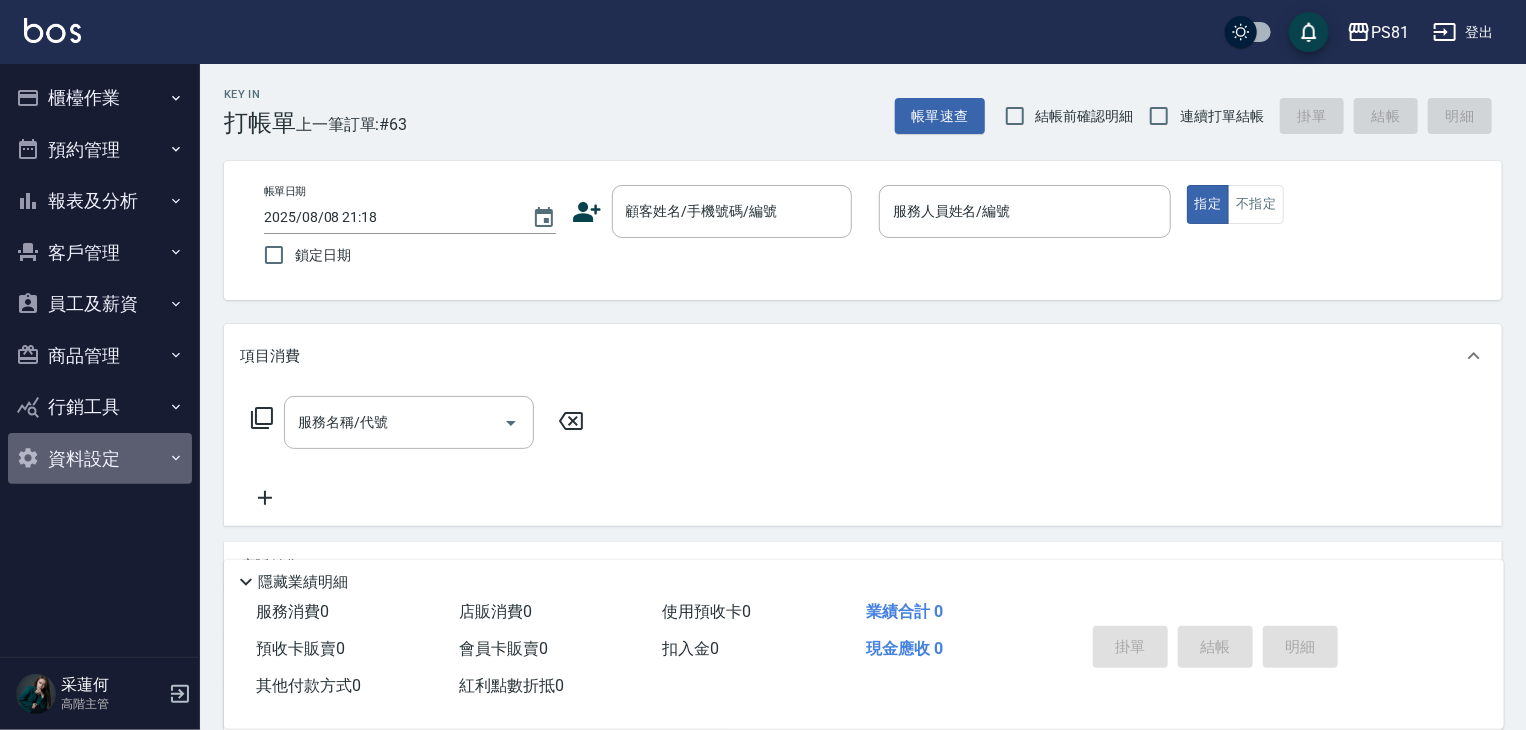 drag, startPoint x: 116, startPoint y: 464, endPoint x: 121, endPoint y: 369, distance: 95.131485 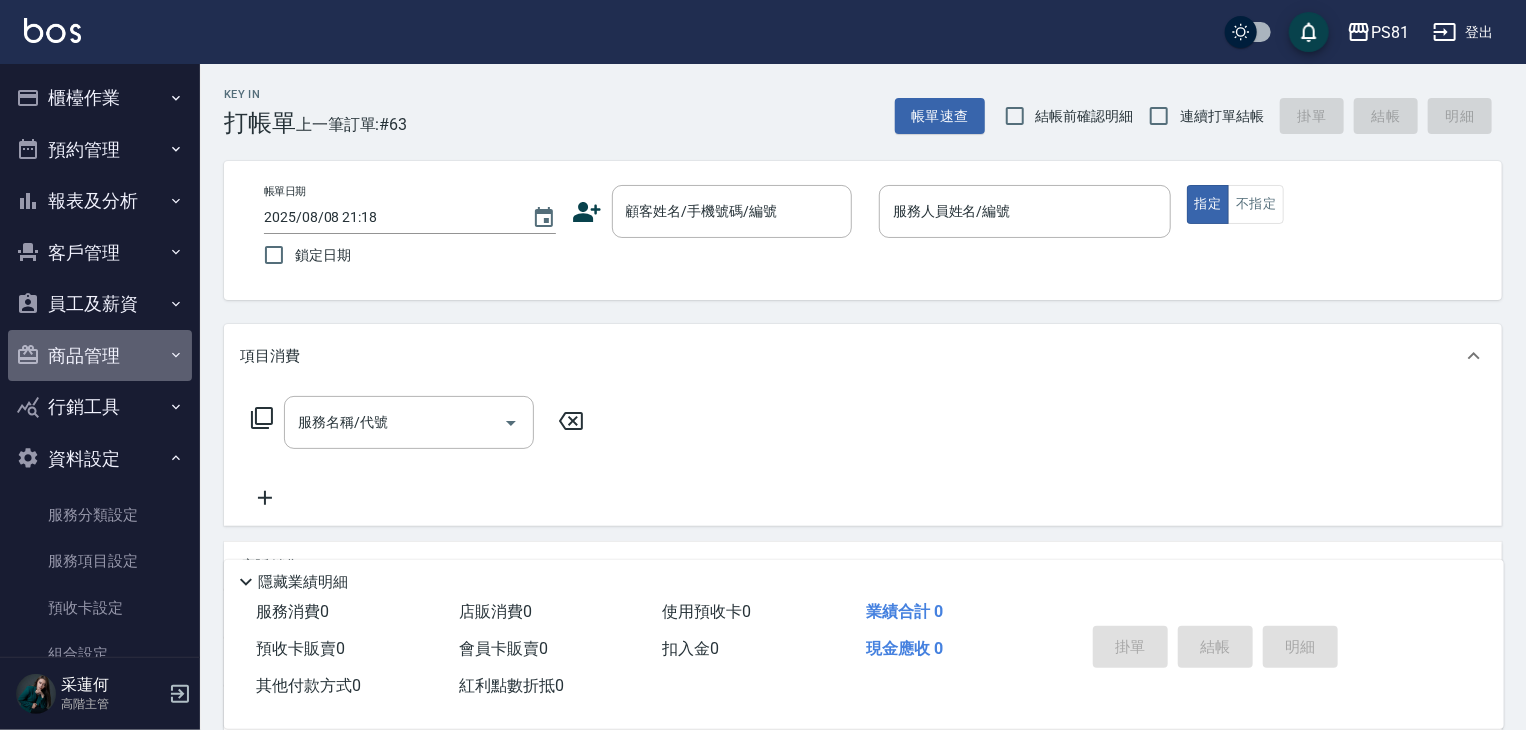 click on "商品管理" at bounding box center (100, 356) 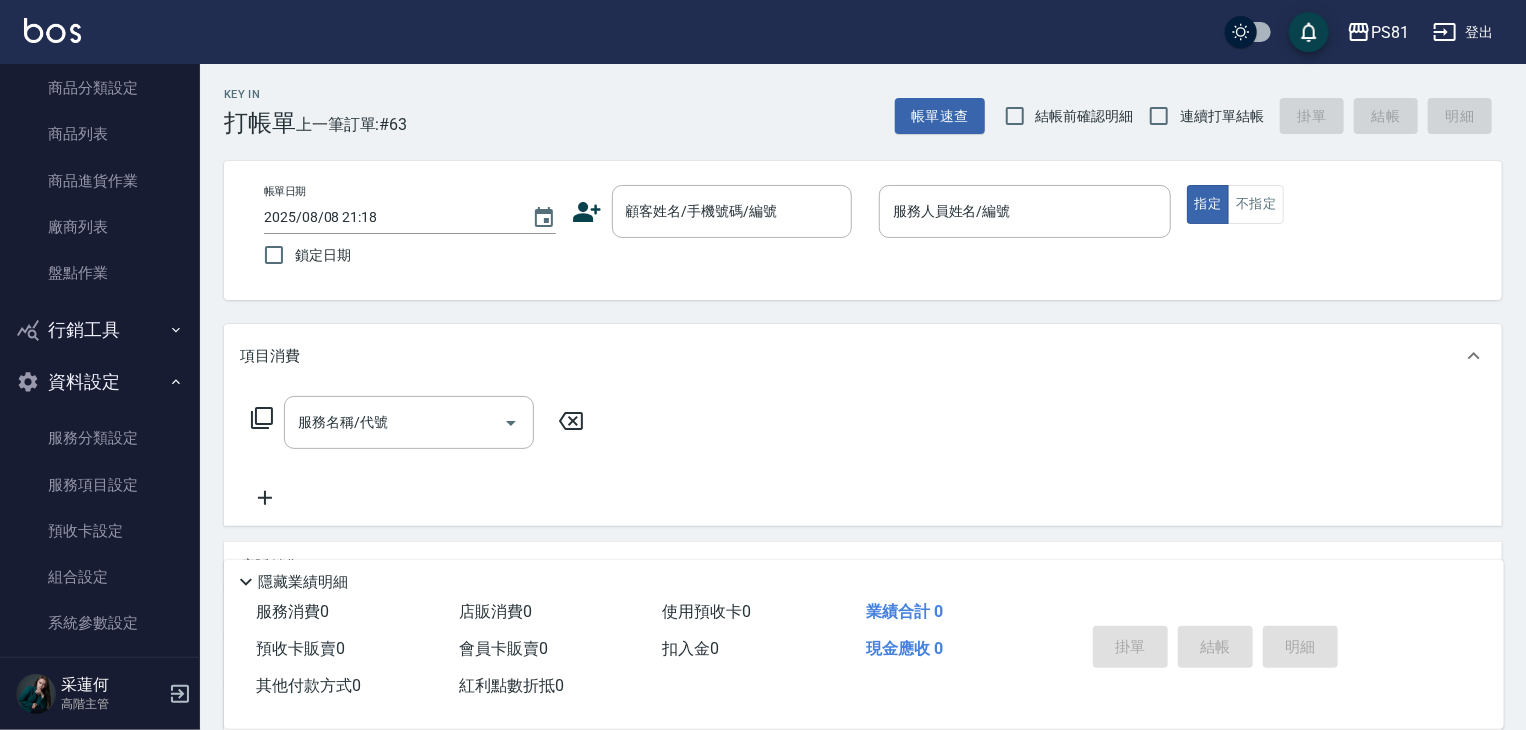 scroll, scrollTop: 335, scrollLeft: 0, axis: vertical 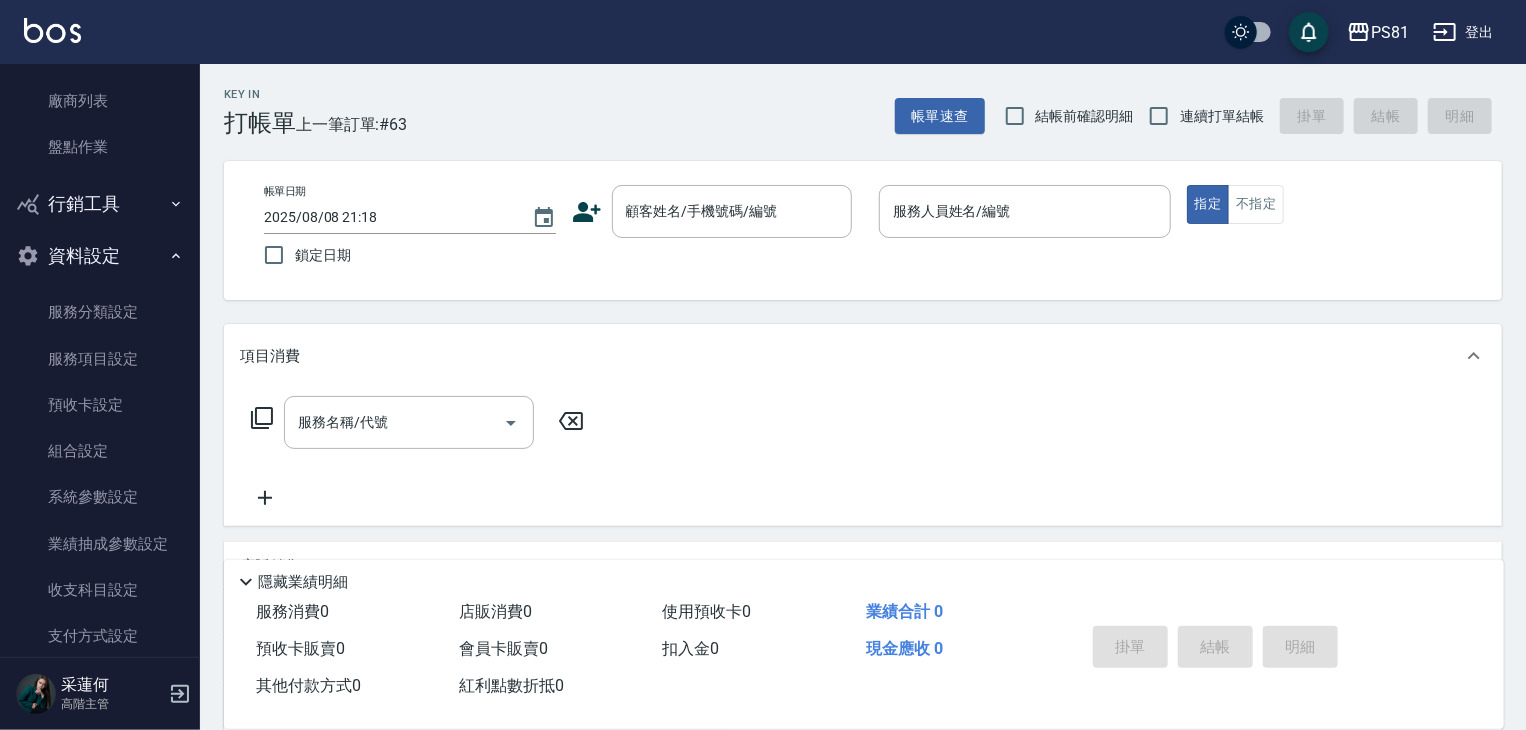 drag, startPoint x: 200, startPoint y: 366, endPoint x: 195, endPoint y: 357, distance: 10.29563 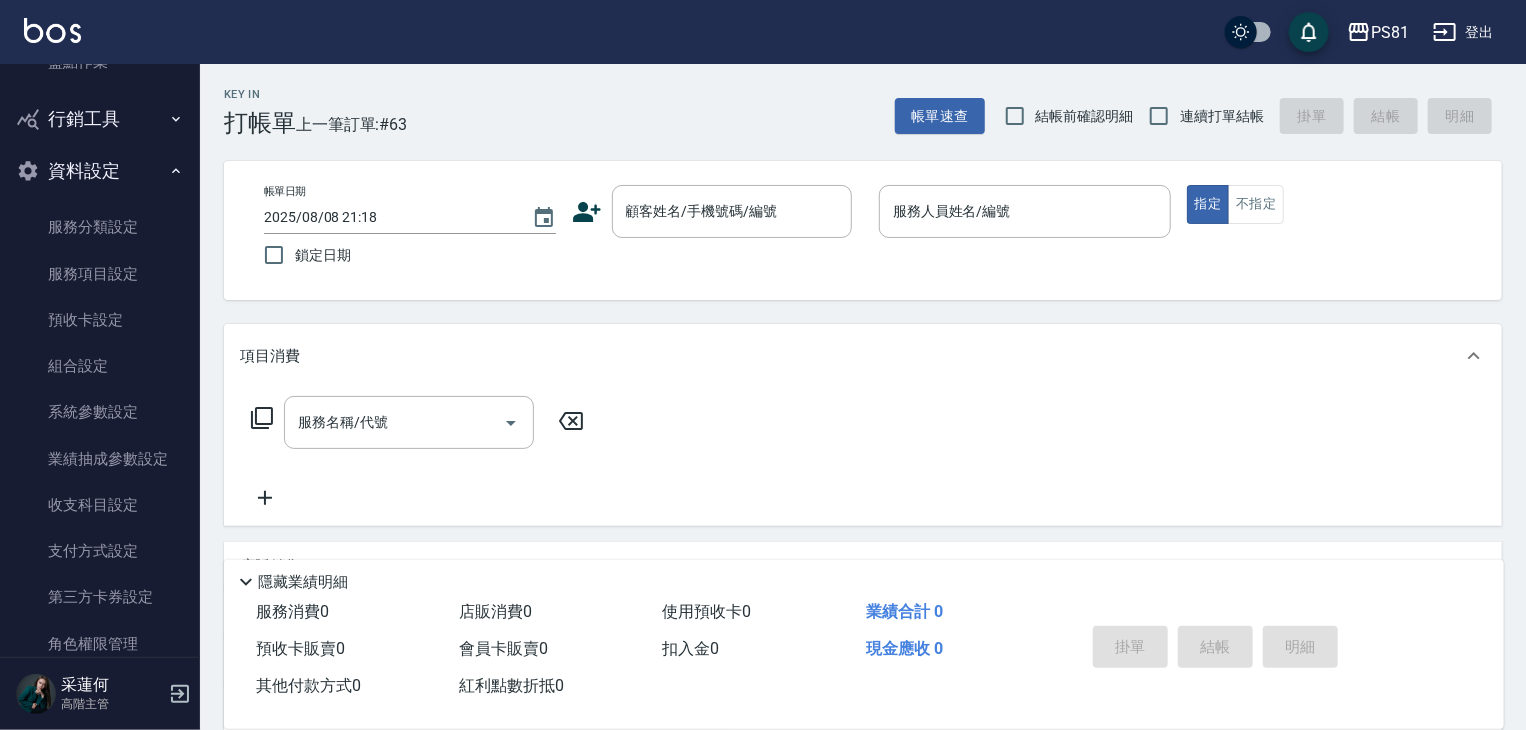 scroll, scrollTop: 576, scrollLeft: 0, axis: vertical 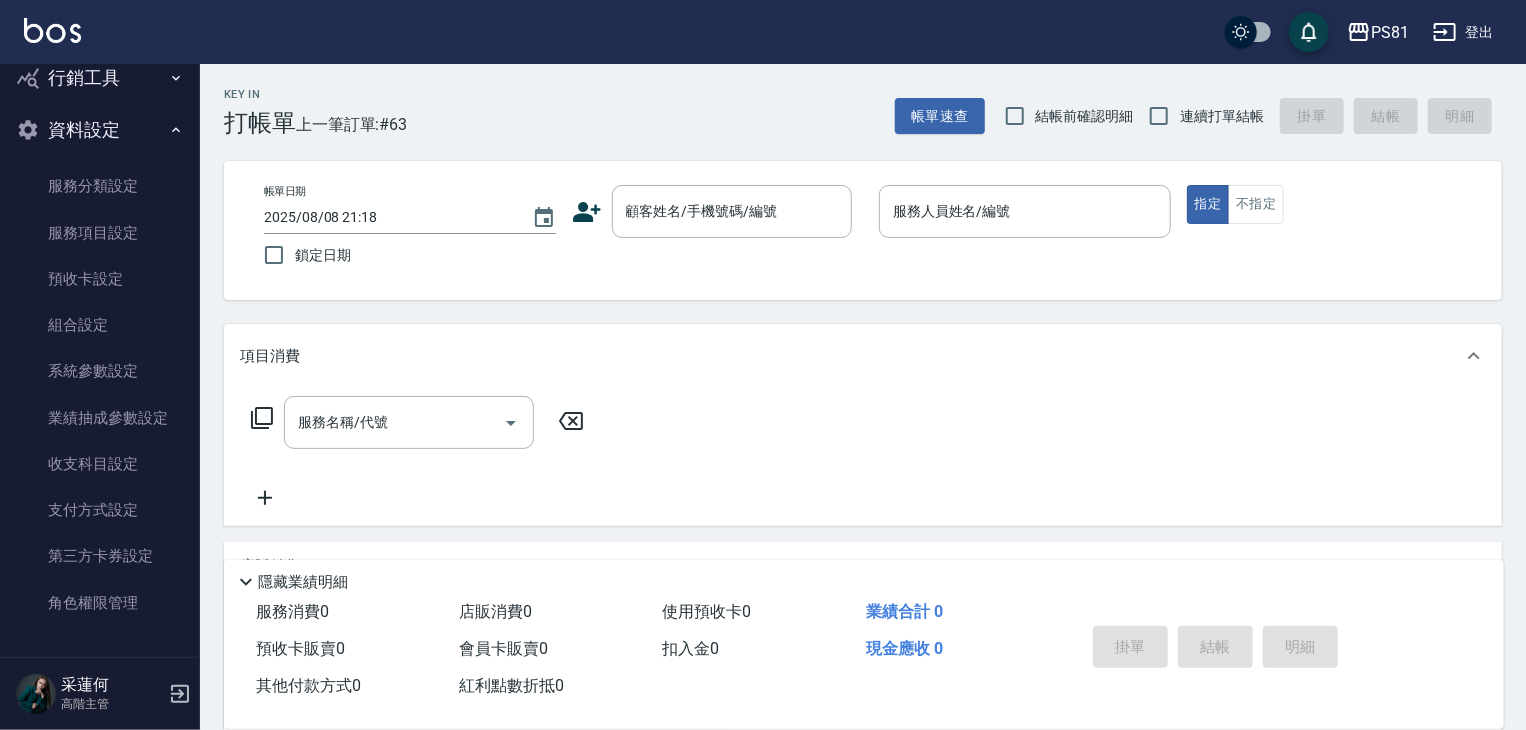 drag, startPoint x: 189, startPoint y: 374, endPoint x: 202, endPoint y: 370, distance: 13.601471 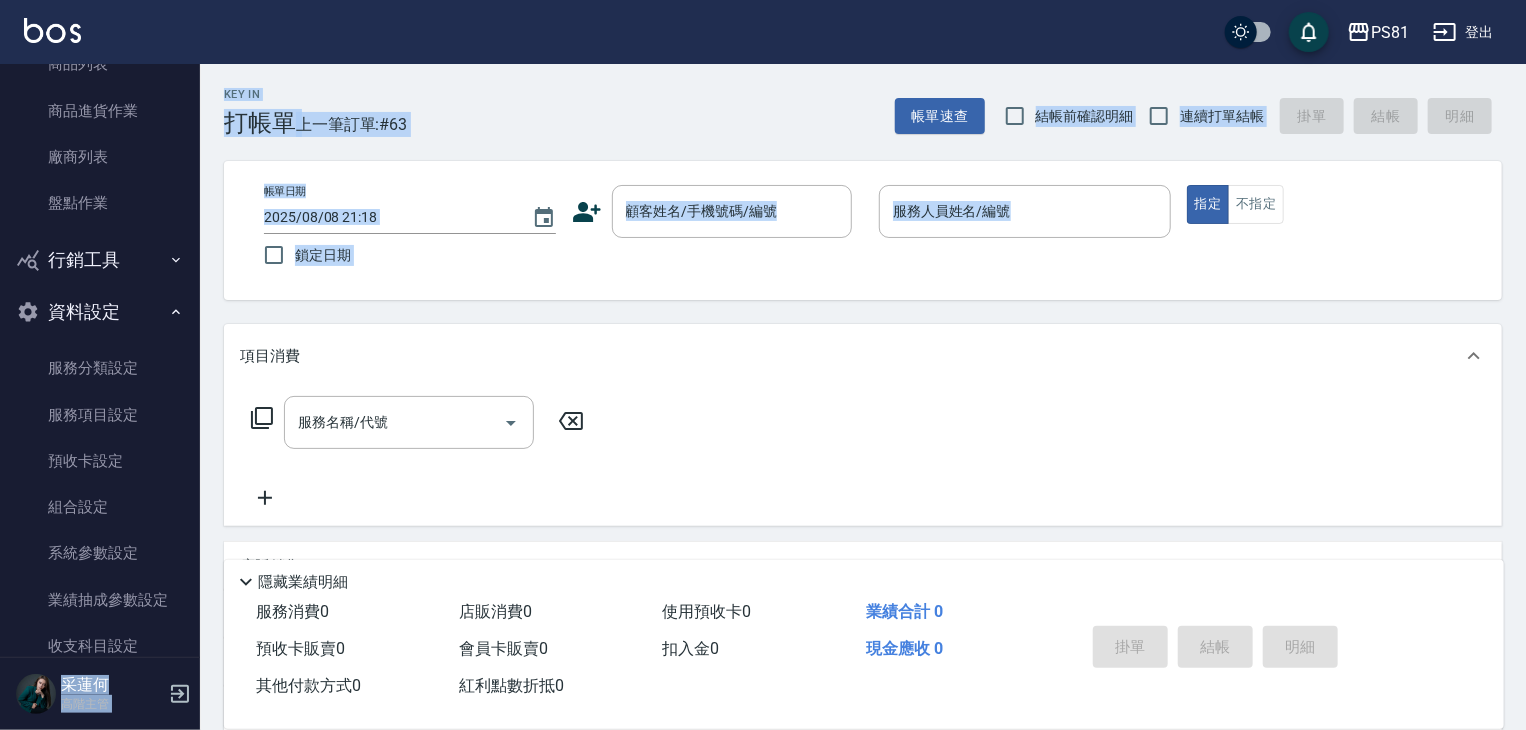 scroll, scrollTop: 392, scrollLeft: 0, axis: vertical 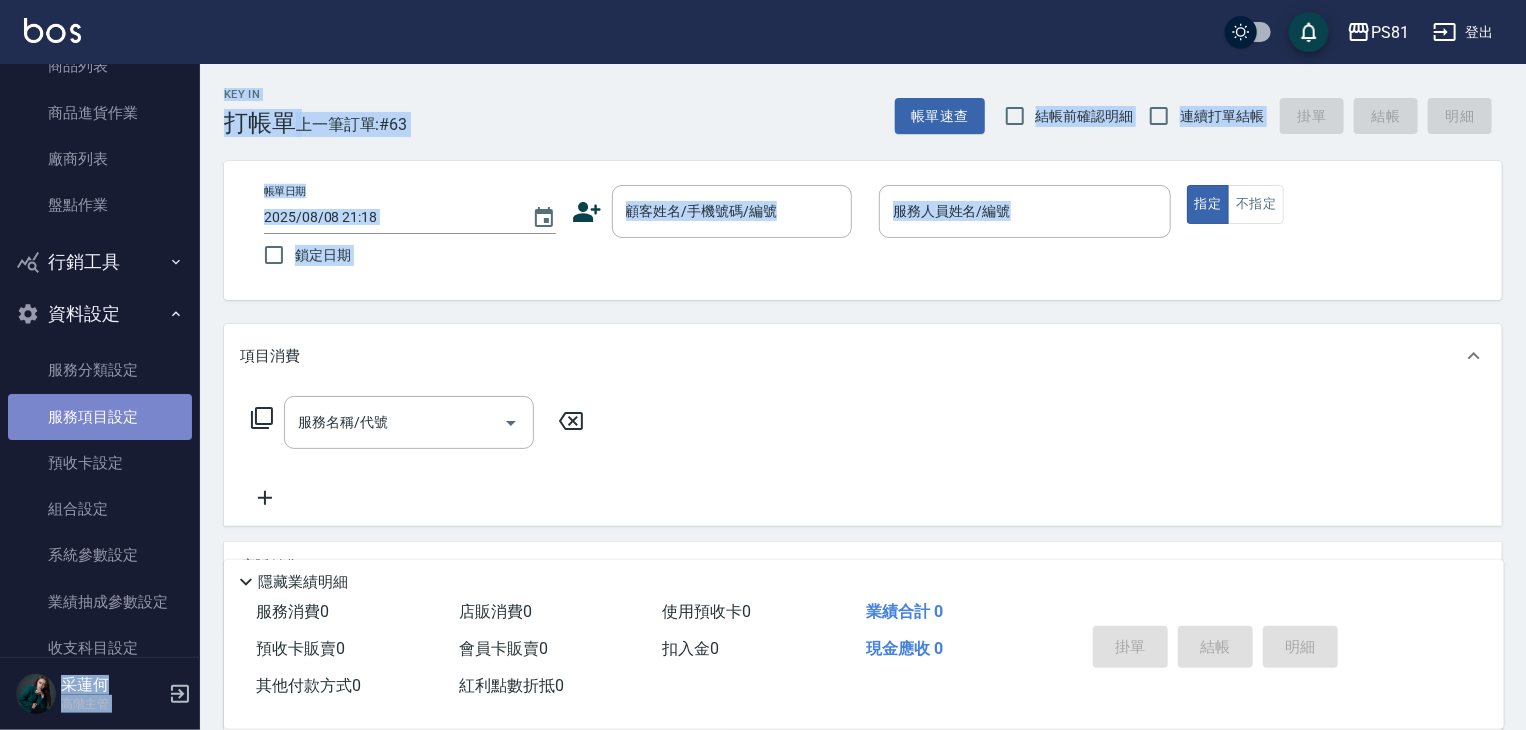 click on "服務項目設定" at bounding box center (100, 417) 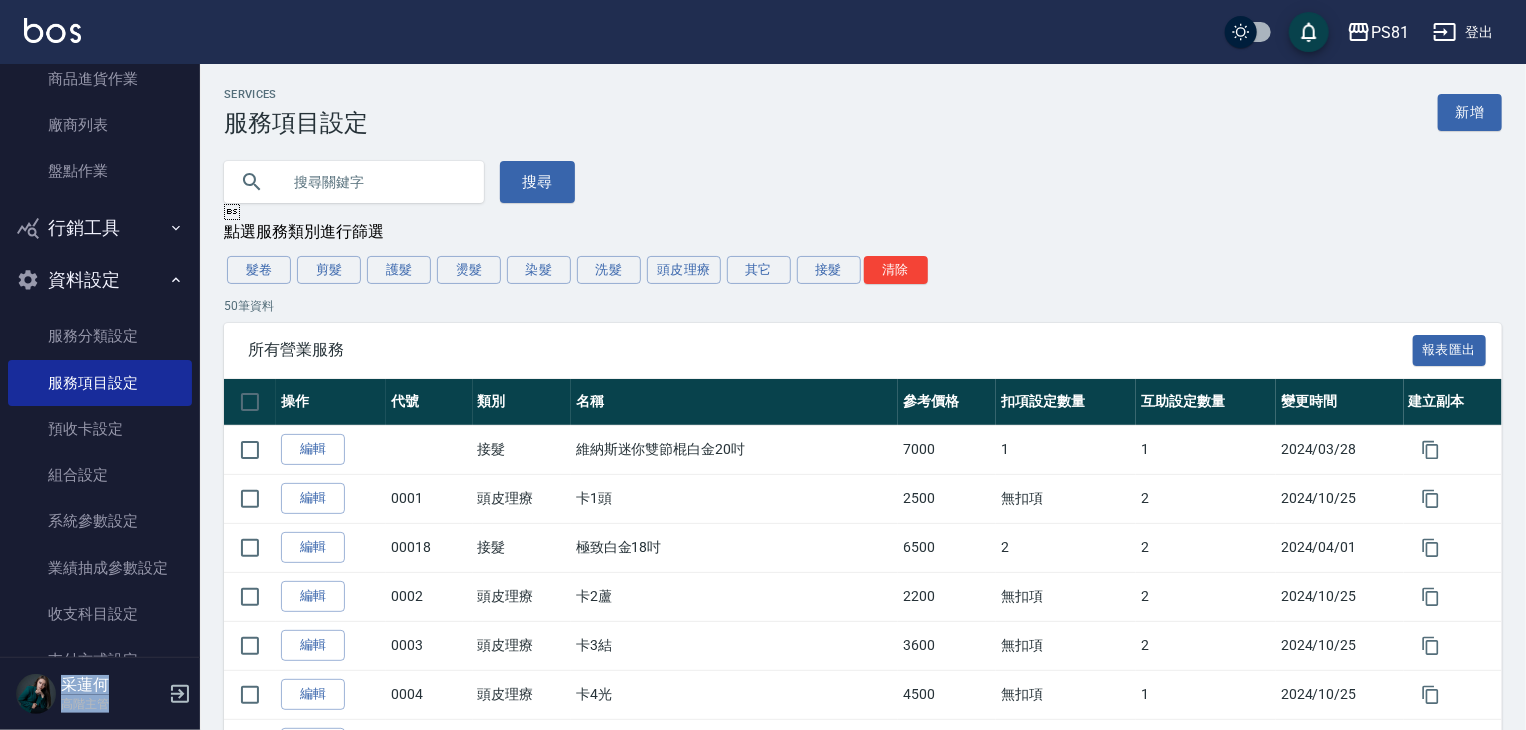 click on "資料設定" at bounding box center (100, 280) 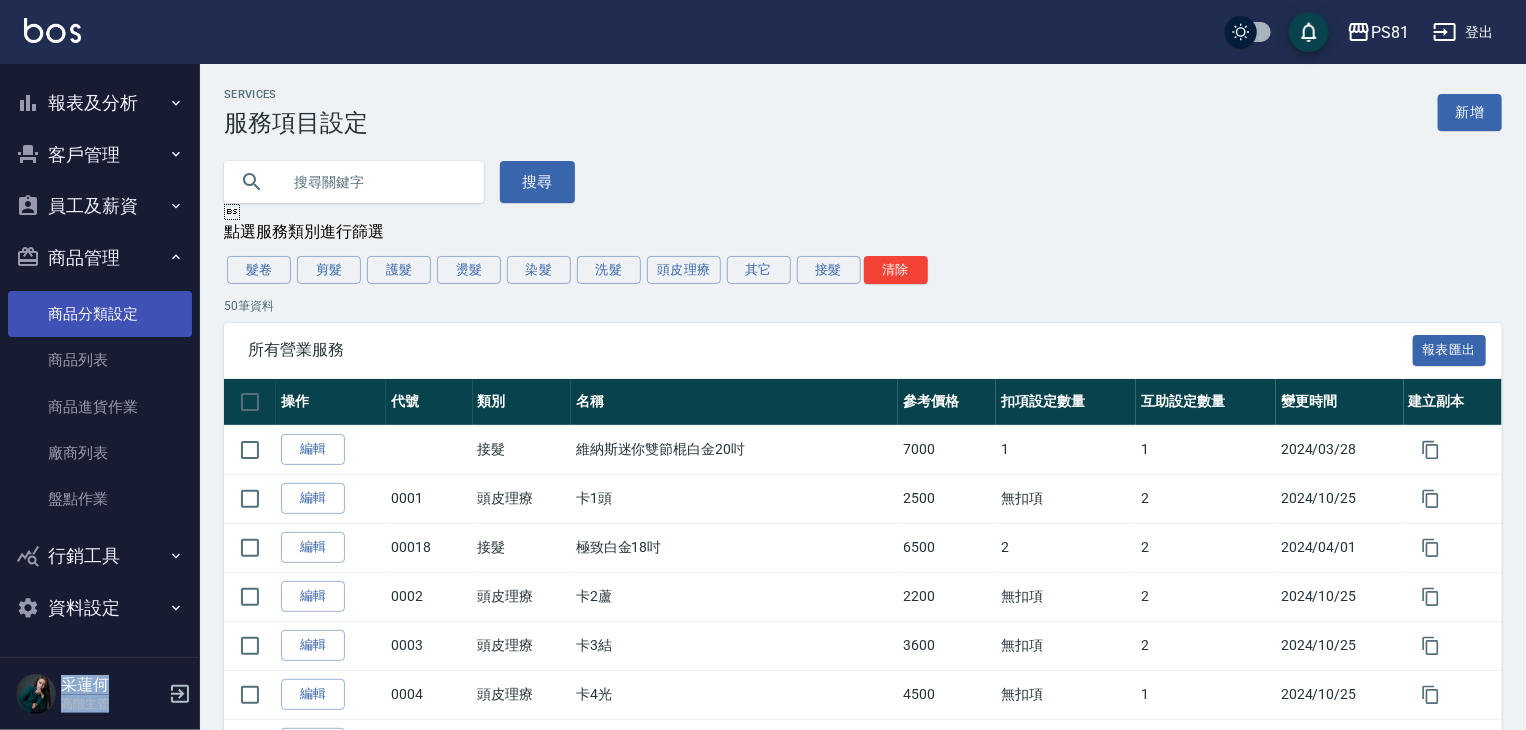 scroll, scrollTop: 98, scrollLeft: 0, axis: vertical 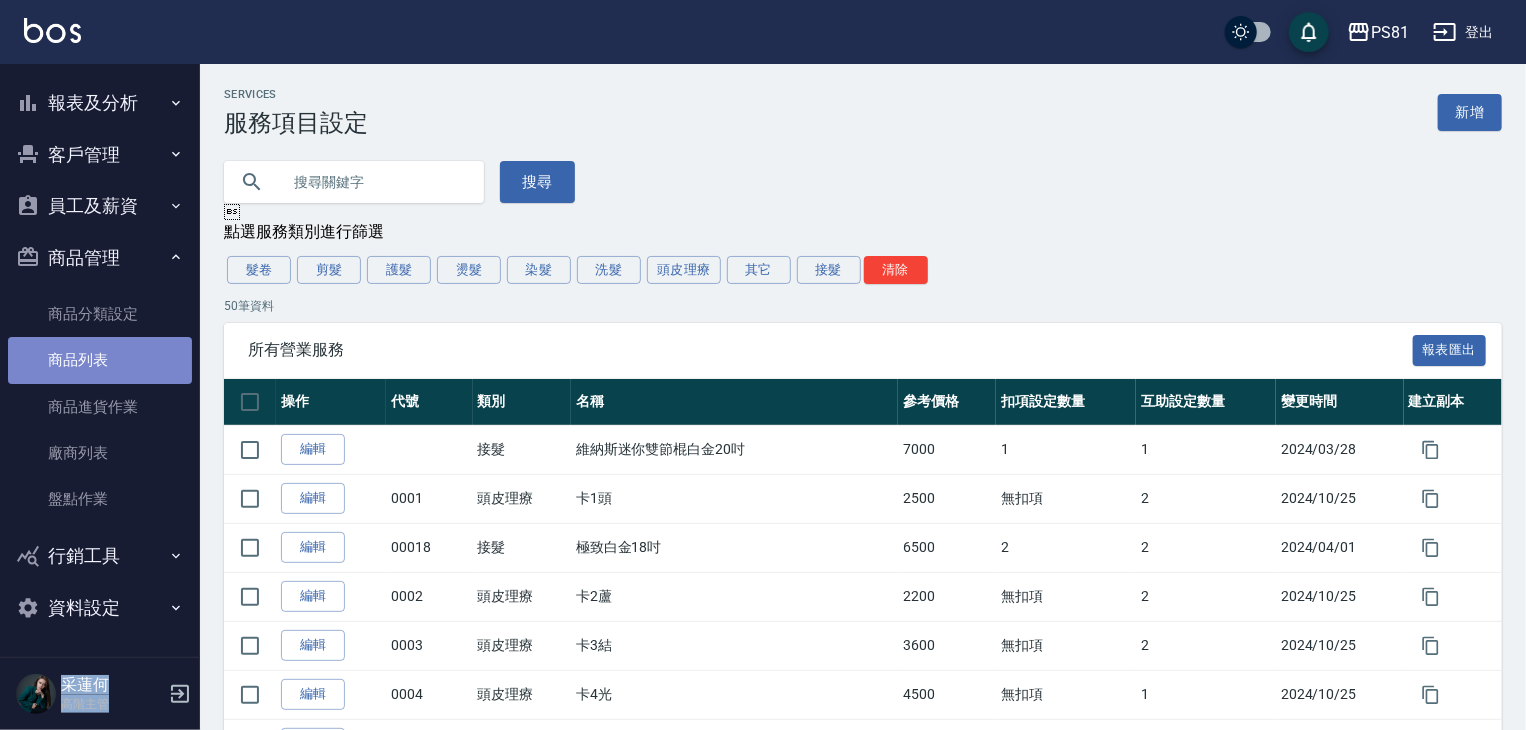 click on "商品列表" at bounding box center [100, 360] 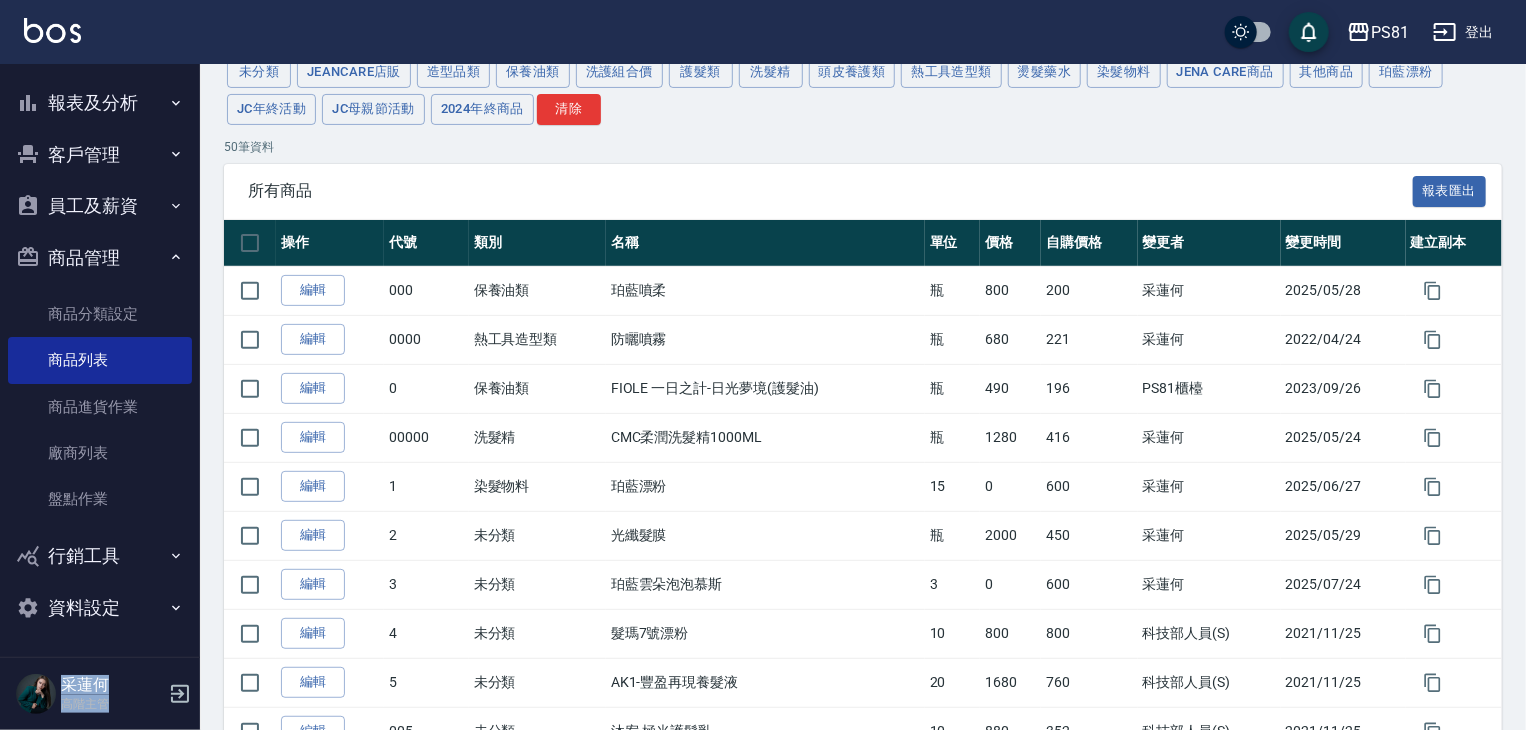 scroll, scrollTop: 207, scrollLeft: 0, axis: vertical 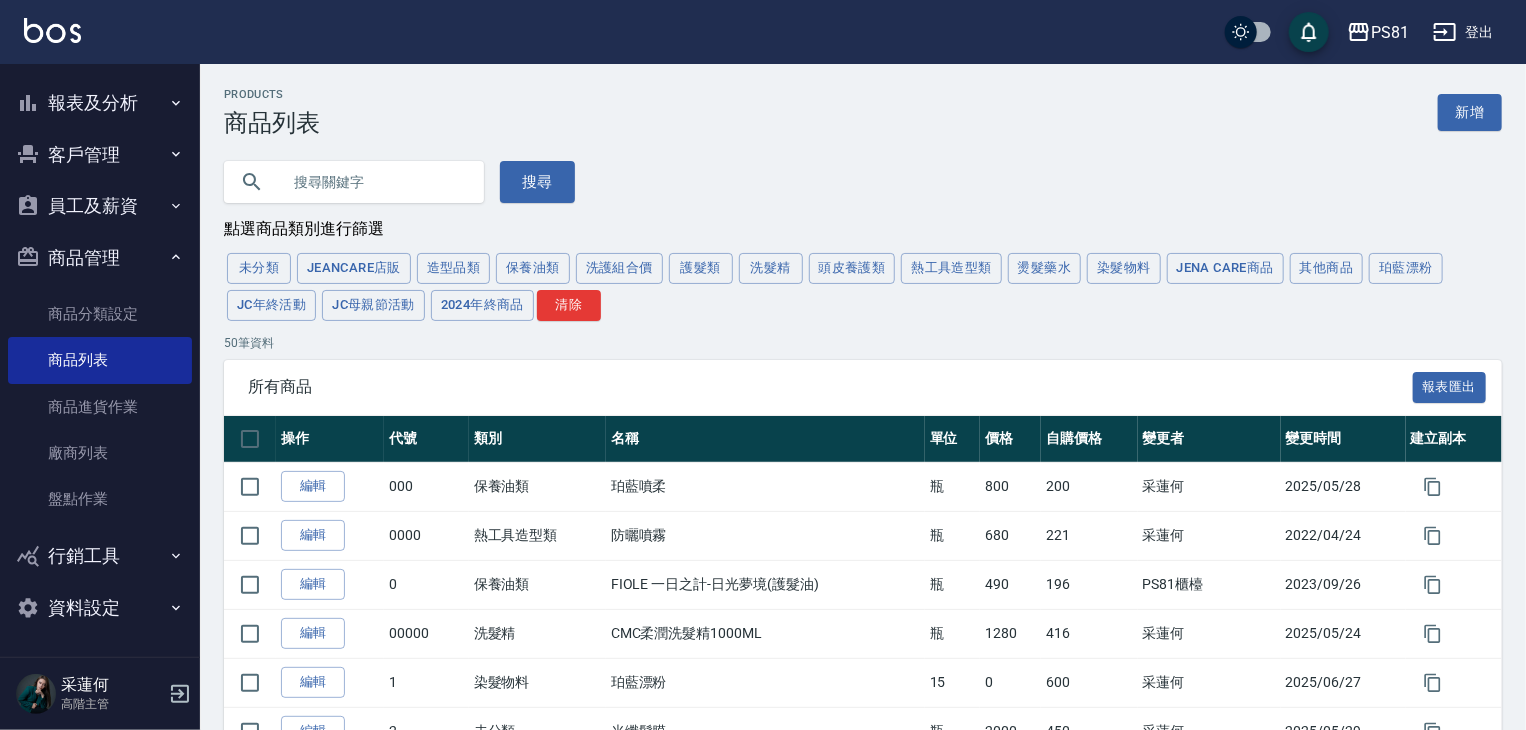 click at bounding box center [374, 182] 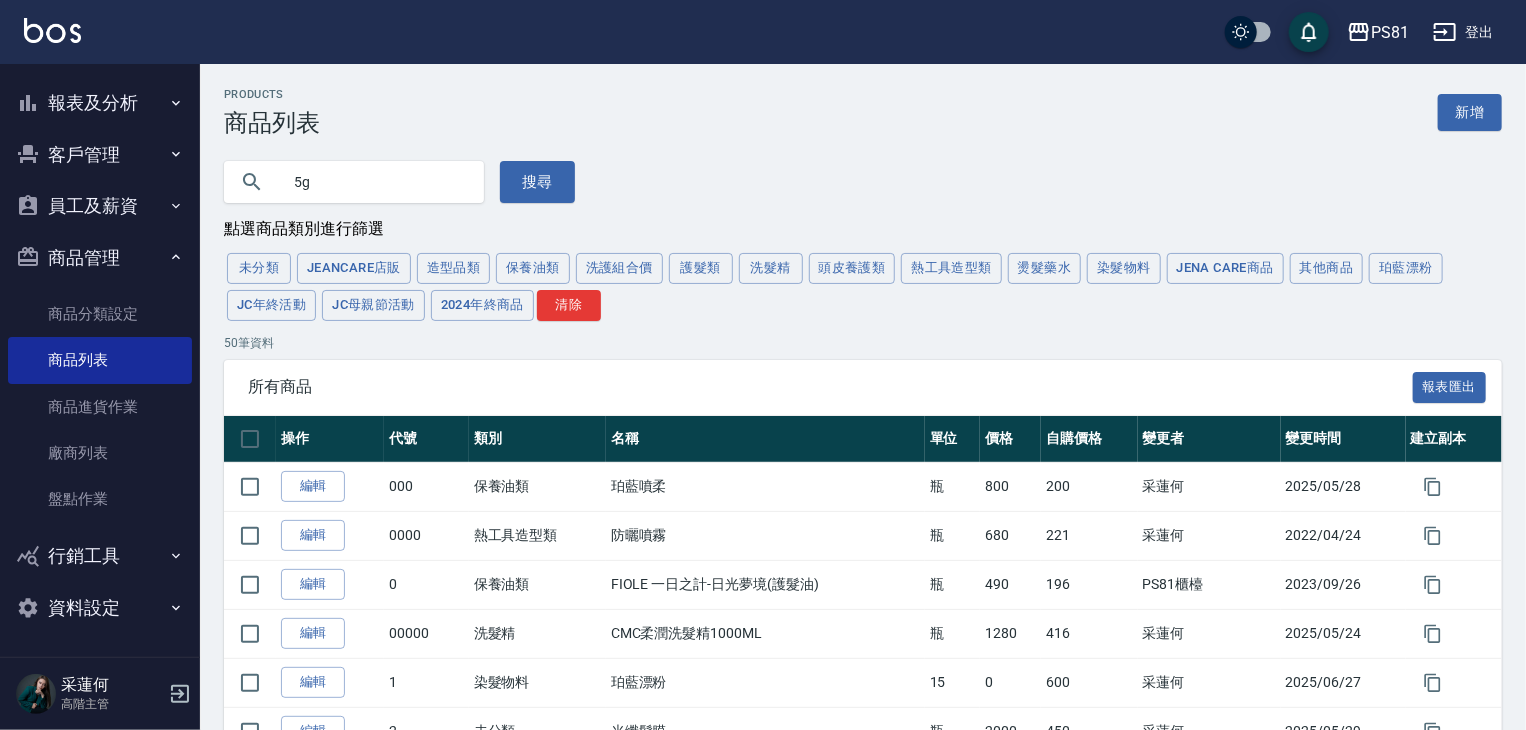 type on "5g" 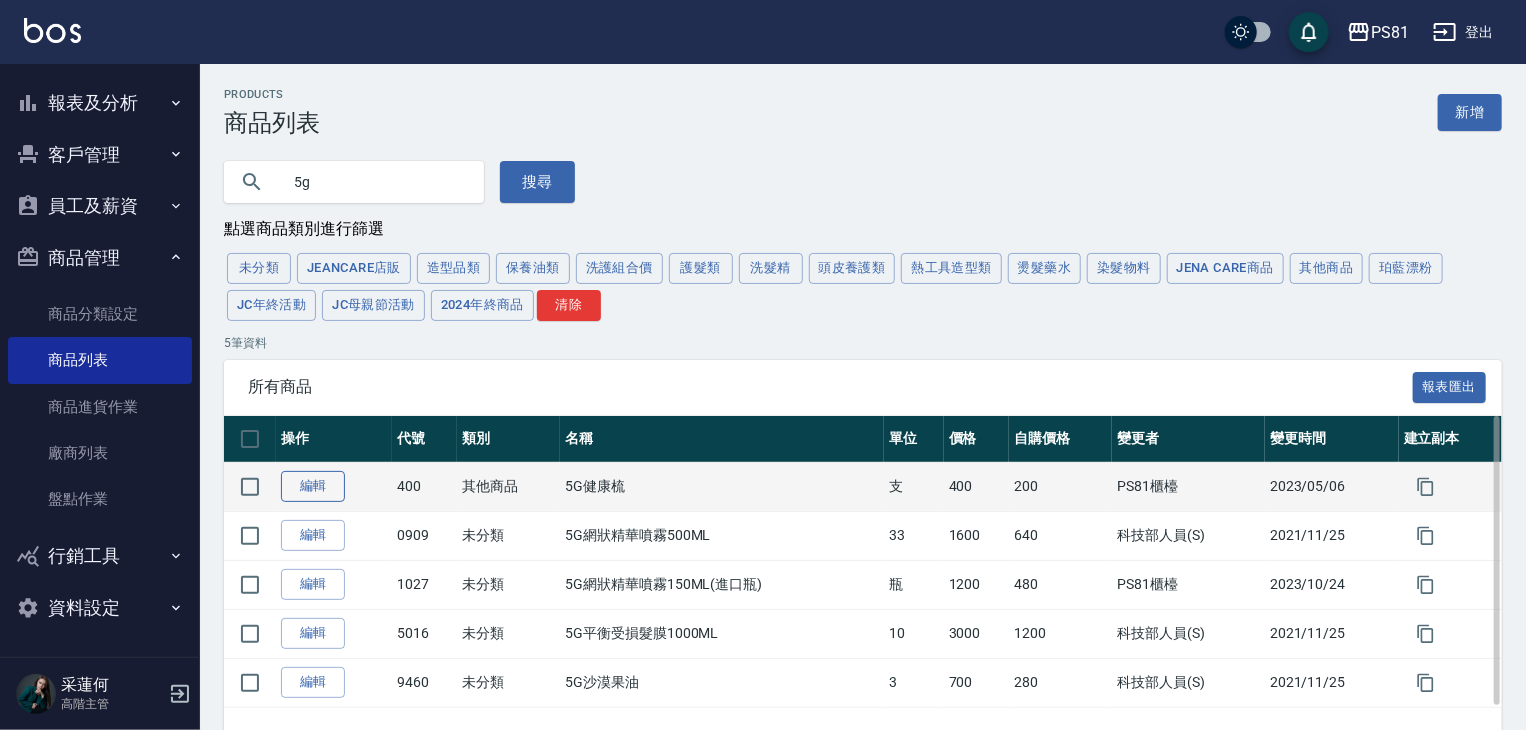 click on "編輯" at bounding box center [313, 486] 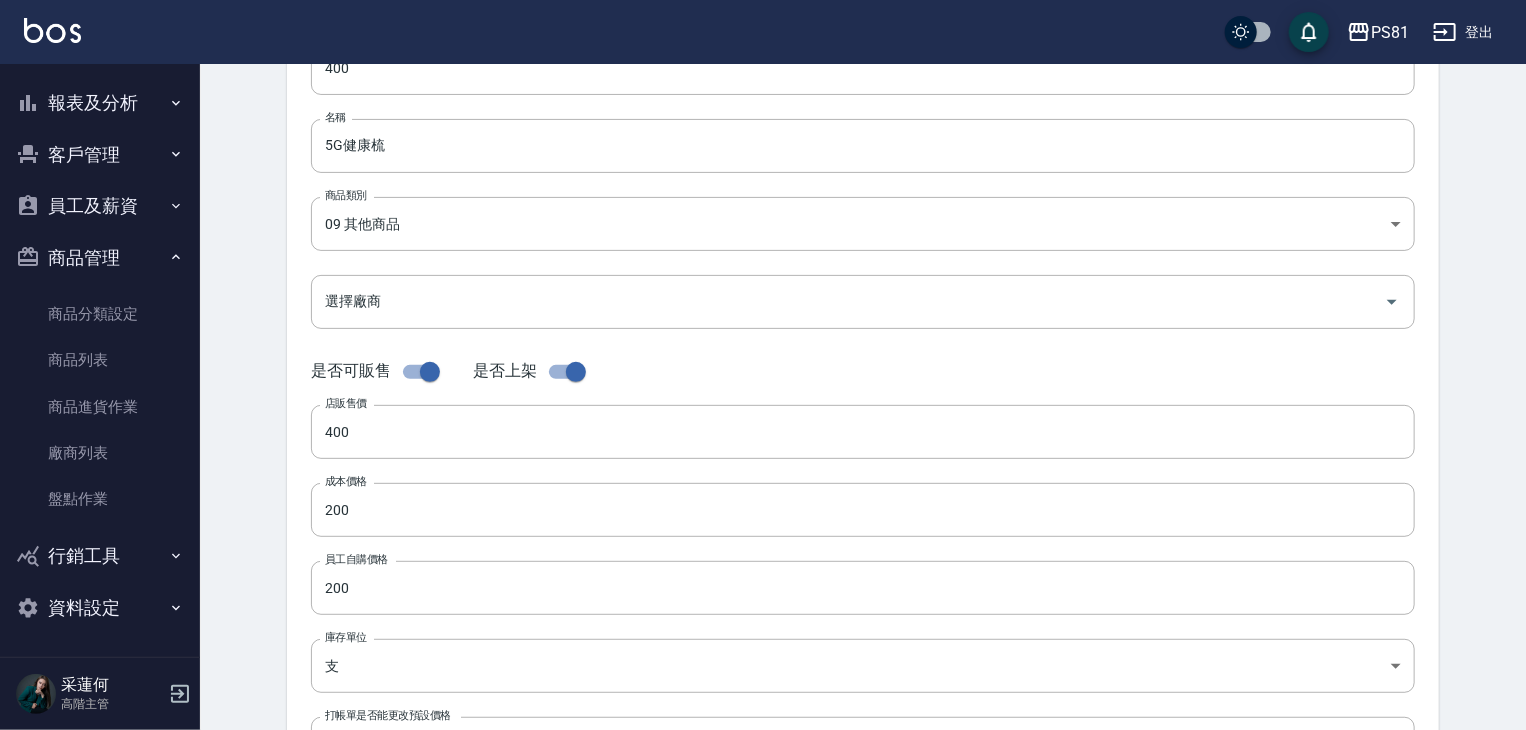 scroll, scrollTop: 287, scrollLeft: 0, axis: vertical 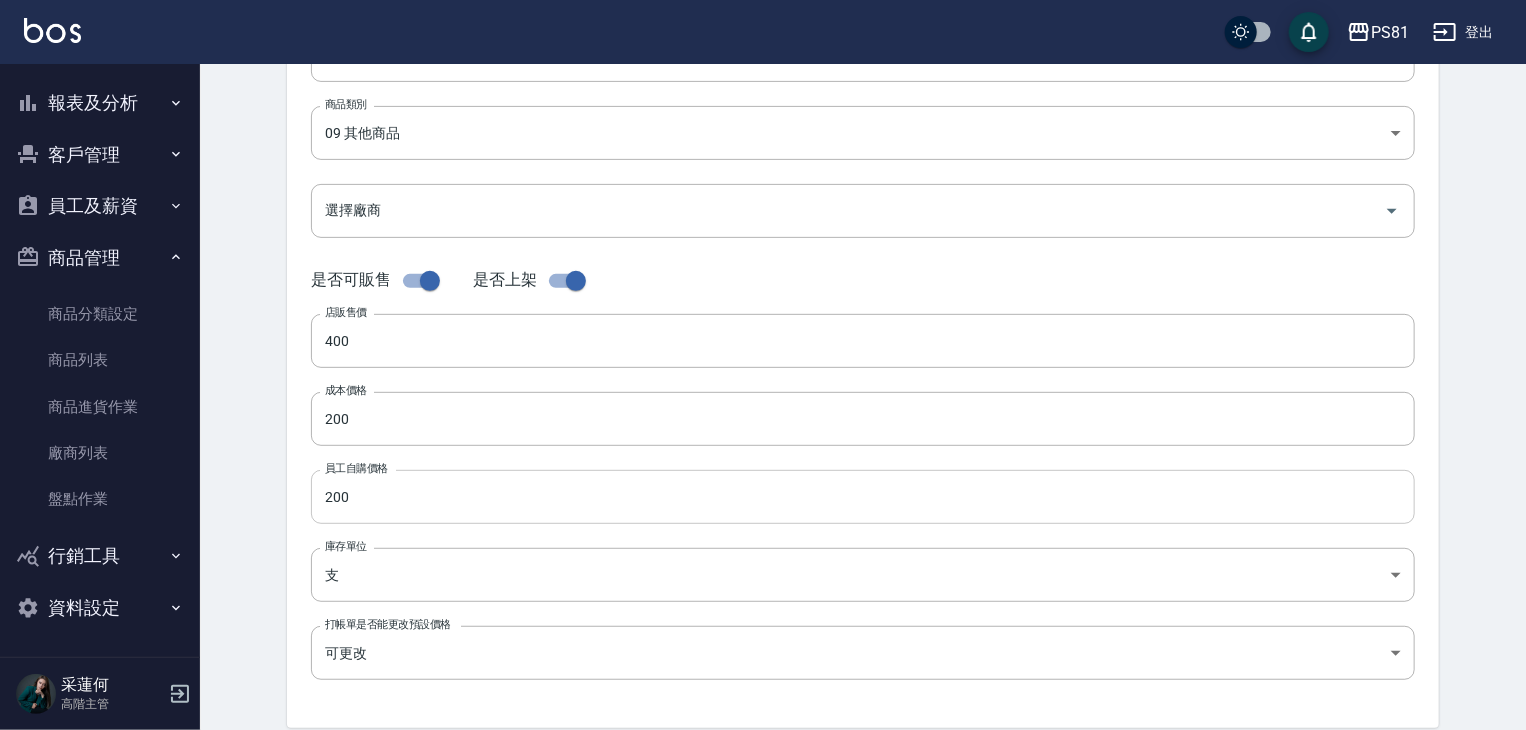 click on "200" at bounding box center (863, 497) 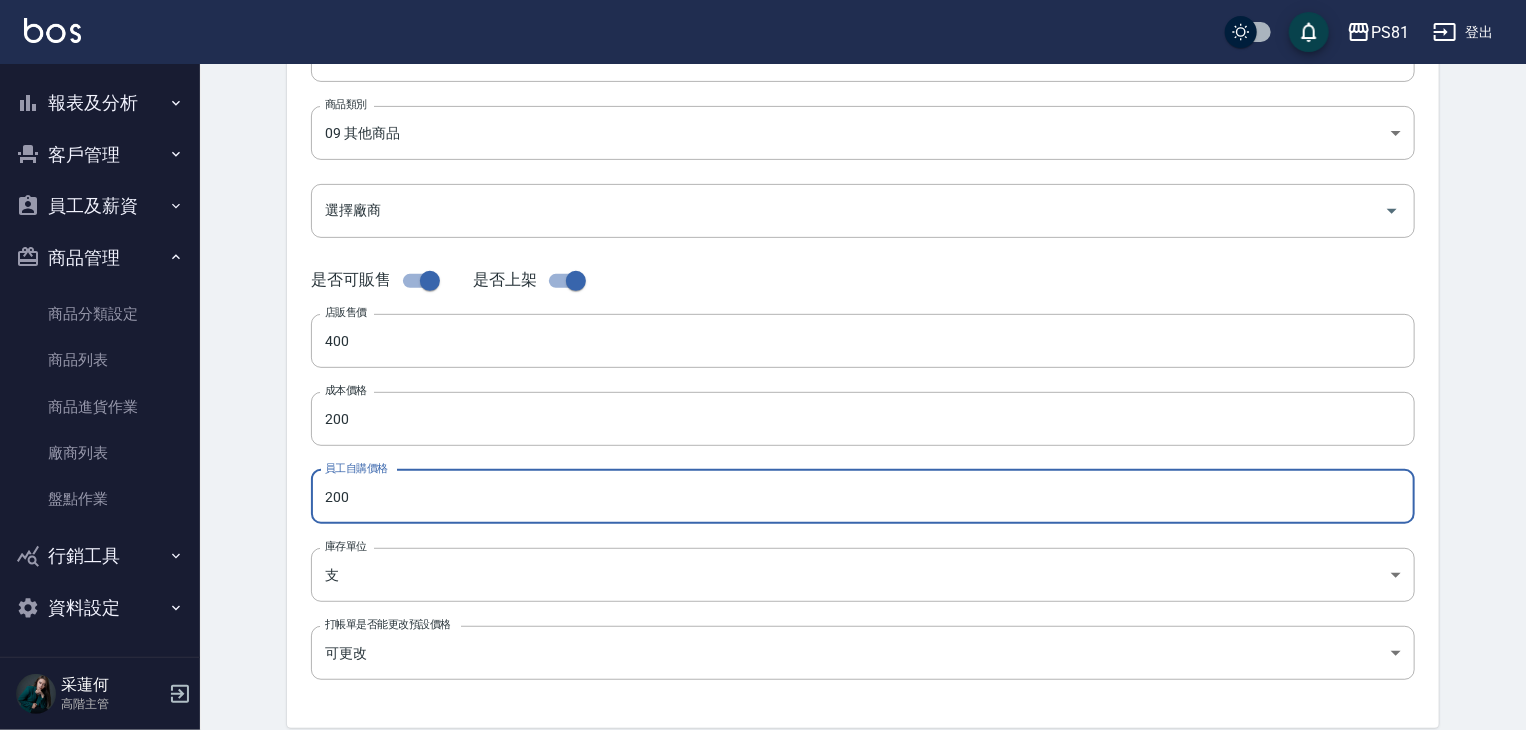 click on "200" at bounding box center [863, 497] 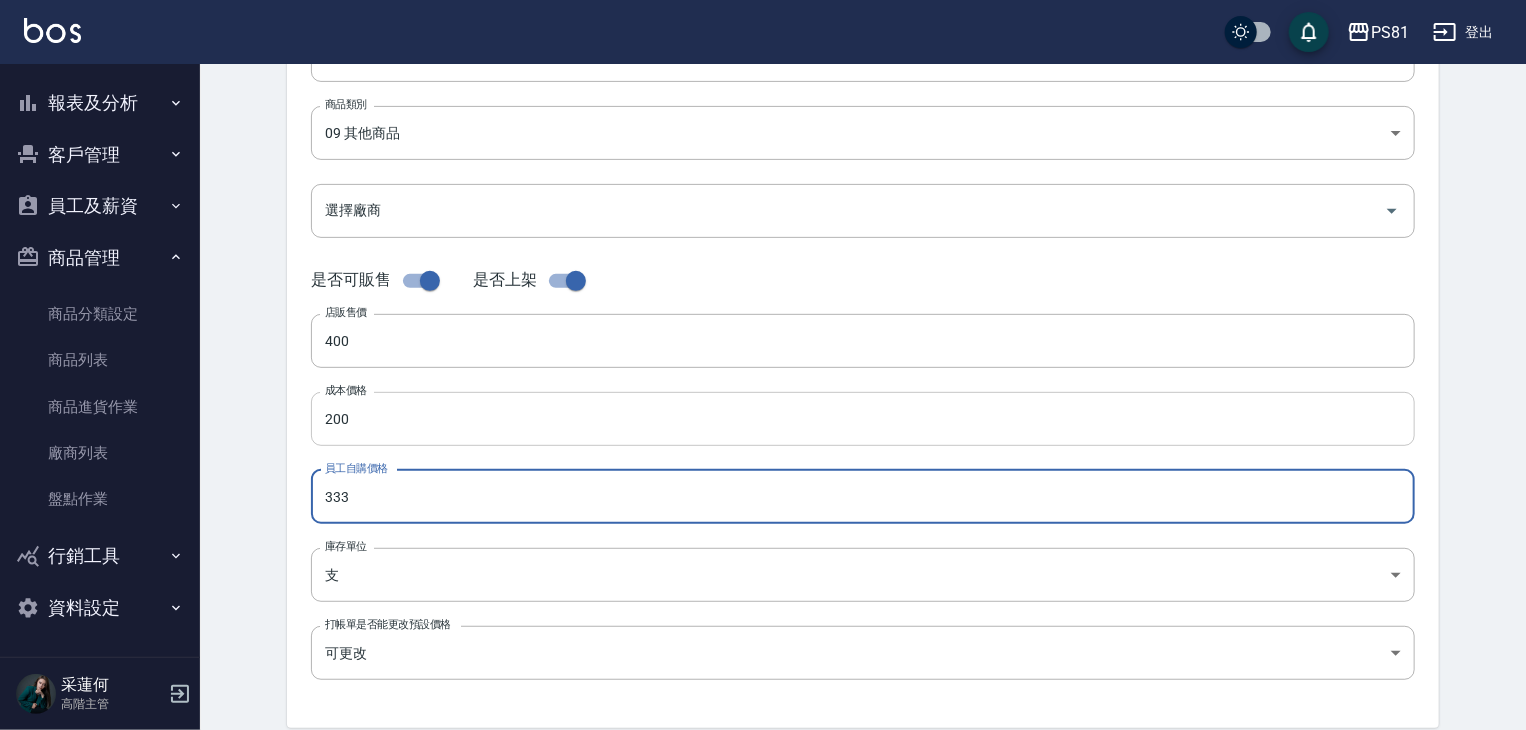 type on "333" 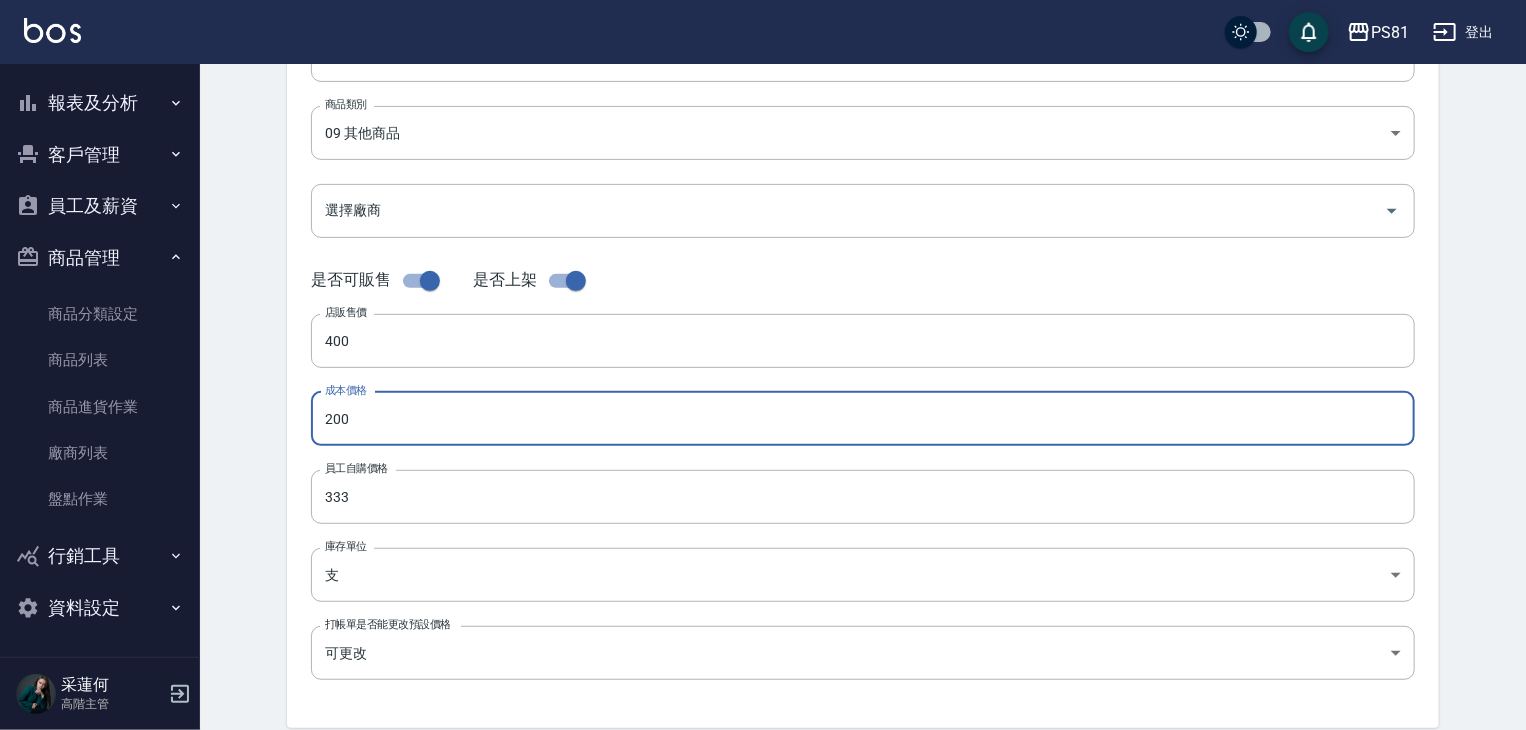 click on "200" at bounding box center [863, 419] 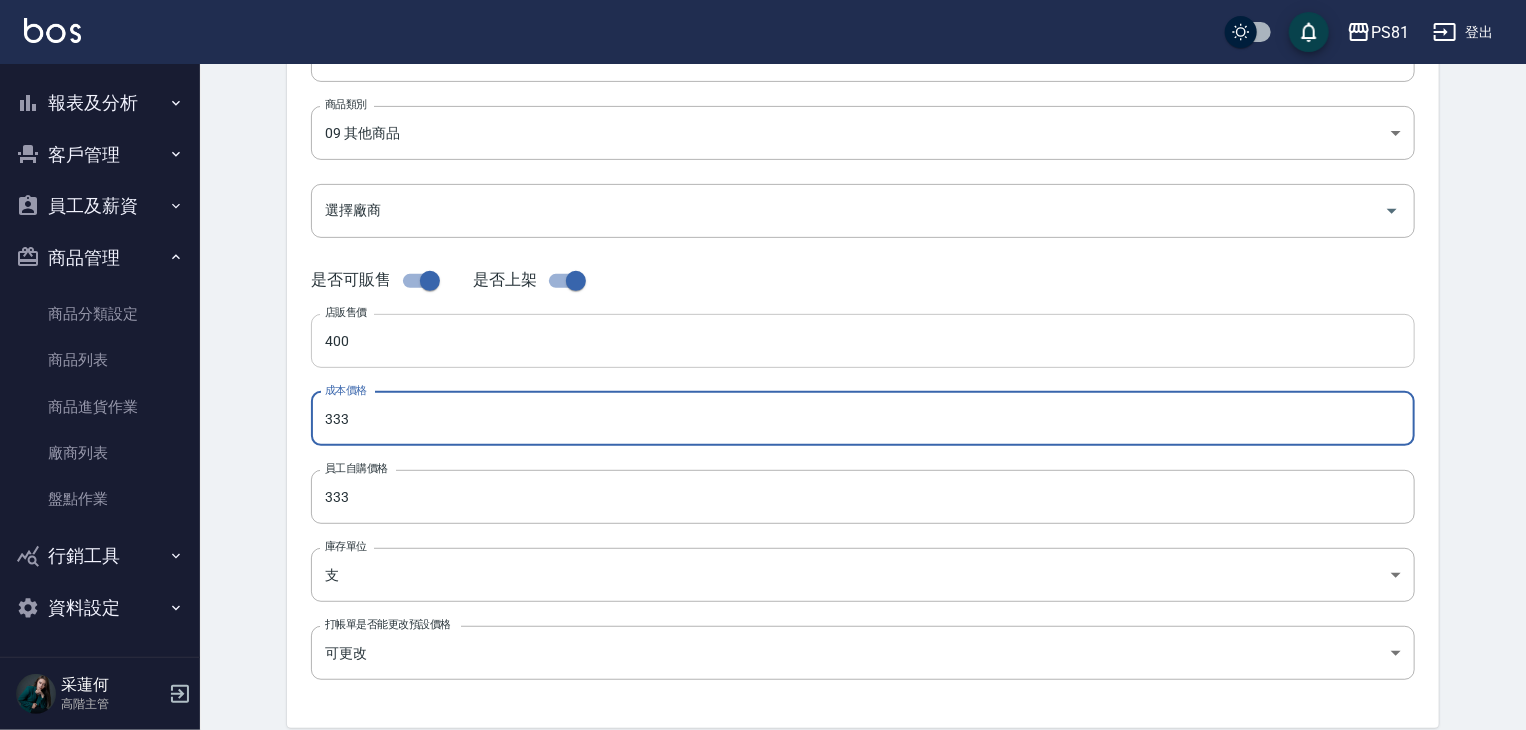 type on "333" 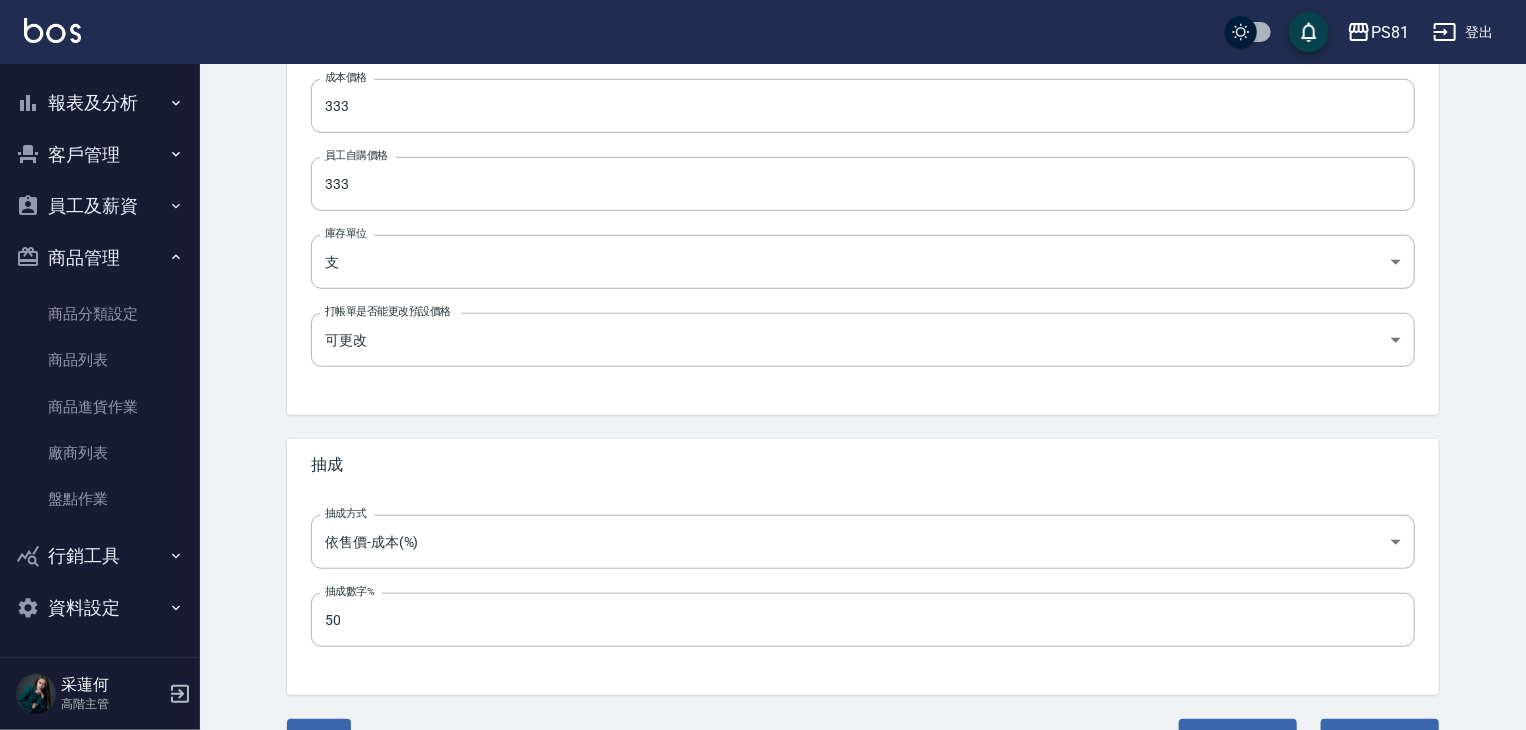 scroll, scrollTop: 621, scrollLeft: 0, axis: vertical 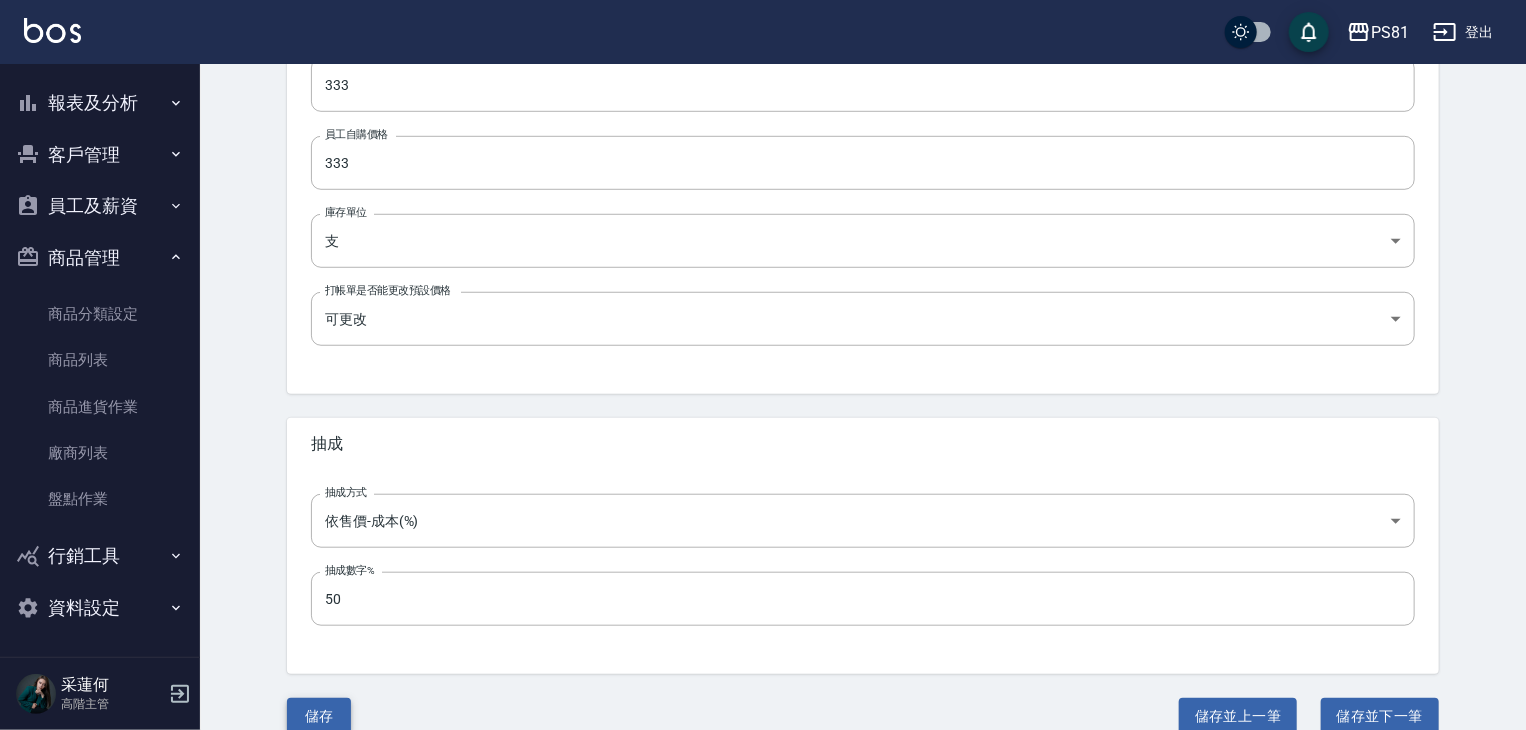type on "0680" 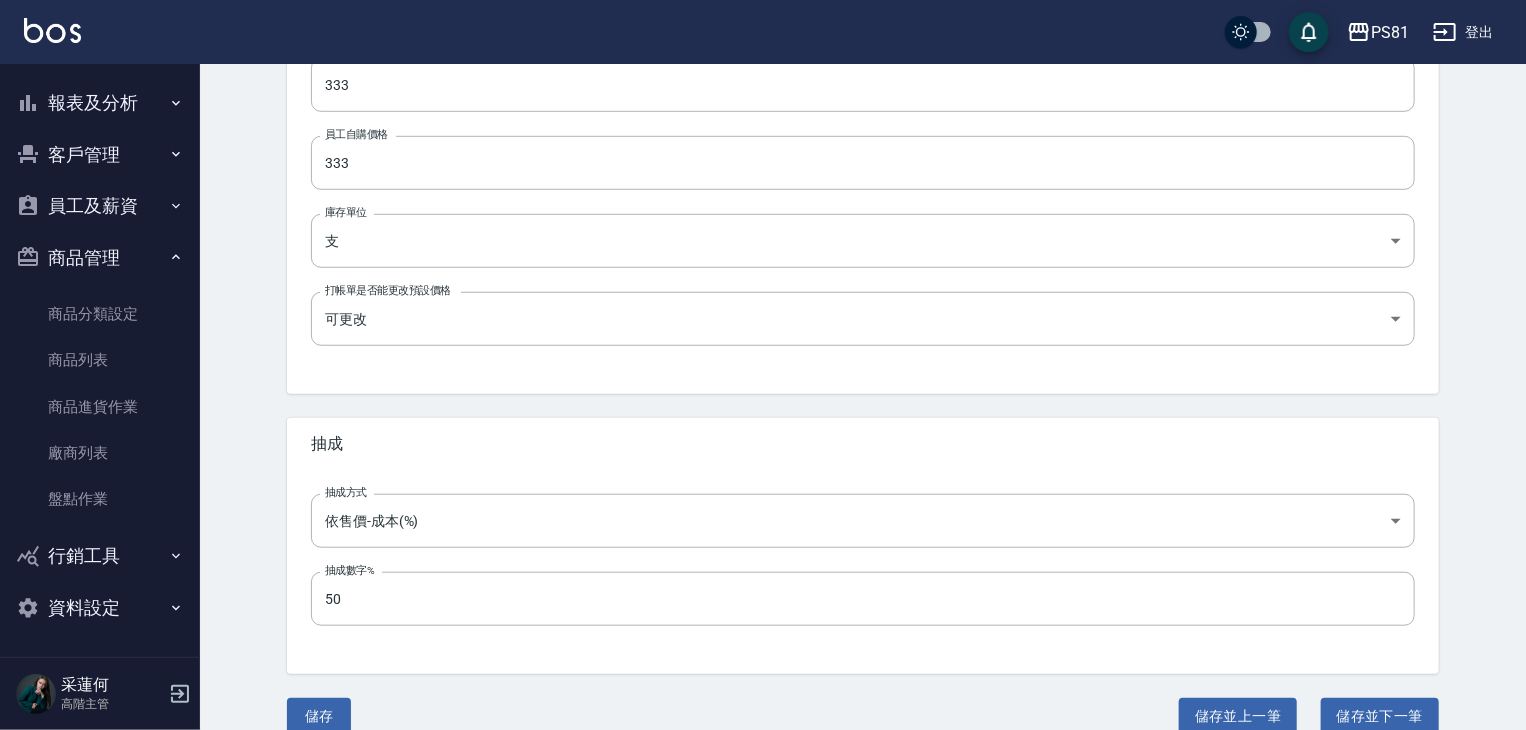 click on "儲存" at bounding box center (319, 716) 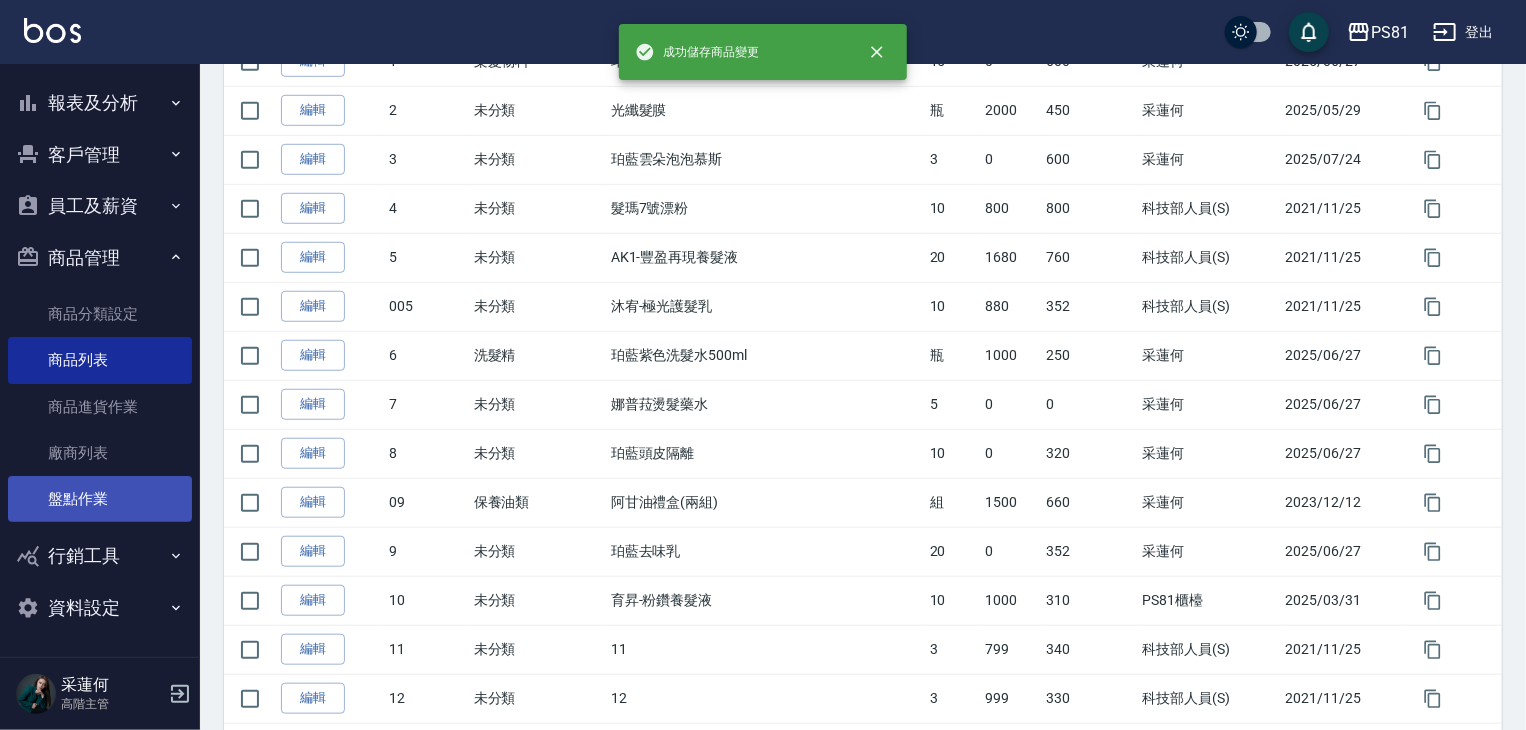 scroll, scrollTop: 0, scrollLeft: 0, axis: both 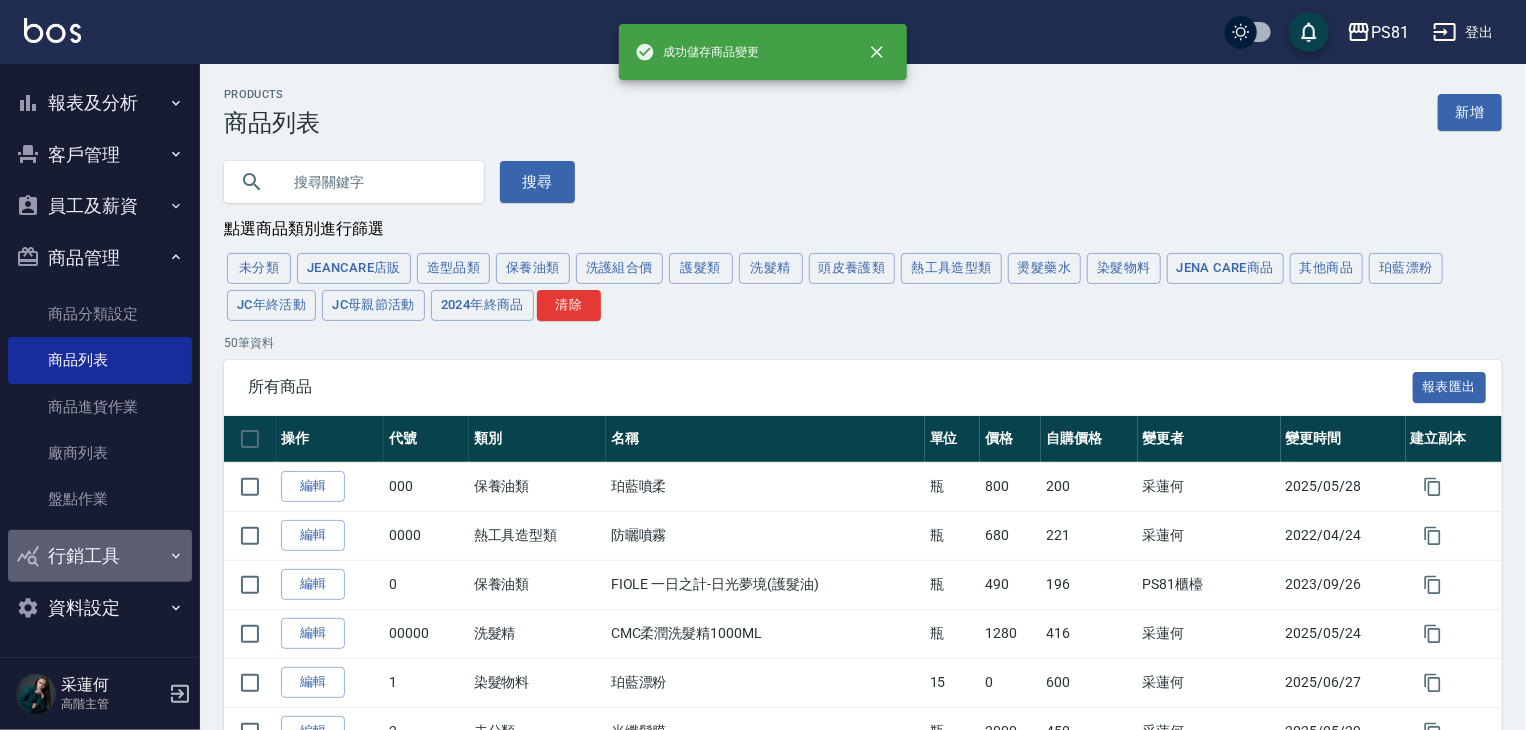click on "行銷工具" at bounding box center [100, 556] 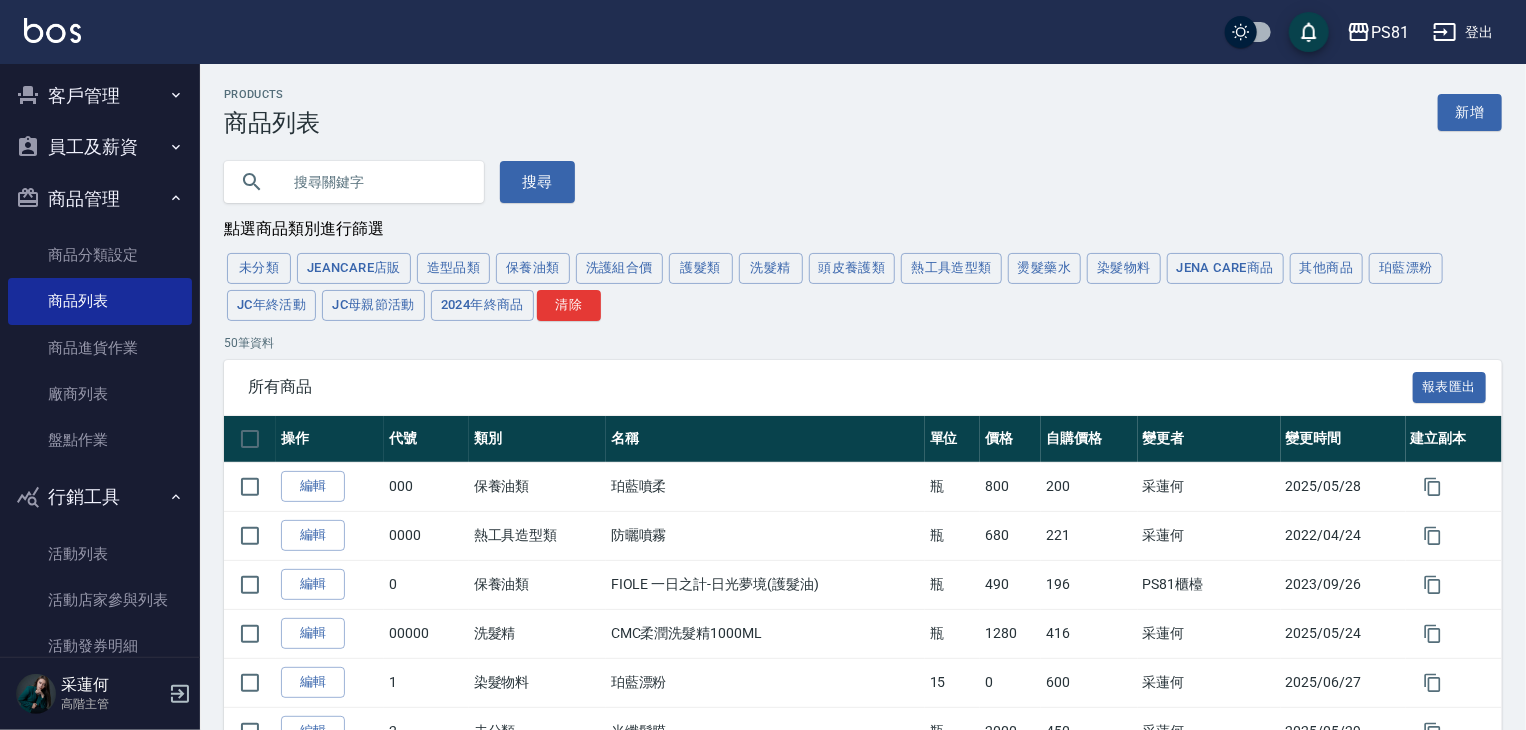 scroll, scrollTop: 253, scrollLeft: 0, axis: vertical 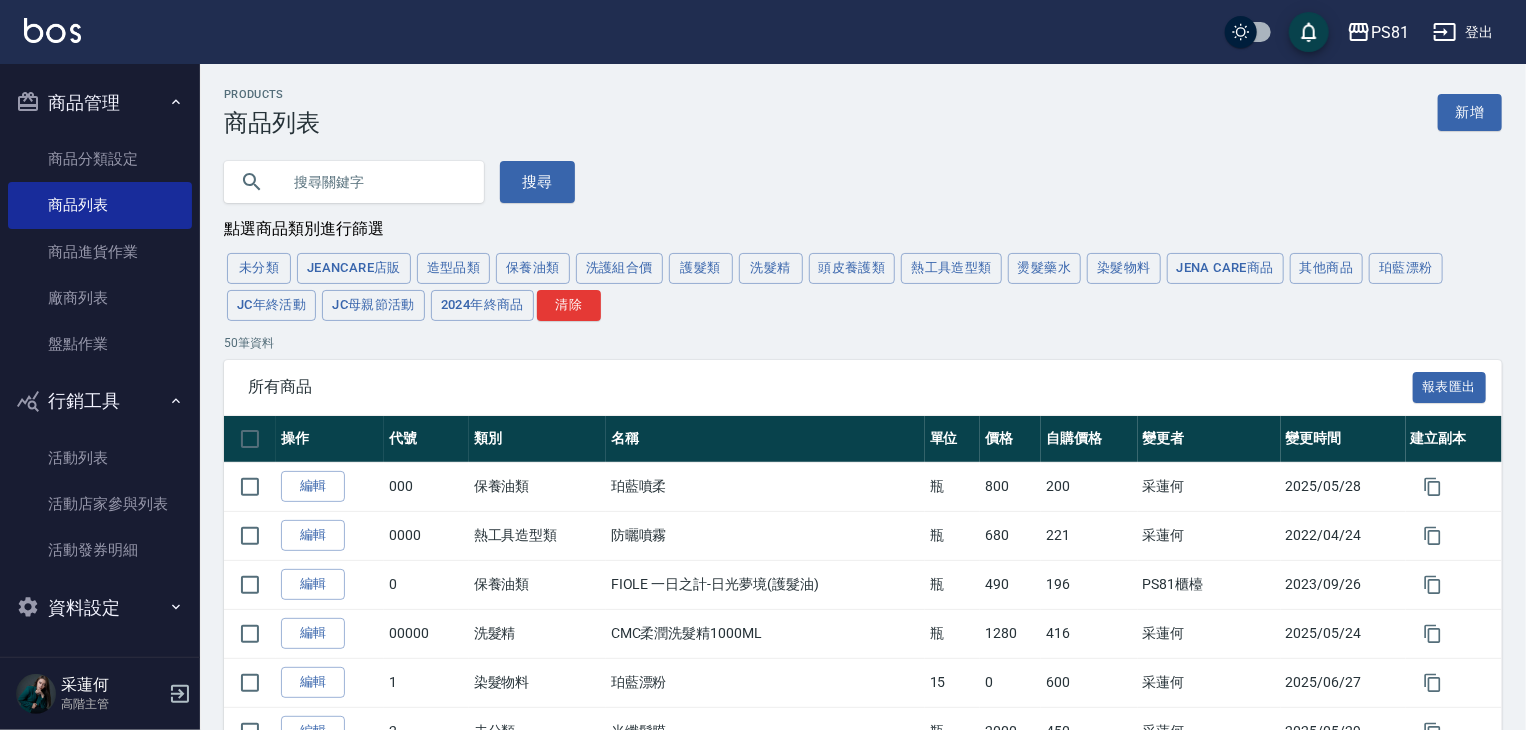 click on "資料設定" at bounding box center [100, 608] 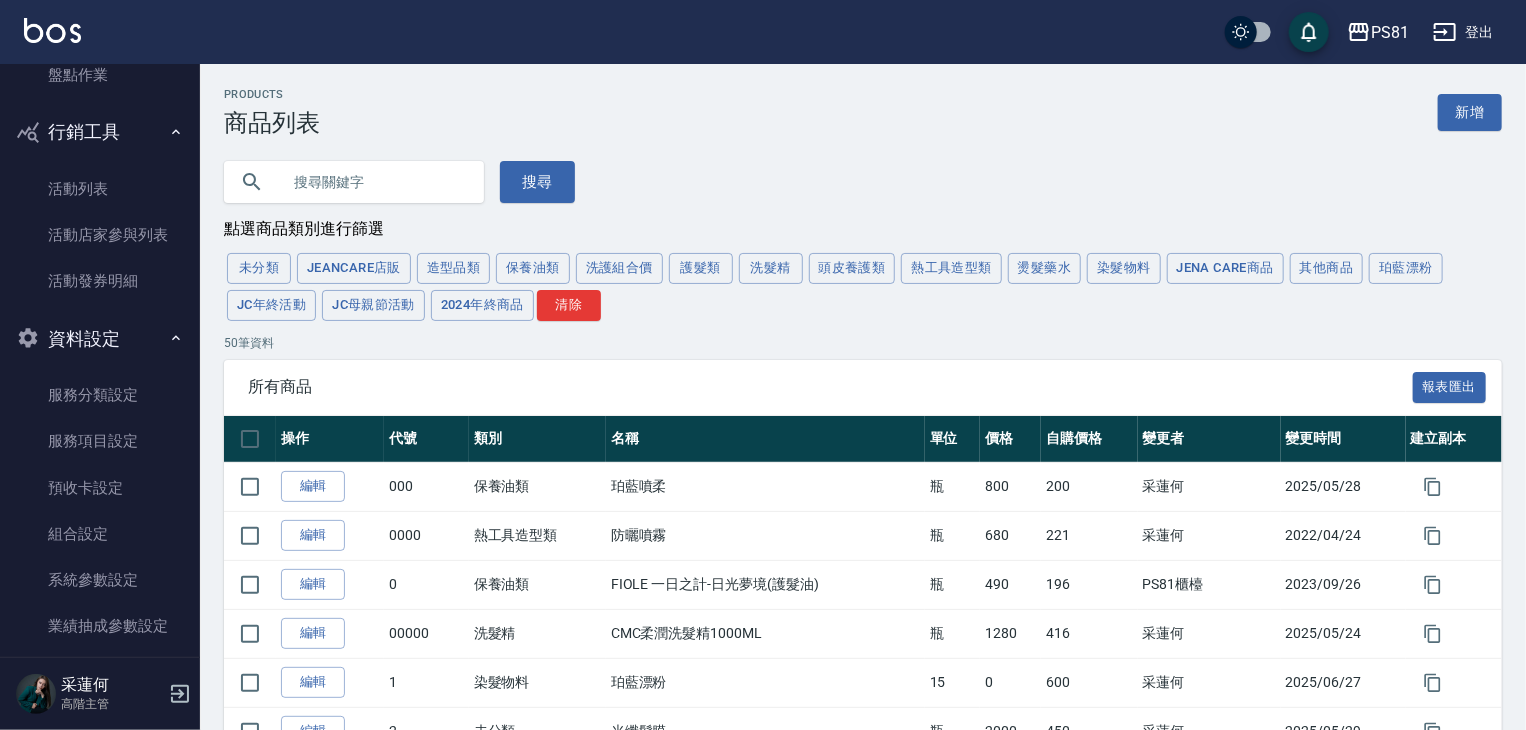 scroll, scrollTop: 513, scrollLeft: 0, axis: vertical 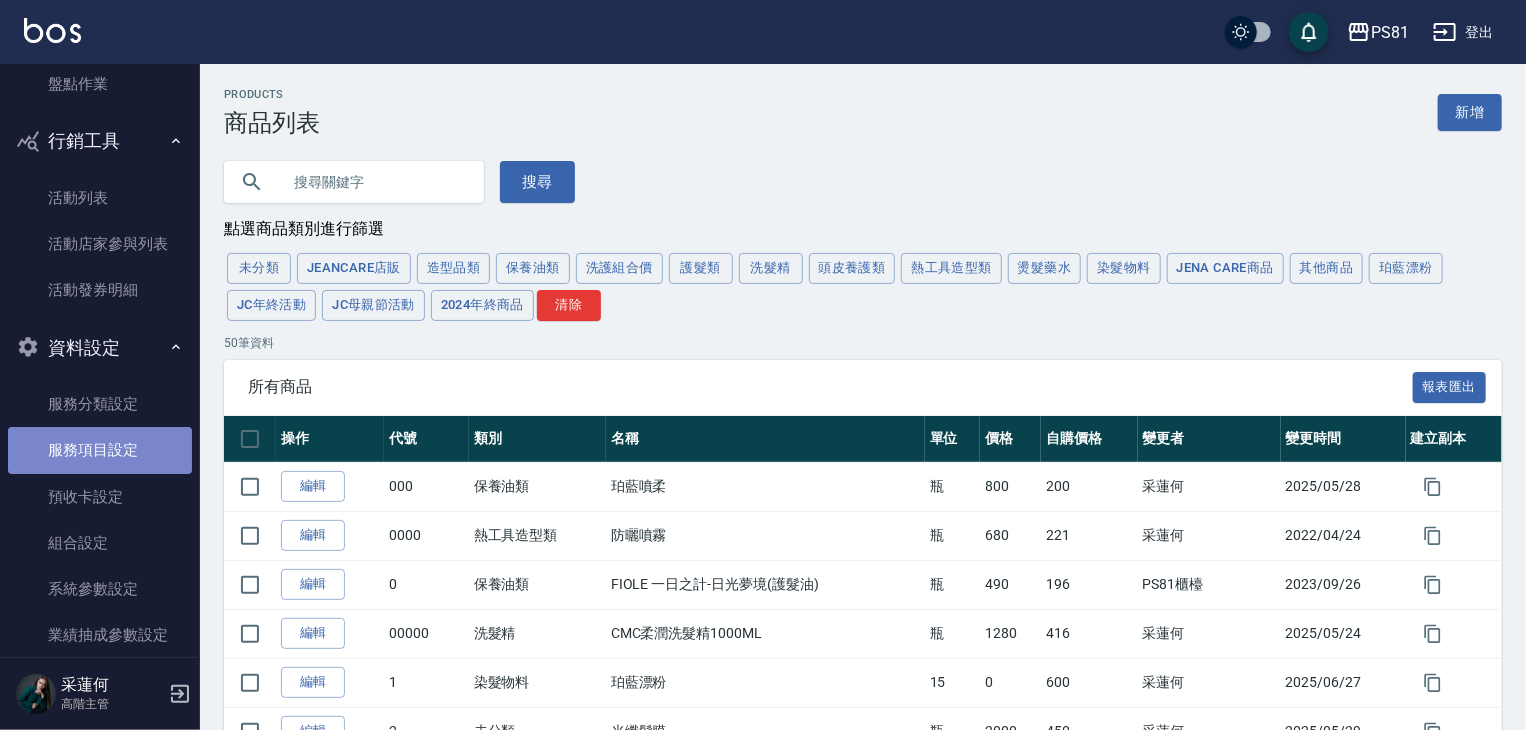 click on "服務項目設定" at bounding box center (100, 450) 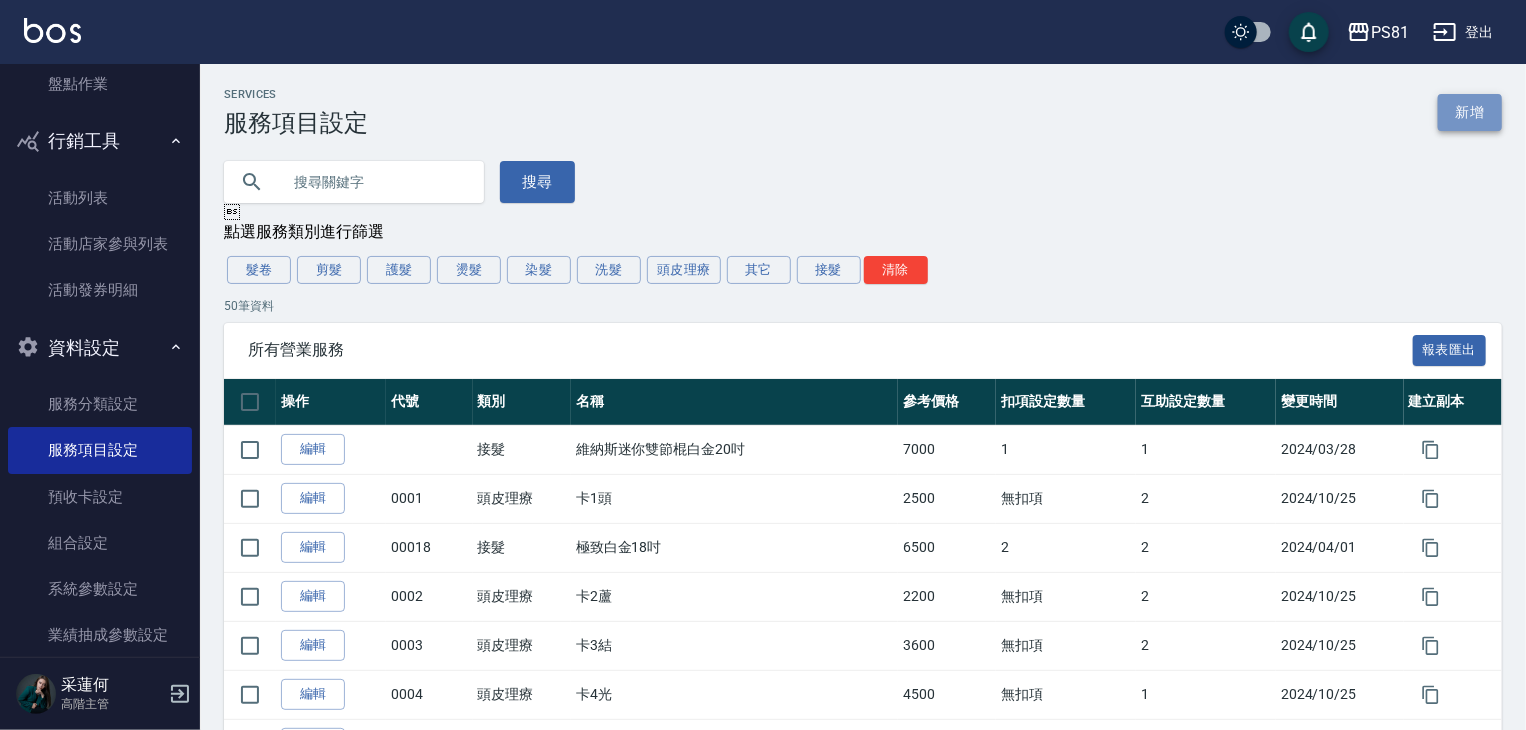click on "新增" at bounding box center [1470, 112] 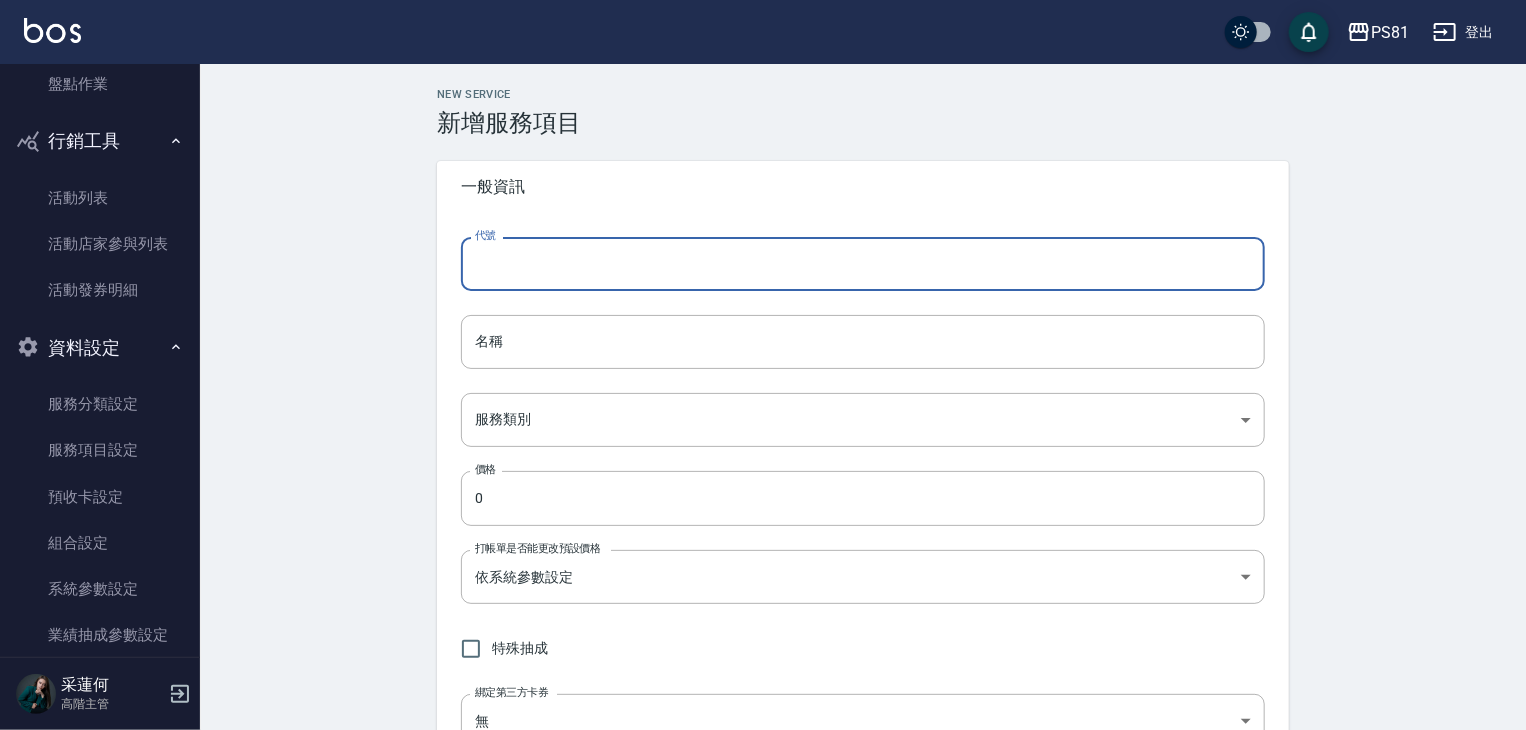click on "代號" at bounding box center (863, 264) 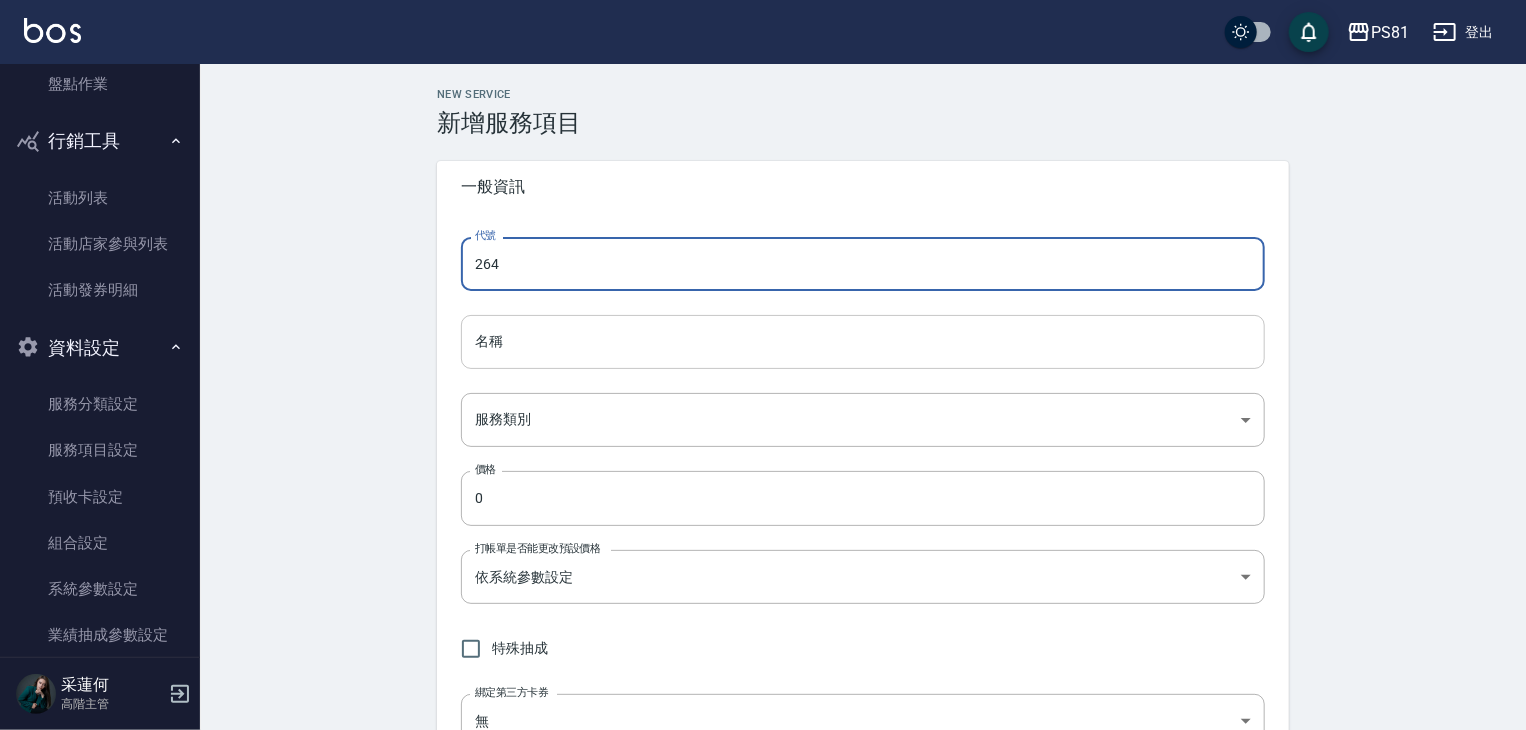 type on "264" 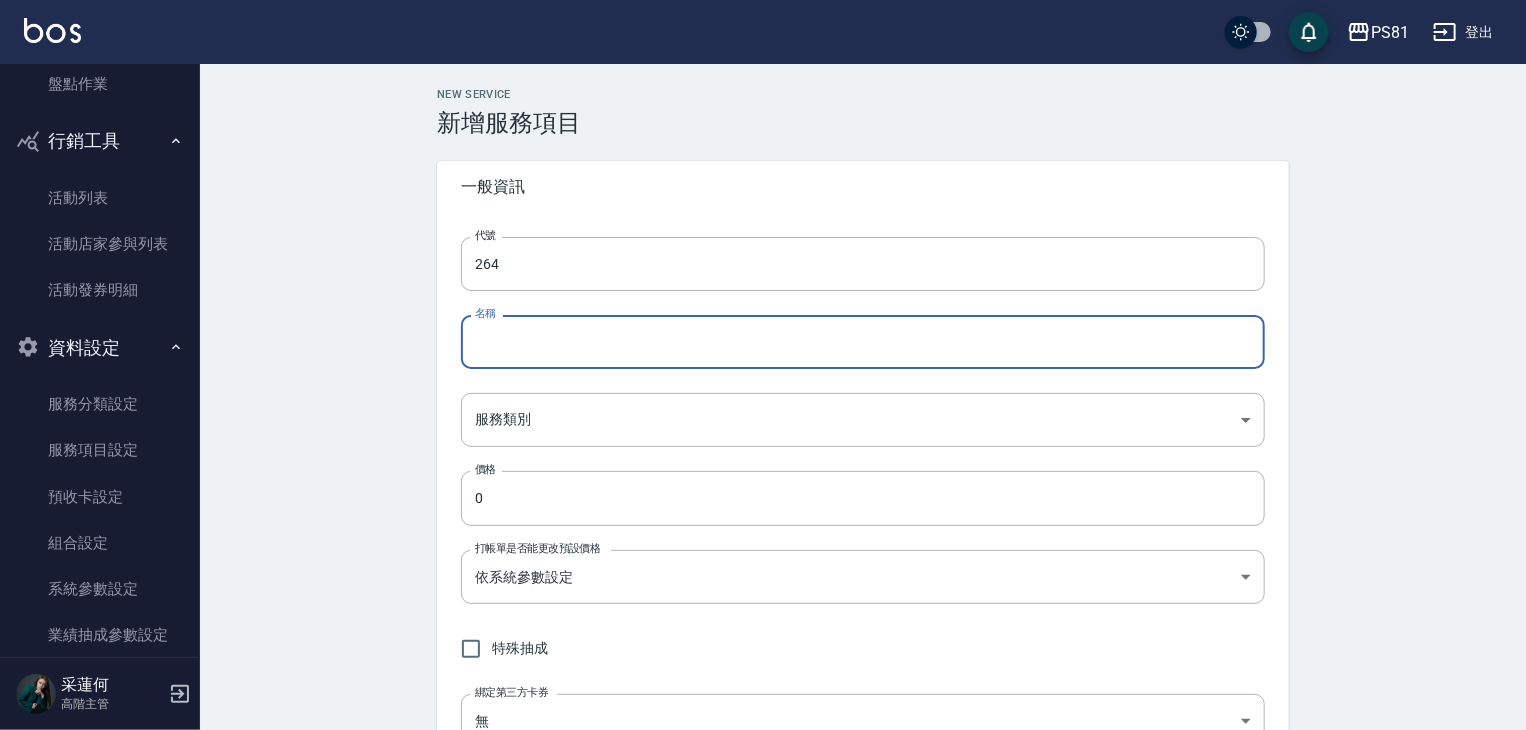 type on "d" 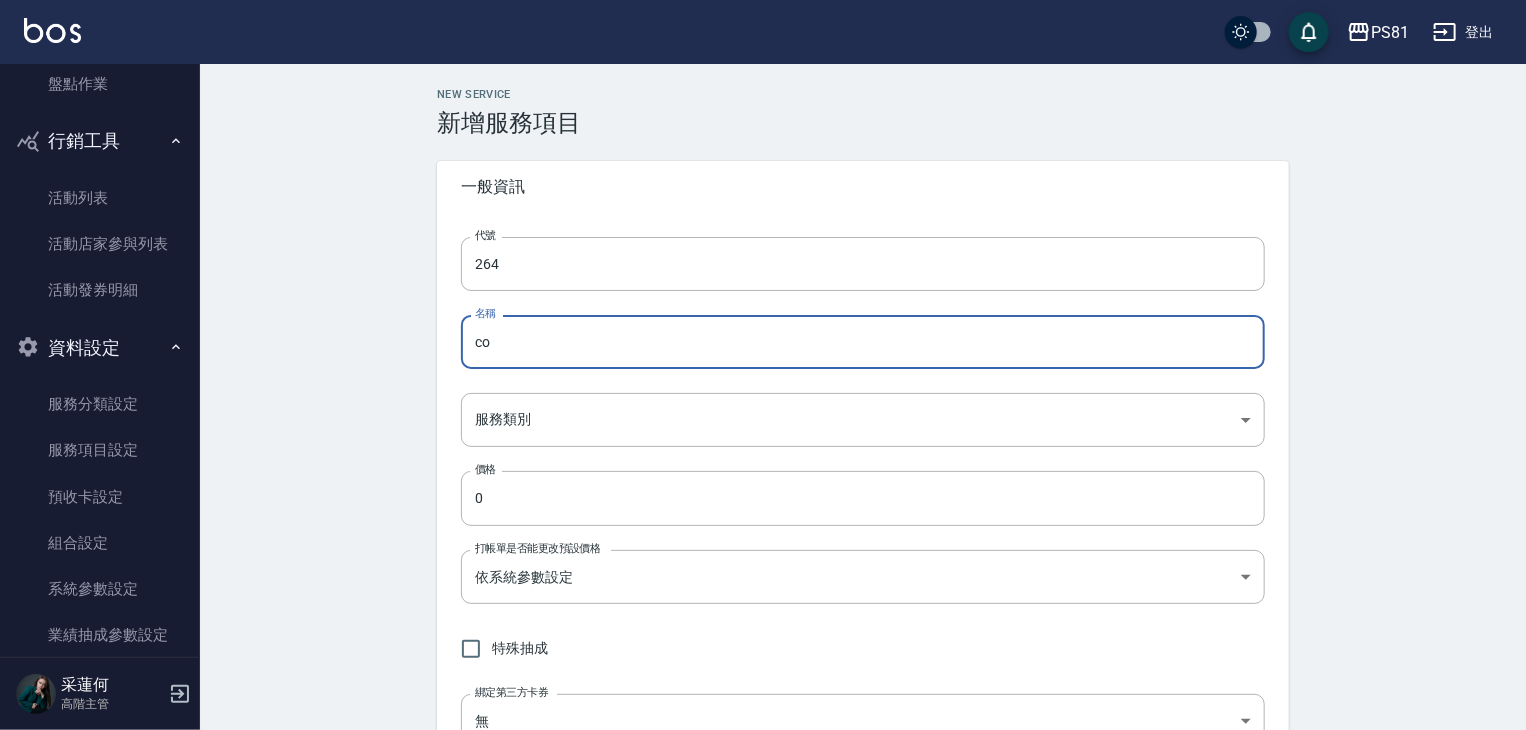 type on "c" 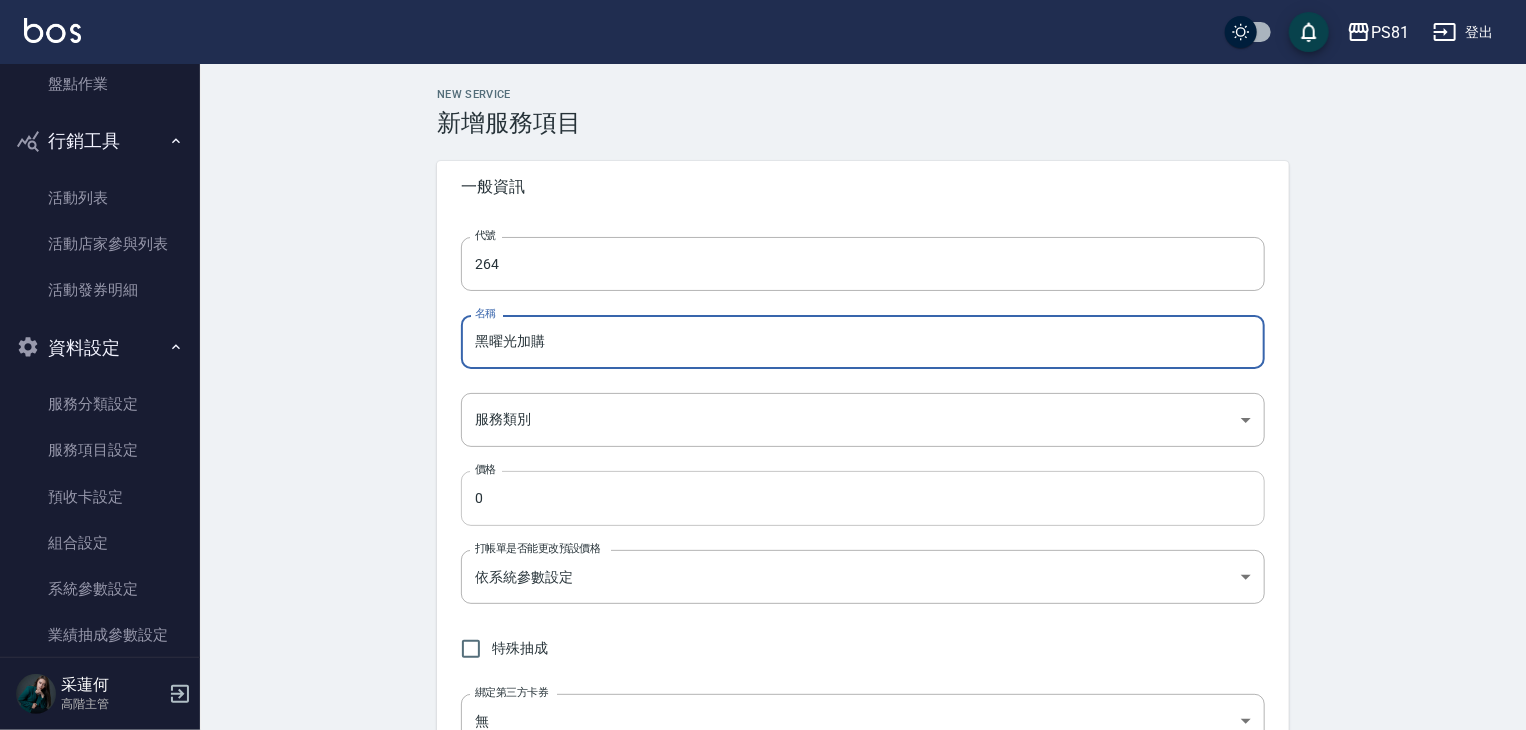type on "黑曜光加購" 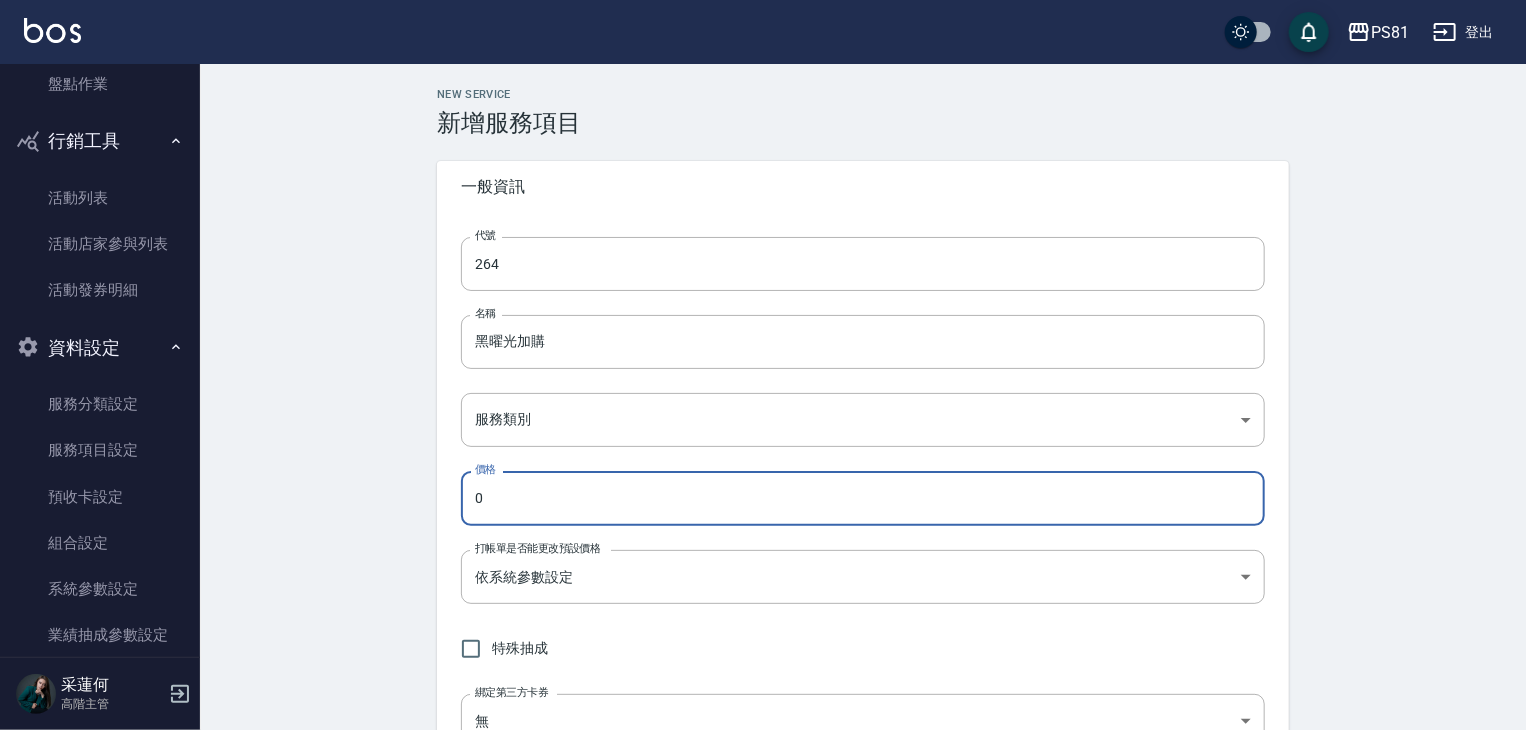 click on "0" at bounding box center [863, 498] 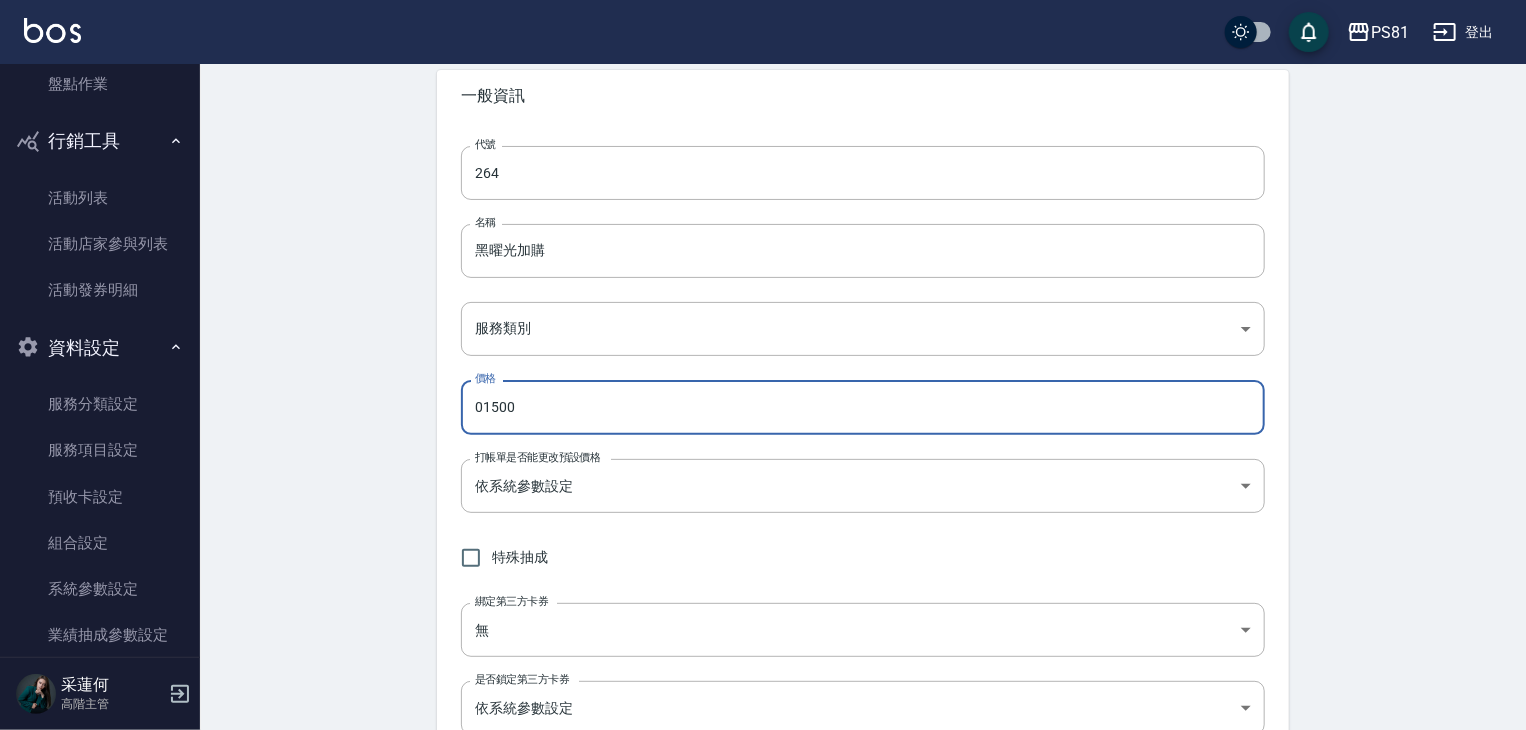 scroll, scrollTop: 94, scrollLeft: 0, axis: vertical 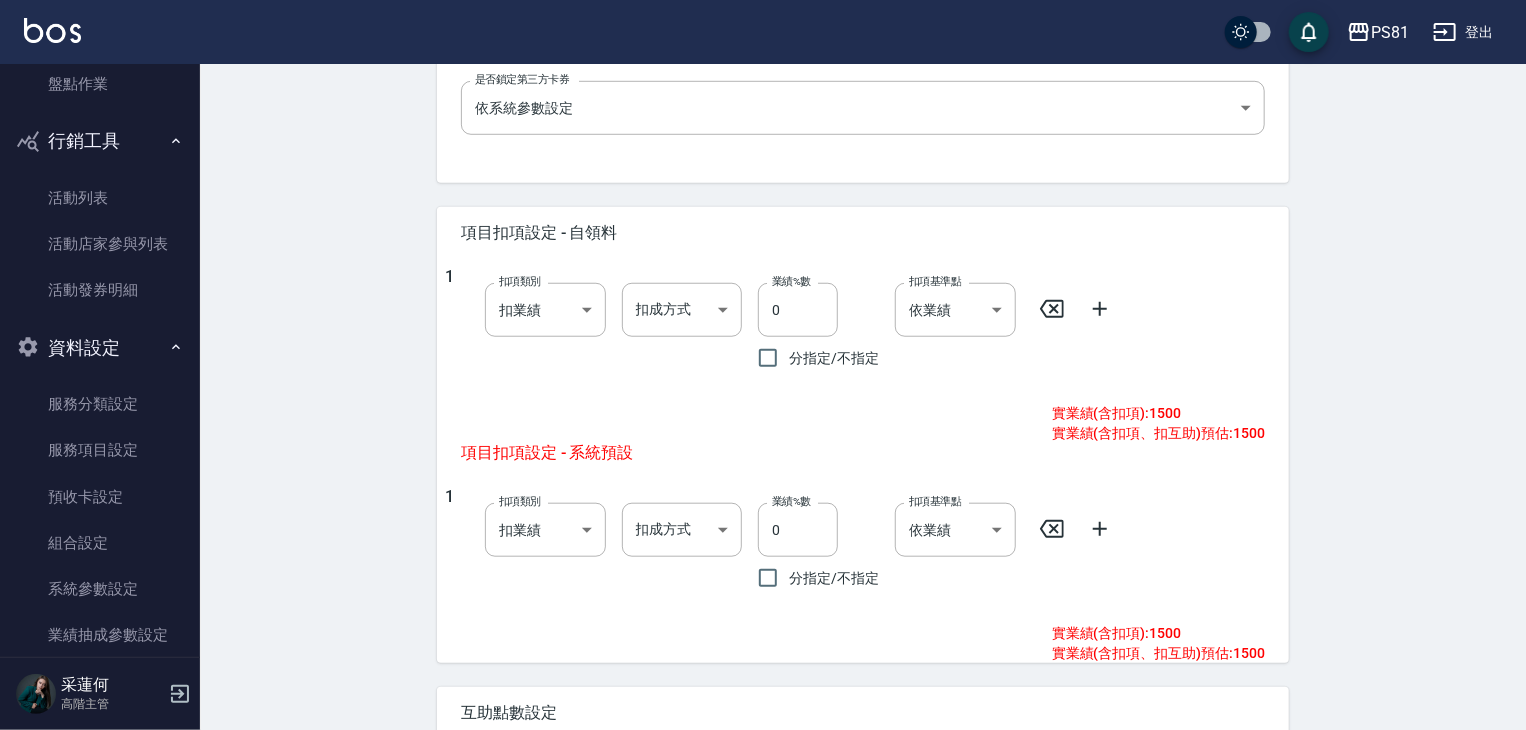 type on "01500" 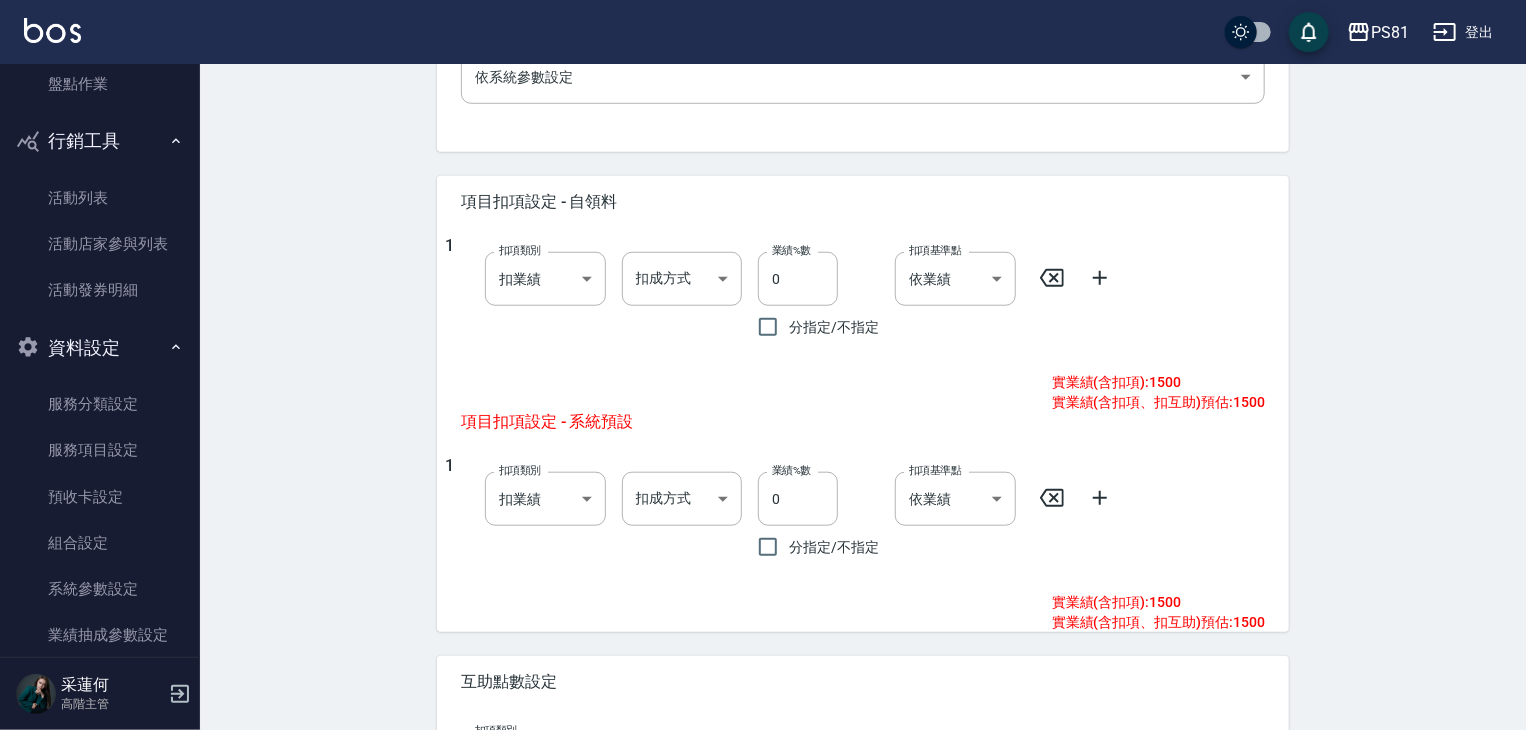 scroll, scrollTop: 896, scrollLeft: 0, axis: vertical 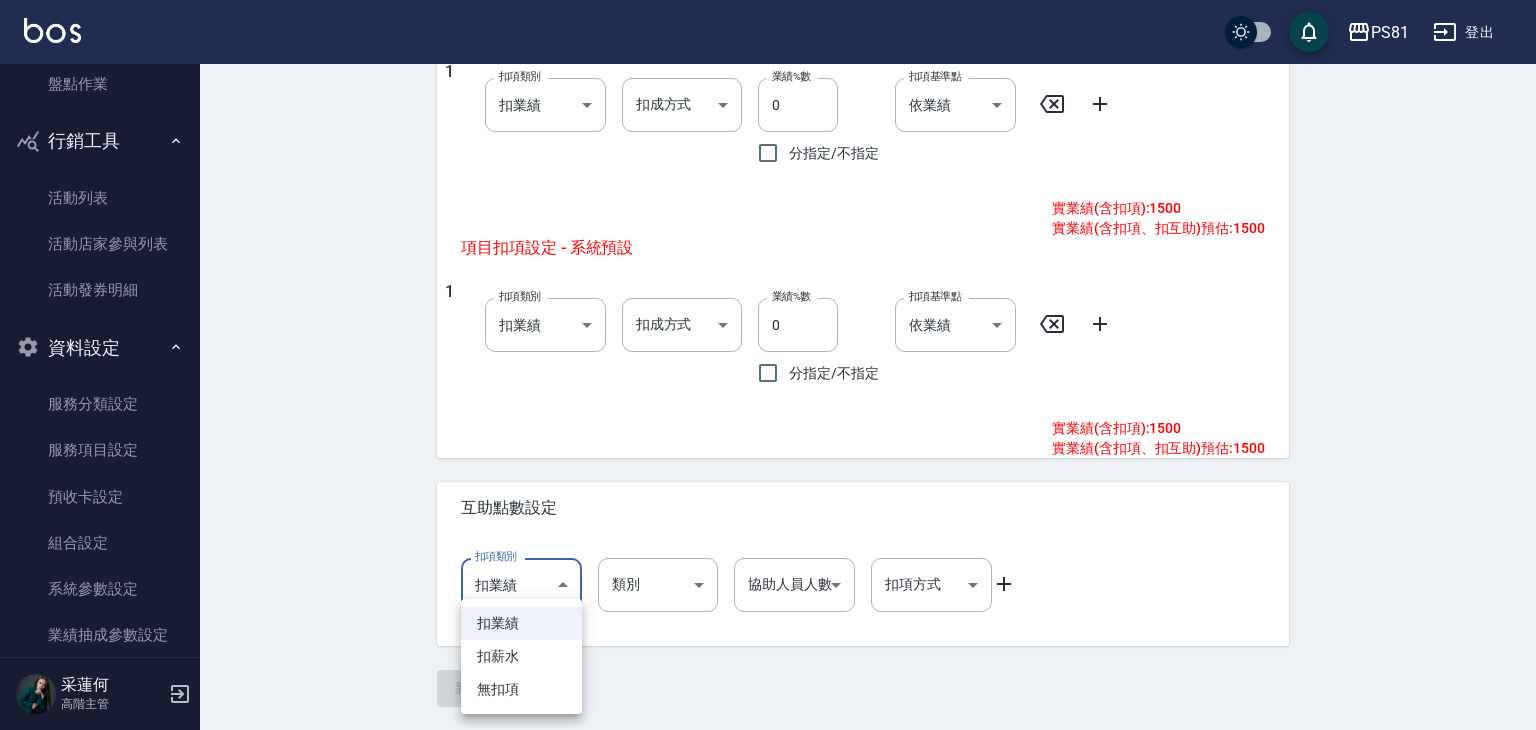 click on "PS81 登出 櫃檯作業 打帳單 帳單列表 掛單列表 座位開單 營業儀表板 現金收支登錄 高階收支登錄 材料自購登錄 每日結帳 排班表 現場電腦打卡 掃碼打卡 預約管理 預約管理 單日預約紀錄 單週預約紀錄 報表及分析 報表目錄 消費分析儀表板 店家區間累計表 店家日報表 店家排行榜 互助日報表 互助月報表 互助排行榜 互助點數明細 互助業績報表 全店業績分析表 每日業績分析表 營業統計分析表 營業項目月分析表 設計師業績表 設計師日報表 設計師業績分析表 設計師業績月報表 設計師抽成報表 設計師排行榜 商品銷售排行榜 商品消耗明細 商品進銷貨報表 商品庫存表 商品庫存盤點表 會員卡銷售報表 服務扣項明細表 單一服務項目查詢 店販抽成明細 店販分類抽成明細 顧客入金餘額表 顧客卡券餘額表 每日非現金明細 每日收支明細 收支分類明細表 收支匯款表 損益表" at bounding box center (768, -83) 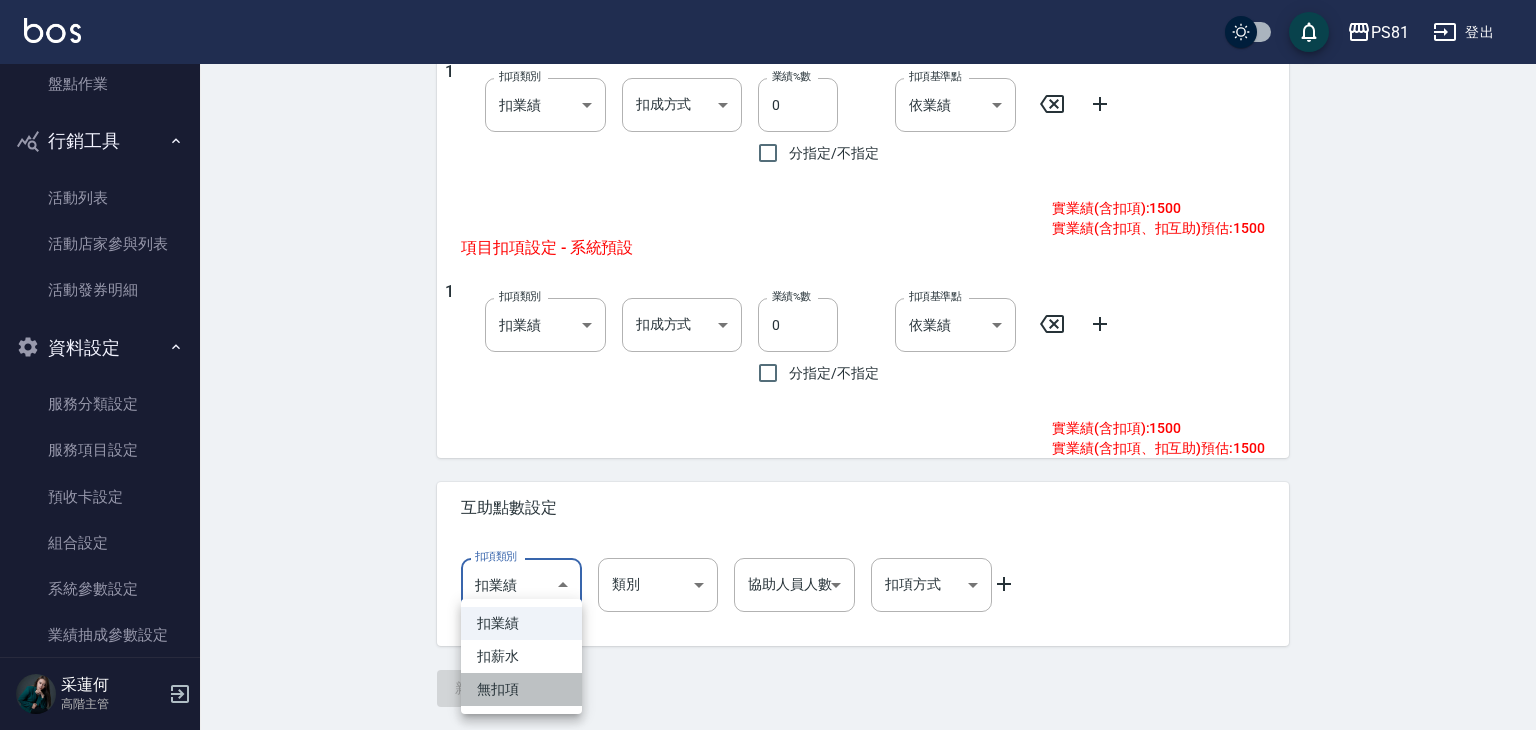 click on "無扣項" at bounding box center [521, 689] 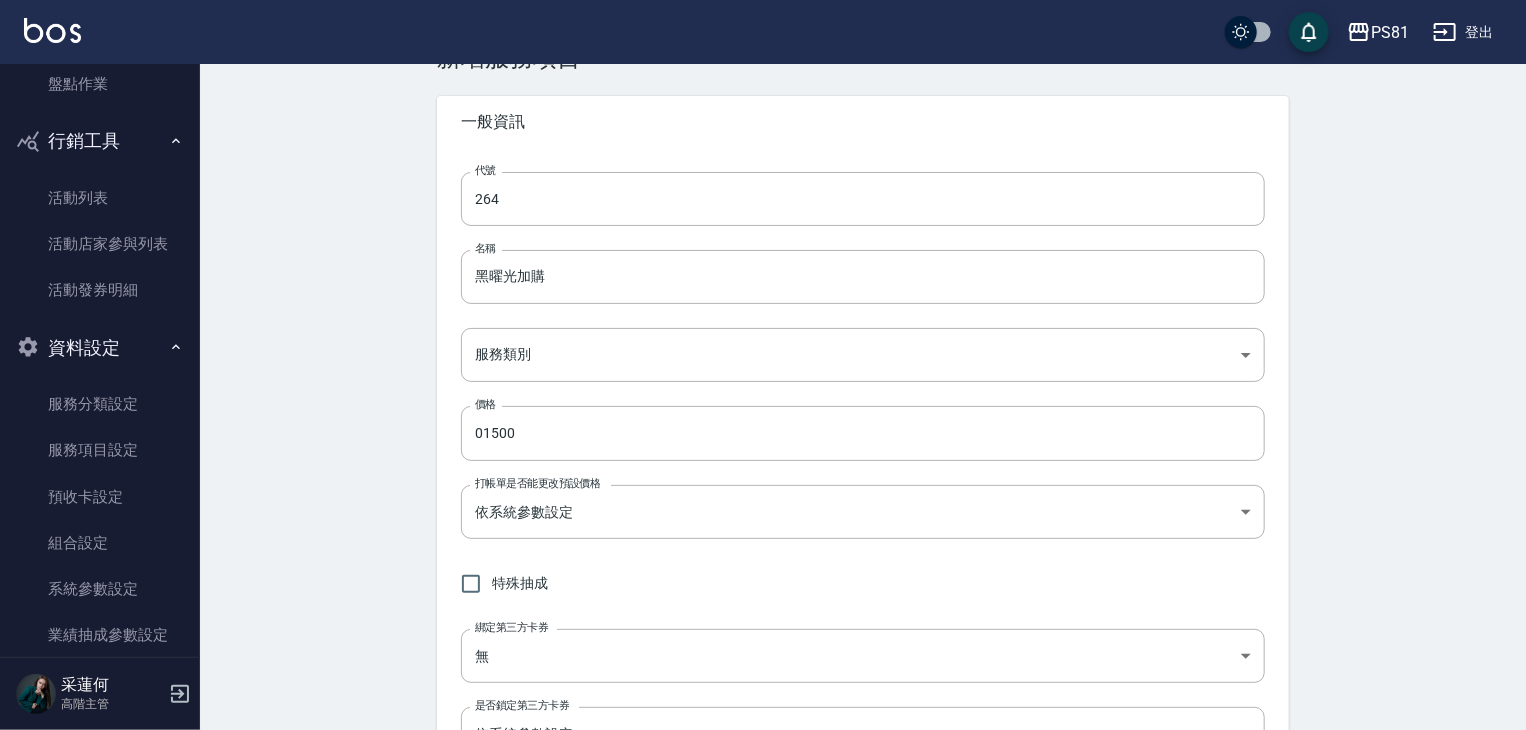 scroll, scrollTop: 0, scrollLeft: 0, axis: both 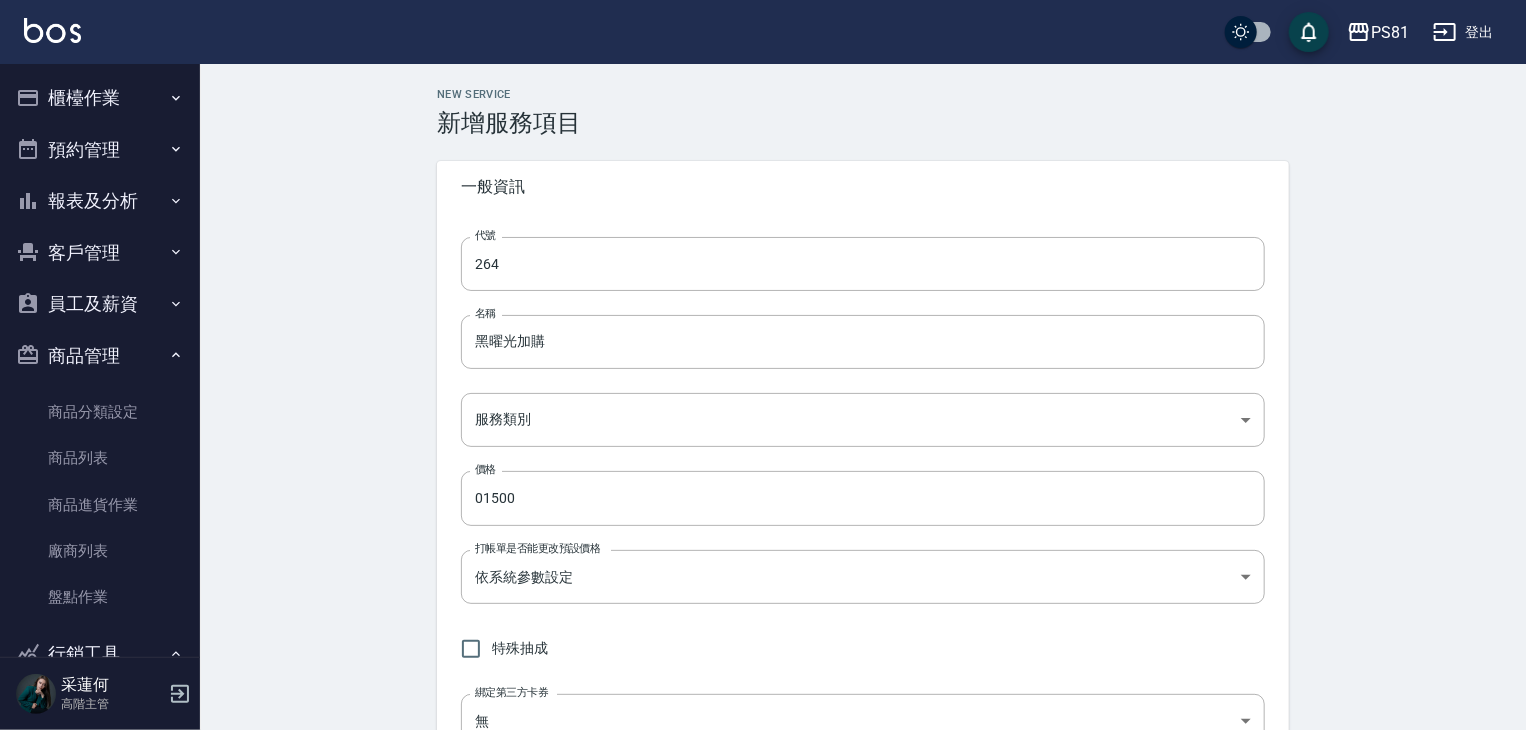 click on "櫃檯作業" at bounding box center (100, 98) 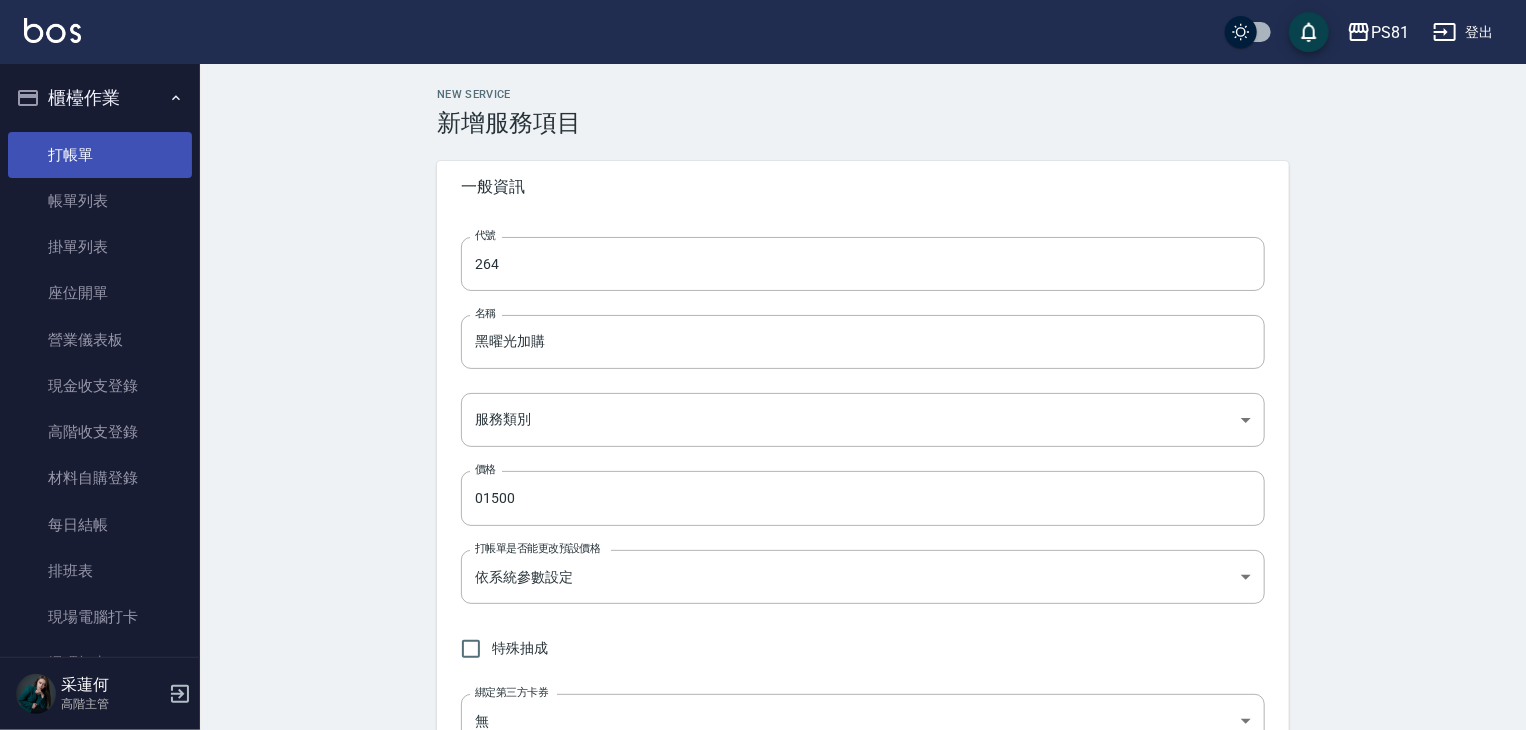 click on "打帳單" at bounding box center [100, 155] 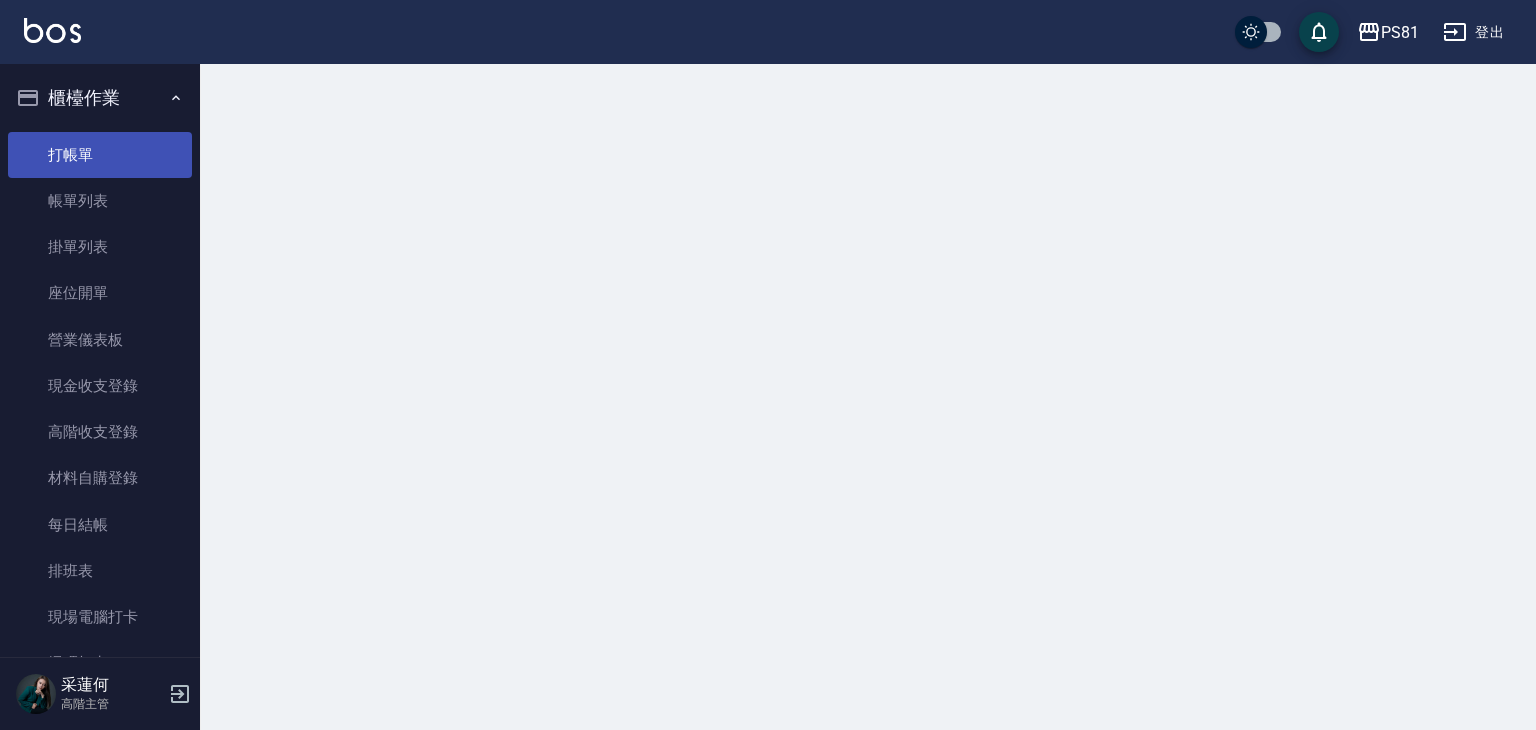 click on "打帳單" at bounding box center [100, 155] 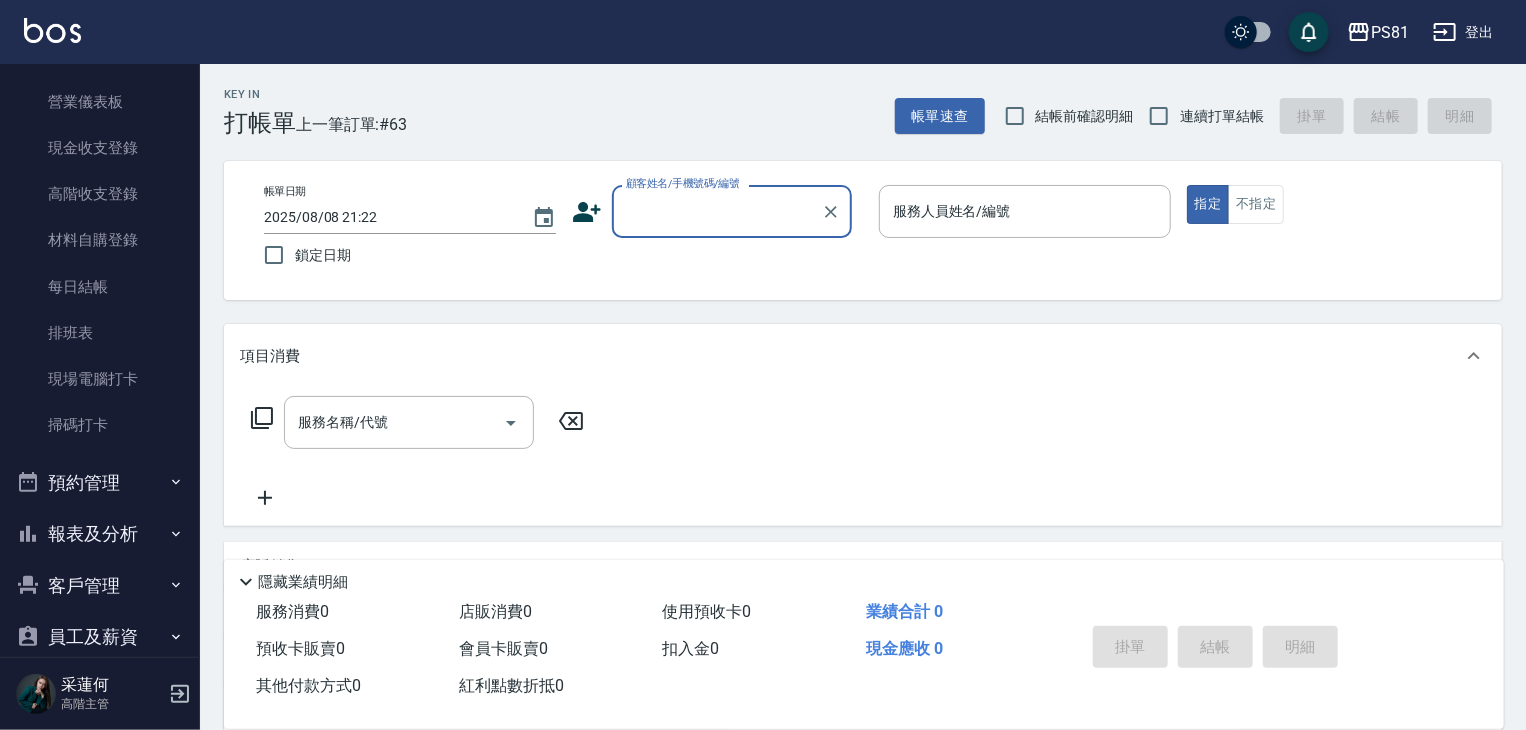 scroll, scrollTop: 268, scrollLeft: 0, axis: vertical 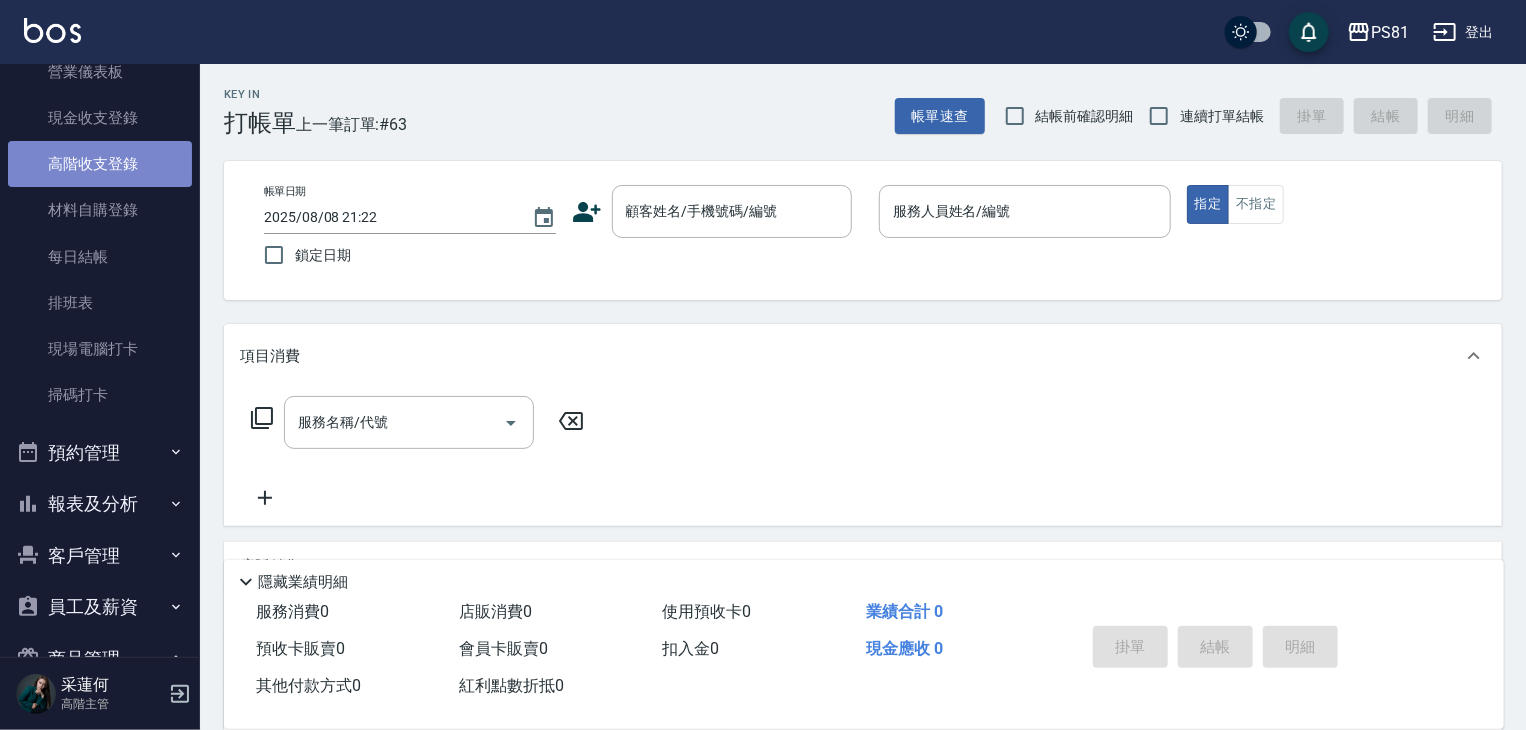 click on "高階收支登錄" at bounding box center (100, 164) 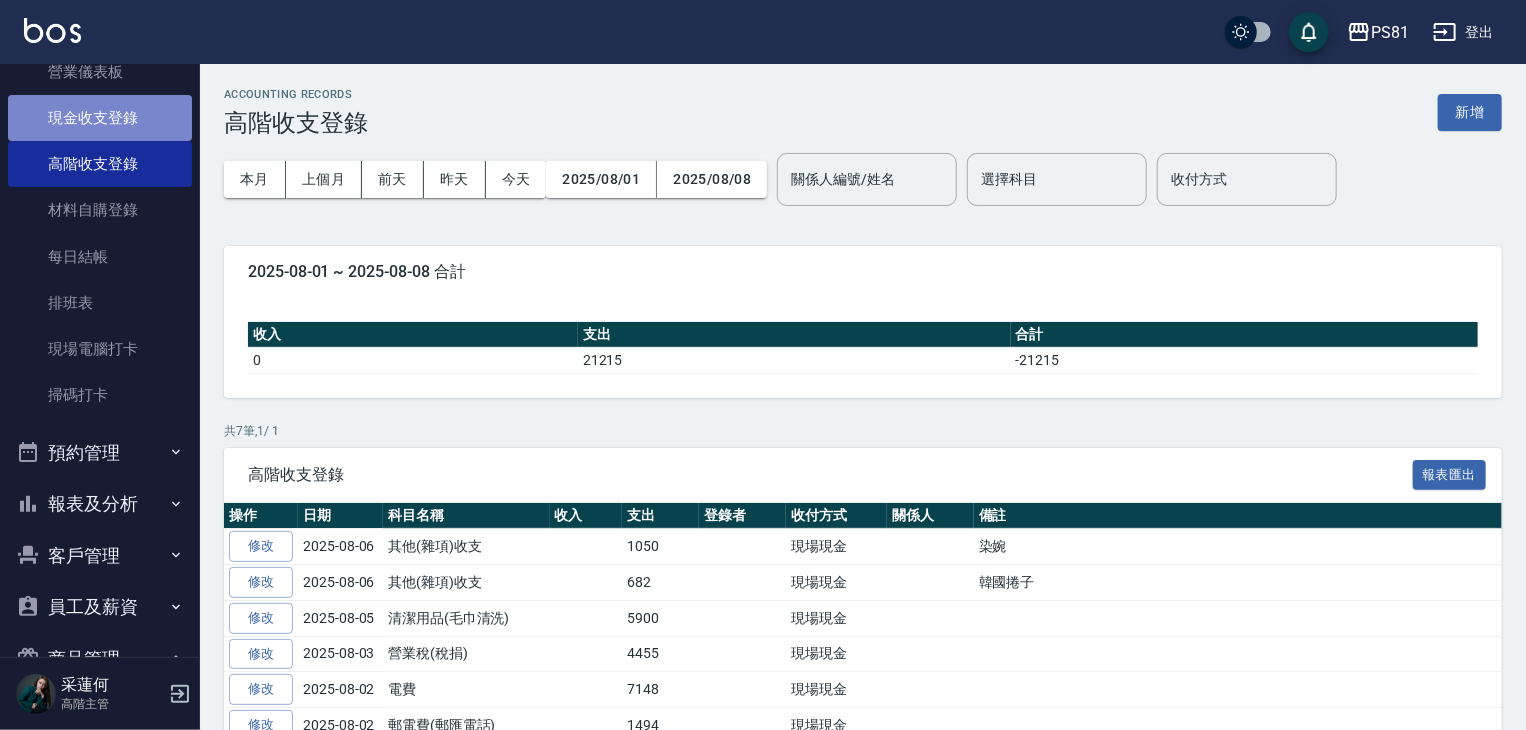 click on "現金收支登錄" at bounding box center [100, 118] 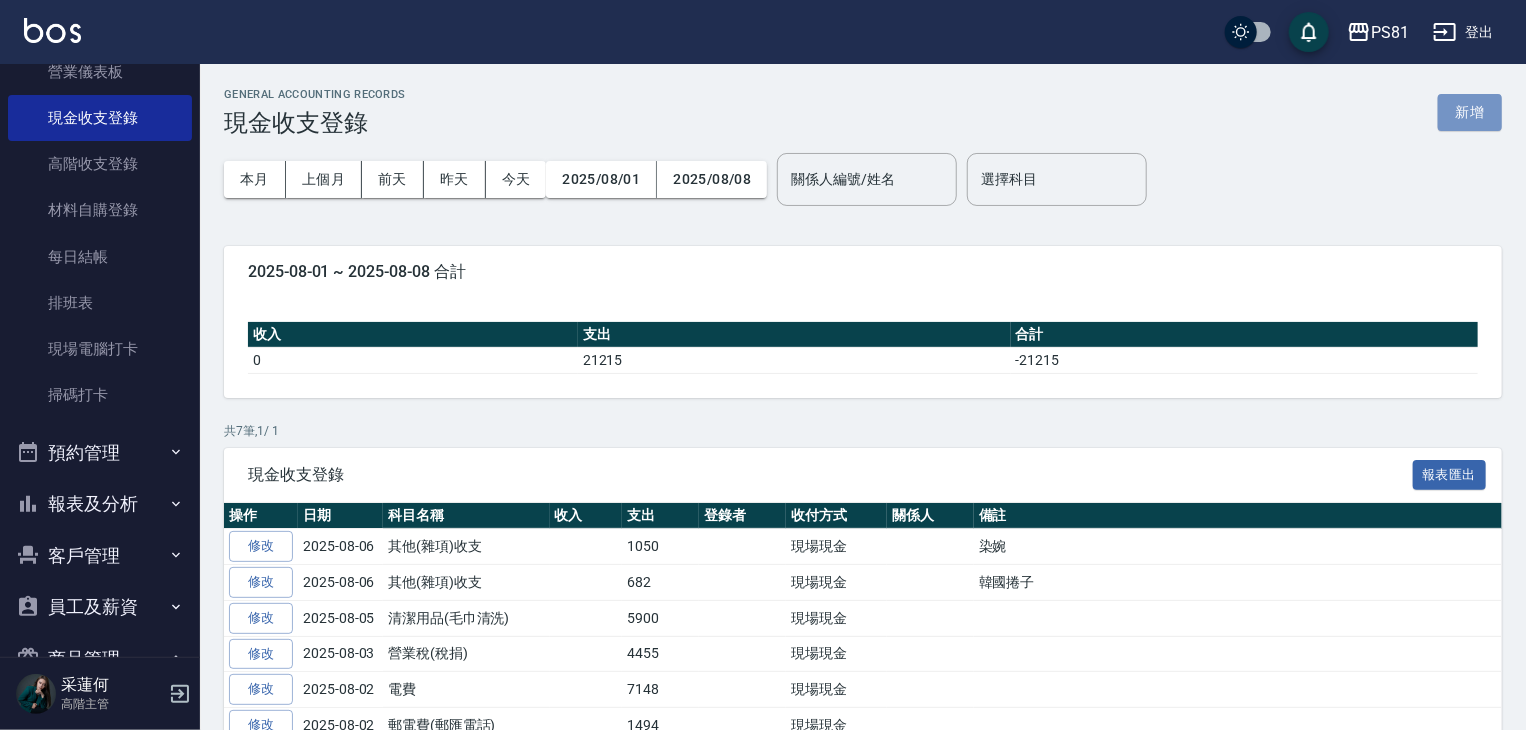 click on "新增" at bounding box center [1470, 112] 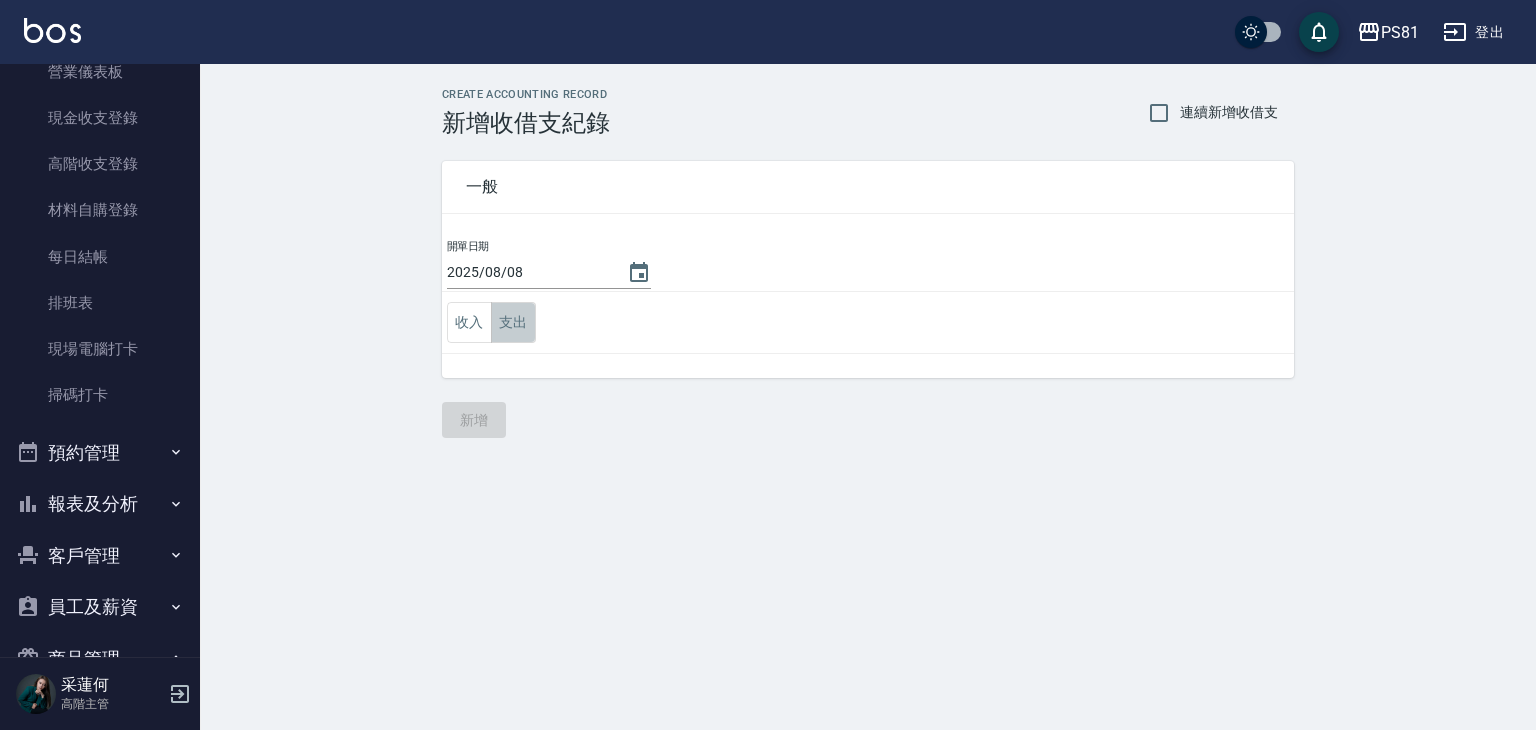 drag, startPoint x: 499, startPoint y: 317, endPoint x: 515, endPoint y: 346, distance: 33.12099 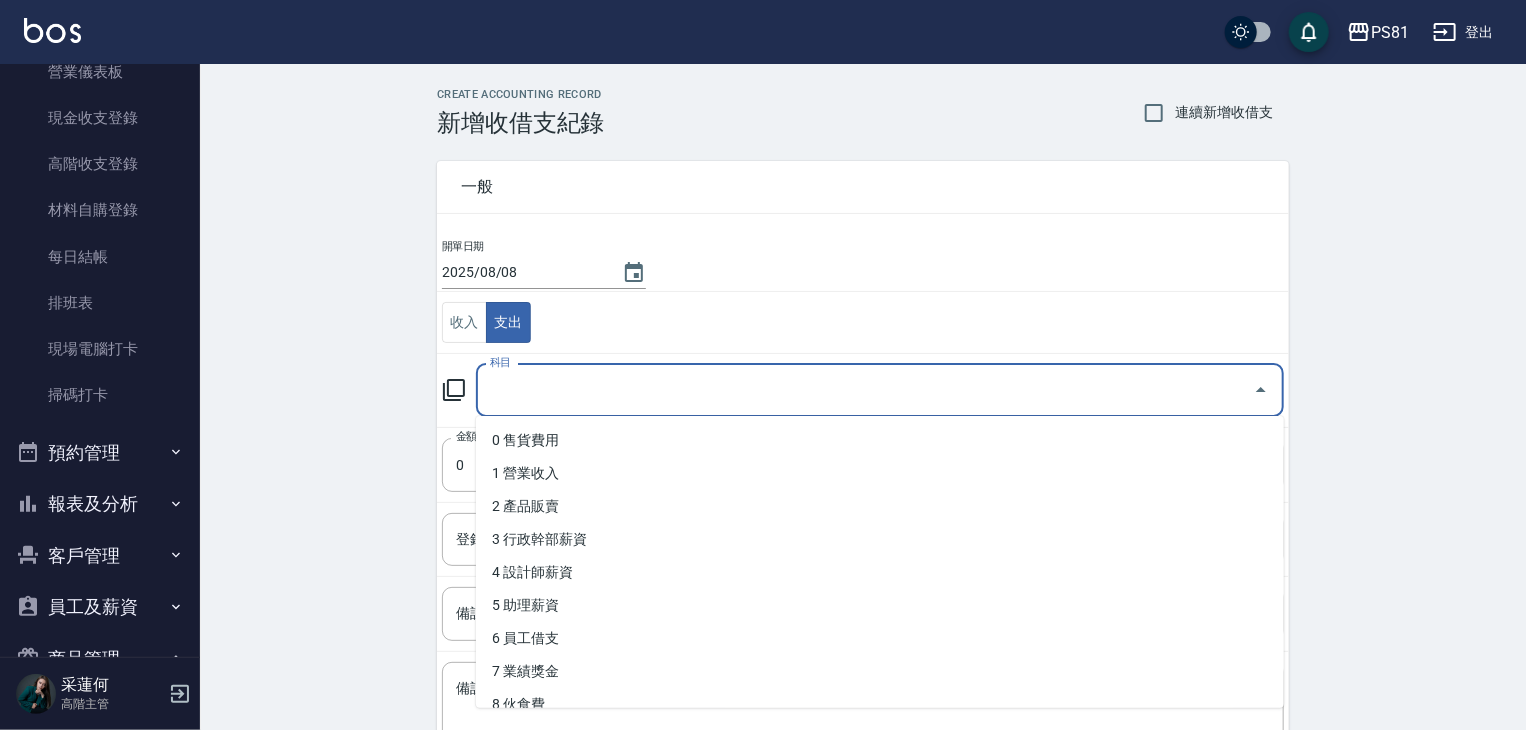 click on "科目" at bounding box center (865, 390) 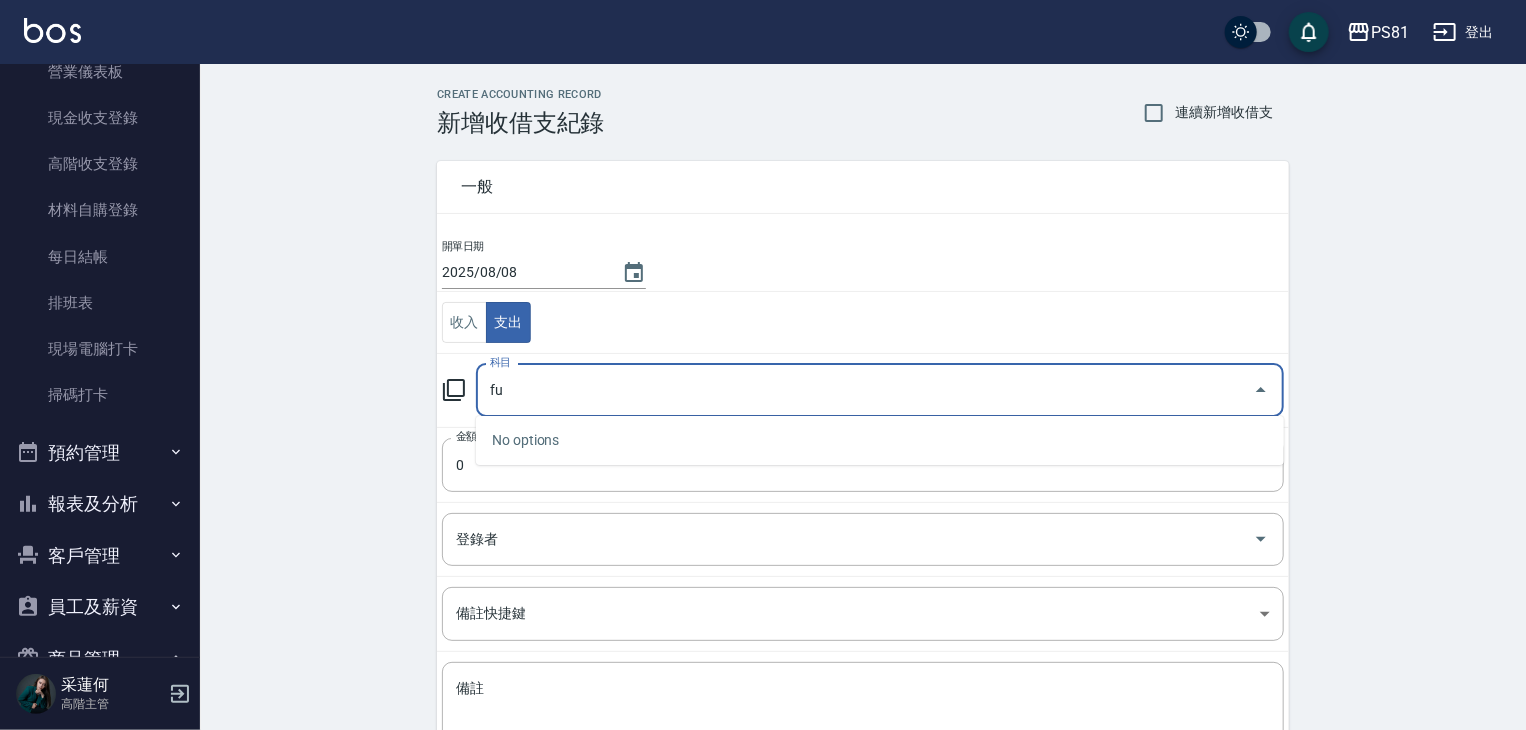 type on "f" 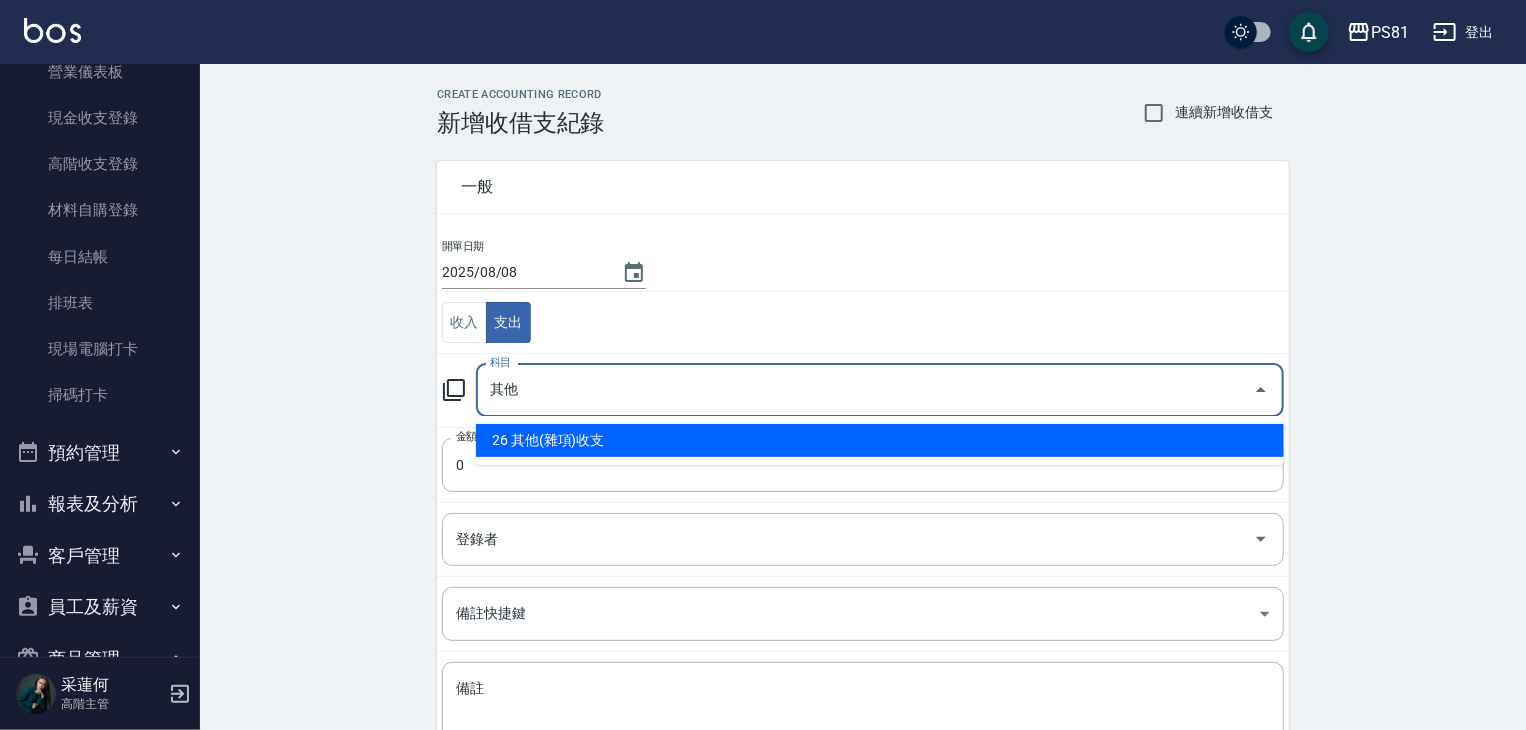 click on "26 其他(雜項)收支" at bounding box center (880, 440) 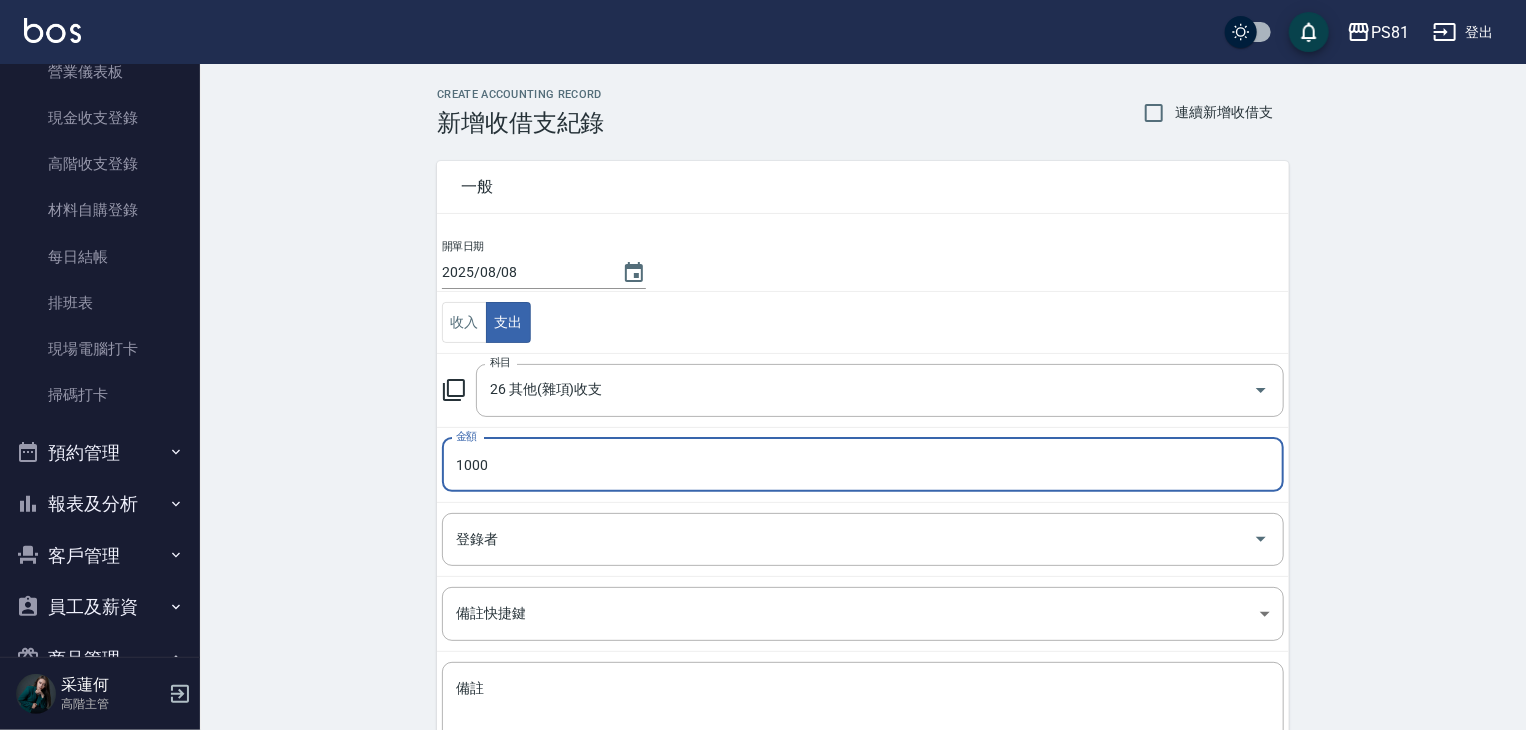 scroll, scrollTop: 151, scrollLeft: 0, axis: vertical 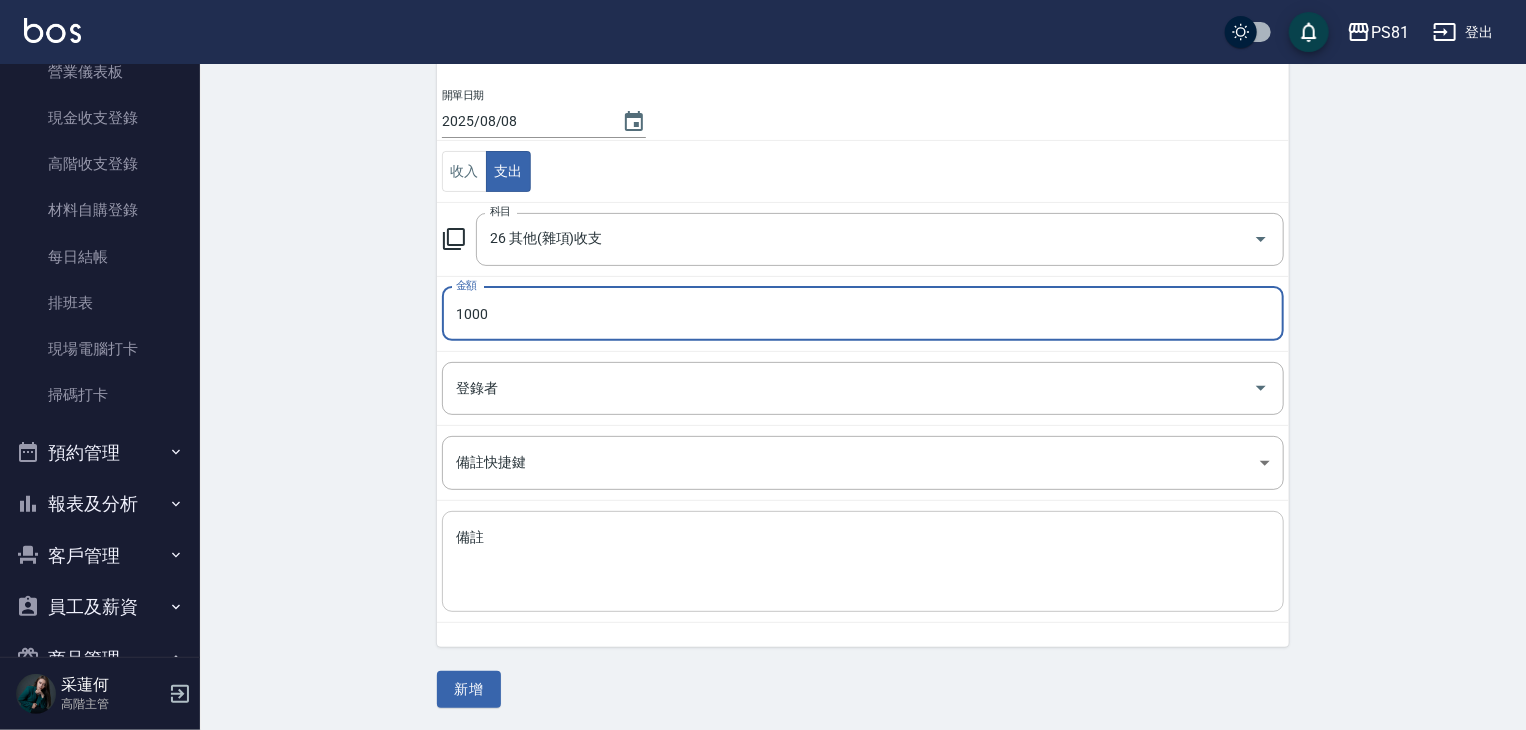 type on "1000" 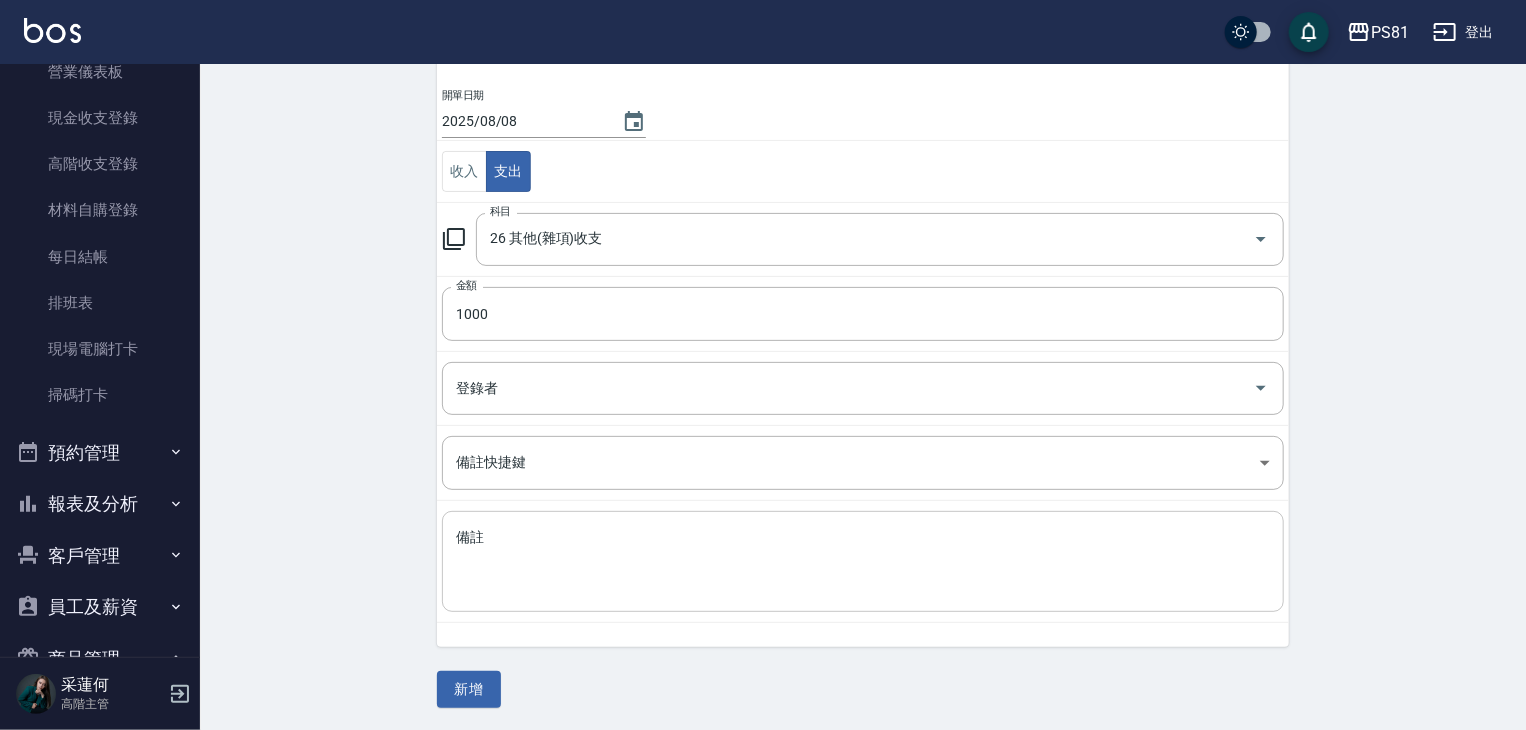 click on "x 備註" at bounding box center (863, 561) 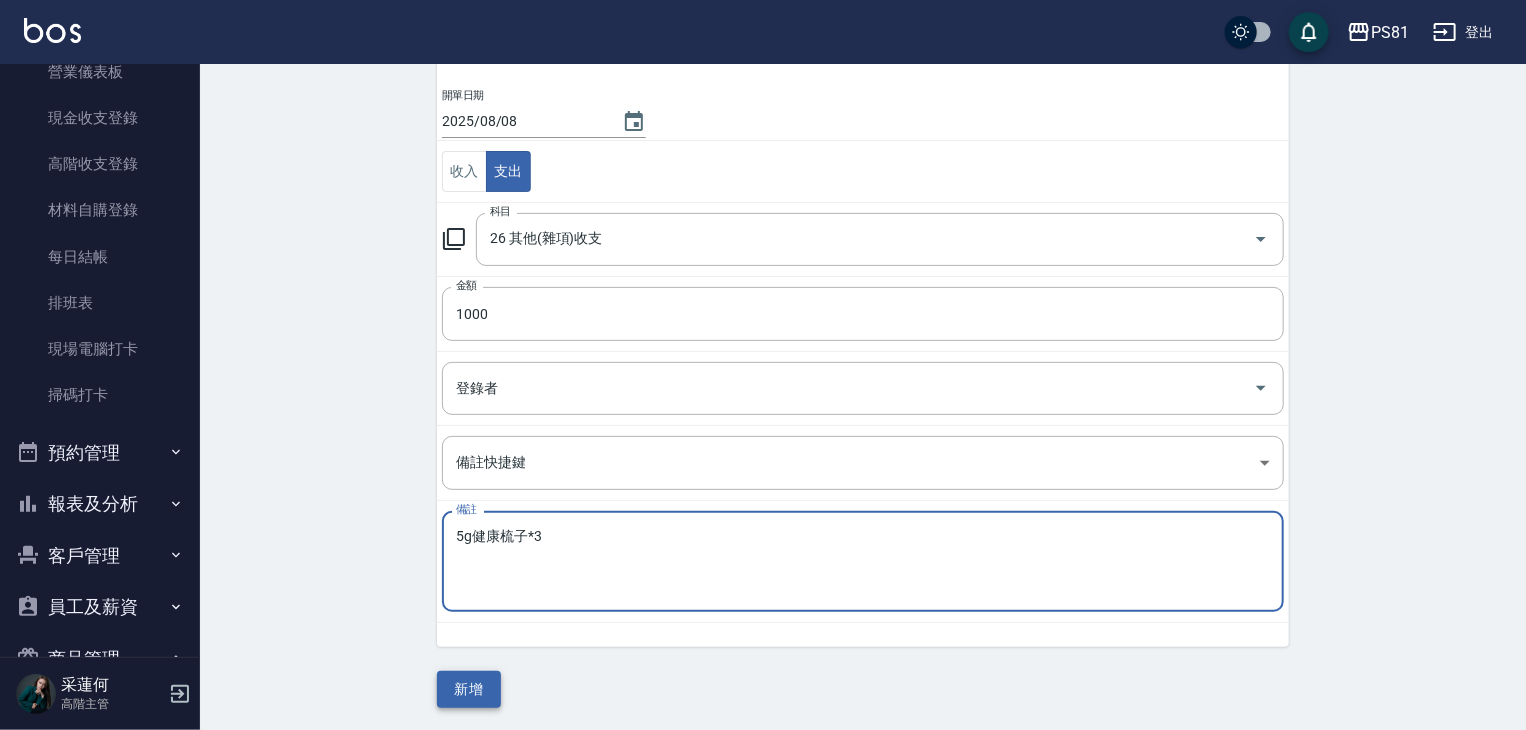 type on "5g健康梳子*3" 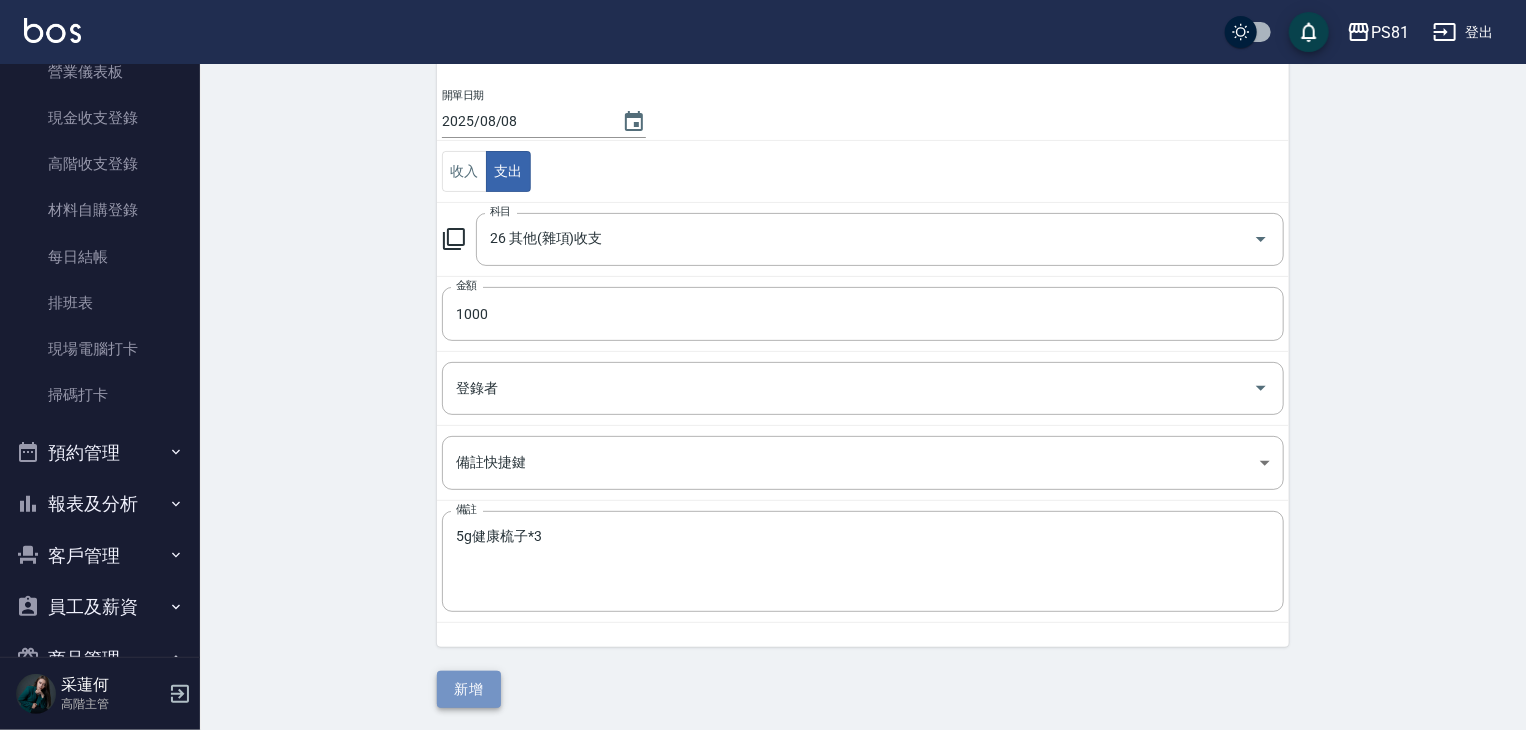 click on "新增" at bounding box center (469, 689) 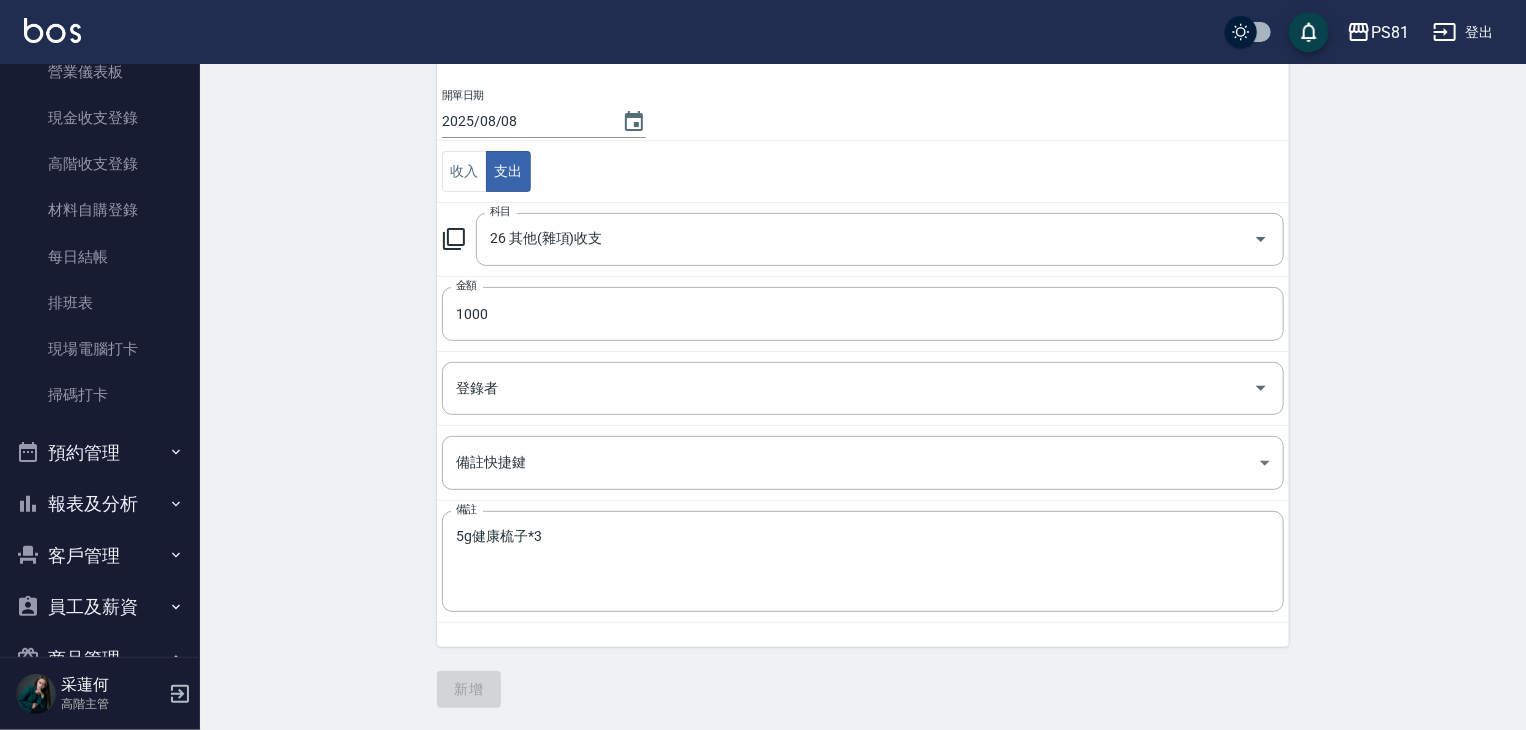 scroll, scrollTop: 0, scrollLeft: 0, axis: both 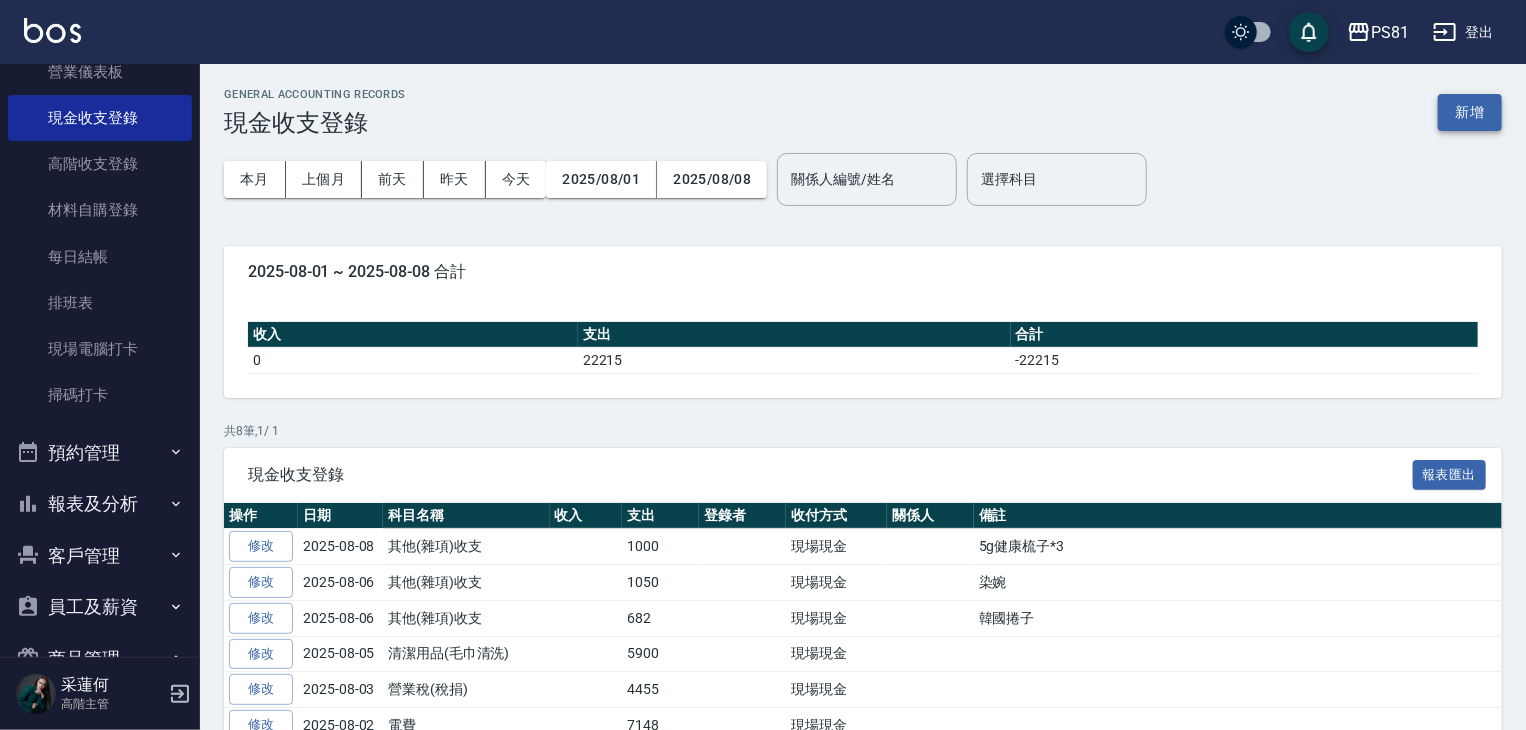 click on "新增" at bounding box center (1470, 112) 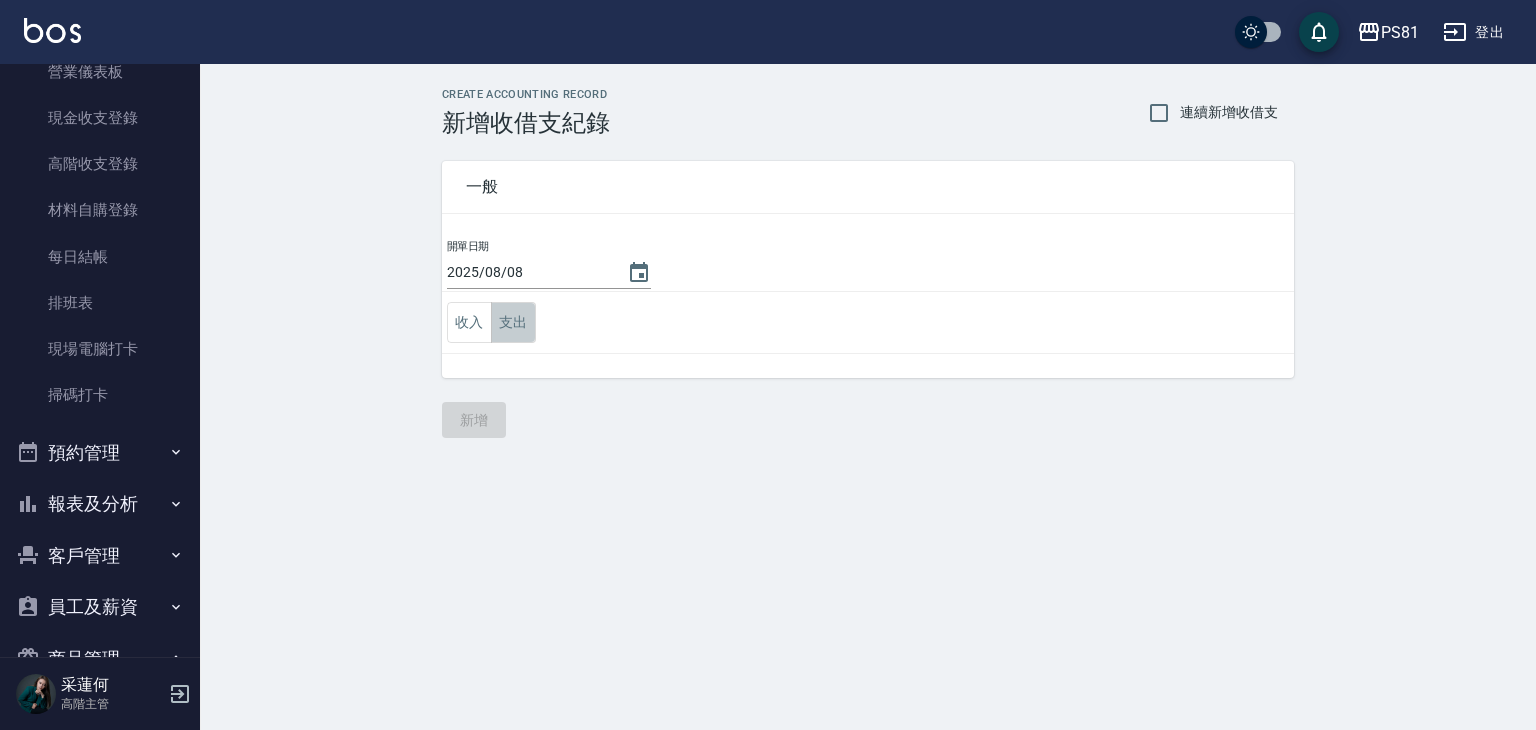 click on "支出" at bounding box center (513, 322) 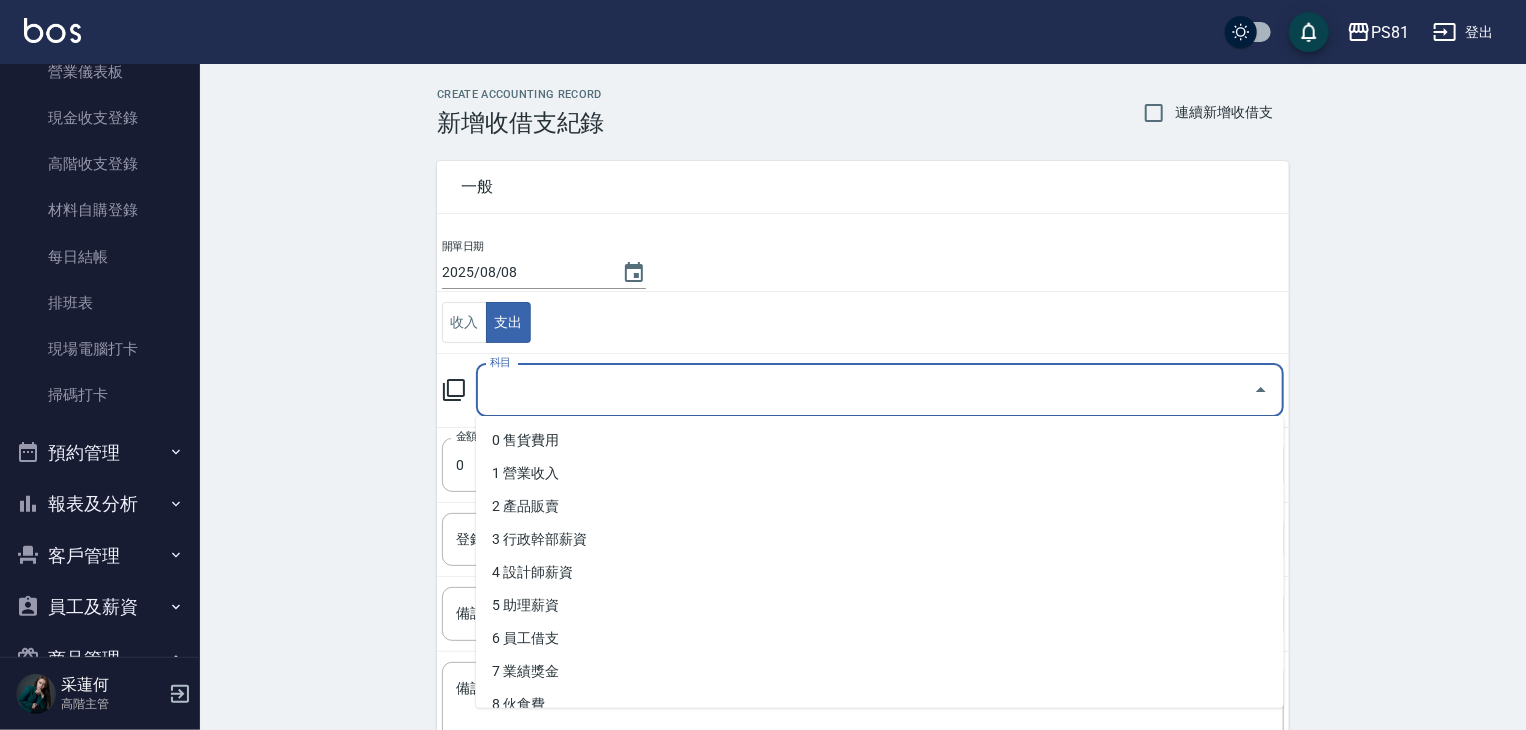 click on "科目" at bounding box center (865, 390) 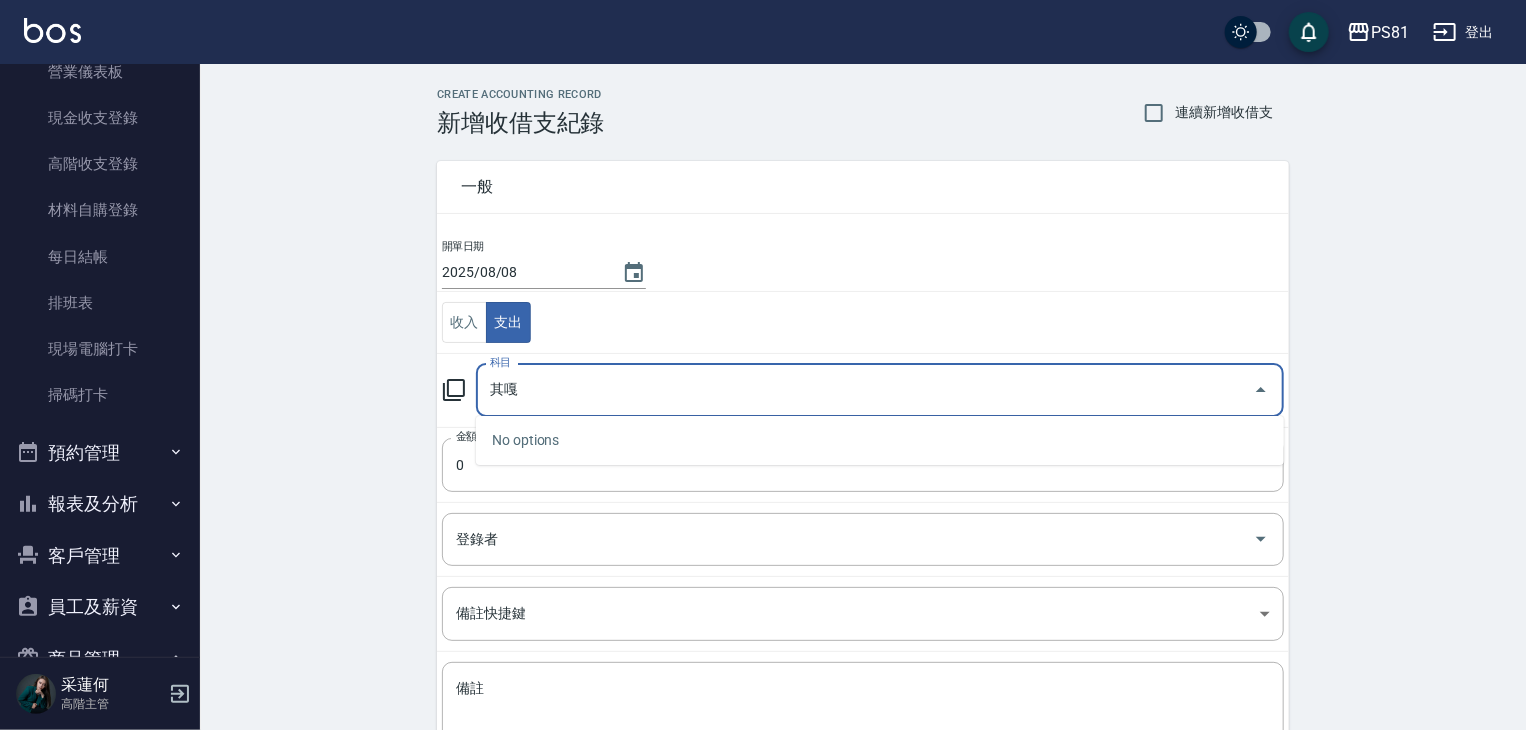 type on "其" 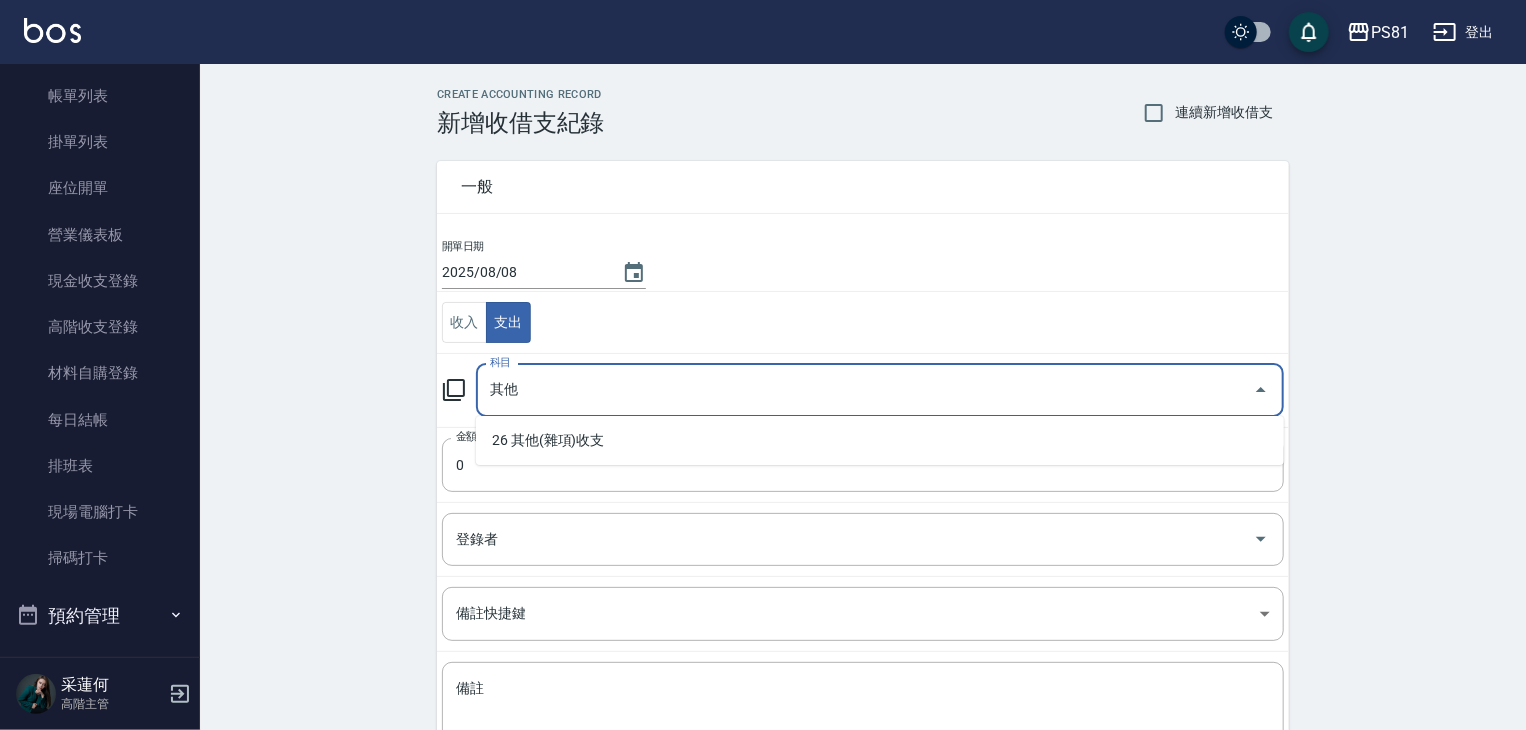 scroll, scrollTop: 80, scrollLeft: 0, axis: vertical 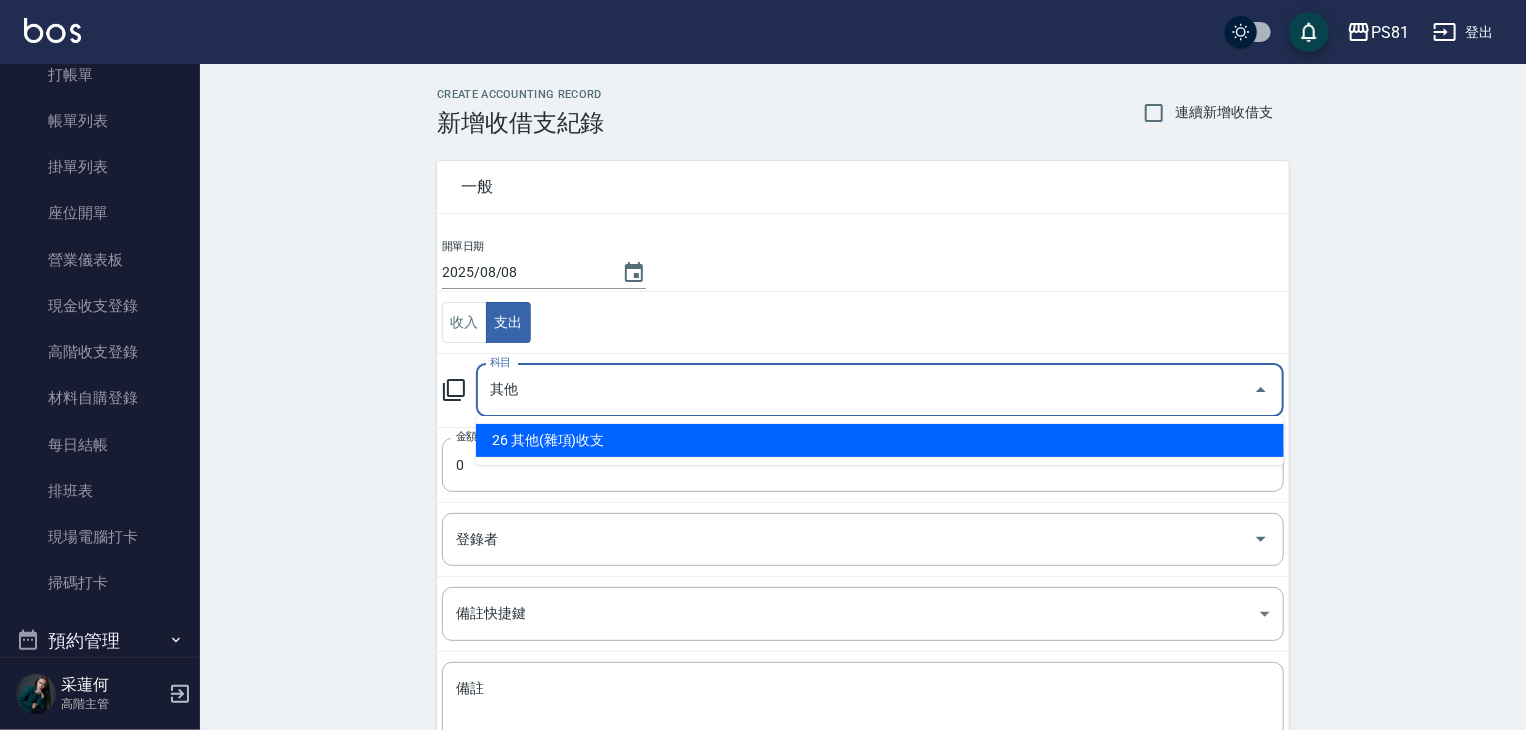 click on "26 其他(雜項)收支" at bounding box center [880, 440] 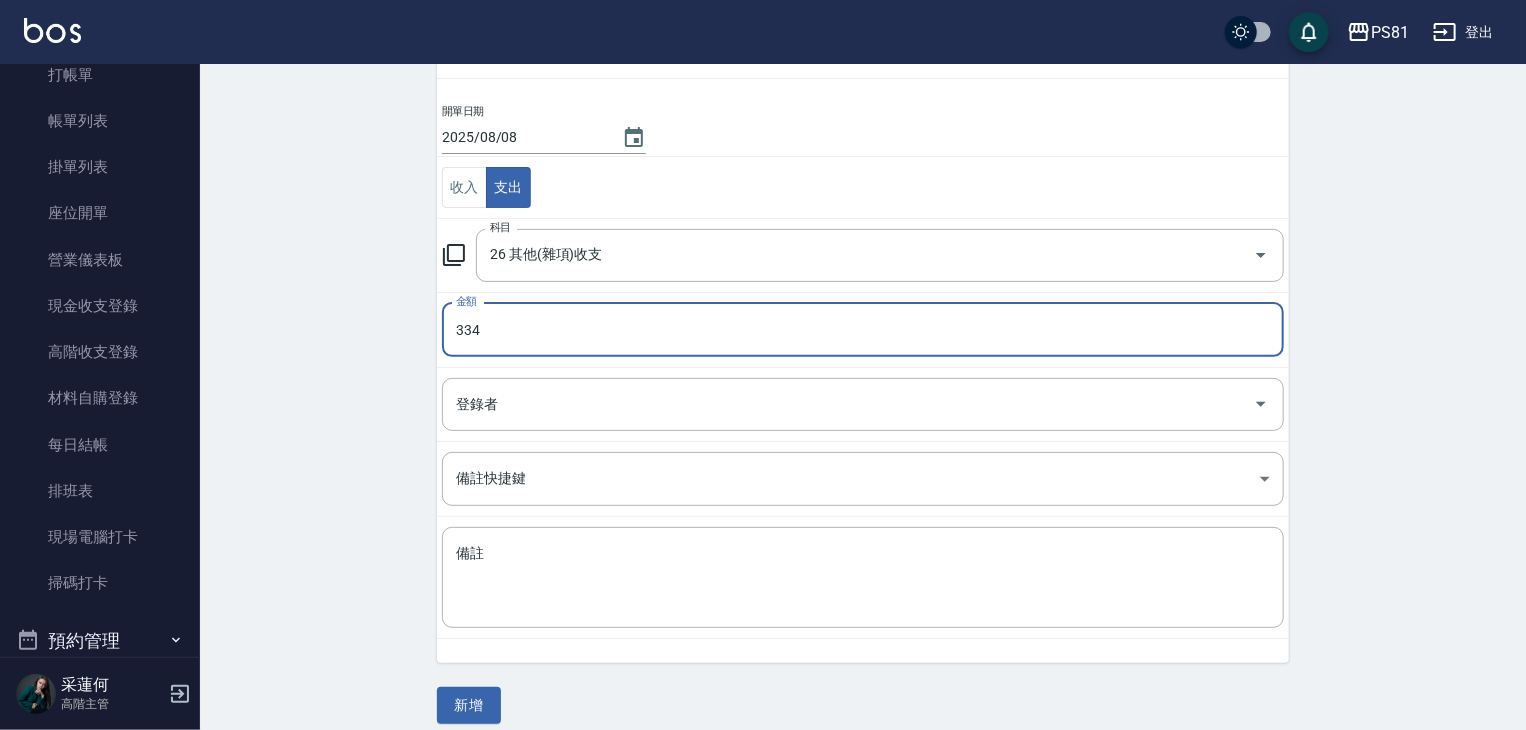 scroll, scrollTop: 151, scrollLeft: 0, axis: vertical 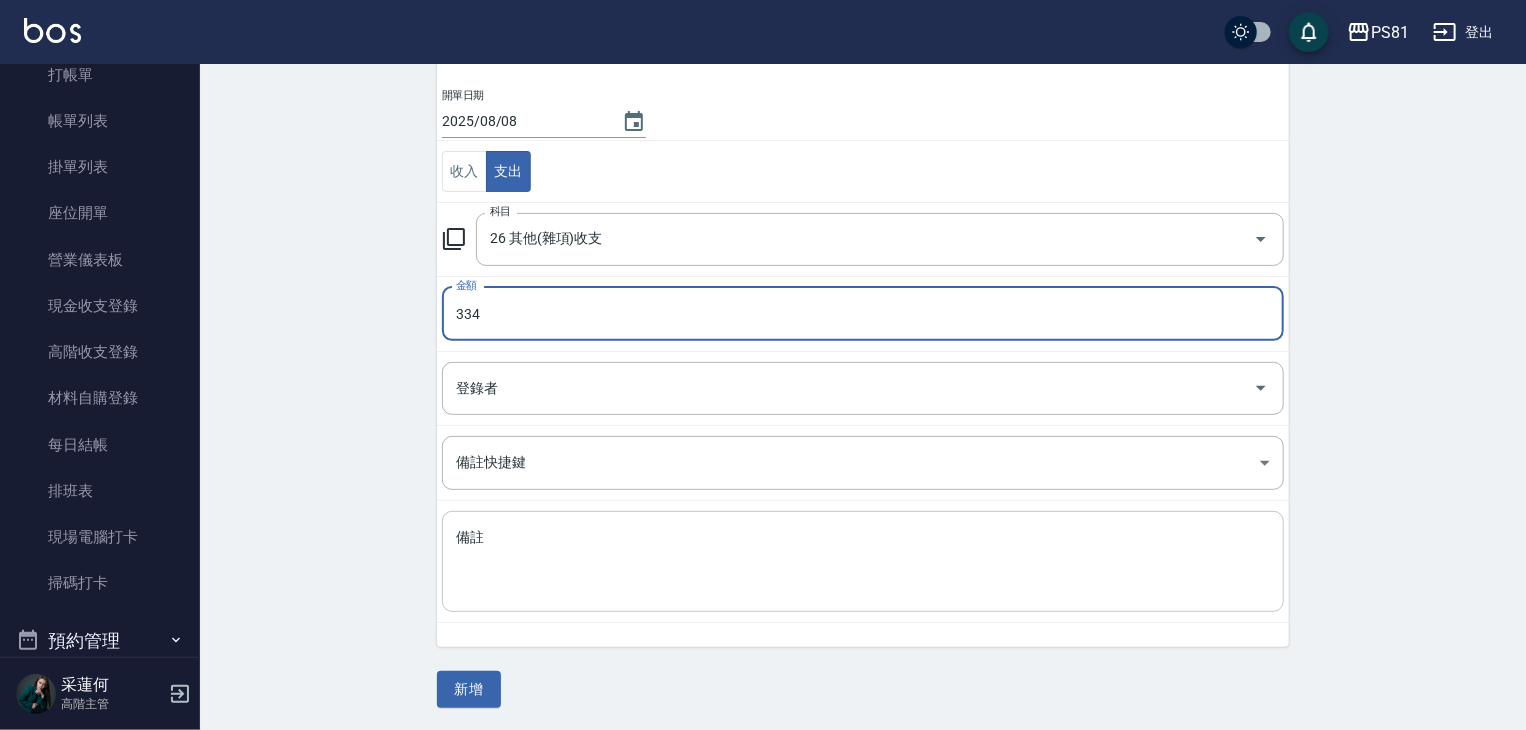 type on "334" 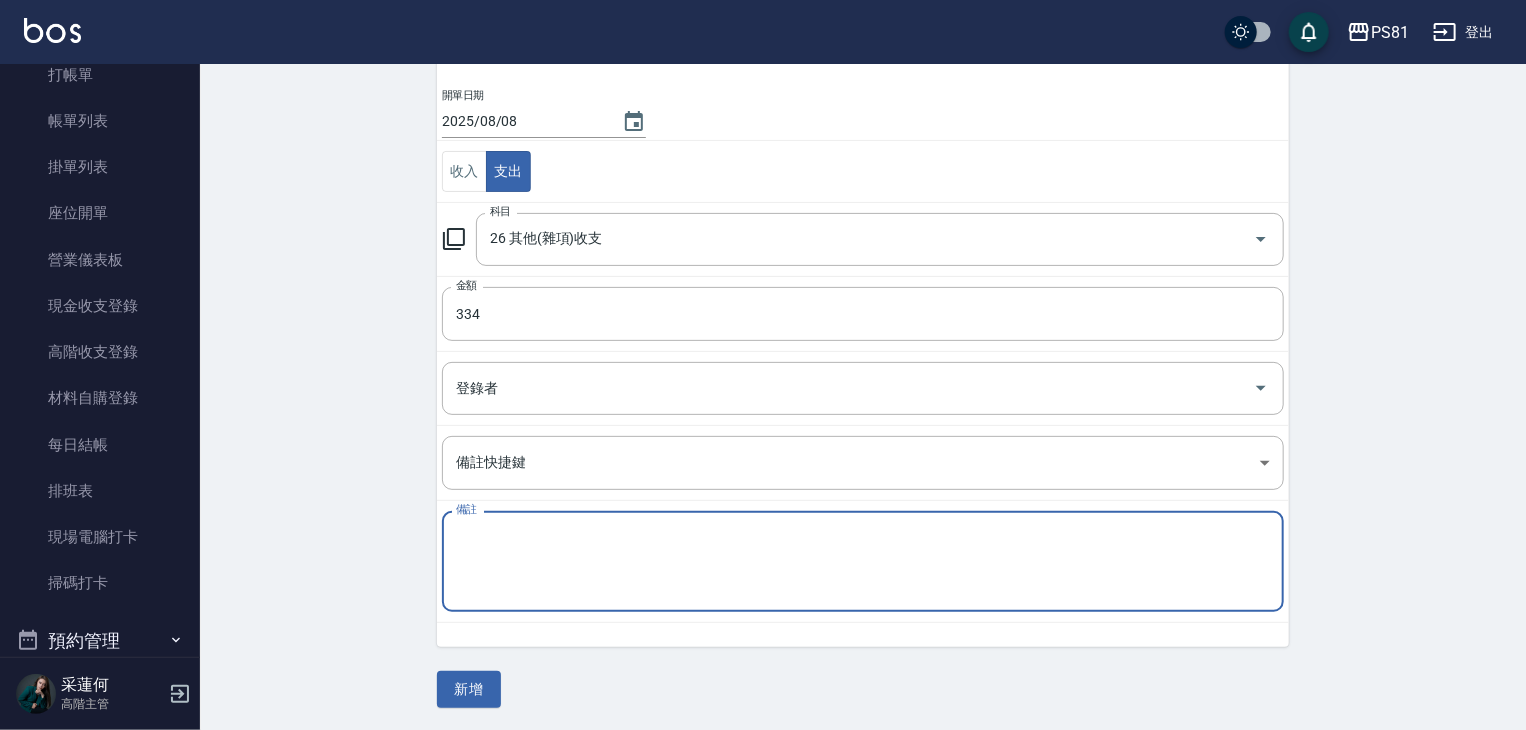 type on "d" 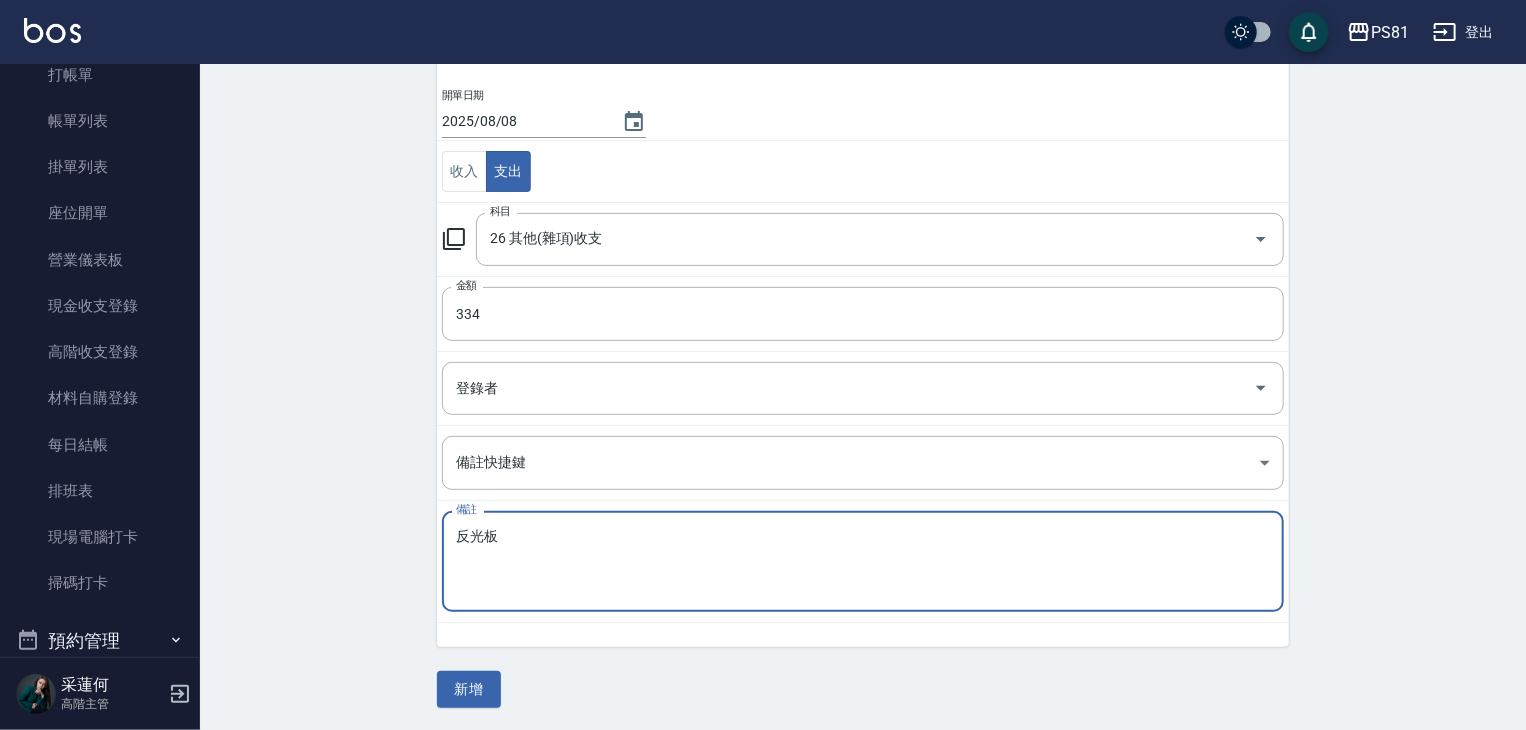 click on "反光板" at bounding box center (863, 562) 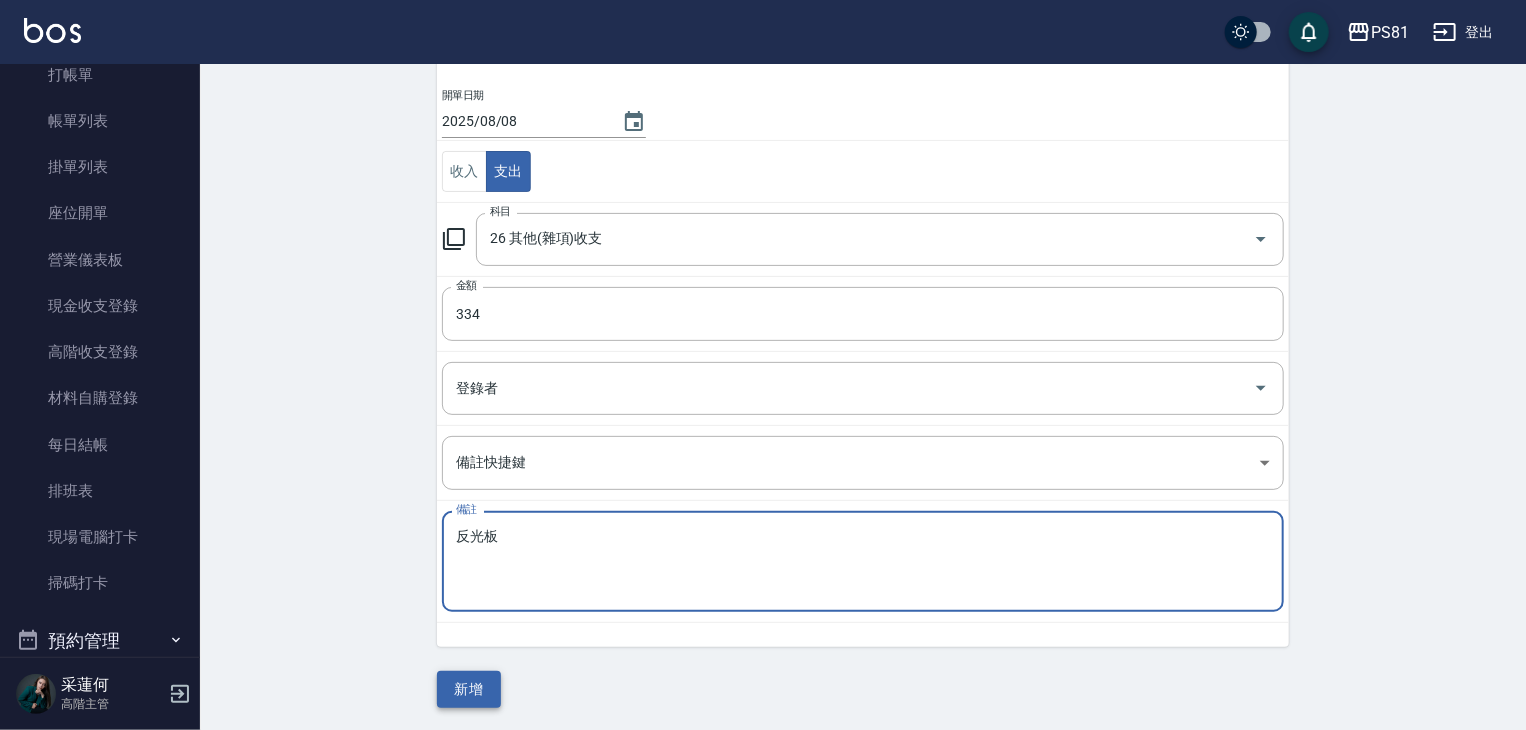 type on "反光板" 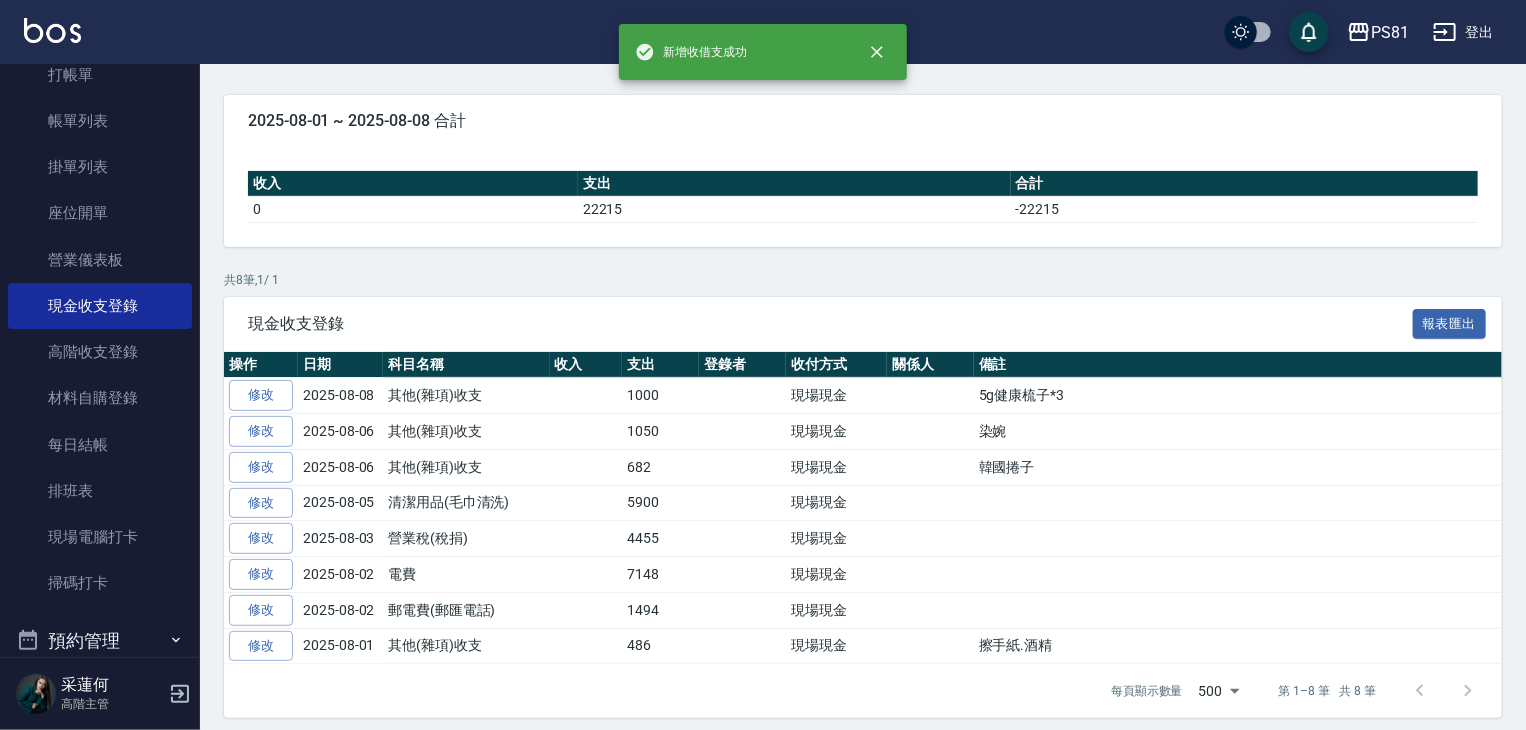 scroll, scrollTop: 0, scrollLeft: 0, axis: both 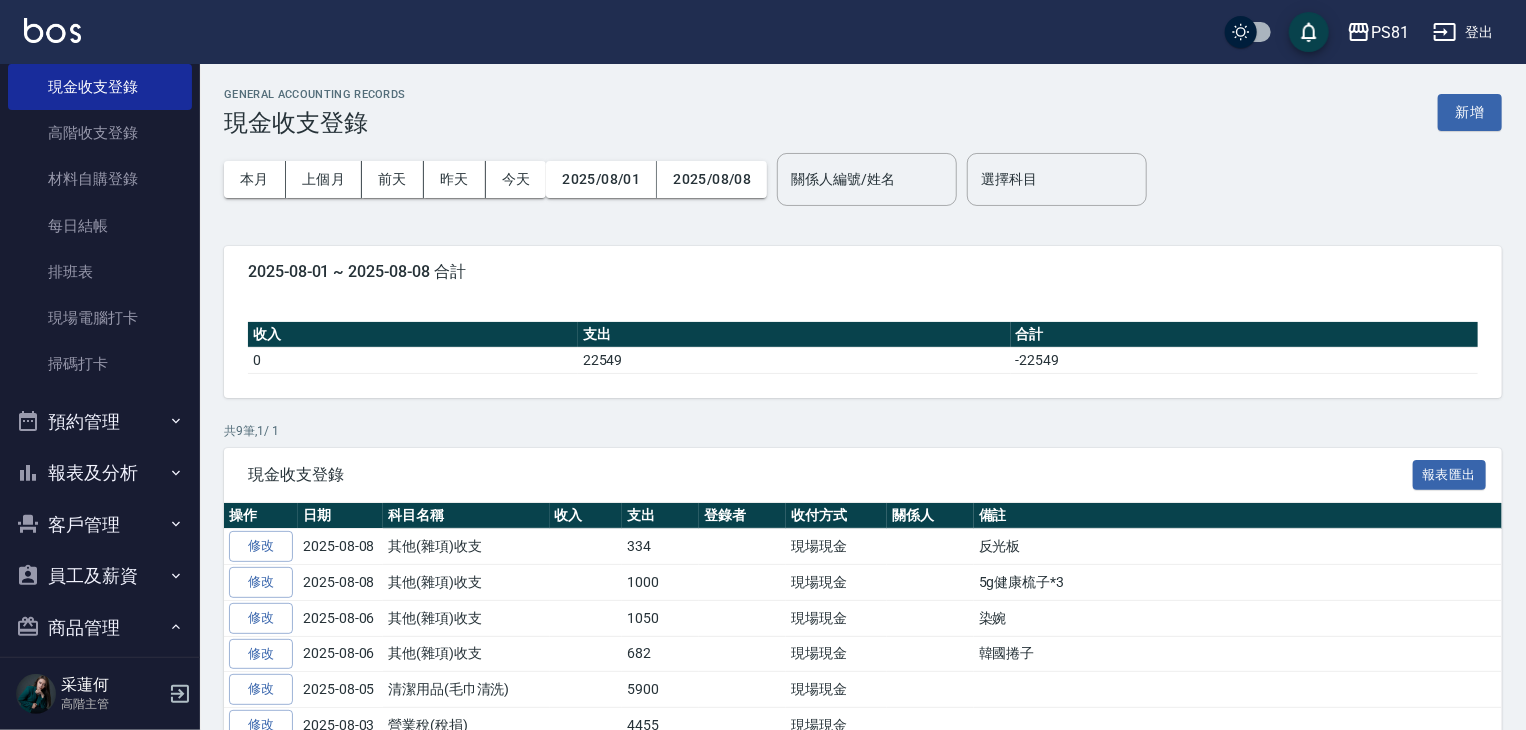 drag, startPoint x: 137, startPoint y: 465, endPoint x: 145, endPoint y: 488, distance: 24.351591 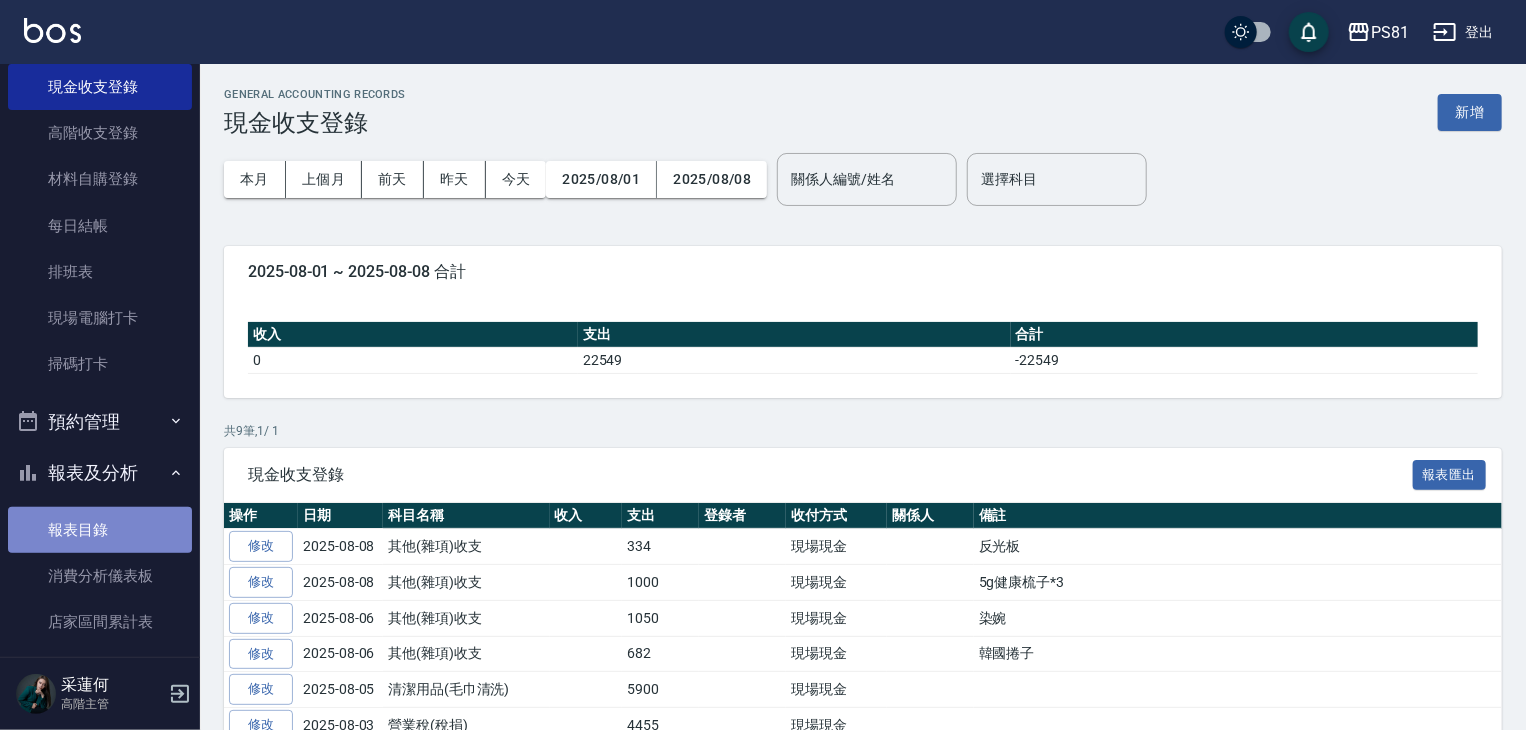 click on "報表目錄" at bounding box center (100, 530) 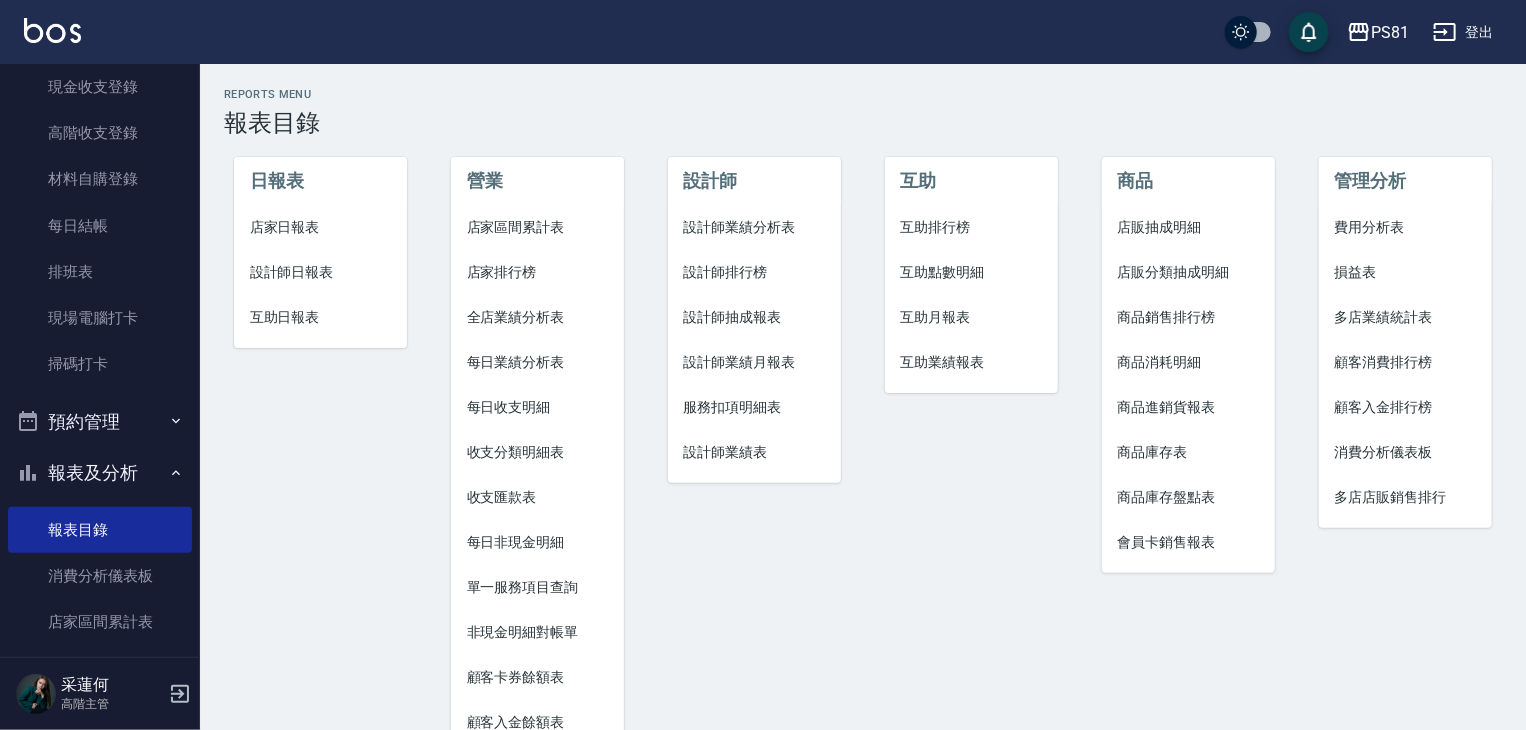 drag, startPoint x: 158, startPoint y: 470, endPoint x: 159, endPoint y: 429, distance: 41.01219 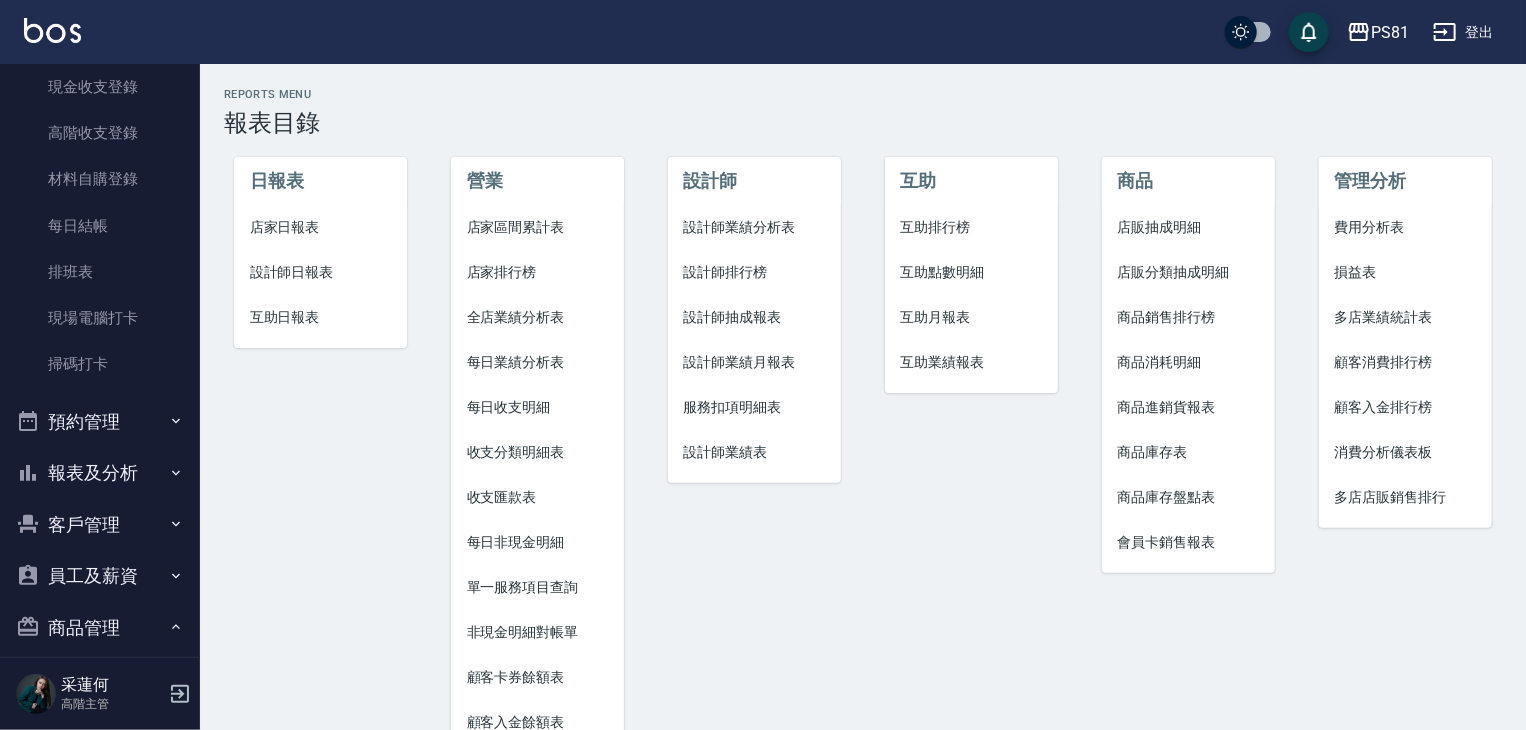 click on "預約管理" at bounding box center (100, 422) 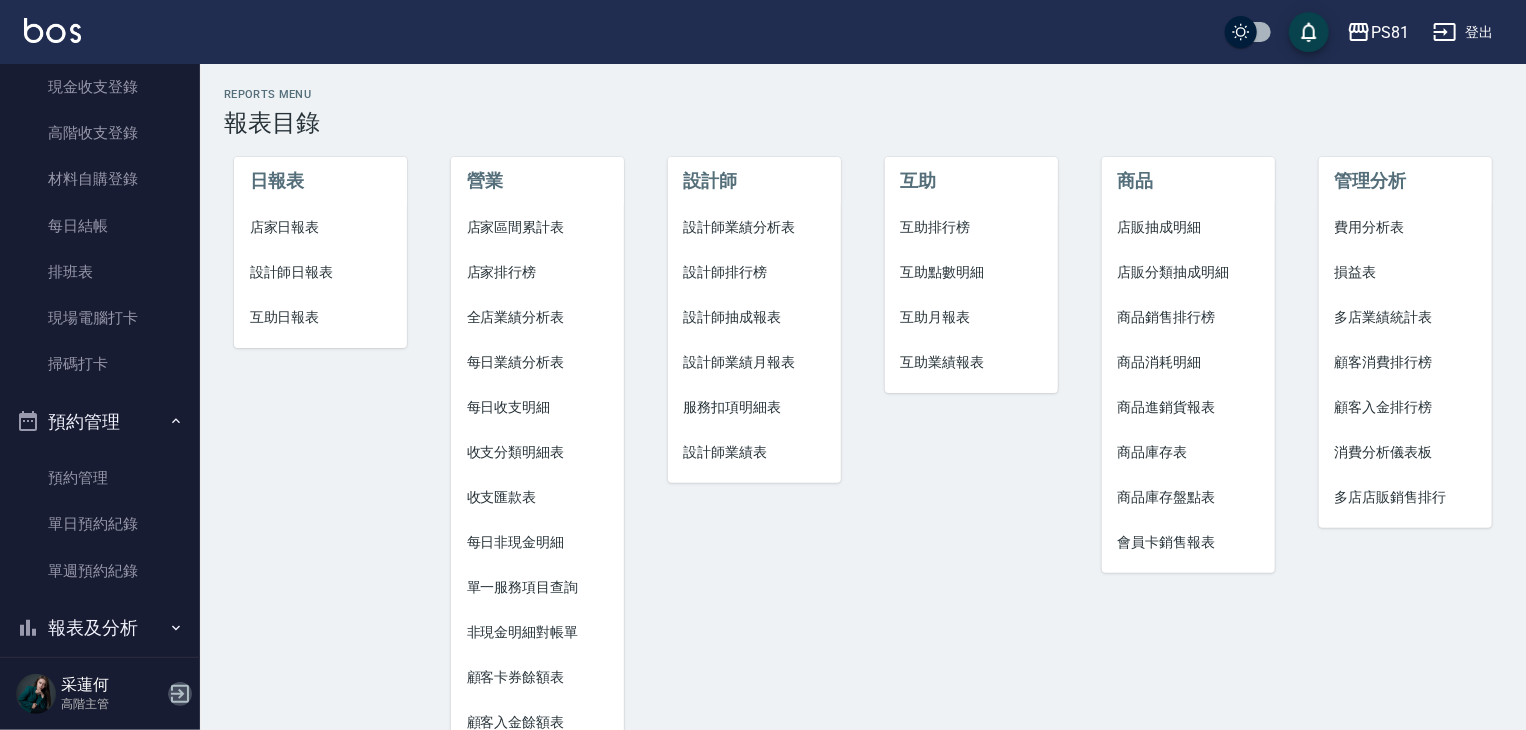 click 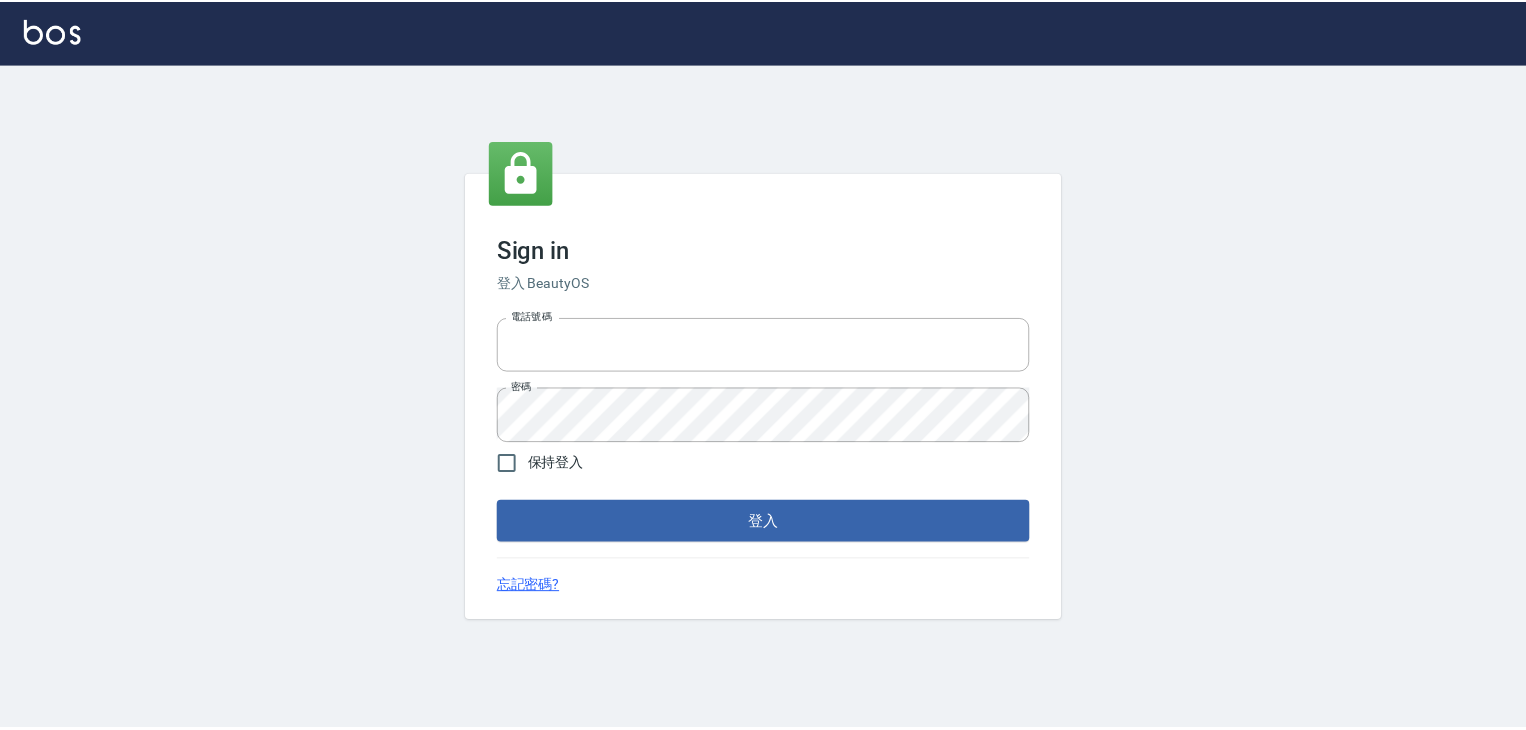 scroll, scrollTop: 0, scrollLeft: 0, axis: both 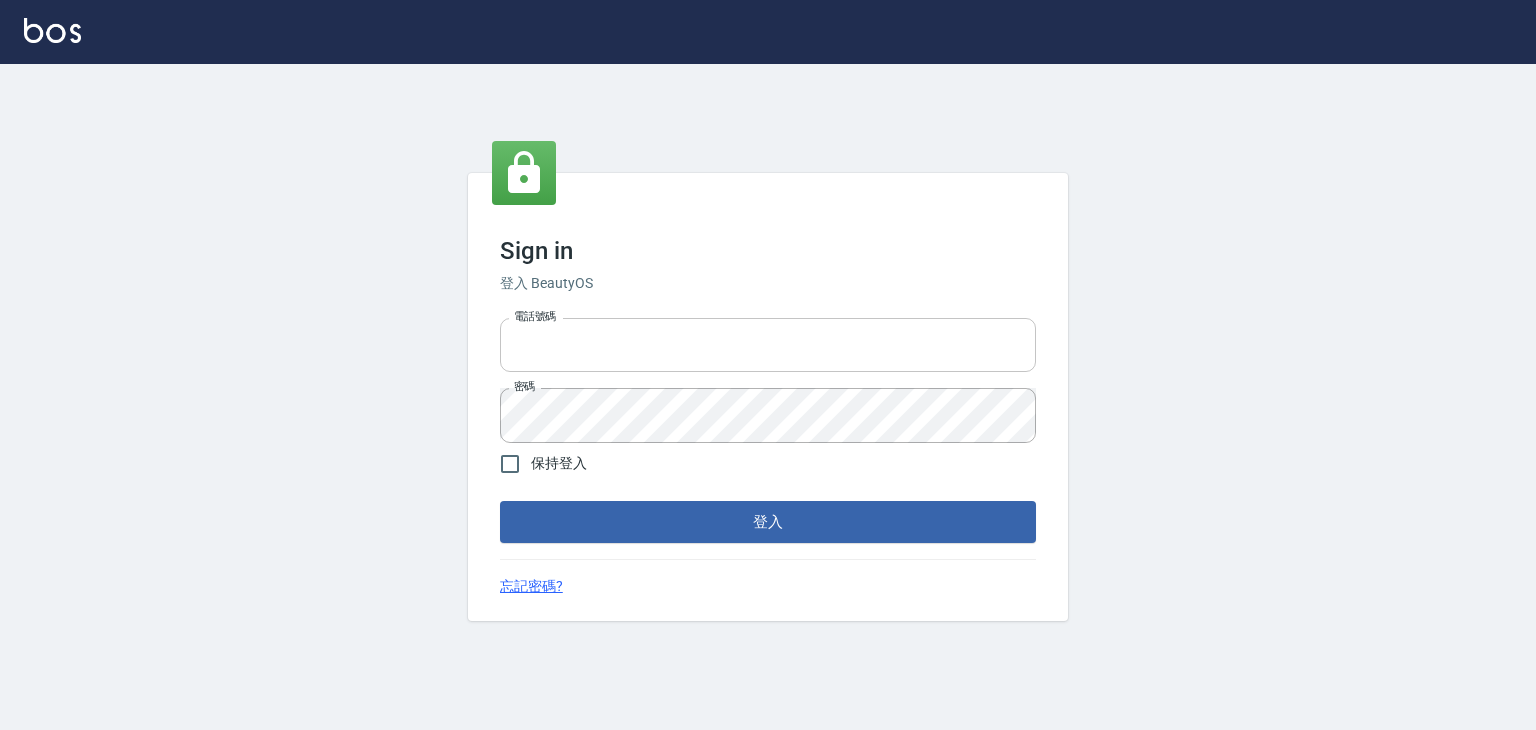 type on "6430581" 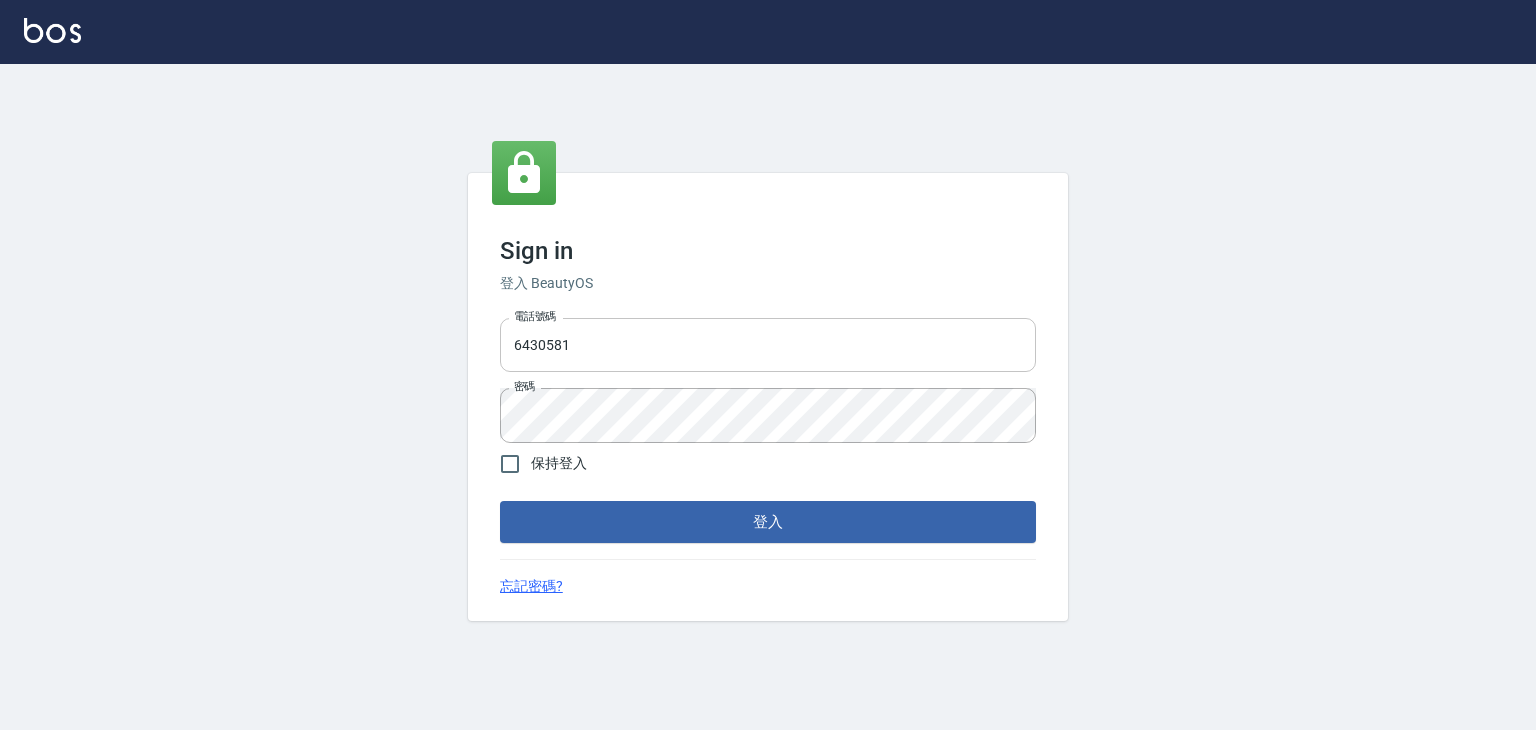 click on "6430581" at bounding box center (768, 345) 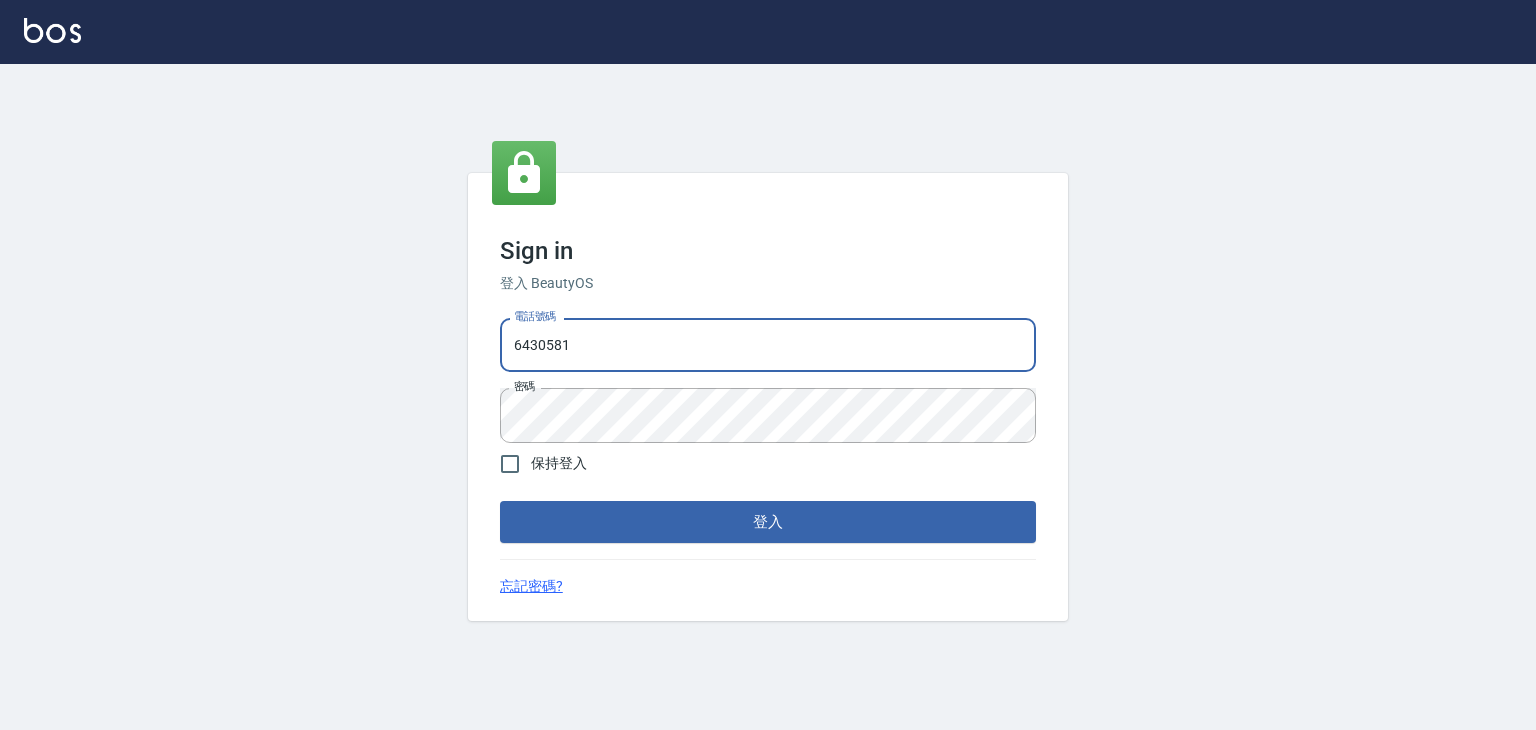 click on "6430581" at bounding box center (768, 345) 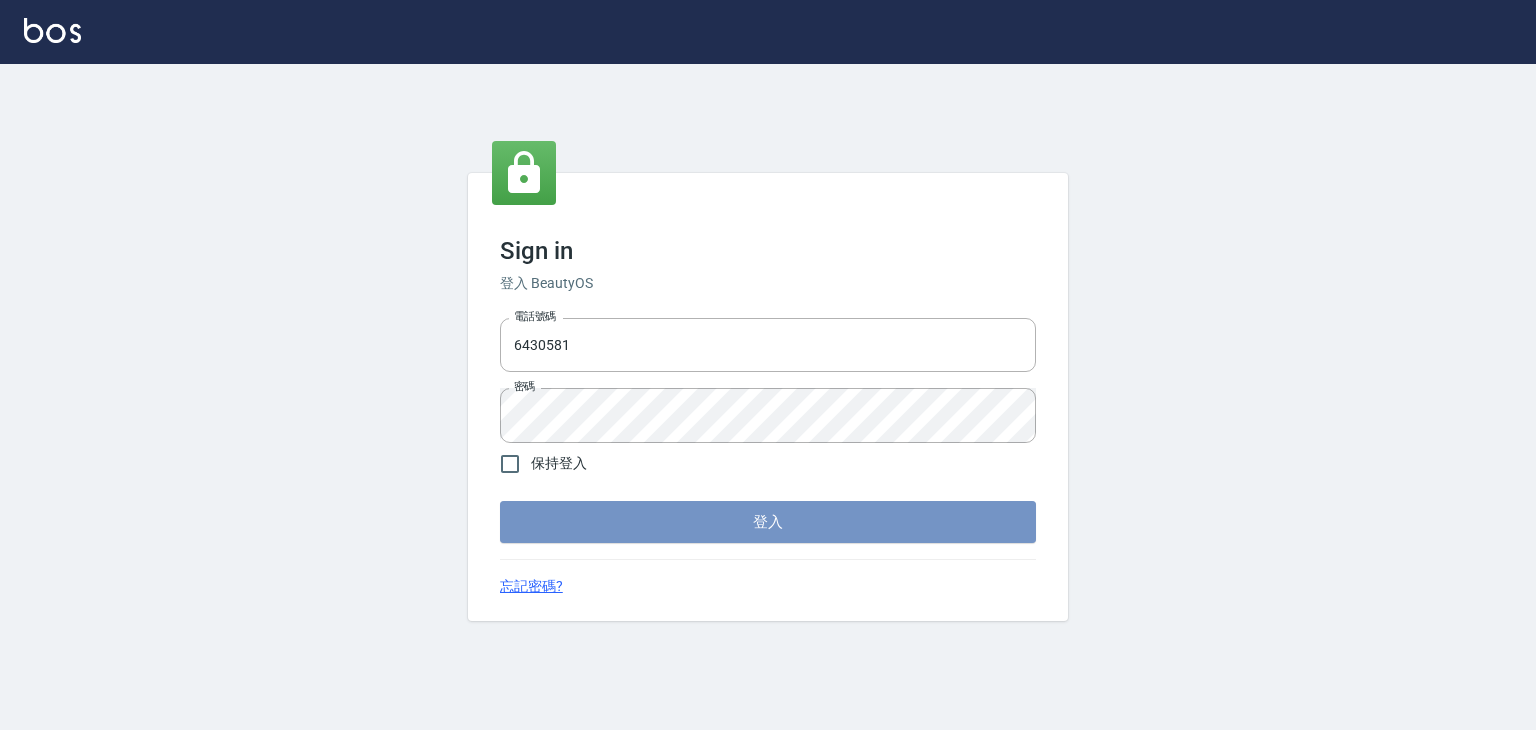 click on "登入" at bounding box center [768, 522] 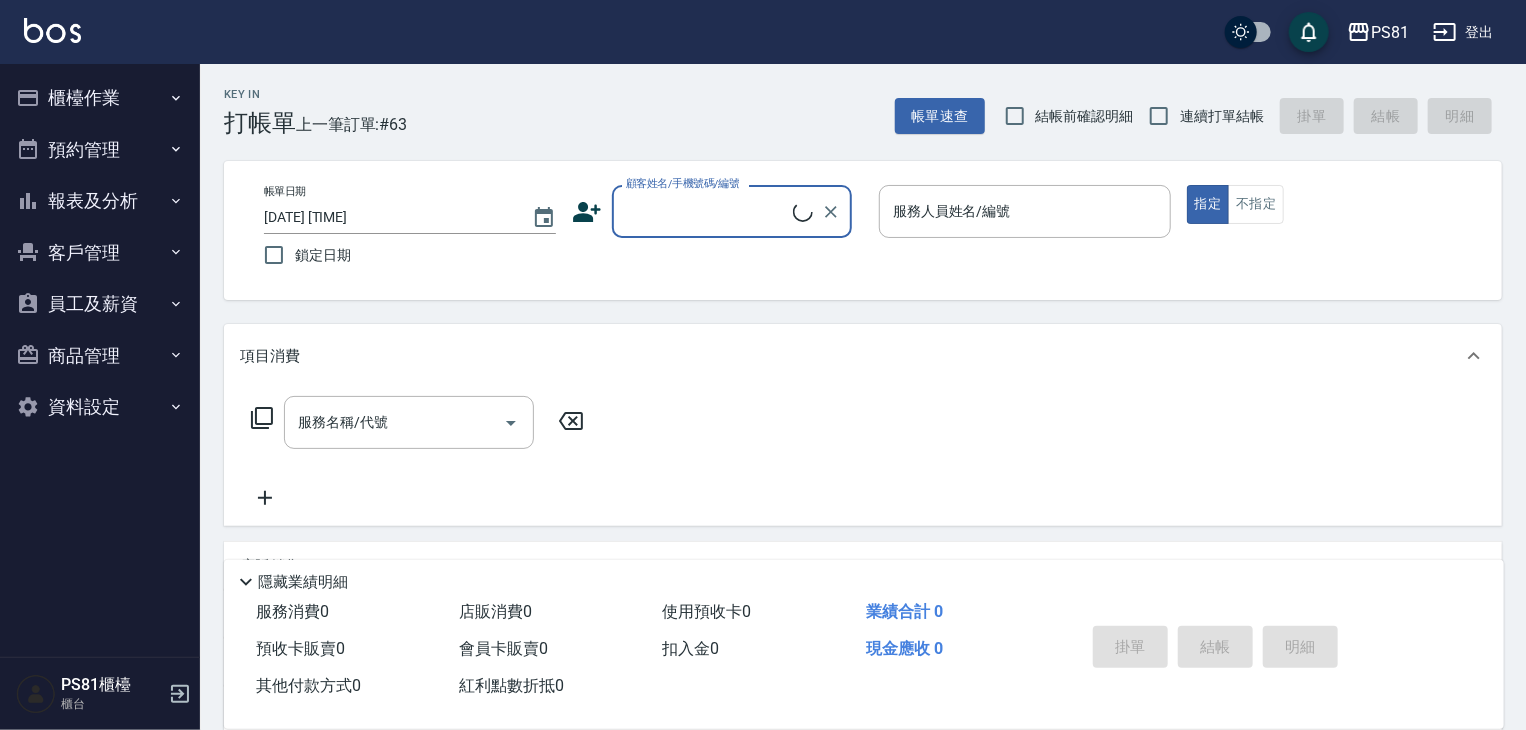 click on "報表及分析" at bounding box center [100, 201] 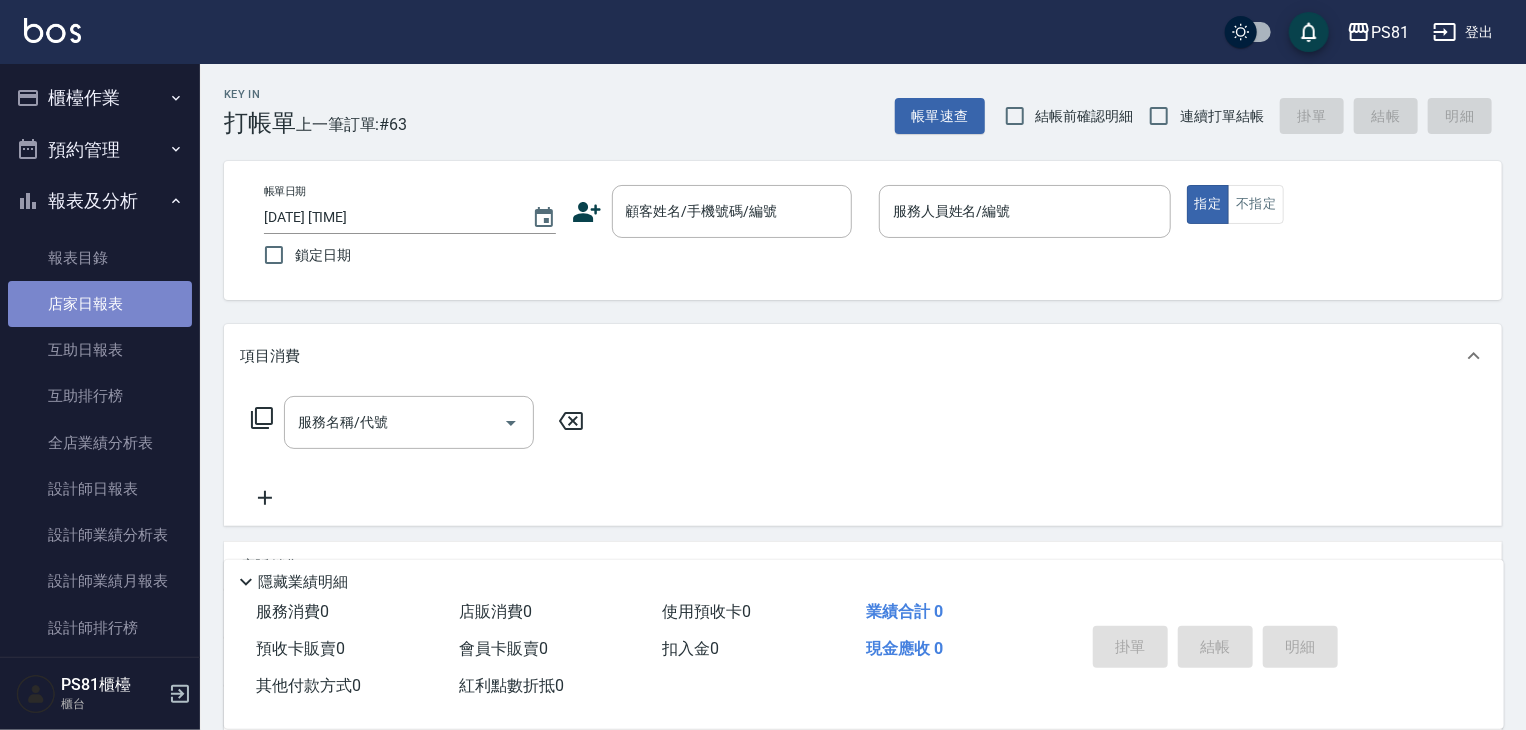 click on "店家日報表" at bounding box center [100, 304] 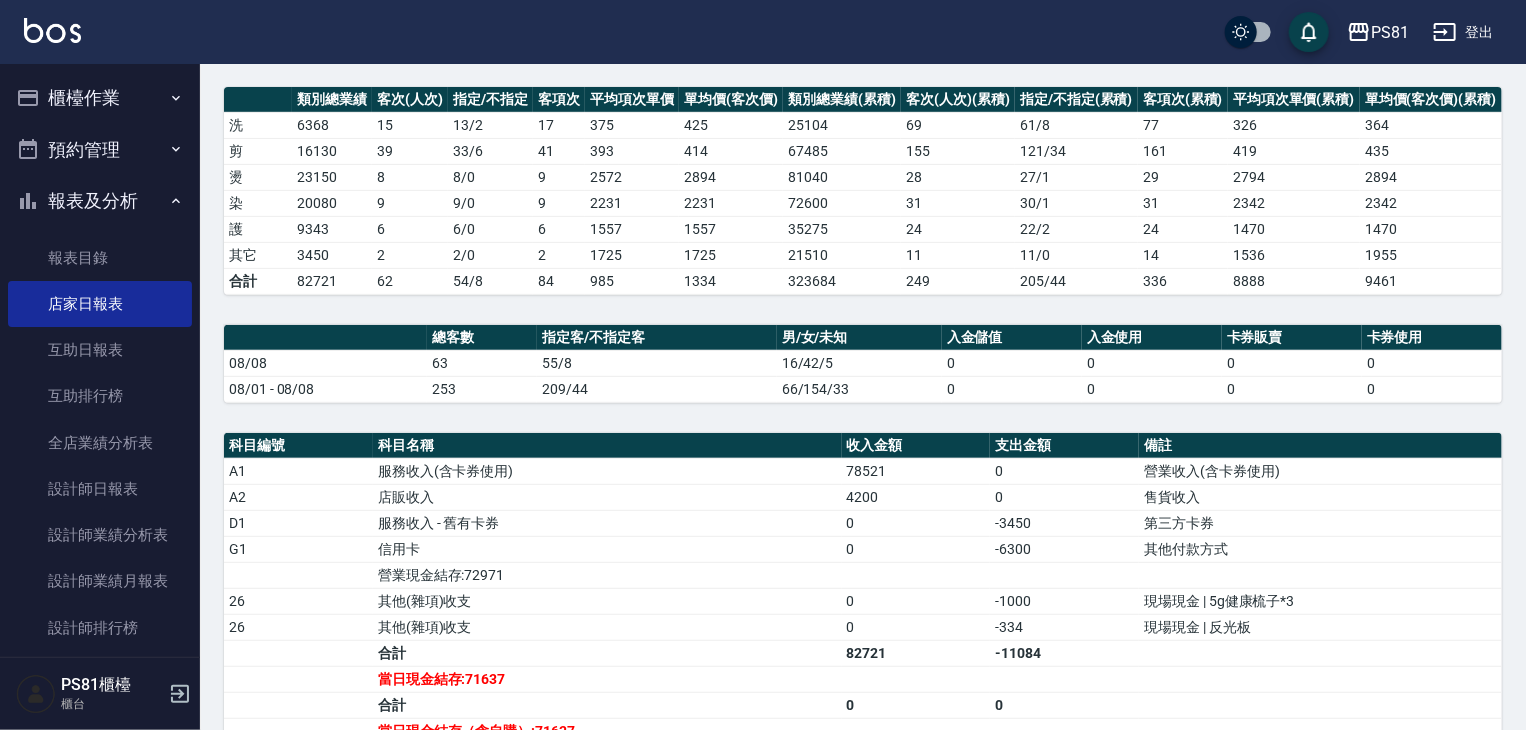 scroll, scrollTop: 559, scrollLeft: 0, axis: vertical 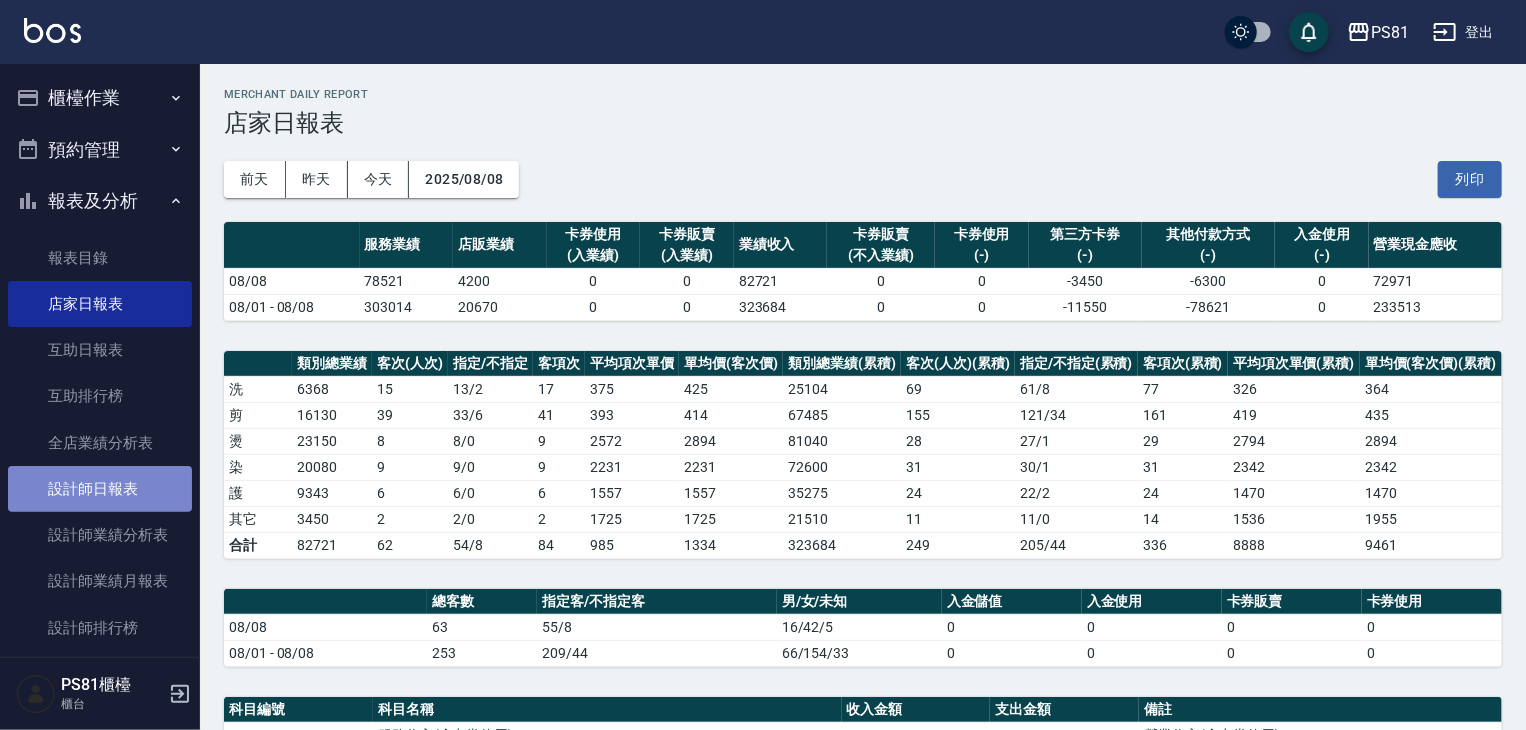 click on "設計師日報表" at bounding box center [100, 489] 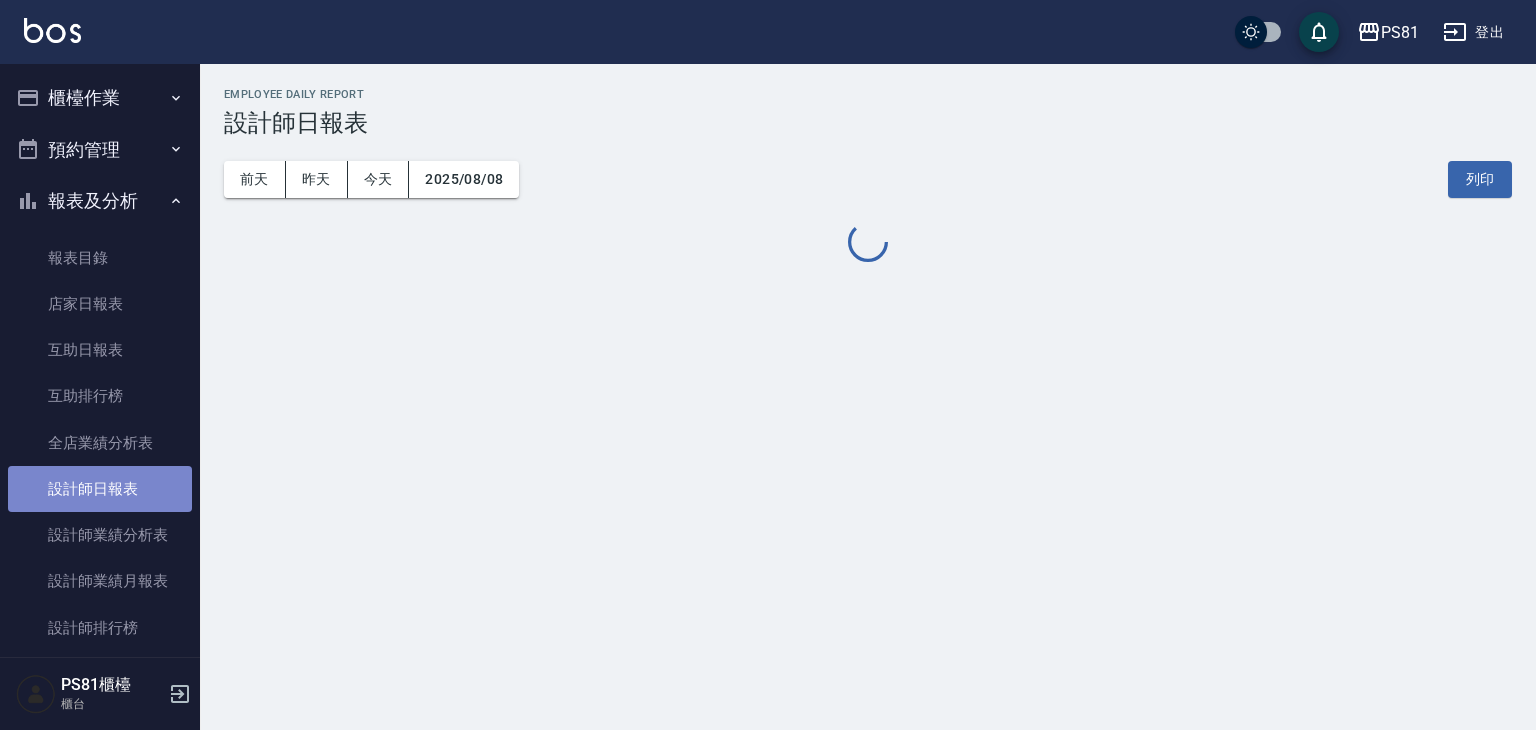 click on "設計師日報表" at bounding box center [100, 489] 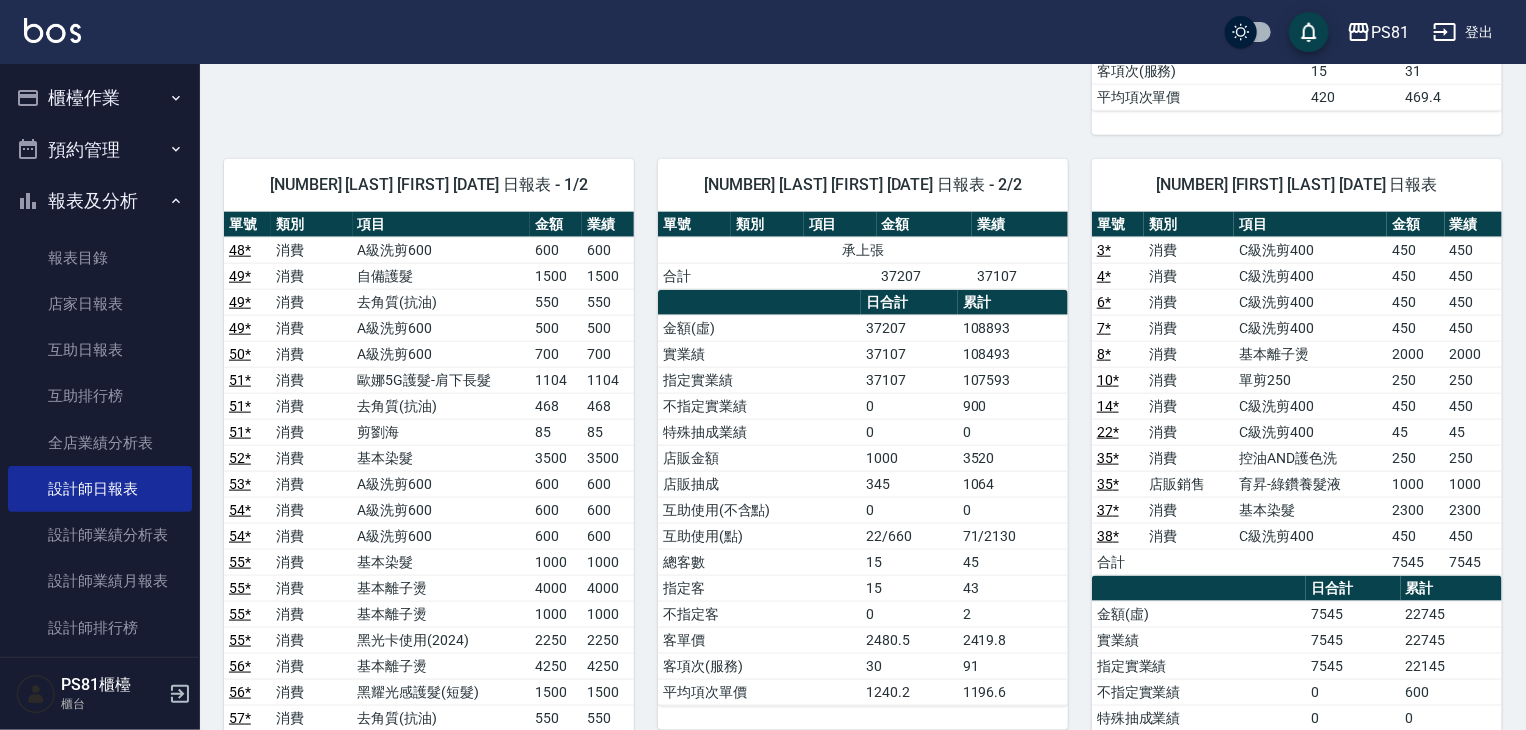 scroll, scrollTop: 1008, scrollLeft: 0, axis: vertical 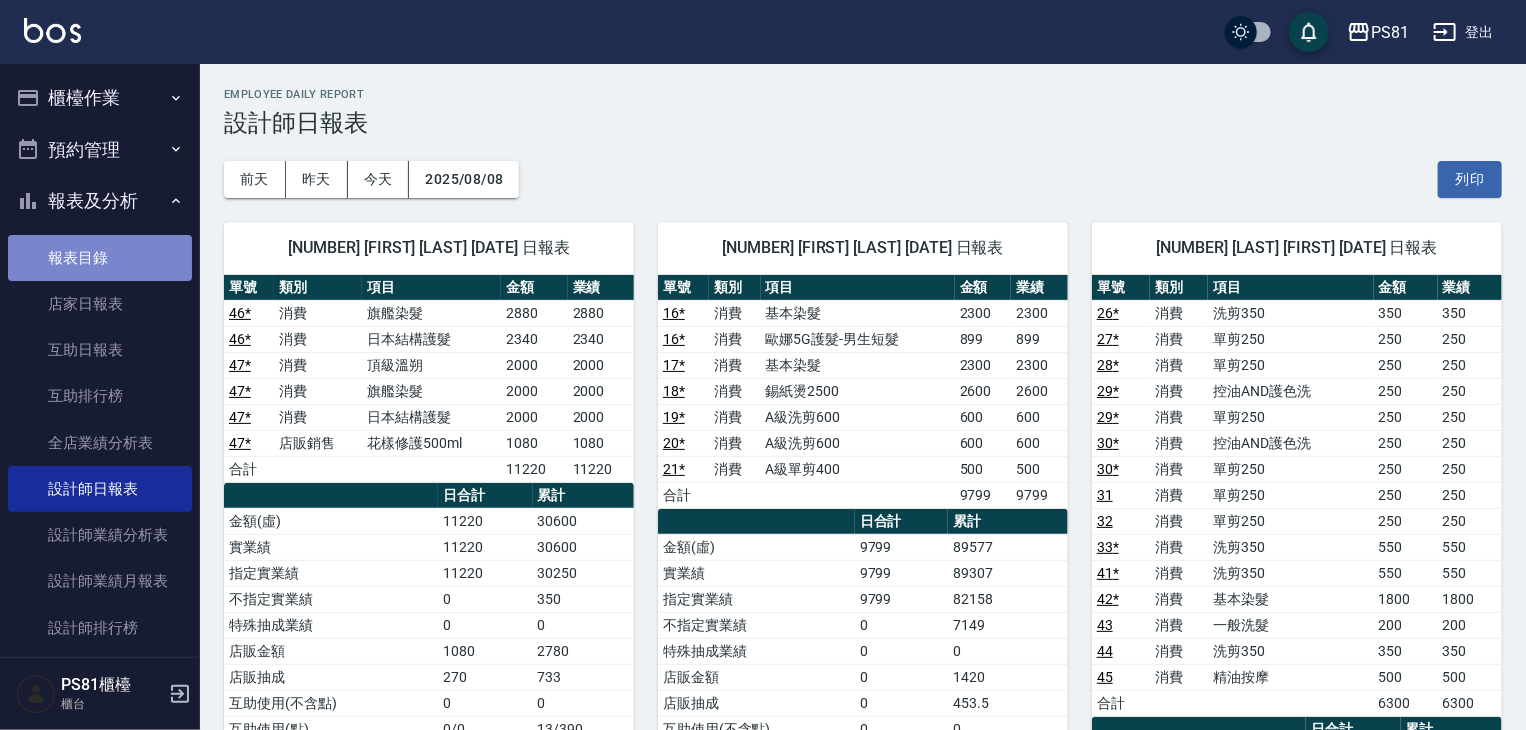 click on "報表目錄" at bounding box center [100, 258] 